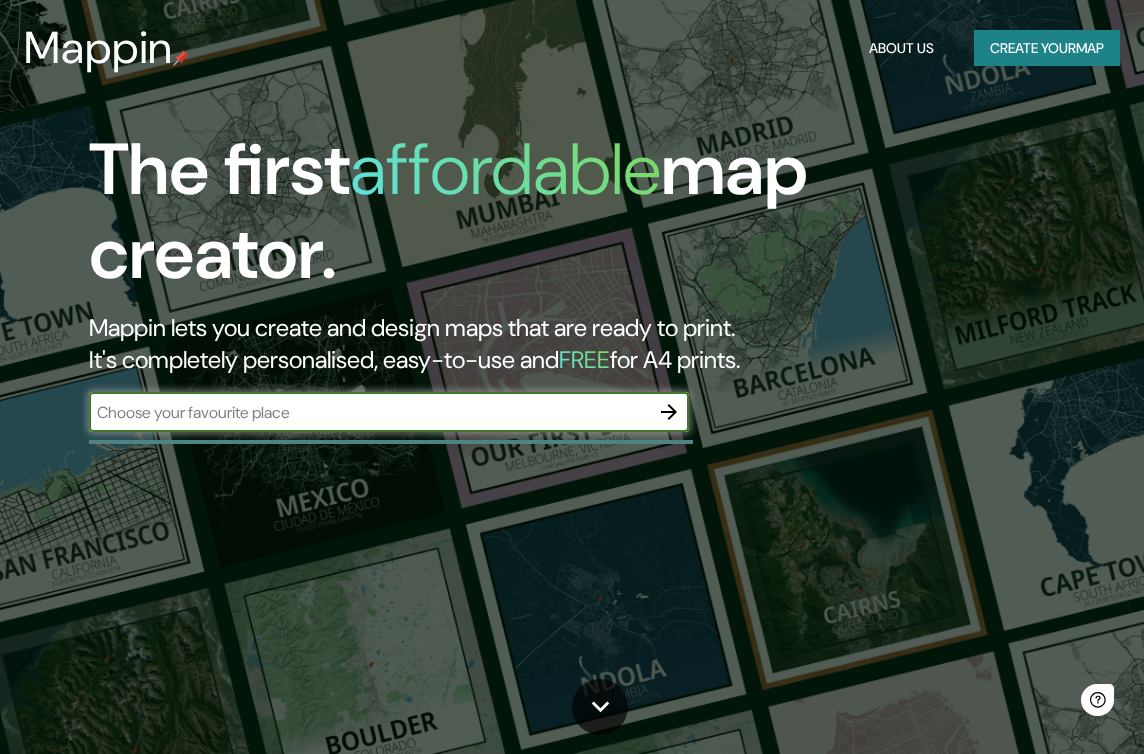 scroll, scrollTop: 0, scrollLeft: 0, axis: both 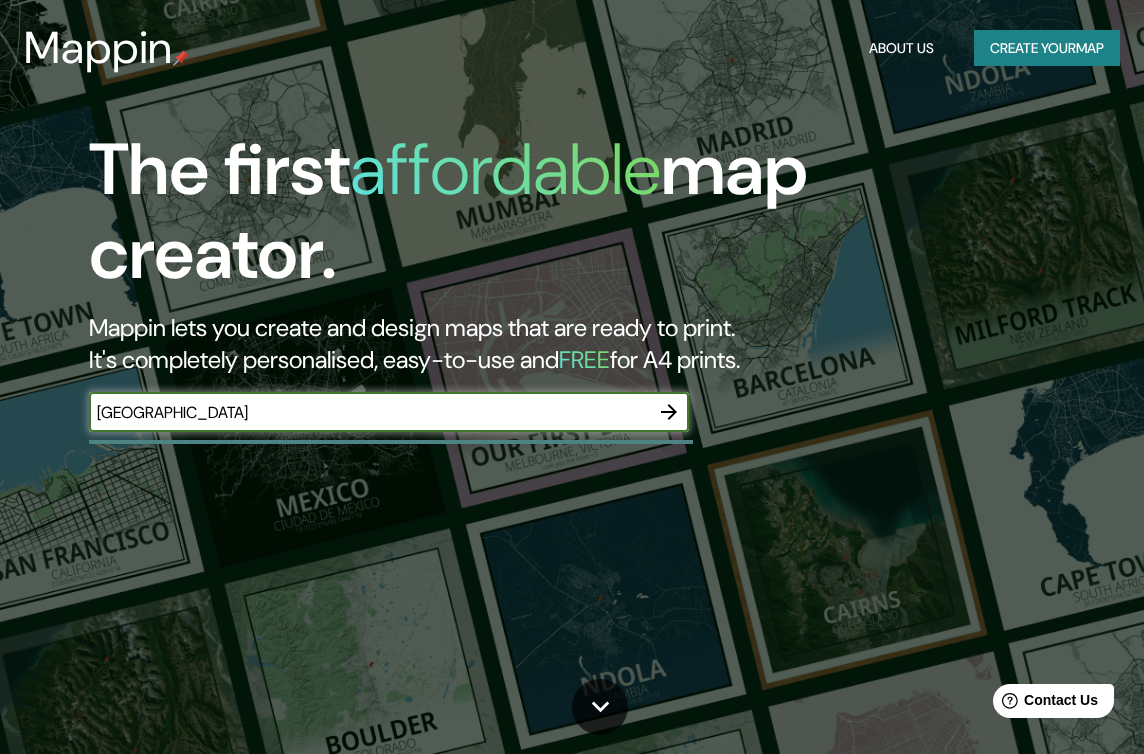 type on "[GEOGRAPHIC_DATA]" 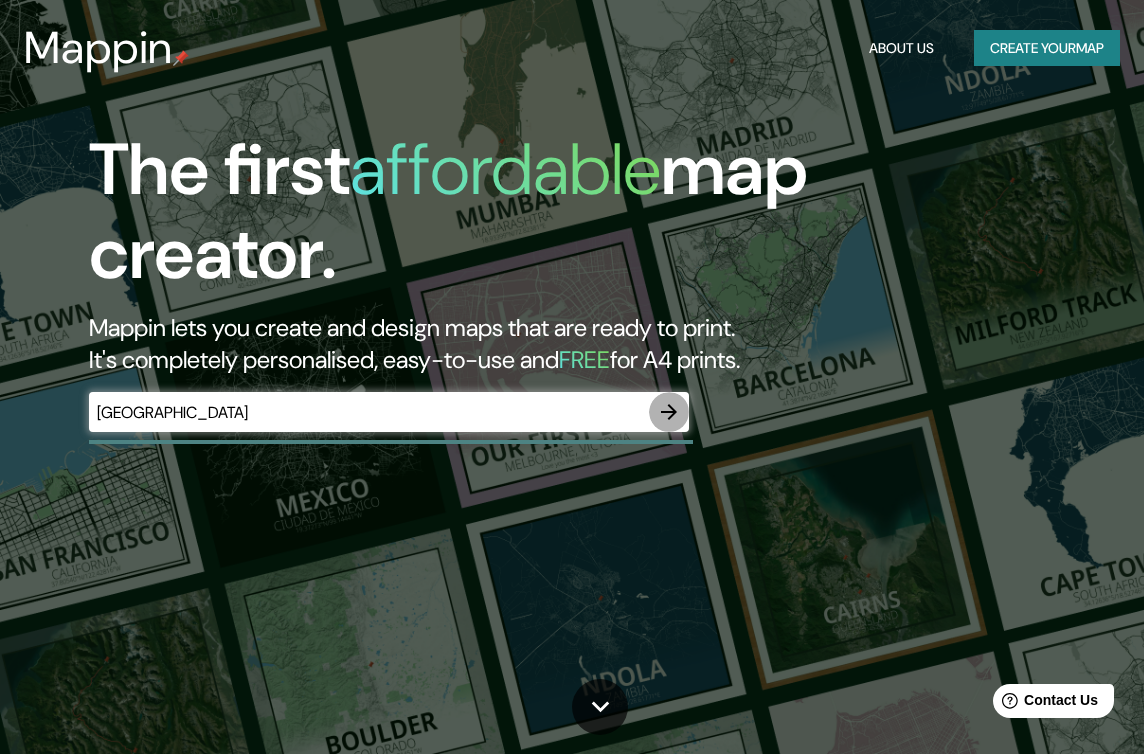 click 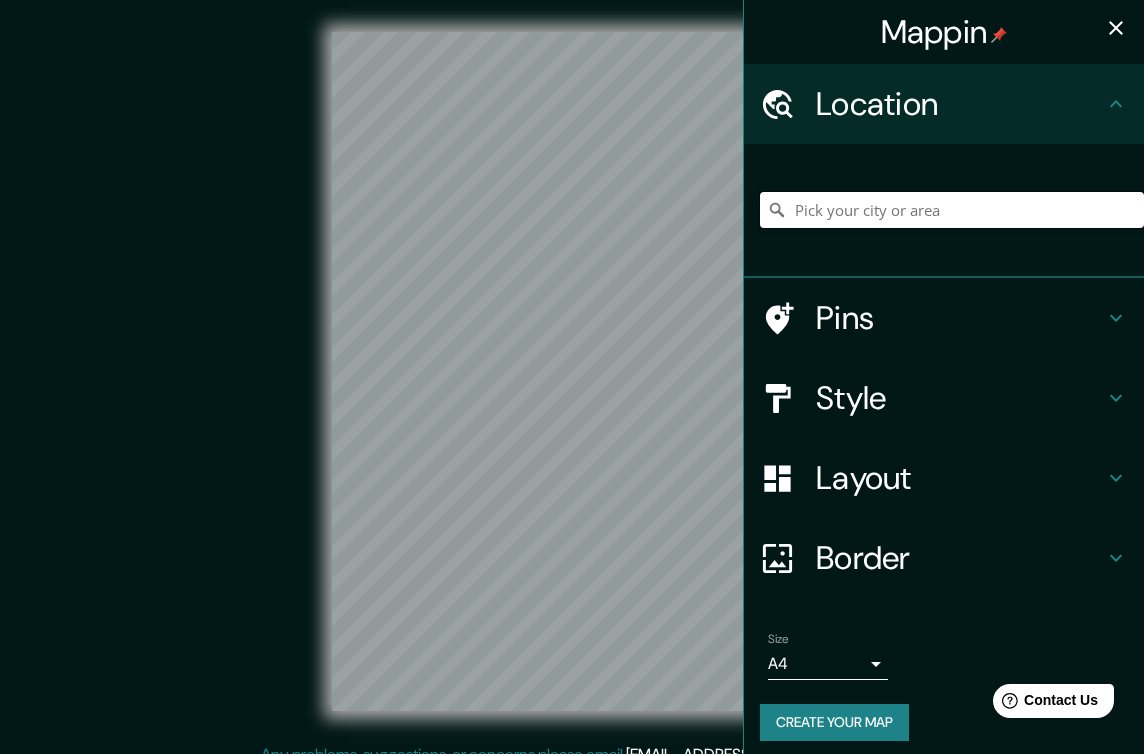 click at bounding box center (952, 210) 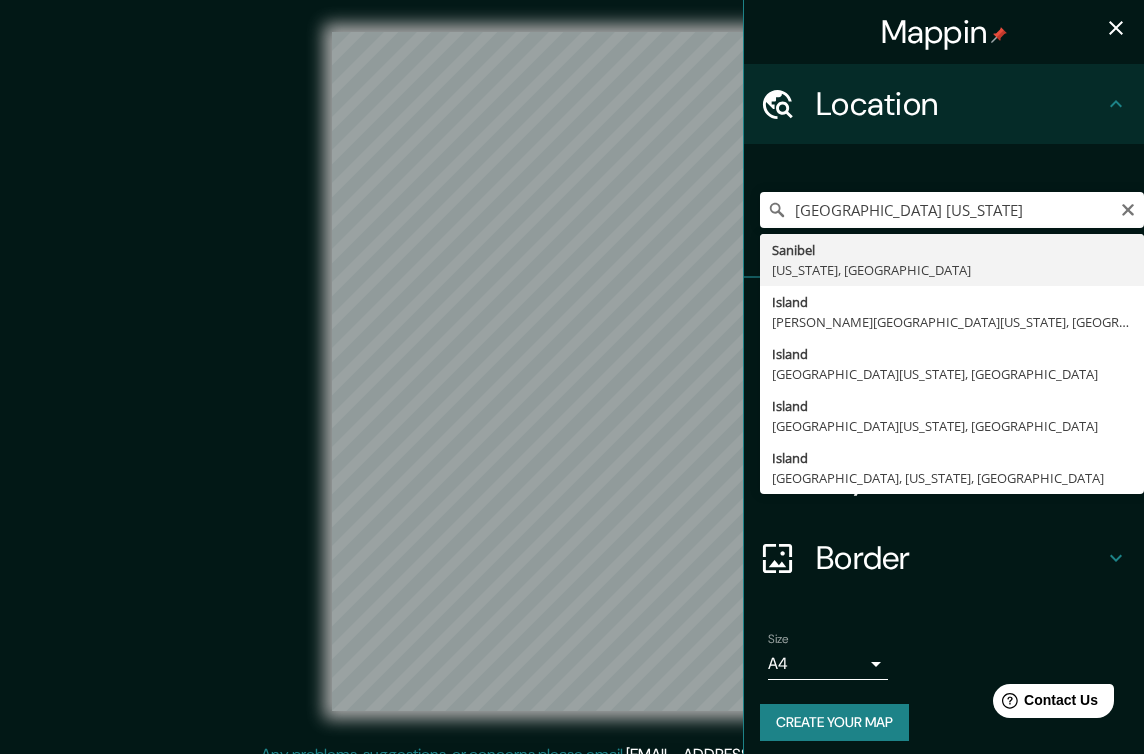 drag, startPoint x: 862, startPoint y: 318, endPoint x: 845, endPoint y: 249, distance: 71.063354 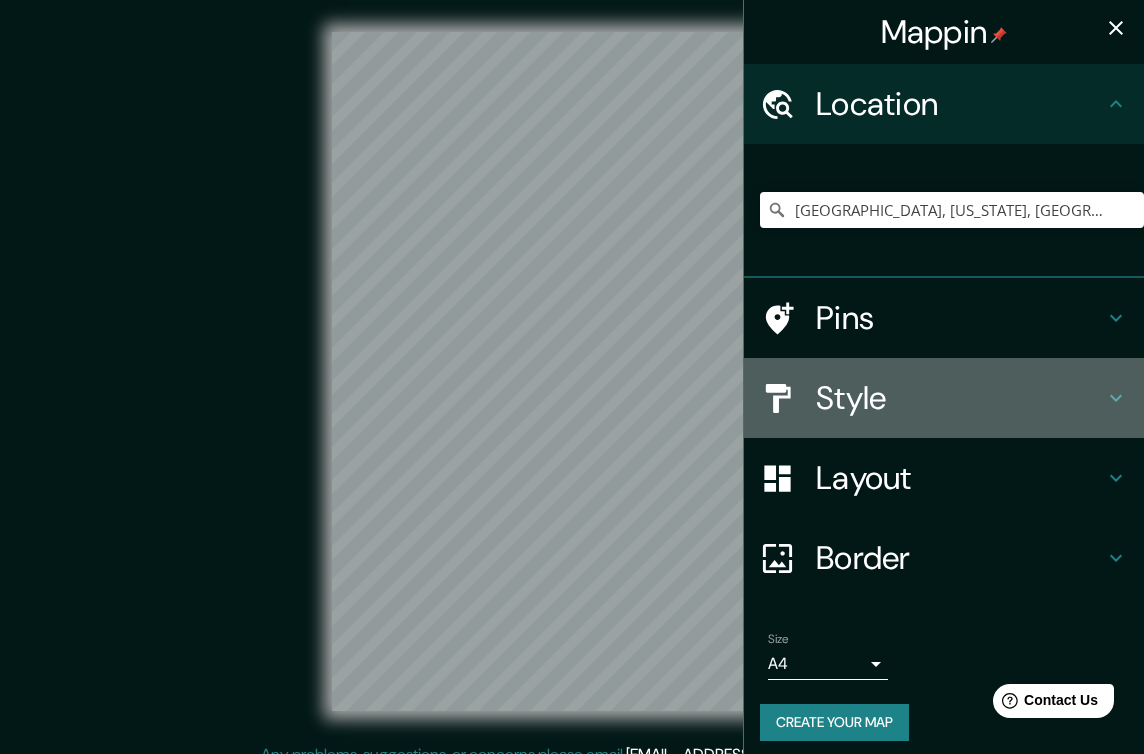 click 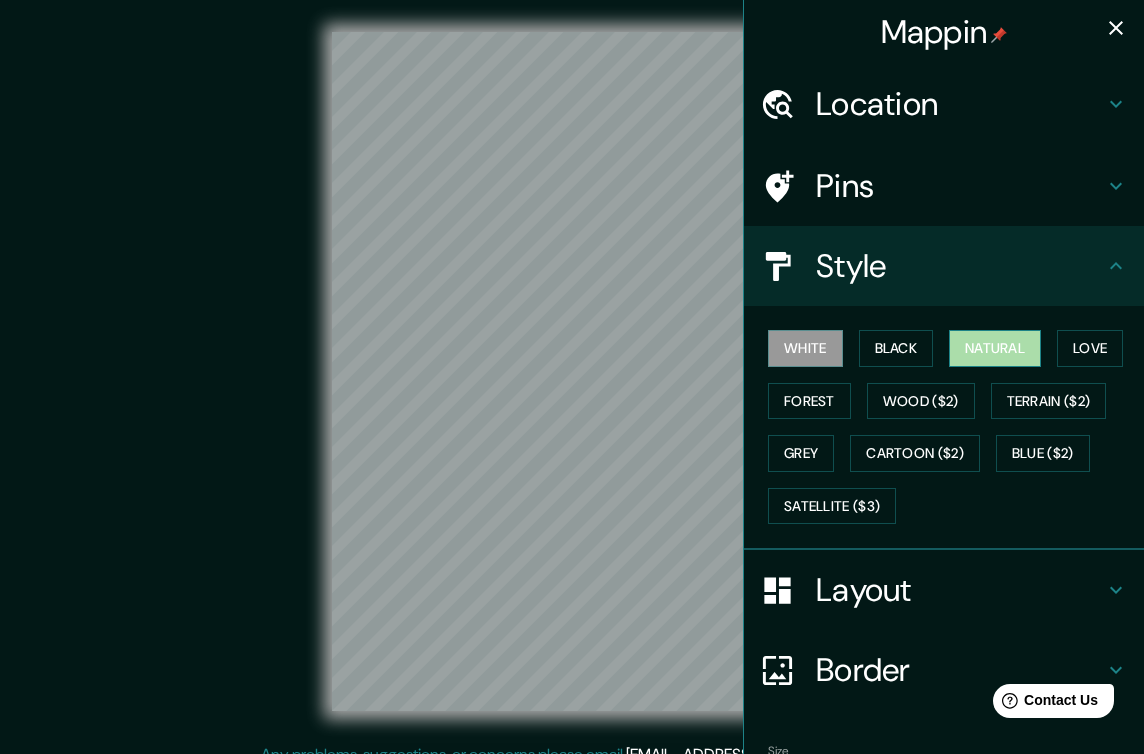 click on "Natural" at bounding box center (995, 348) 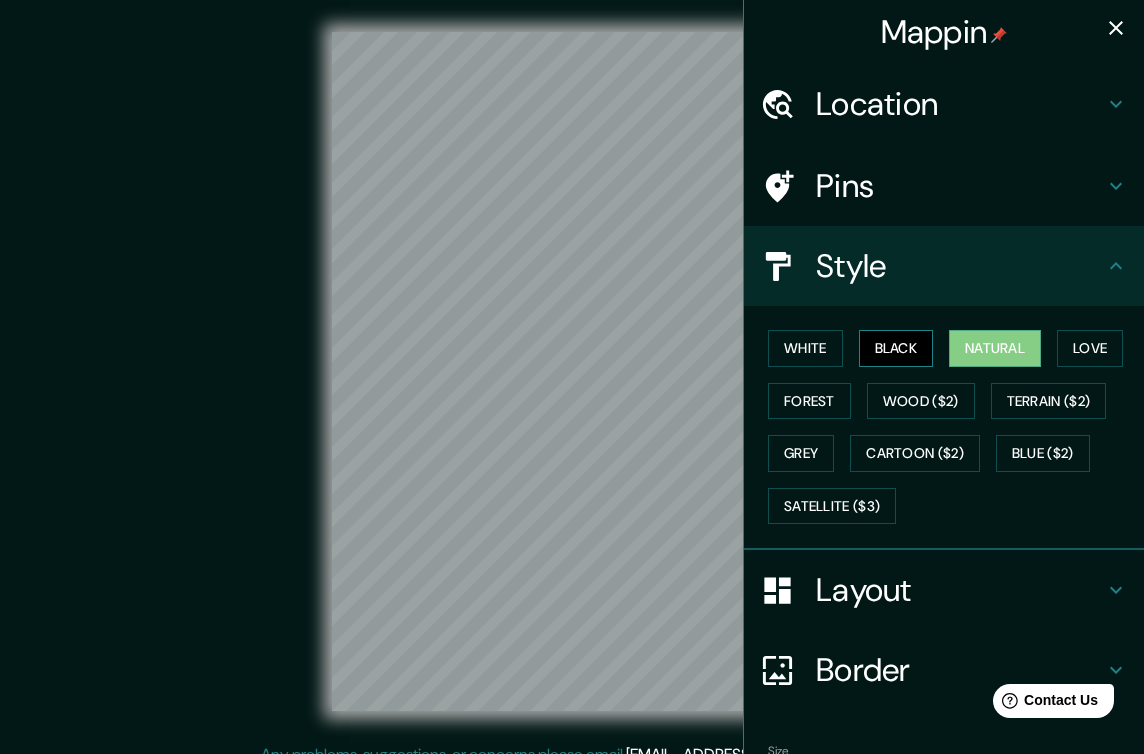 click on "Black" at bounding box center (896, 348) 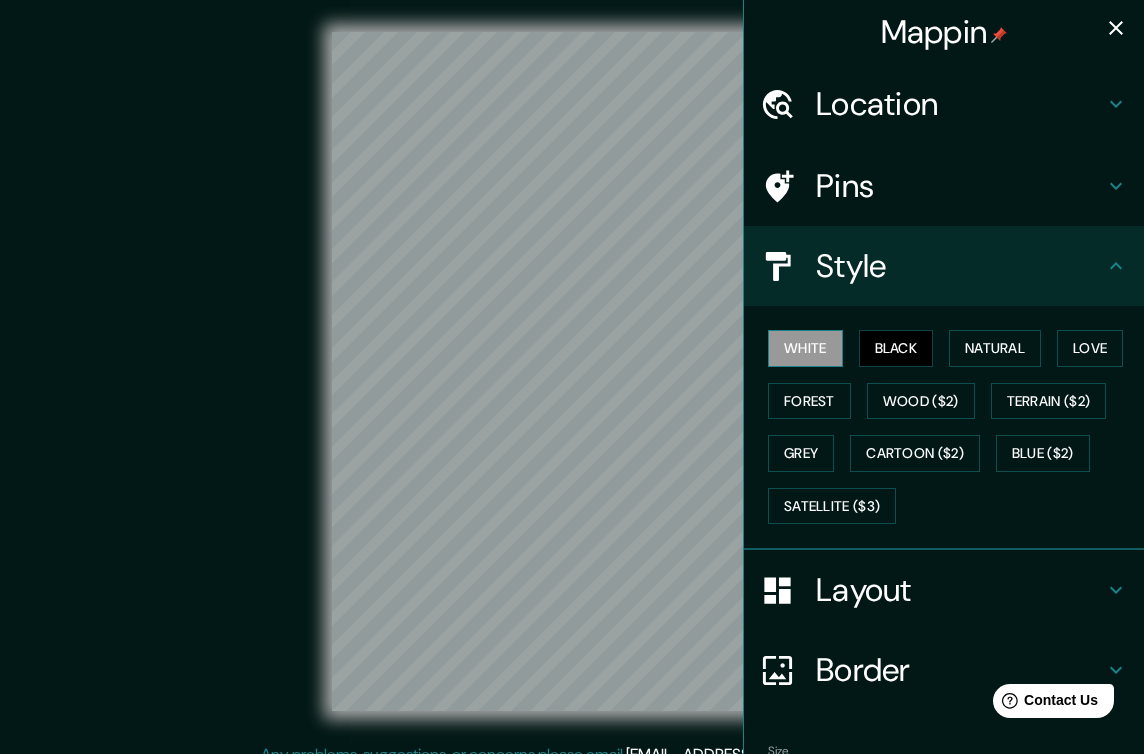 click on "White" at bounding box center (805, 348) 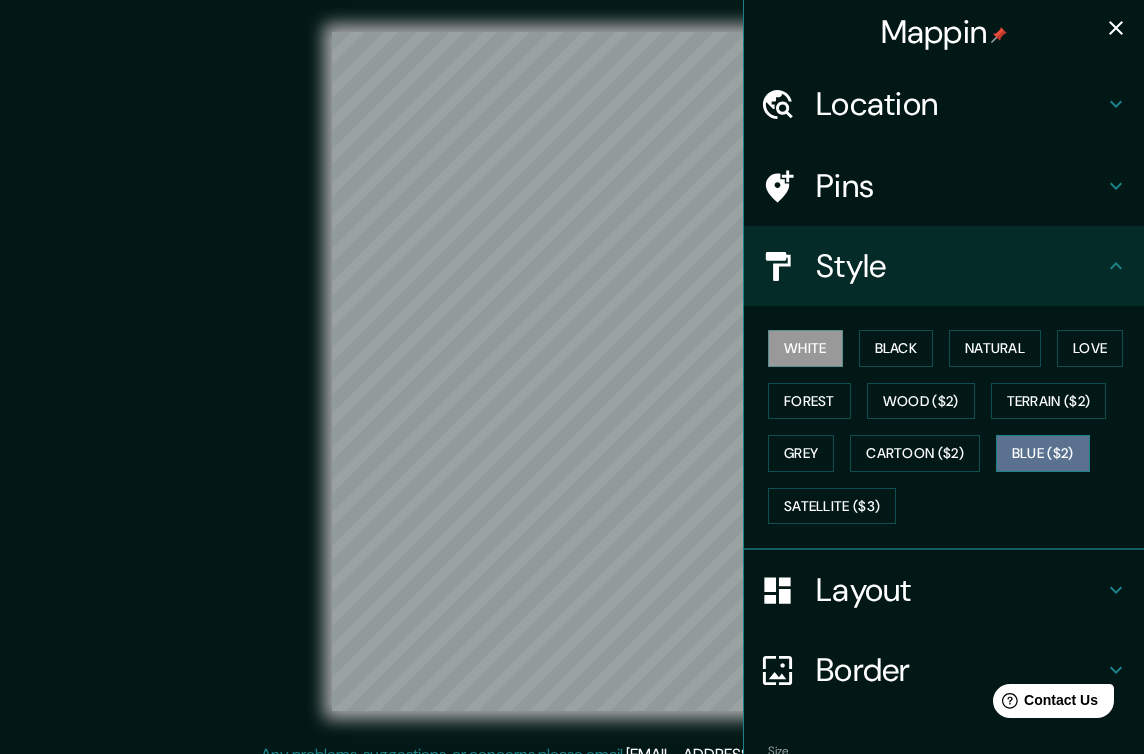 click on "Blue ($2)" at bounding box center [1043, 453] 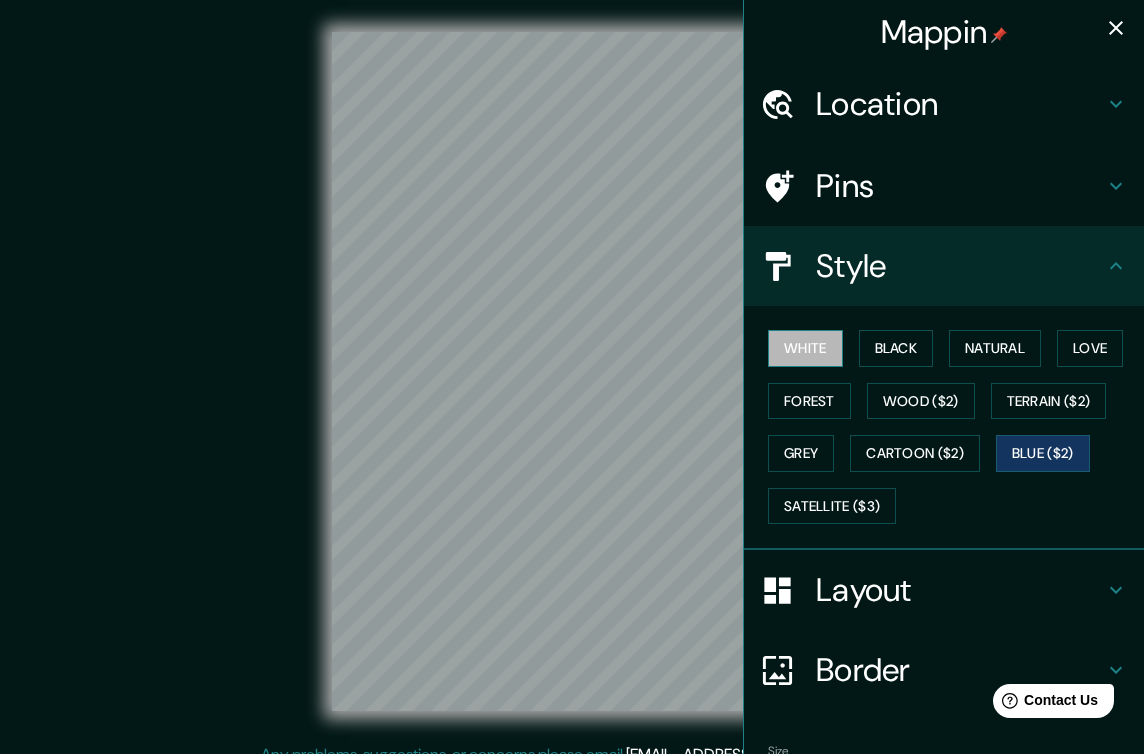 click on "White" at bounding box center (805, 348) 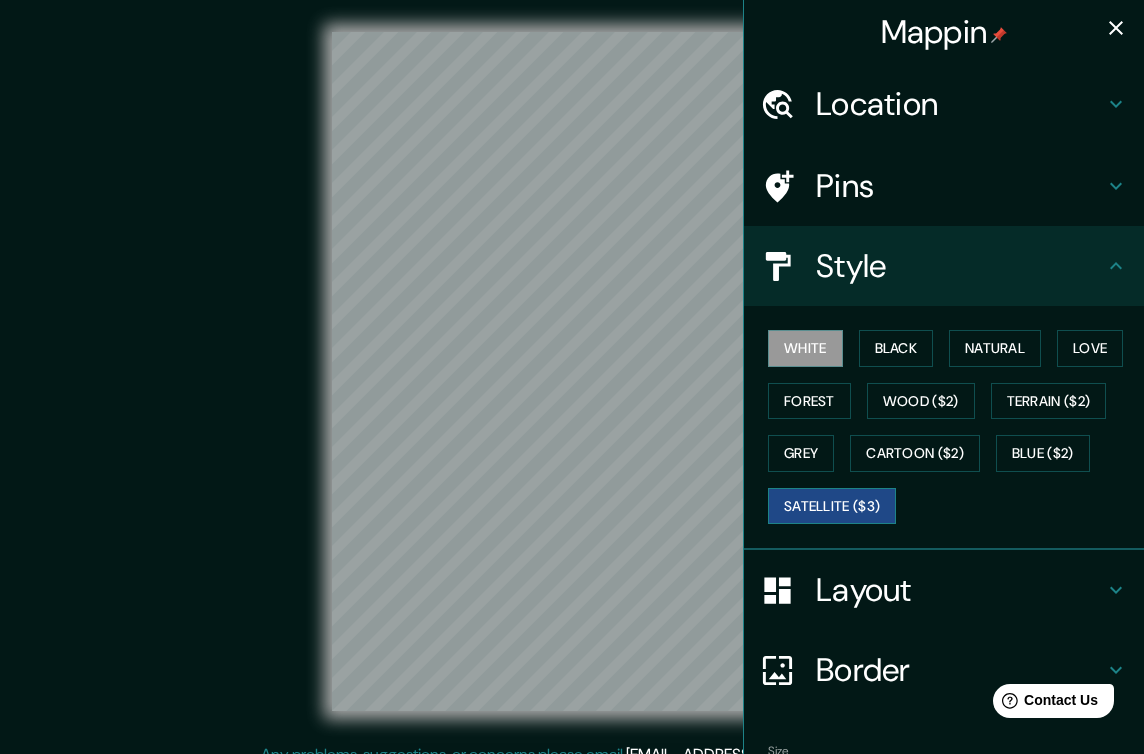 click on "Satellite ($3)" at bounding box center [832, 506] 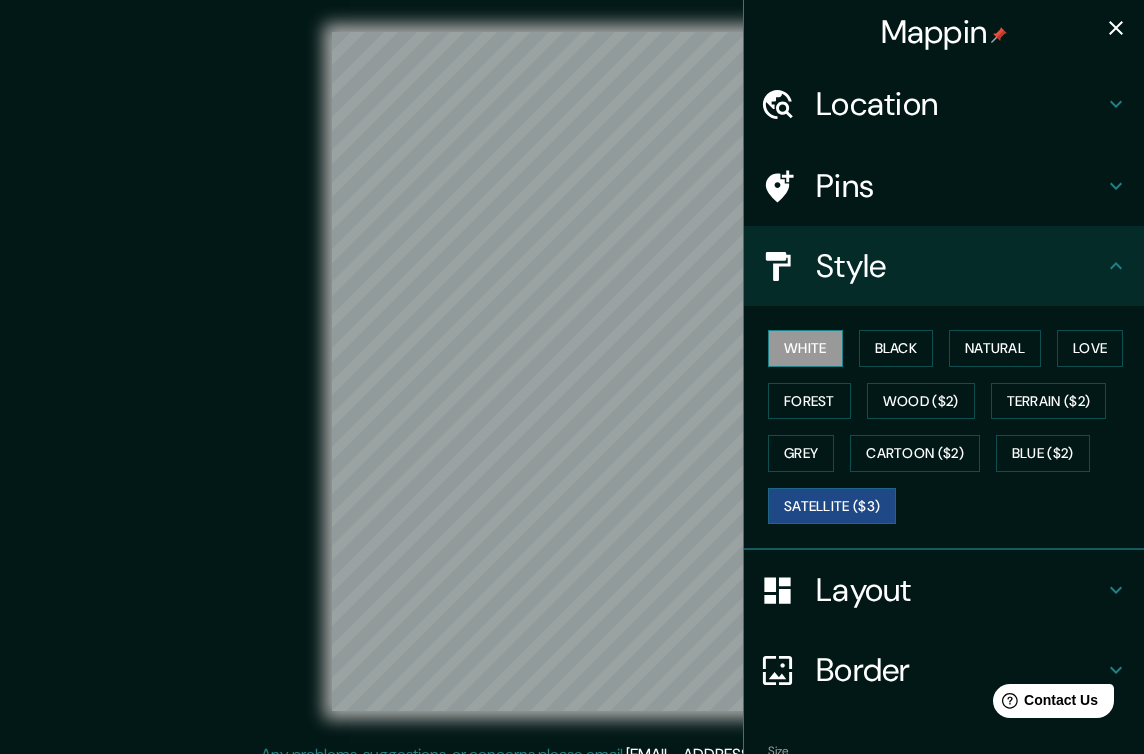click on "White" at bounding box center (805, 348) 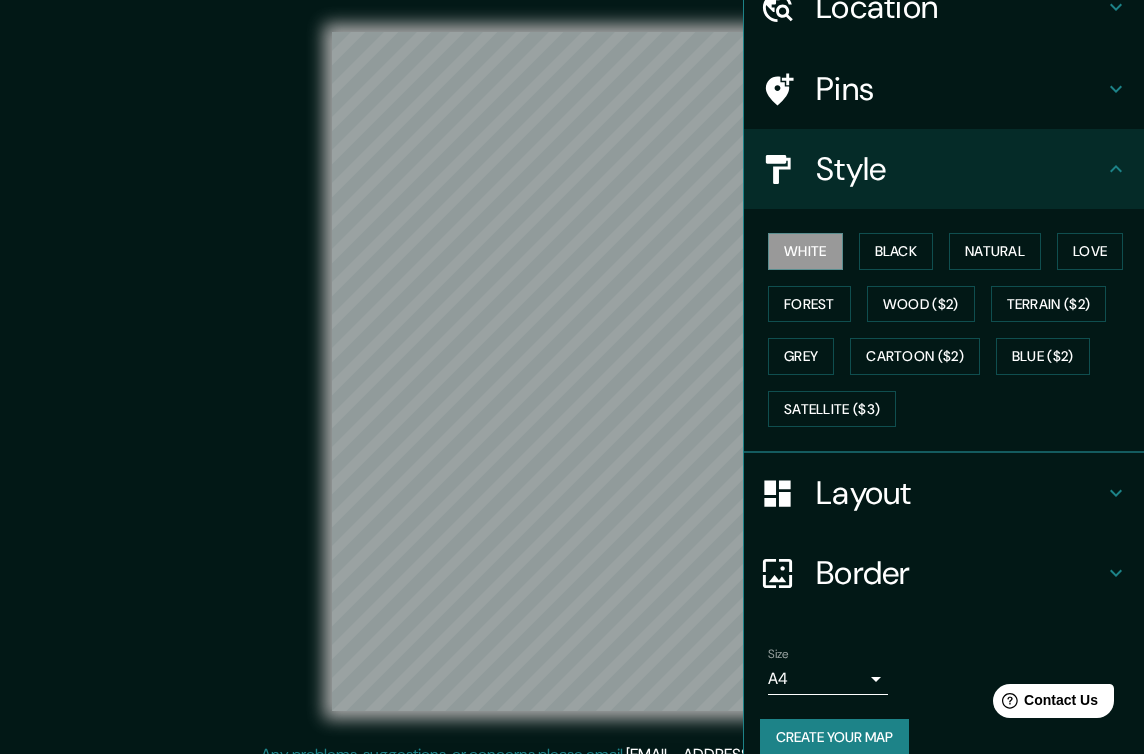 scroll, scrollTop: 108, scrollLeft: 0, axis: vertical 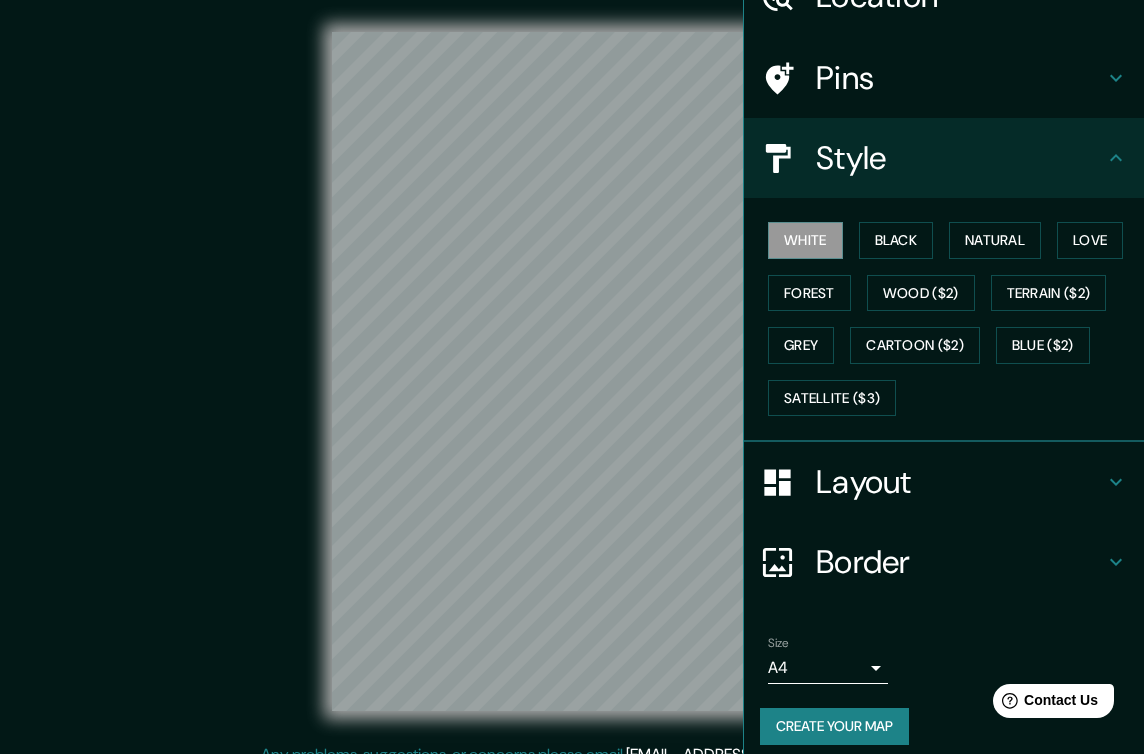 click 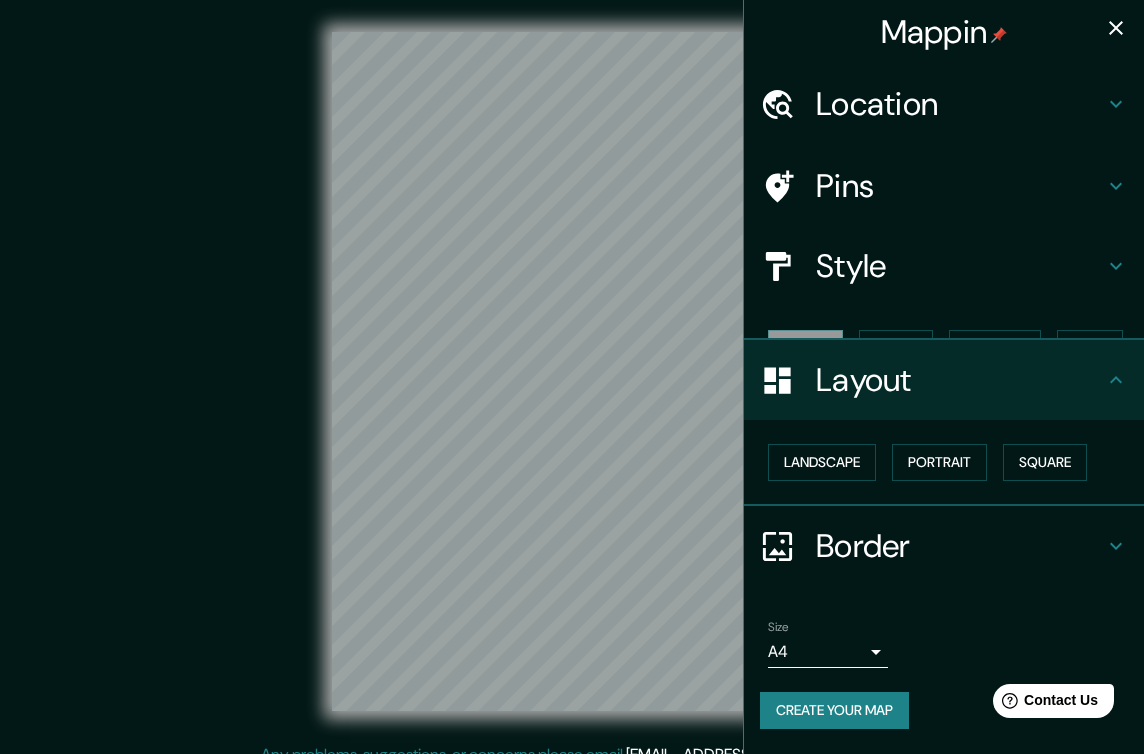 scroll, scrollTop: 0, scrollLeft: 0, axis: both 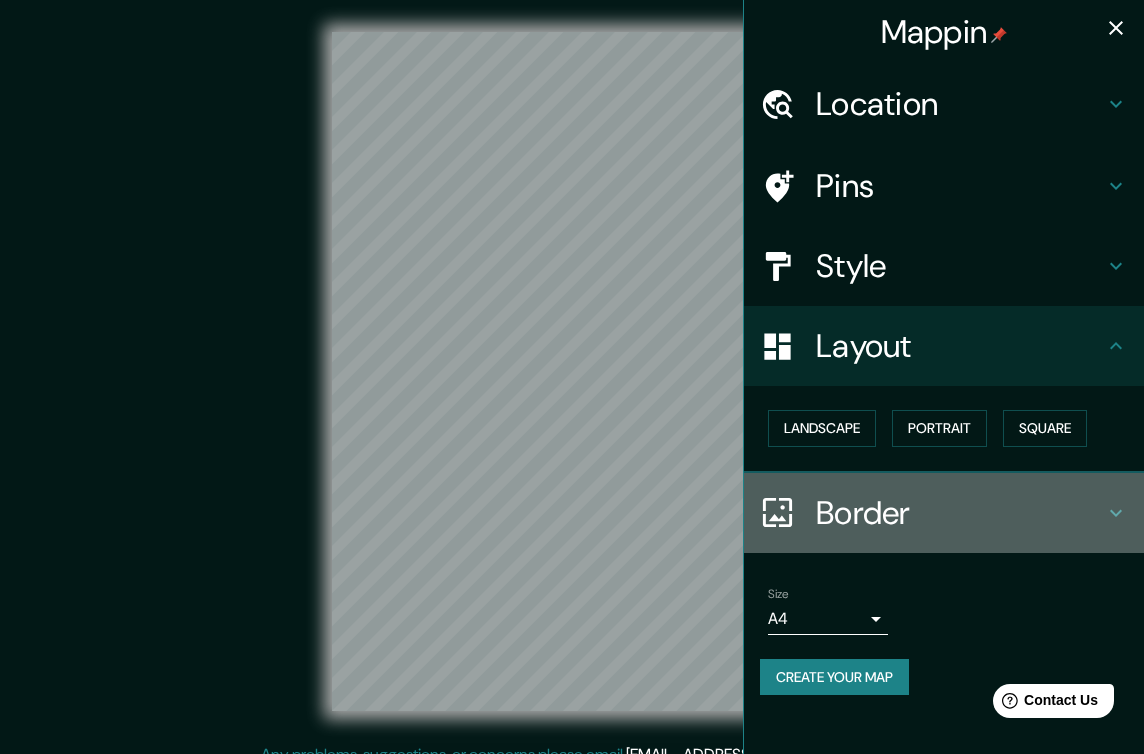 click on "Border" at bounding box center [960, 513] 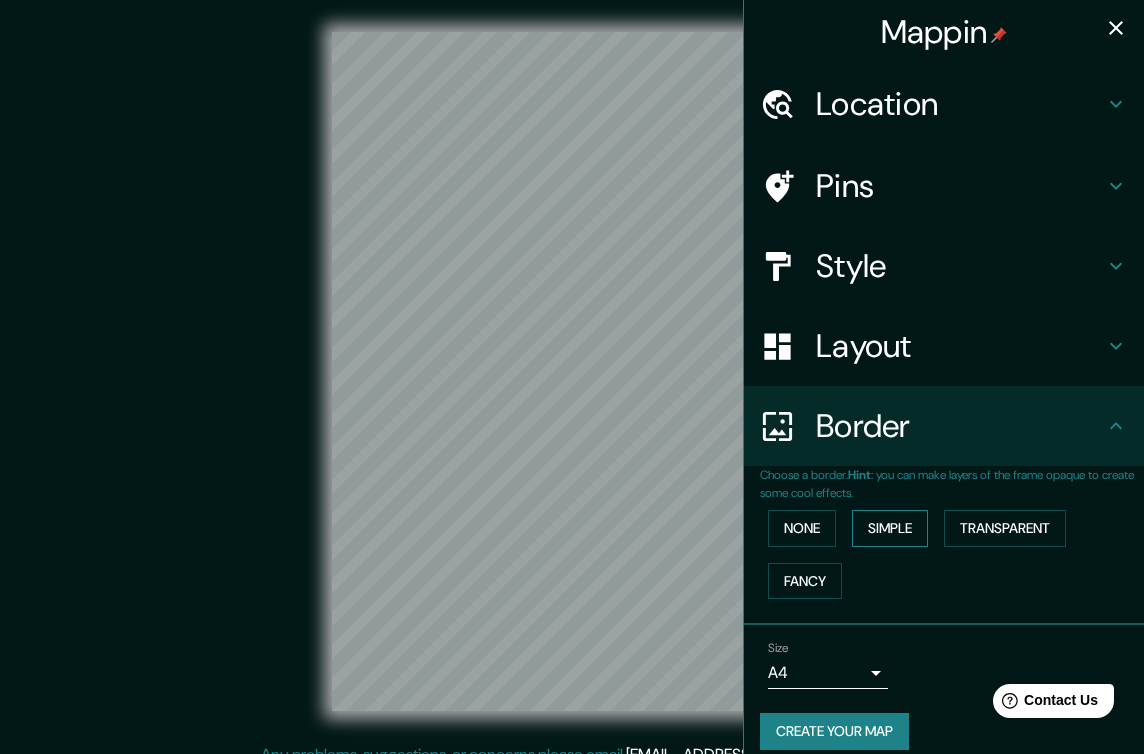 click on "Simple" at bounding box center [890, 528] 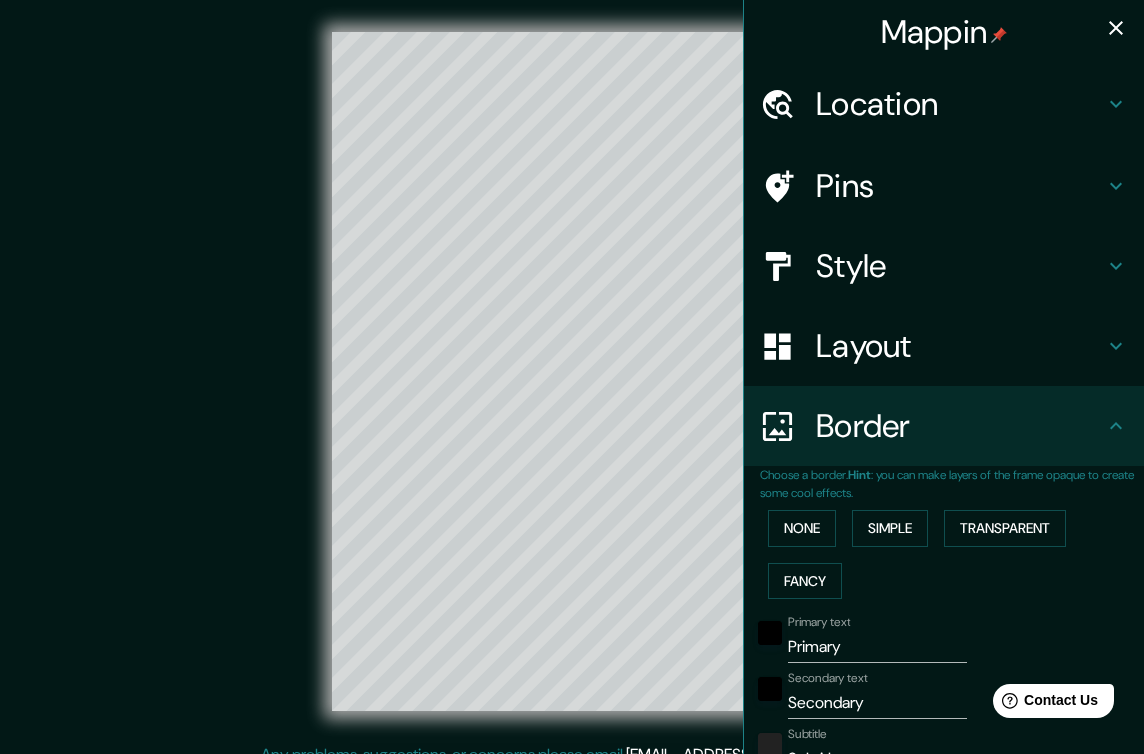 scroll, scrollTop: 0, scrollLeft: 0, axis: both 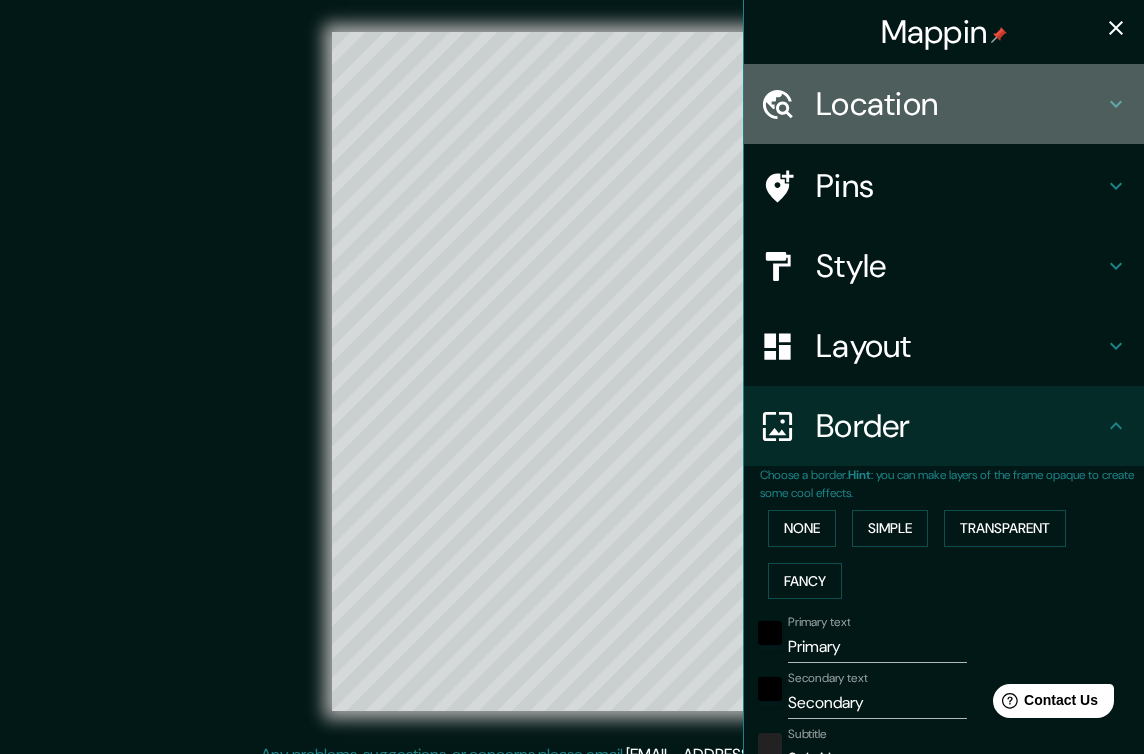click on "Location" at bounding box center (960, 104) 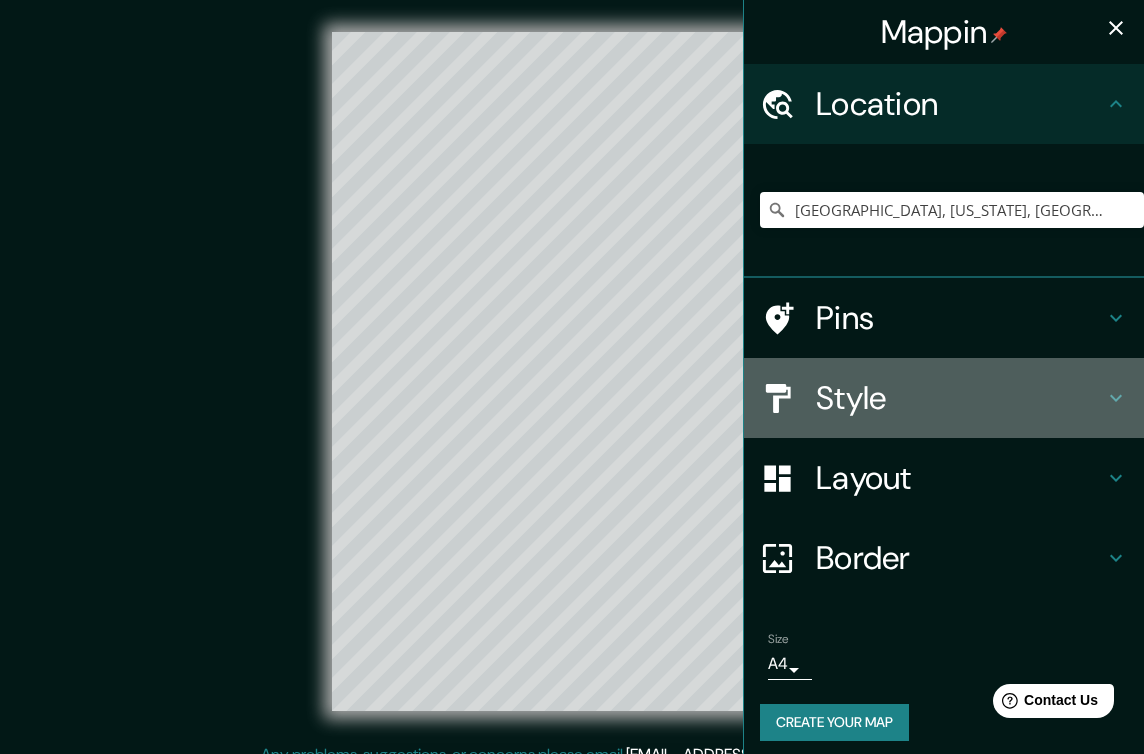 click 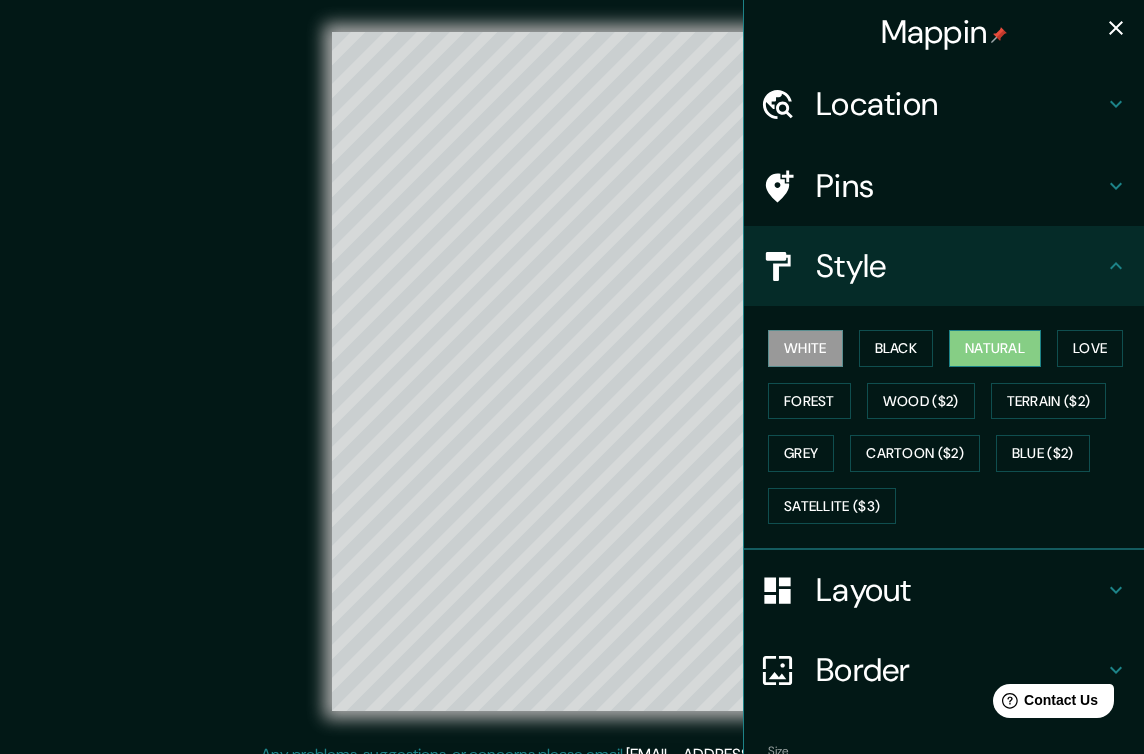 click on "Natural" at bounding box center [995, 348] 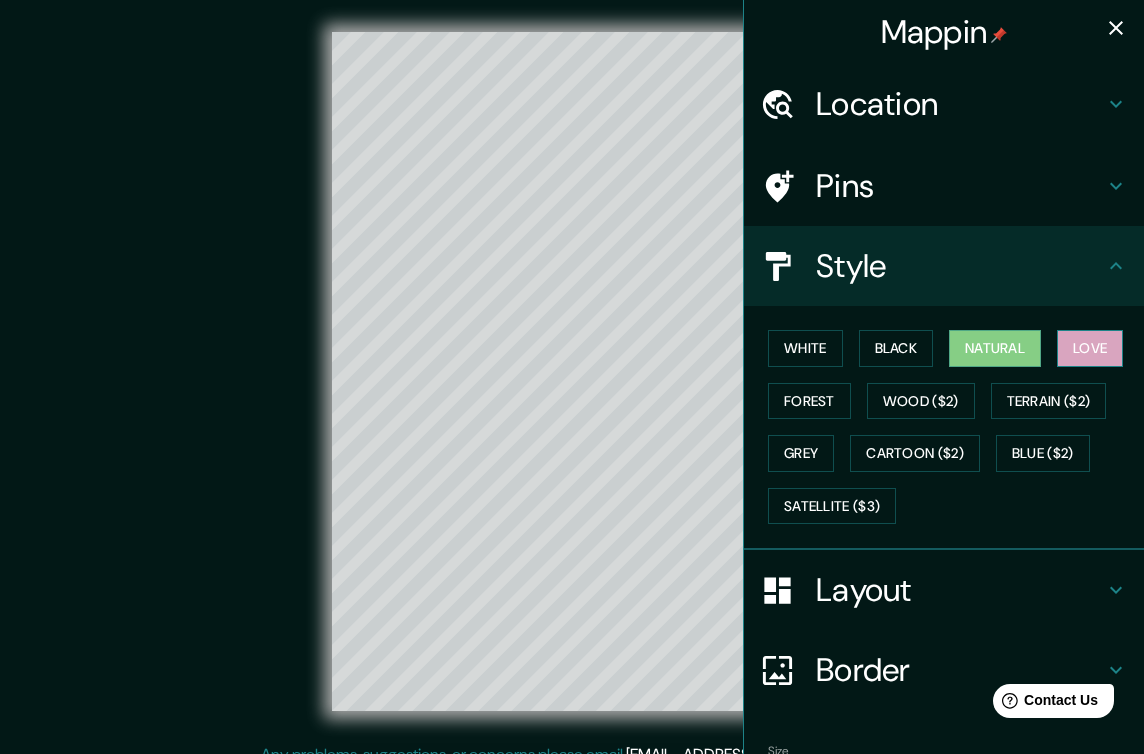 click on "Love" at bounding box center (1090, 348) 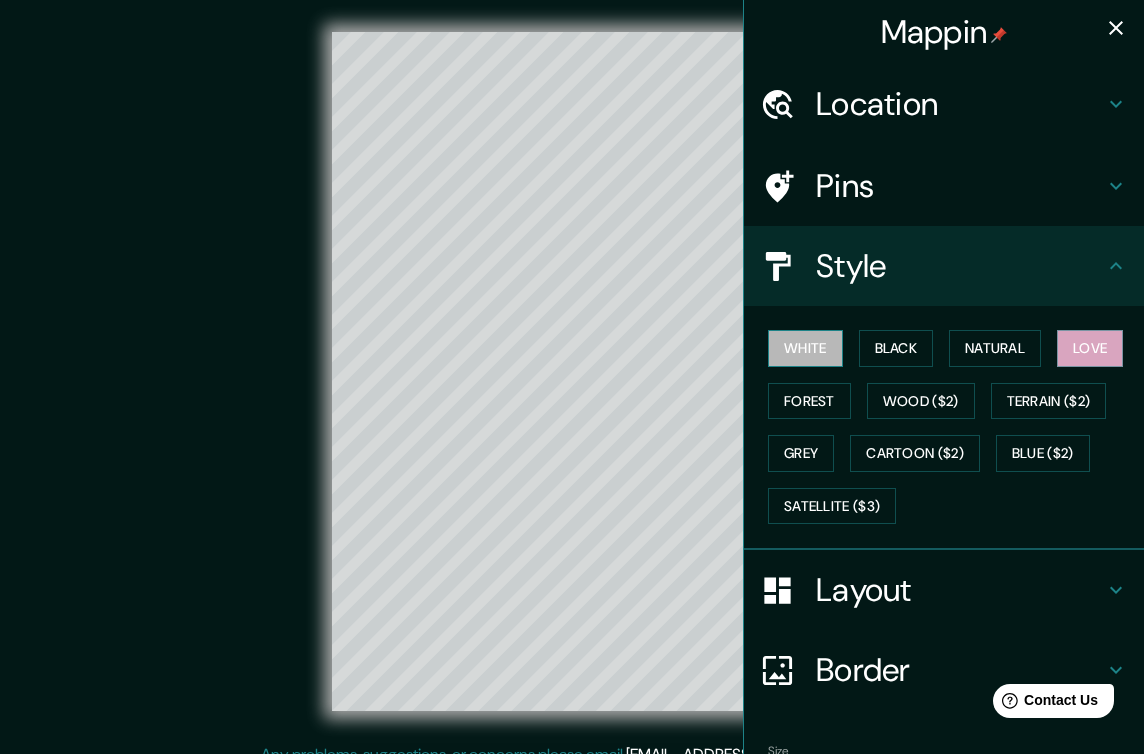 click on "White" at bounding box center [805, 348] 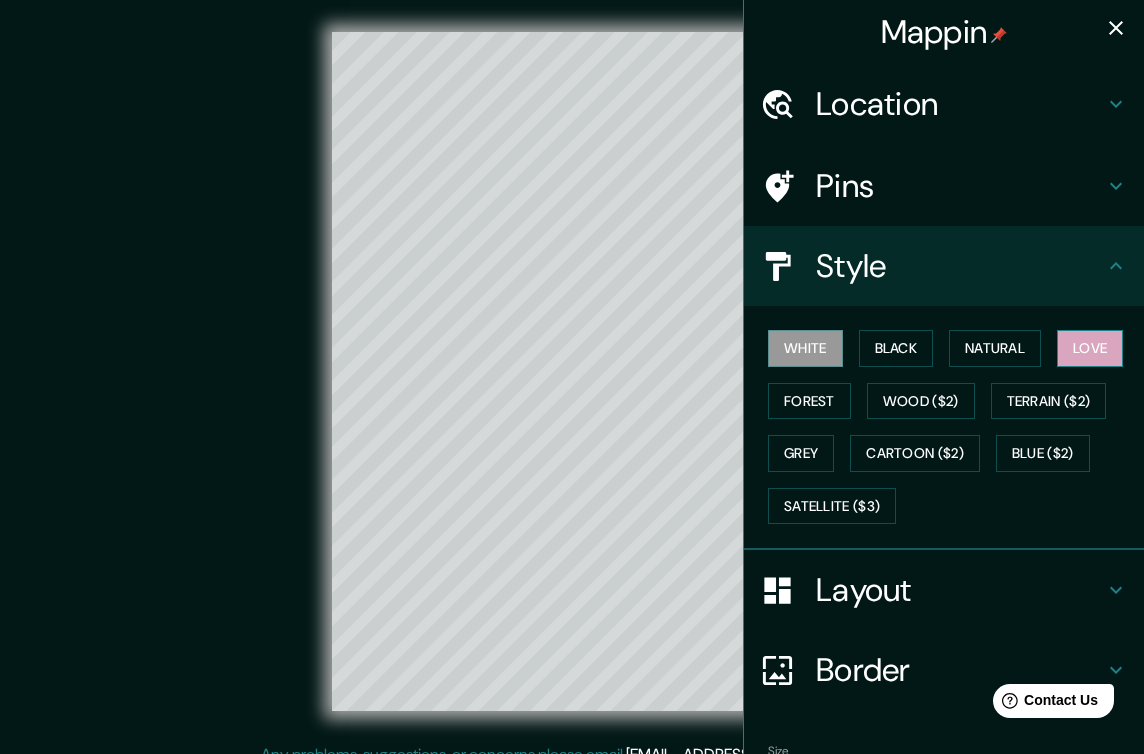 click on "Love" at bounding box center [1090, 348] 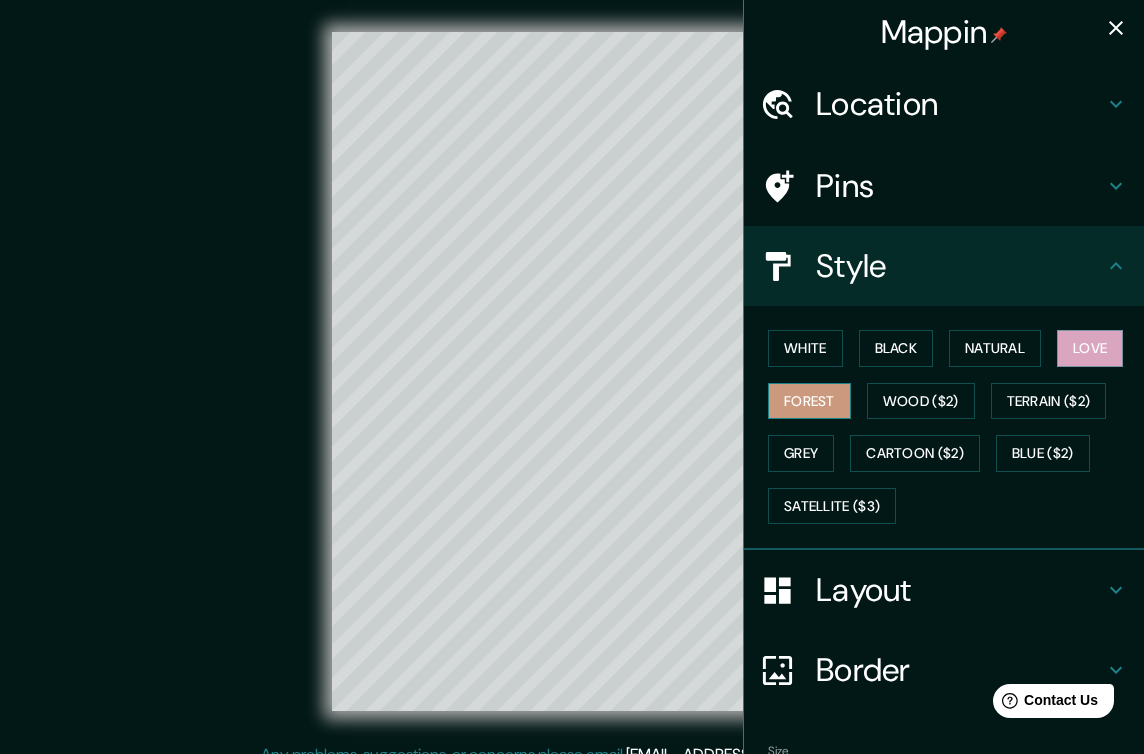 click on "Forest" at bounding box center [809, 401] 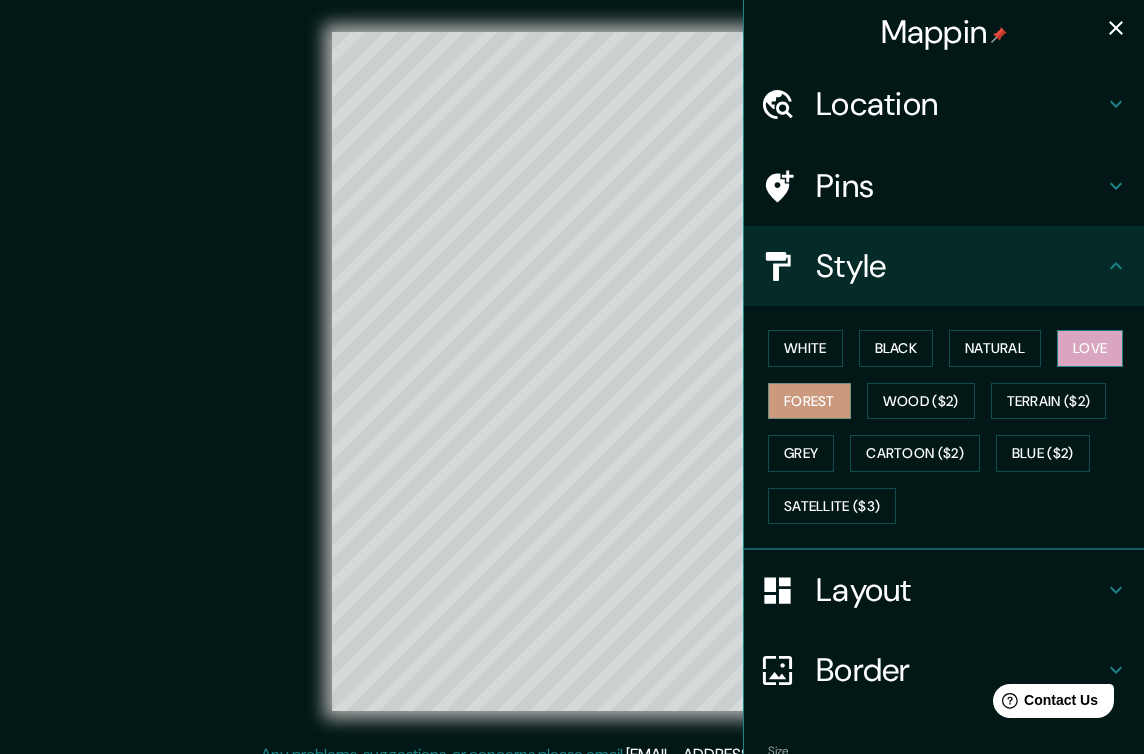 click on "Love" at bounding box center [1090, 348] 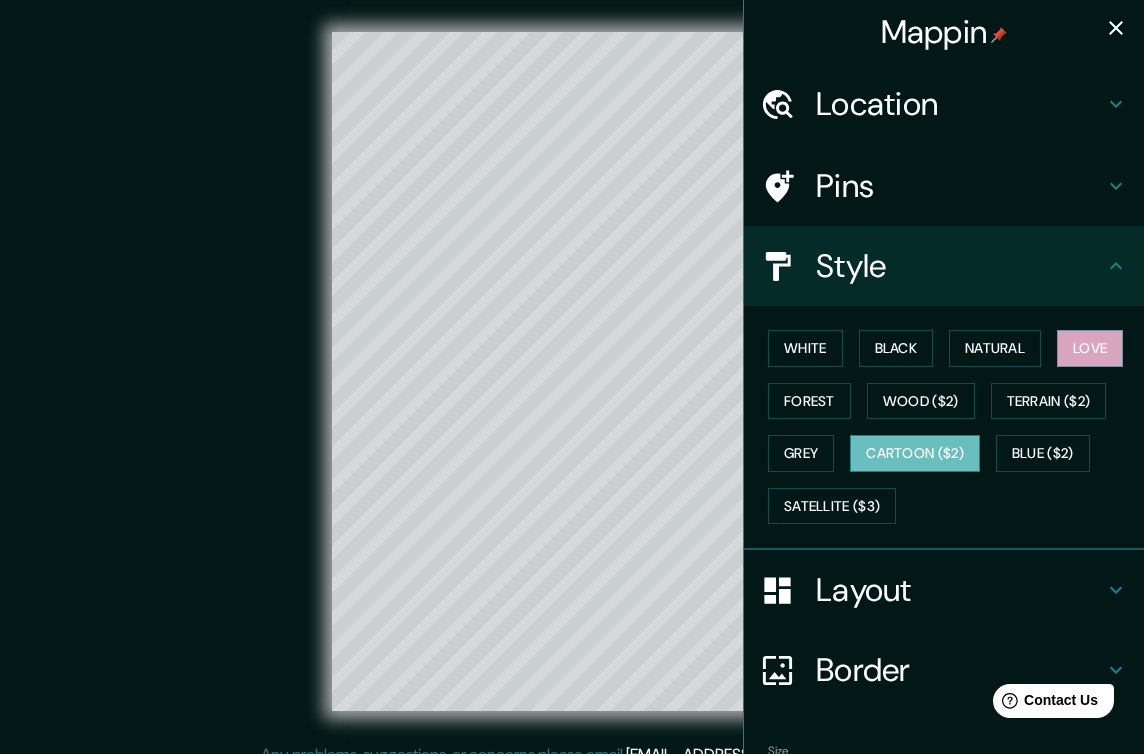 click on "Cartoon ($2)" at bounding box center (915, 453) 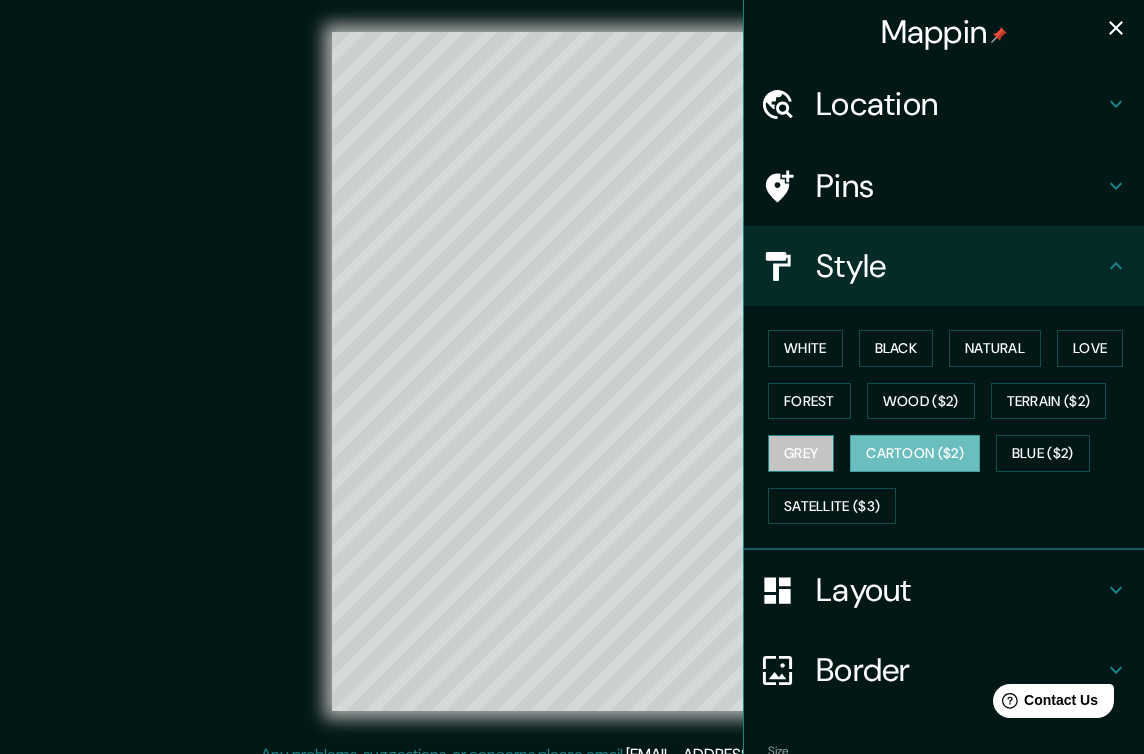 click on "Grey" at bounding box center [801, 453] 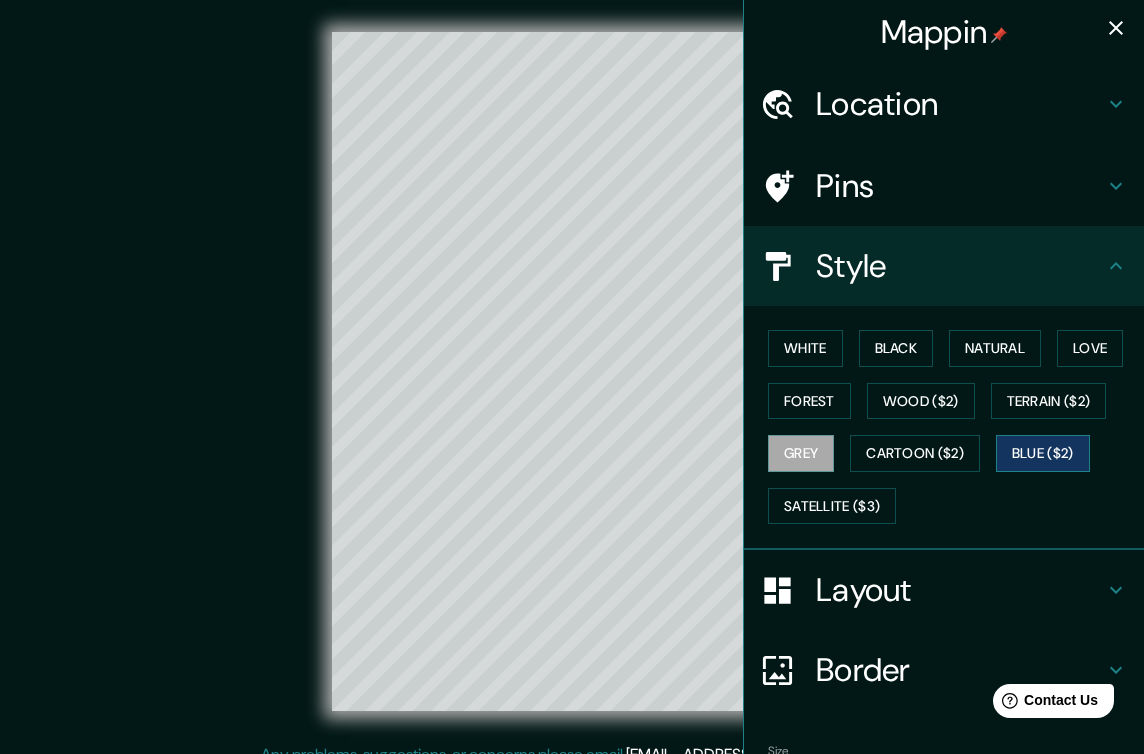 click on "Blue ($2)" at bounding box center (1043, 453) 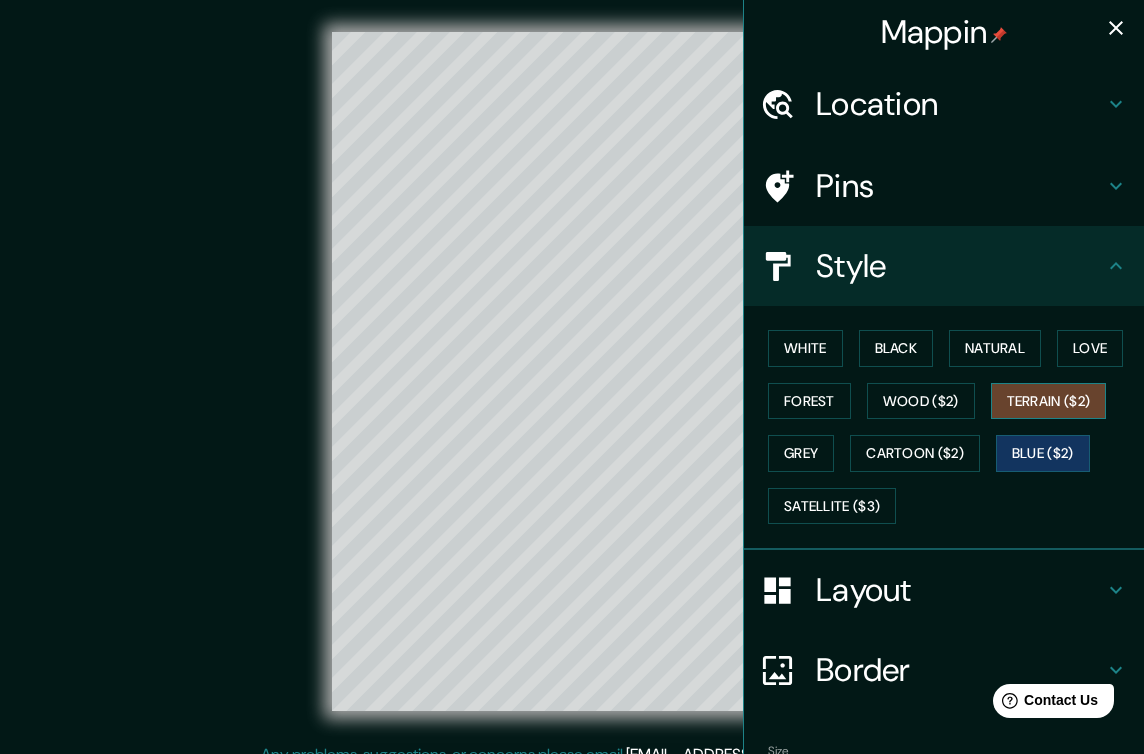 click on "Terrain ($2)" at bounding box center [1049, 401] 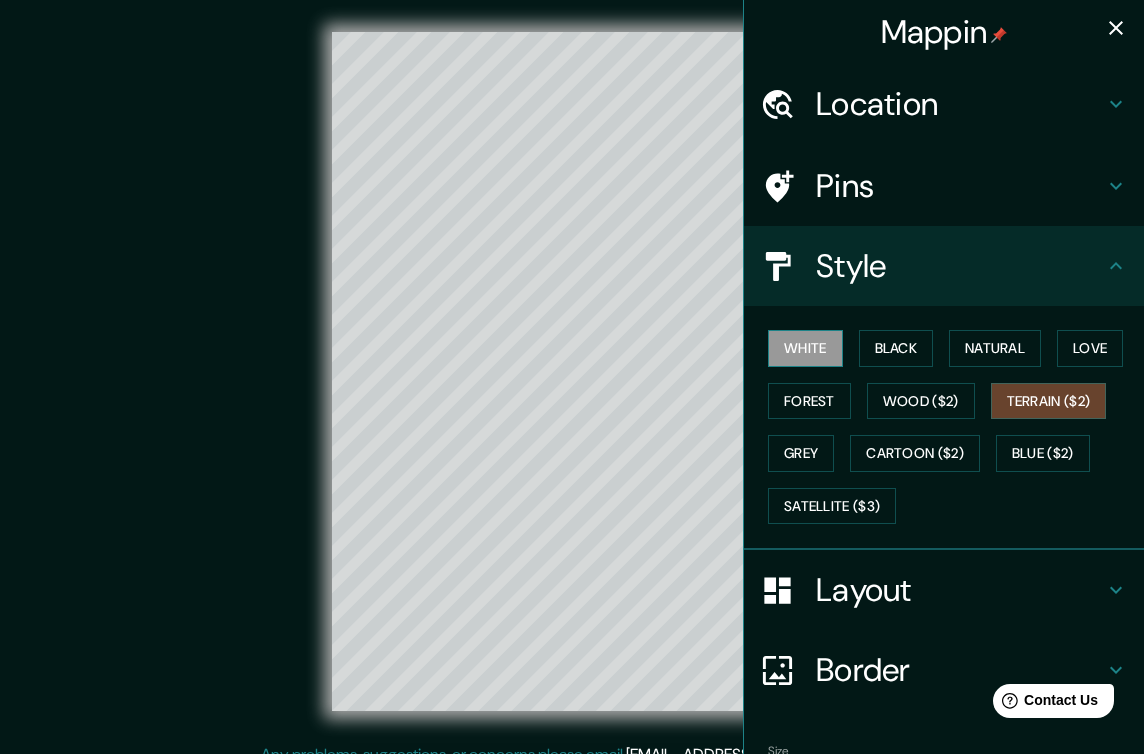click on "White" at bounding box center [805, 348] 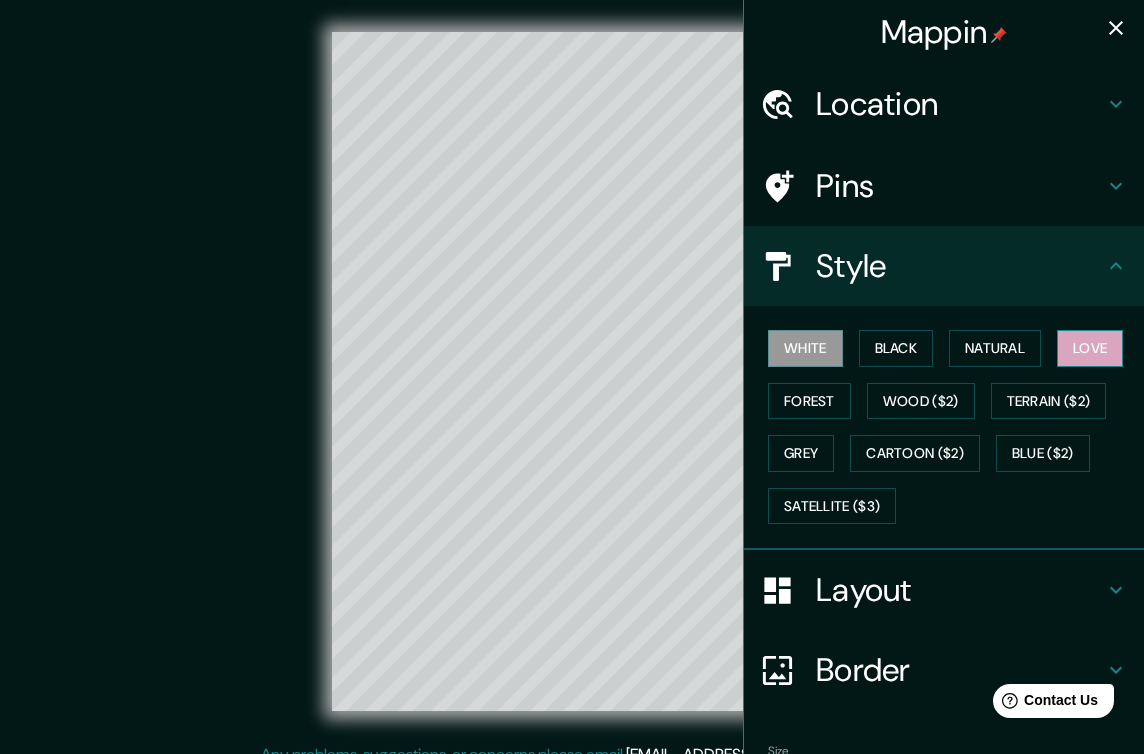 click on "Love" at bounding box center (1090, 348) 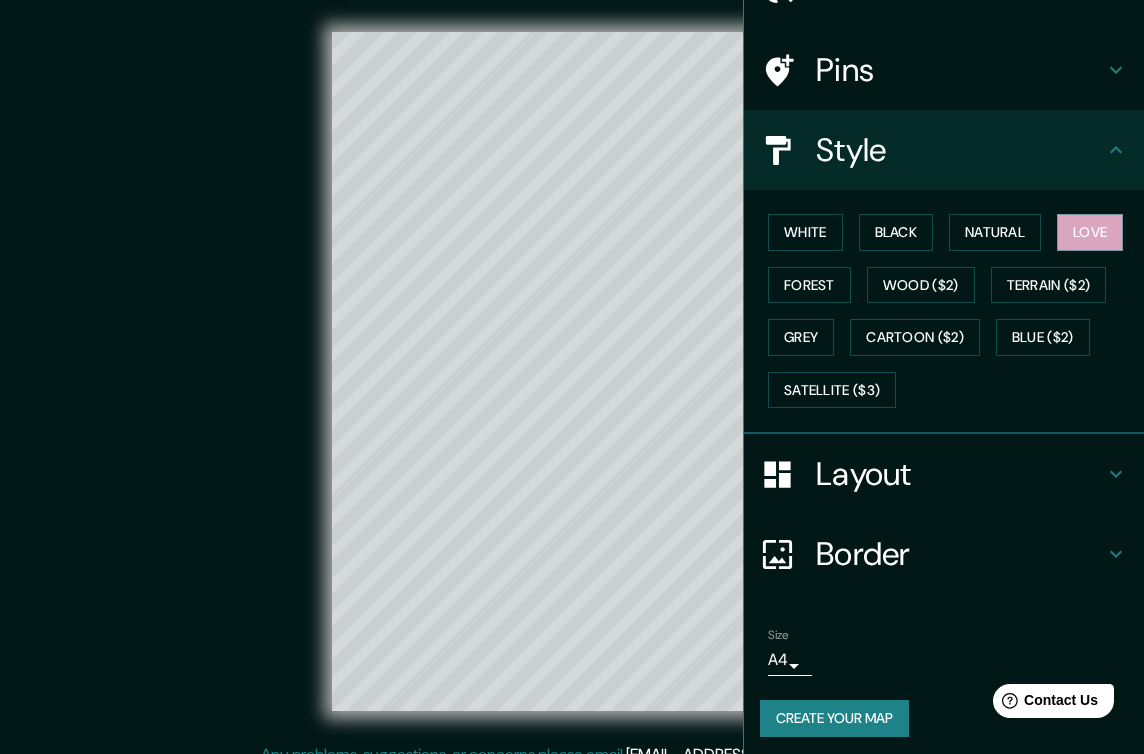 scroll, scrollTop: 115, scrollLeft: 0, axis: vertical 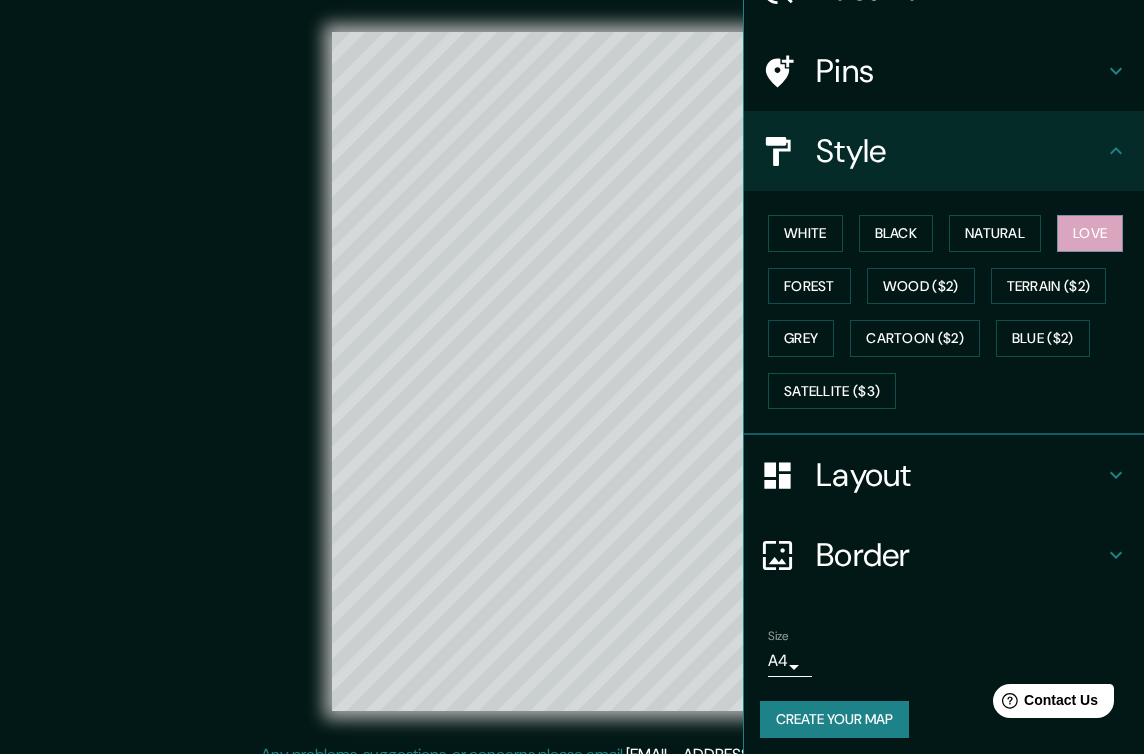 click 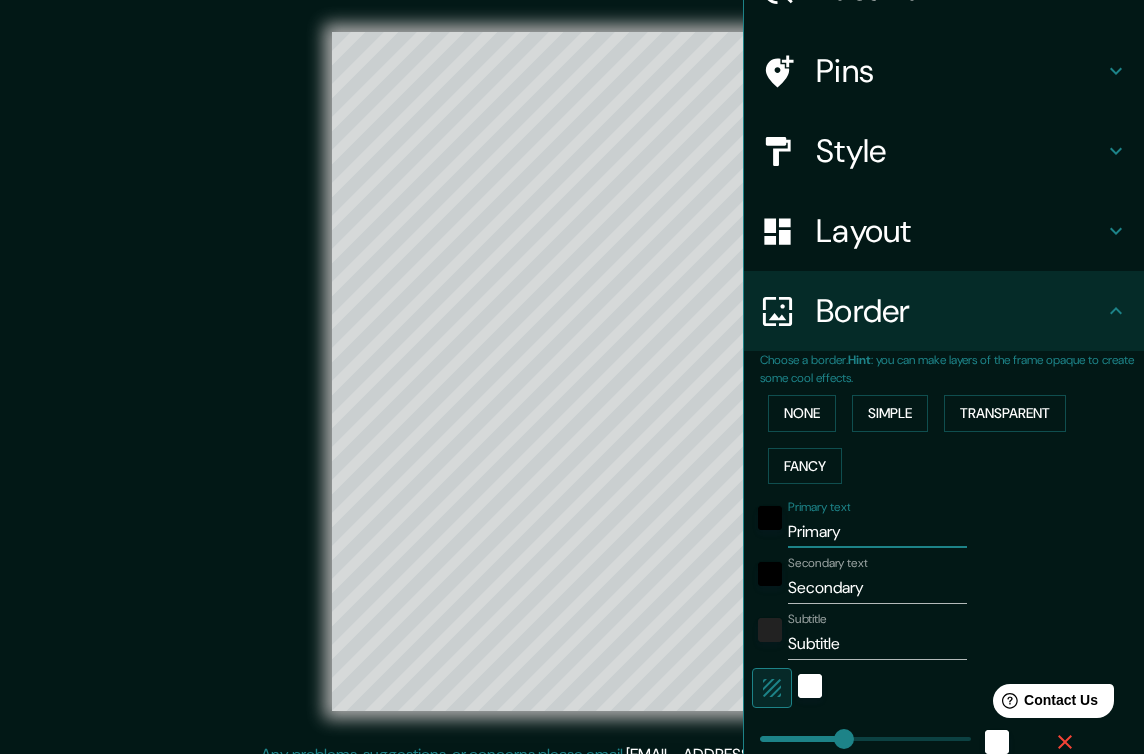 click on "Primary" at bounding box center [877, 532] 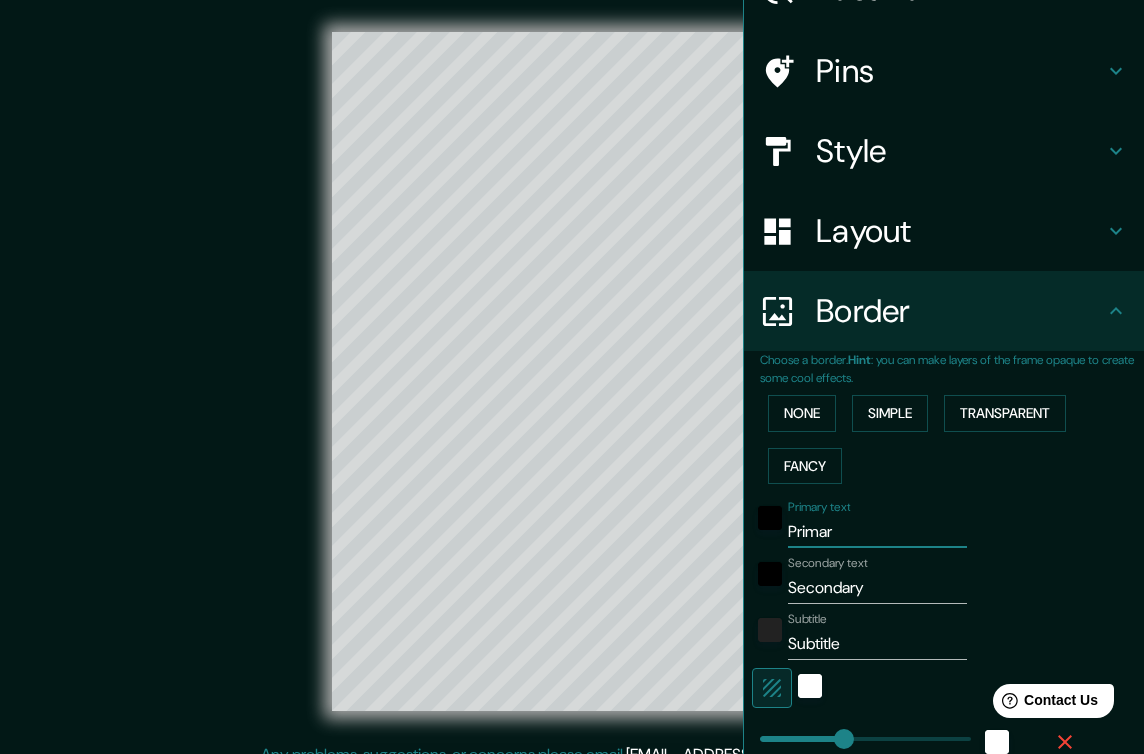 type on "Prima" 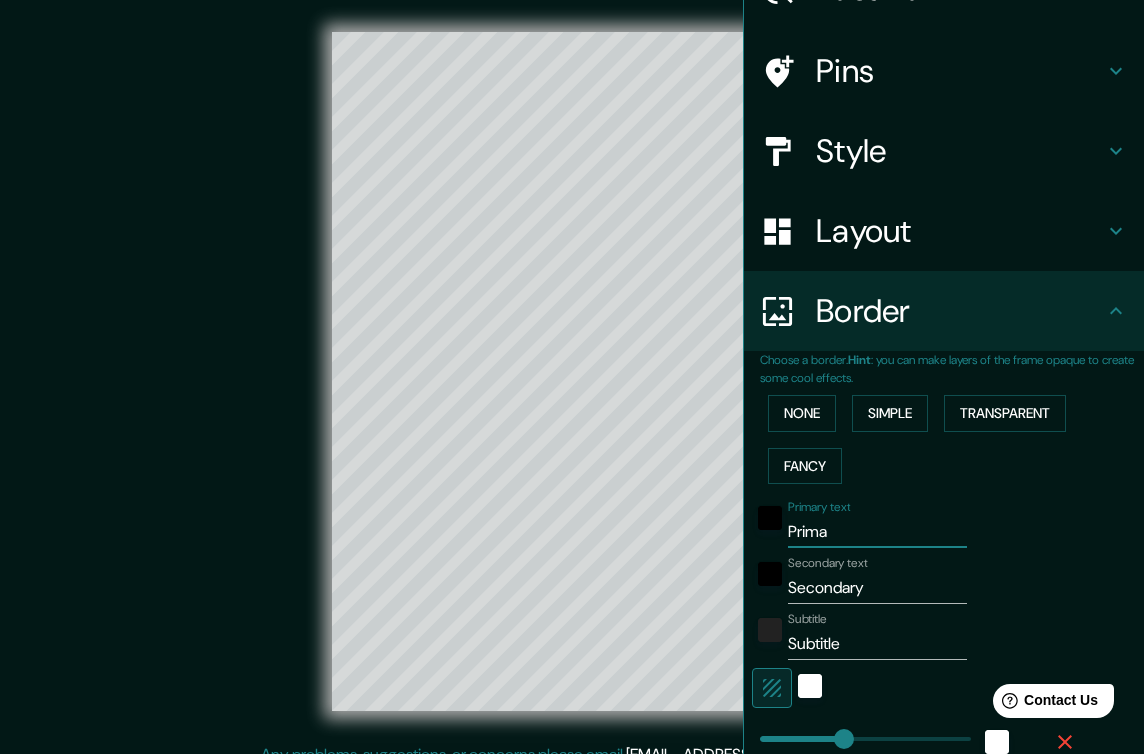 type on "Prim" 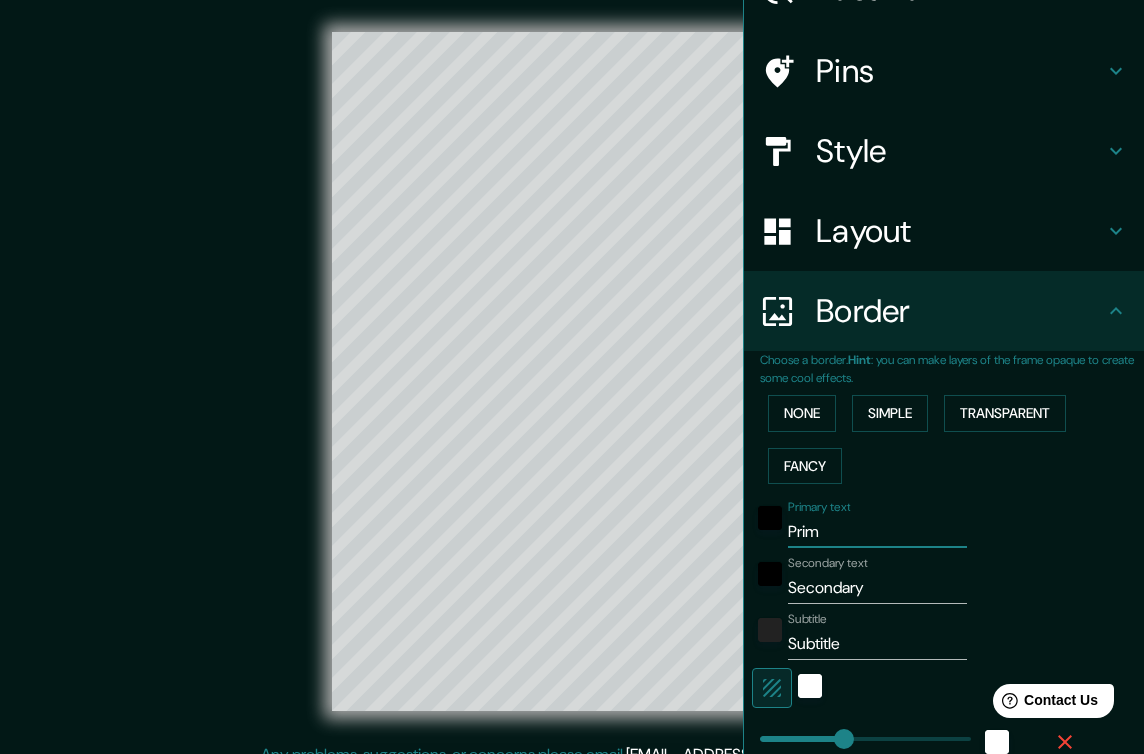 type on "Pri" 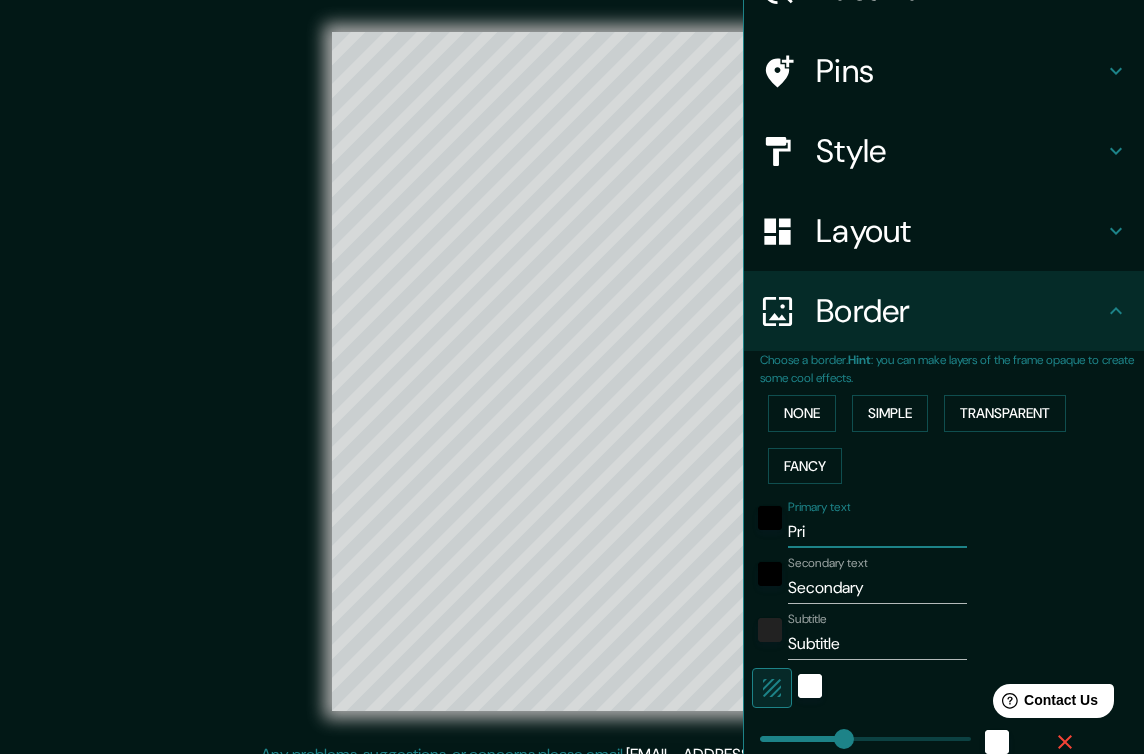 type on "Pr" 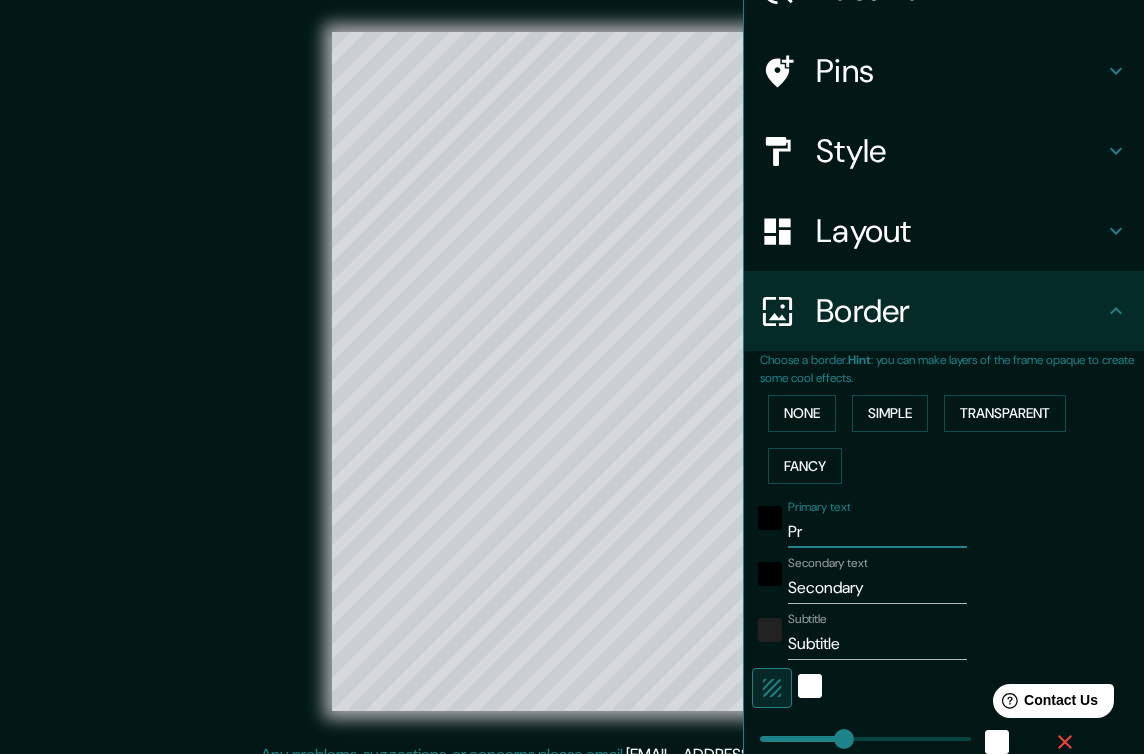 type on "P" 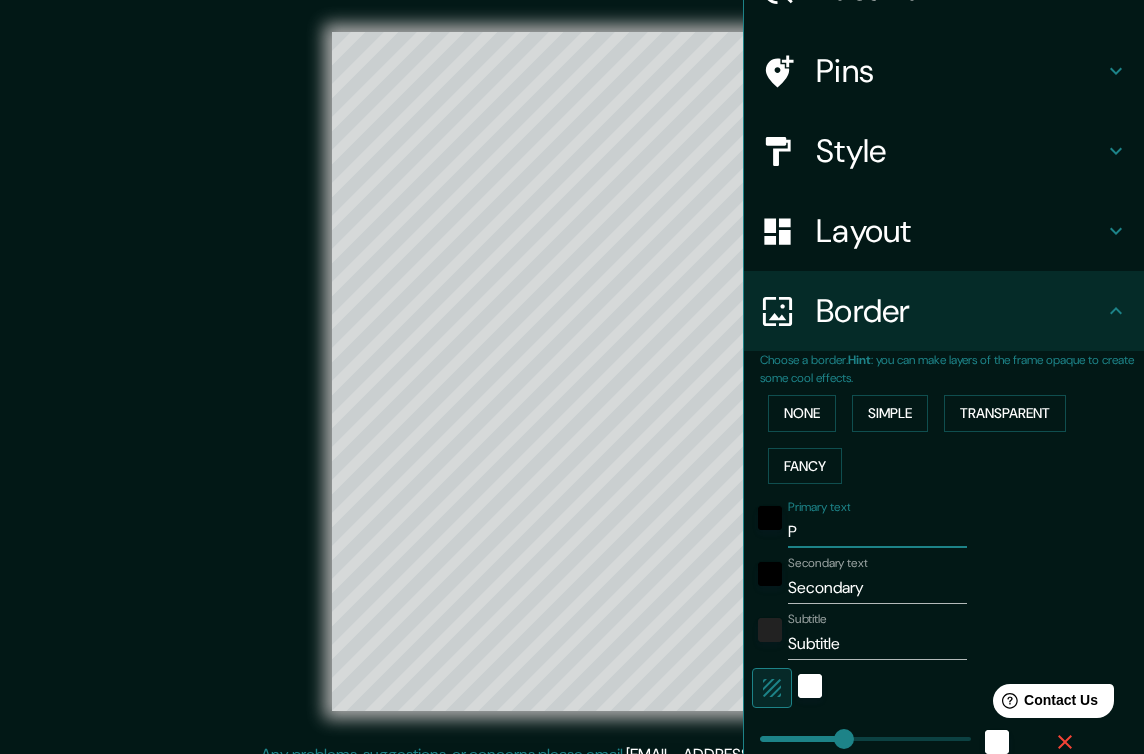 type 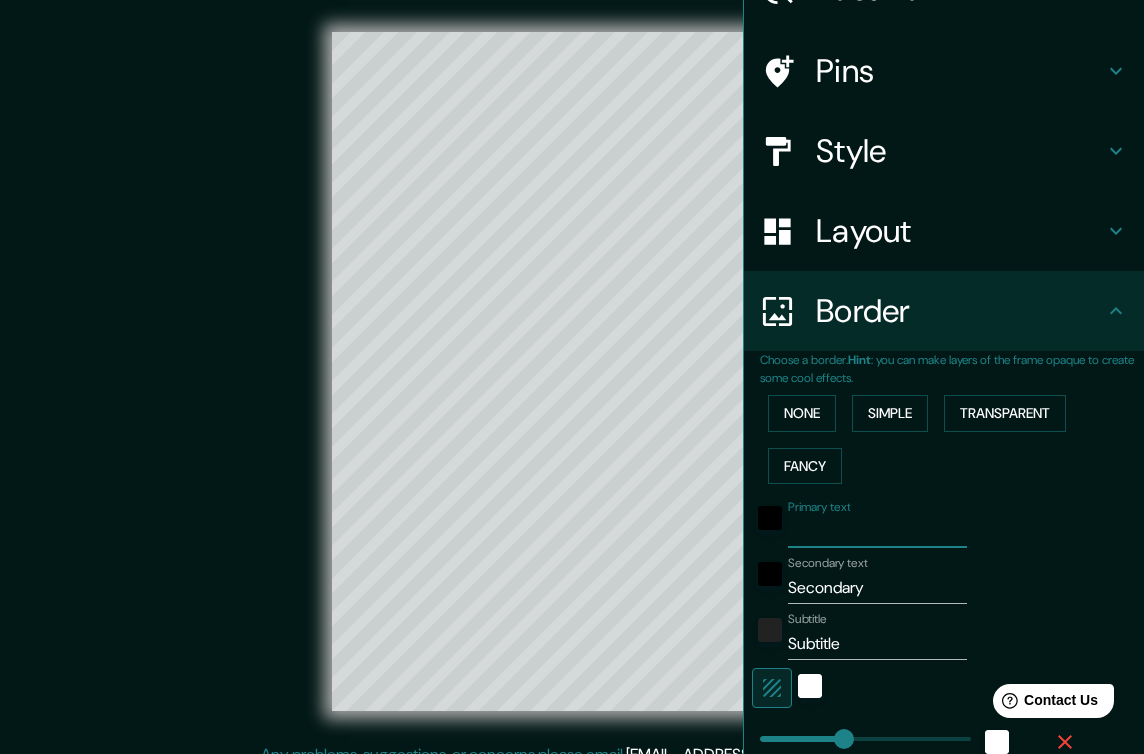 type on "S" 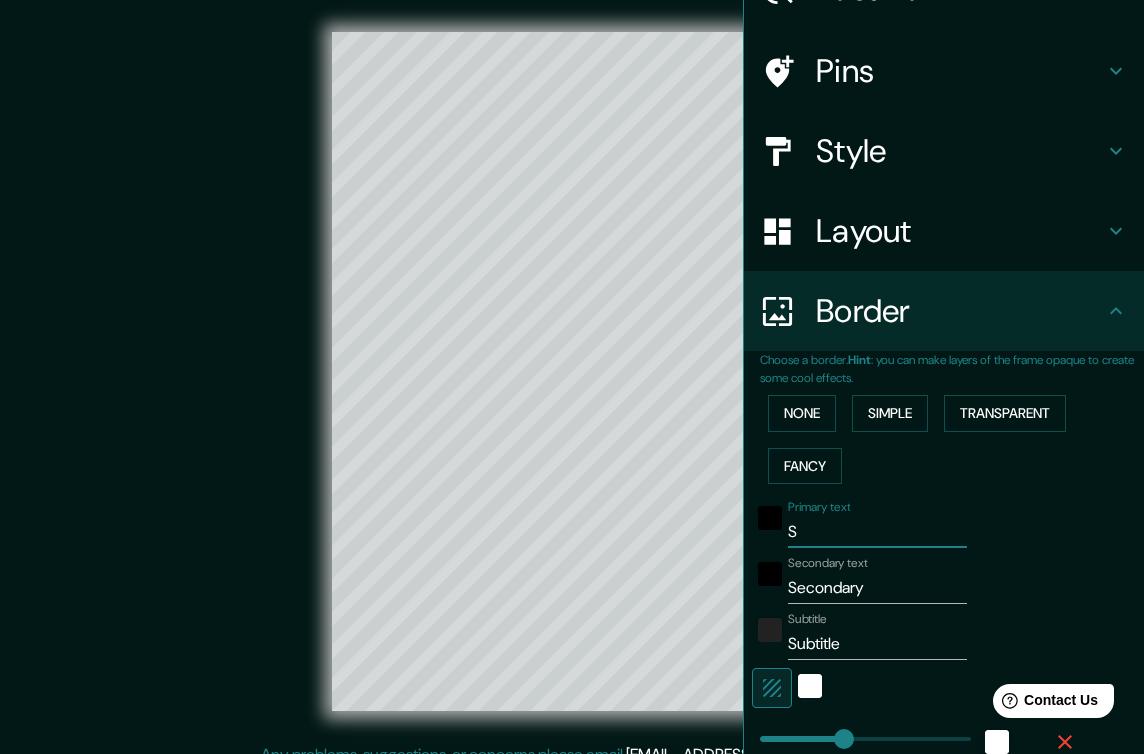 type on "Sa" 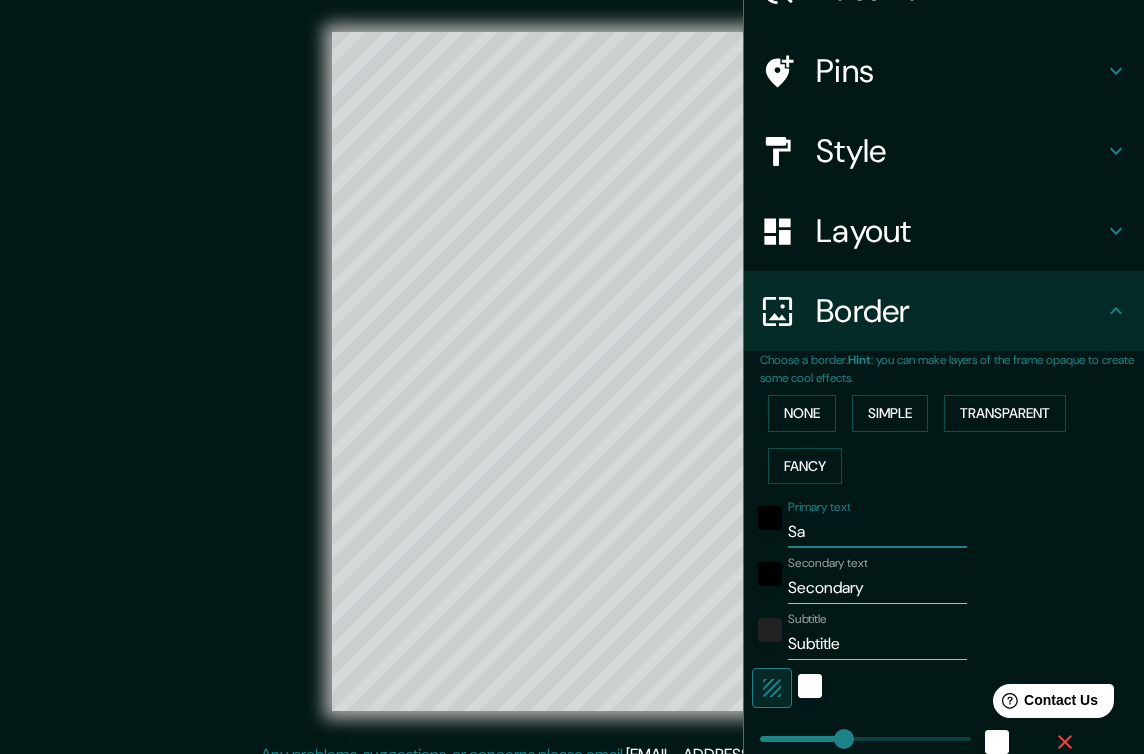 type on "San" 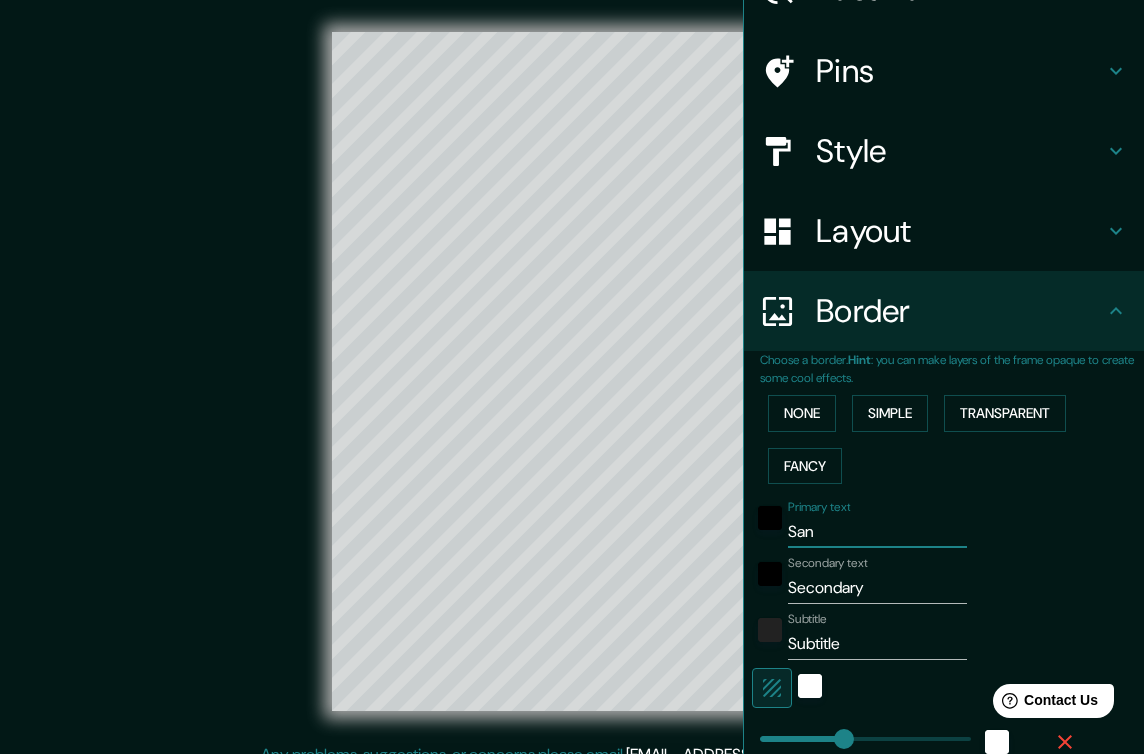type on "Sani" 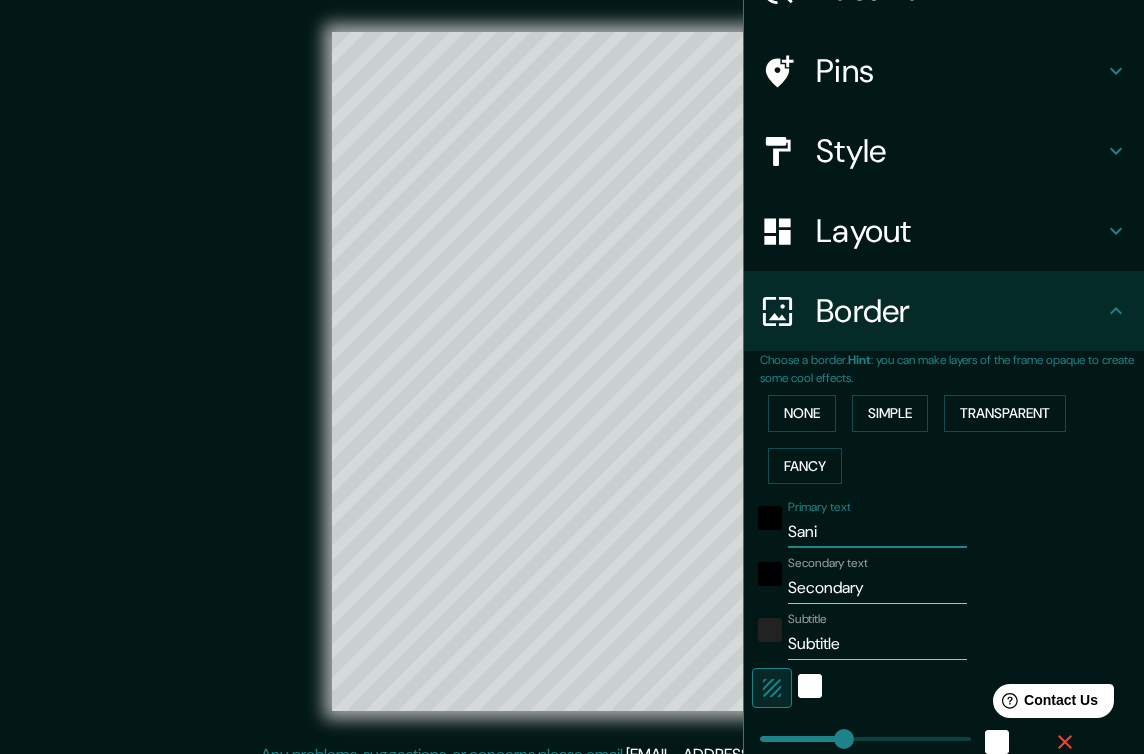 type on "Sanib" 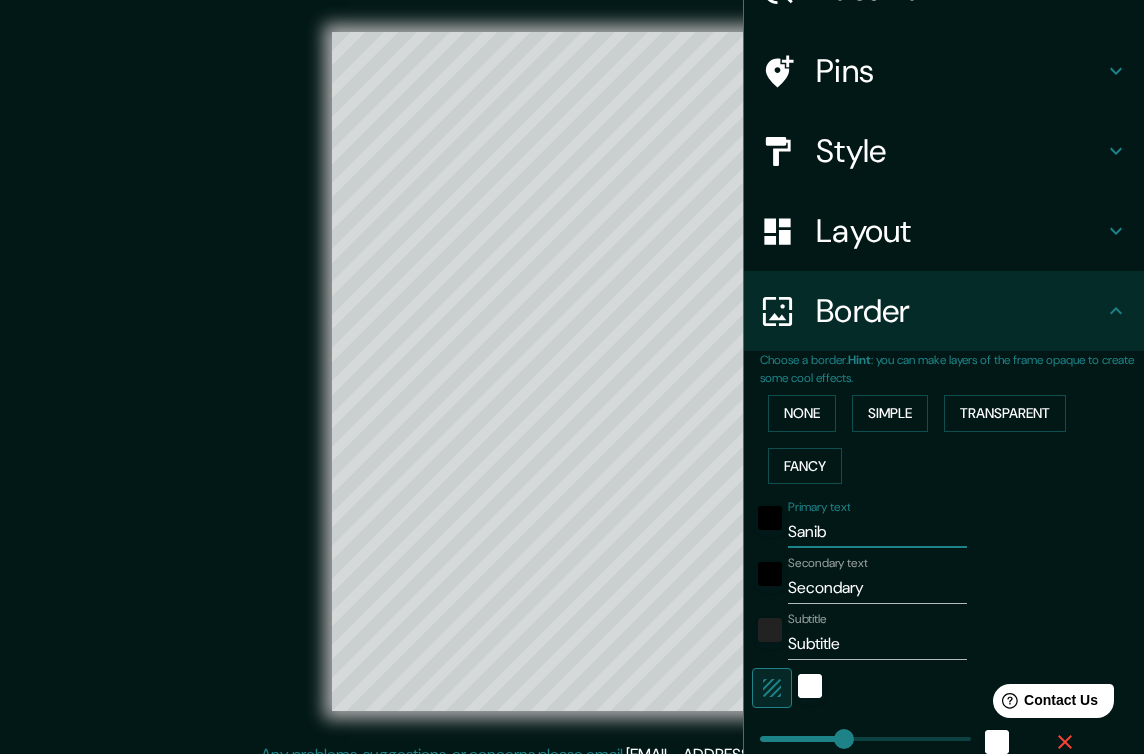 type on "Sanibe" 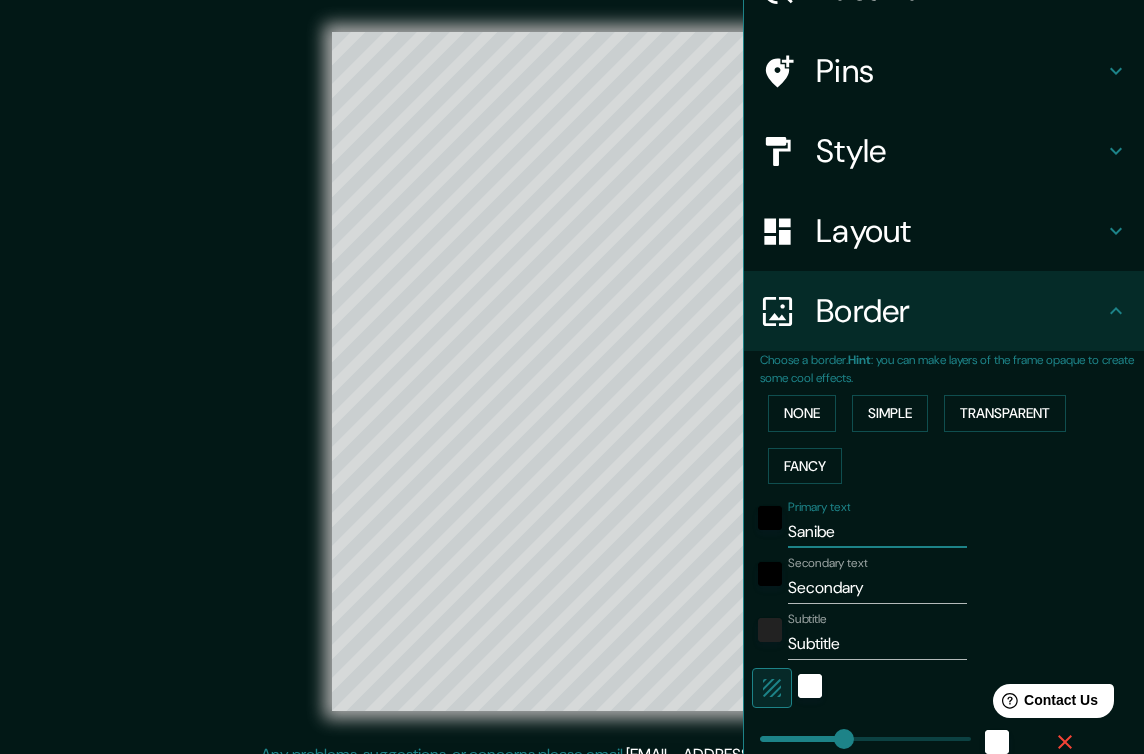 type on "Sanibel" 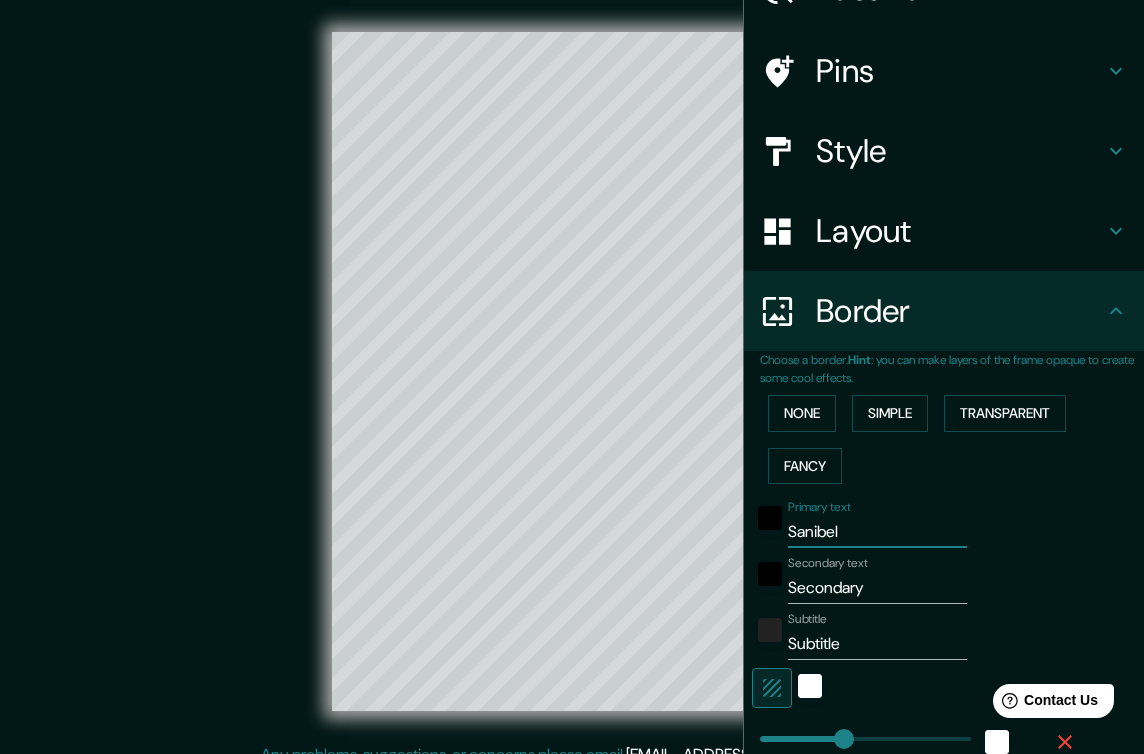 type on "Sanibel" 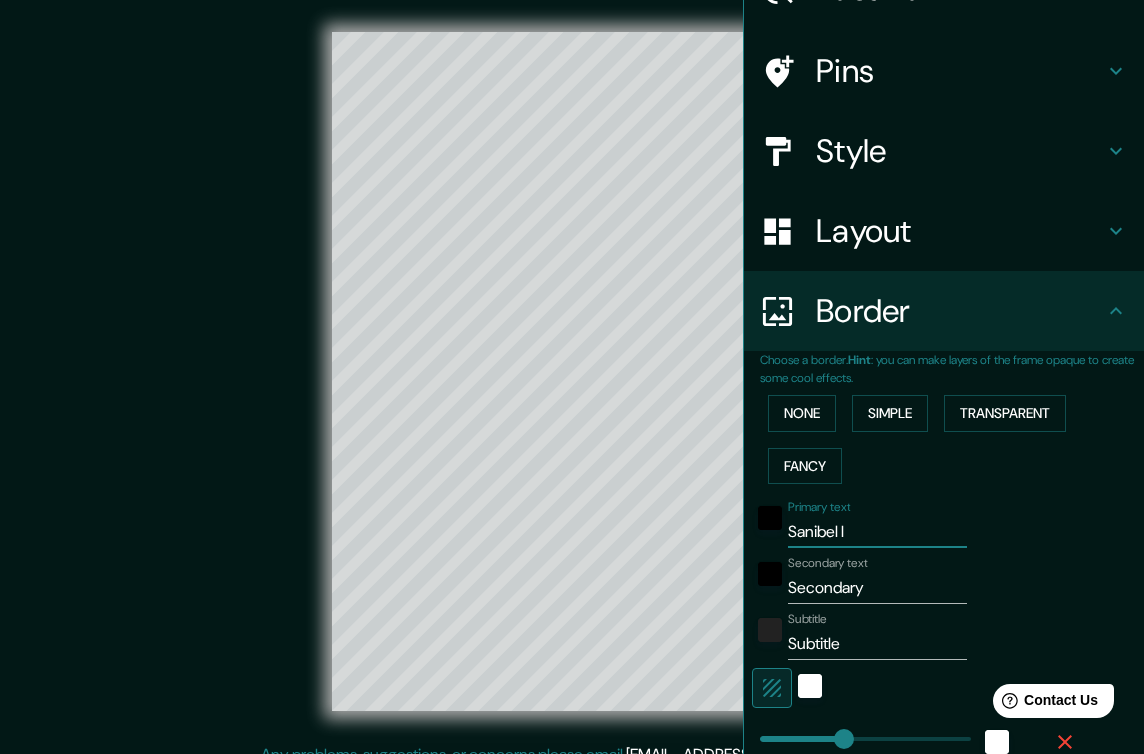type on "Sanibel Is" 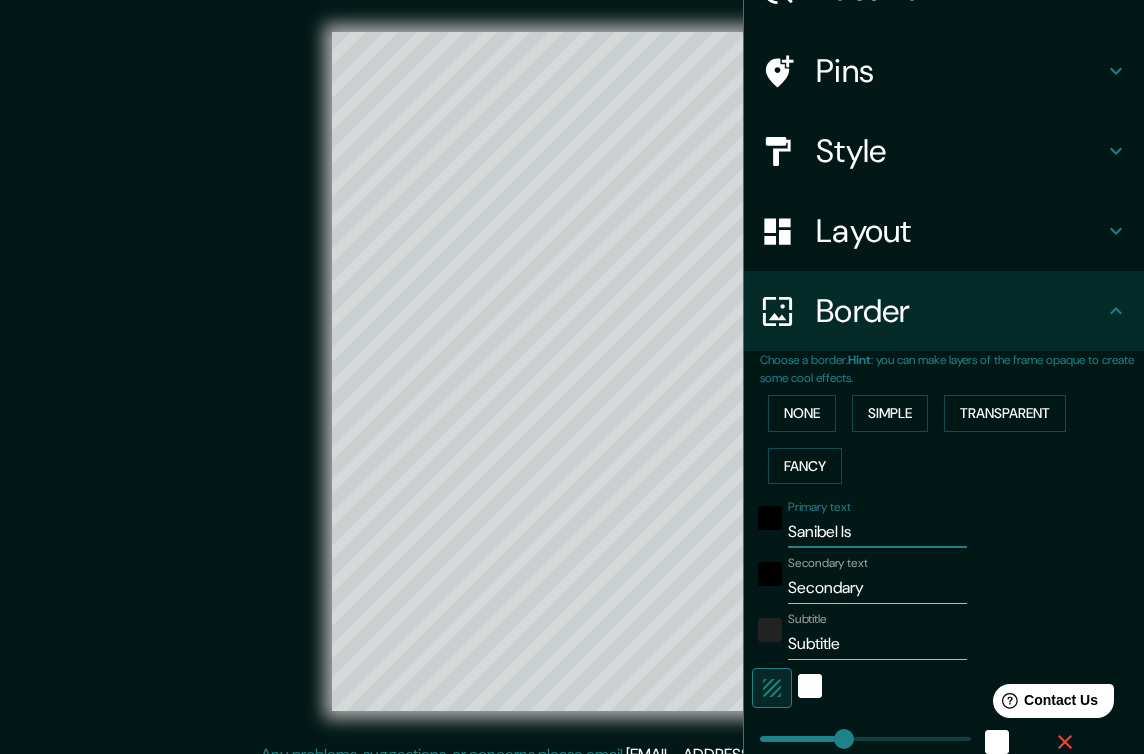 type on "Sanibel Isl" 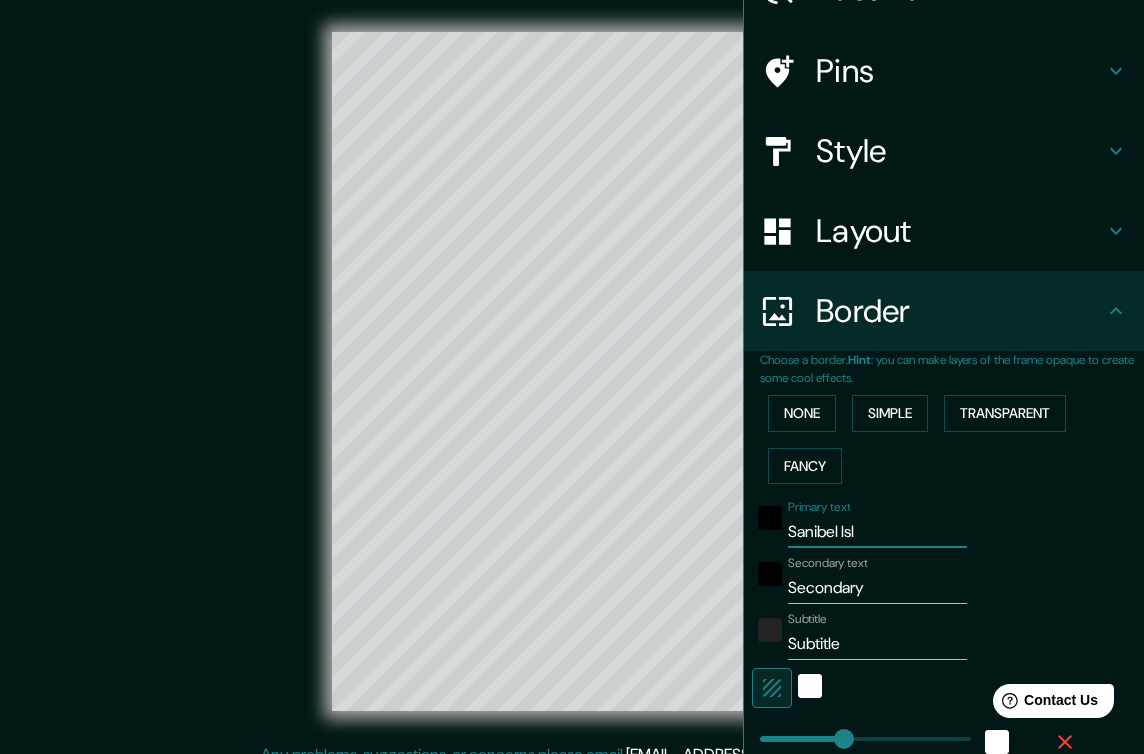 type on "Sanibel Isla" 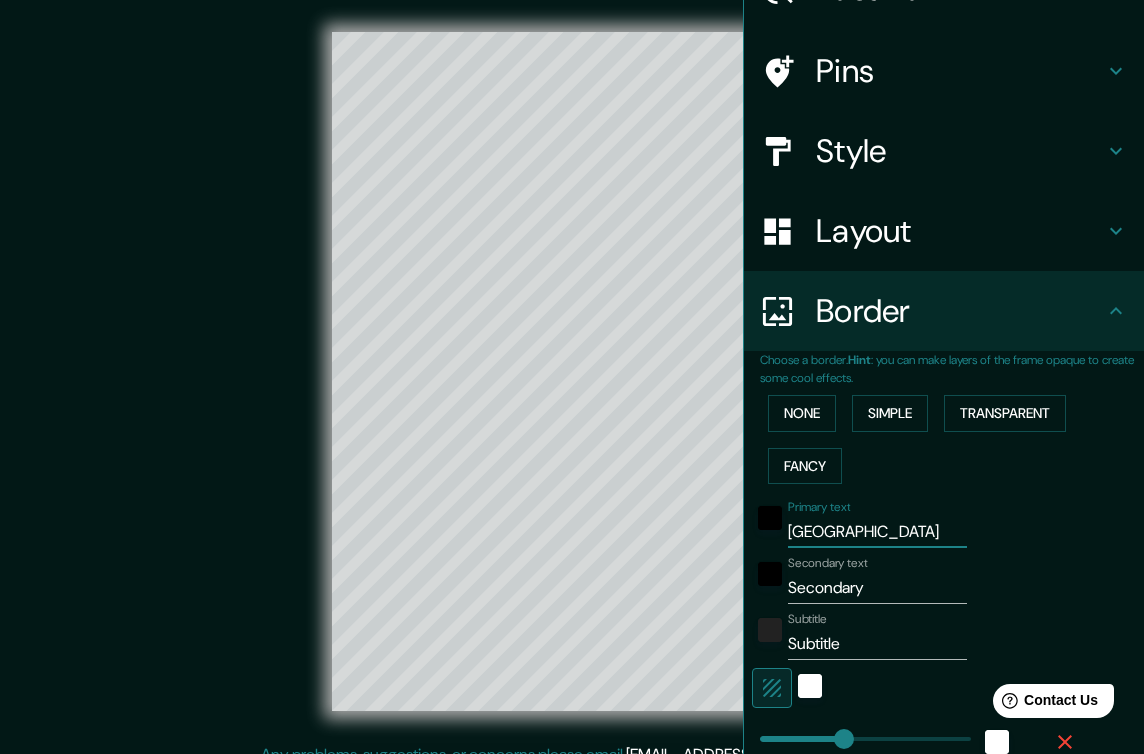 type on "Sanibel Islan" 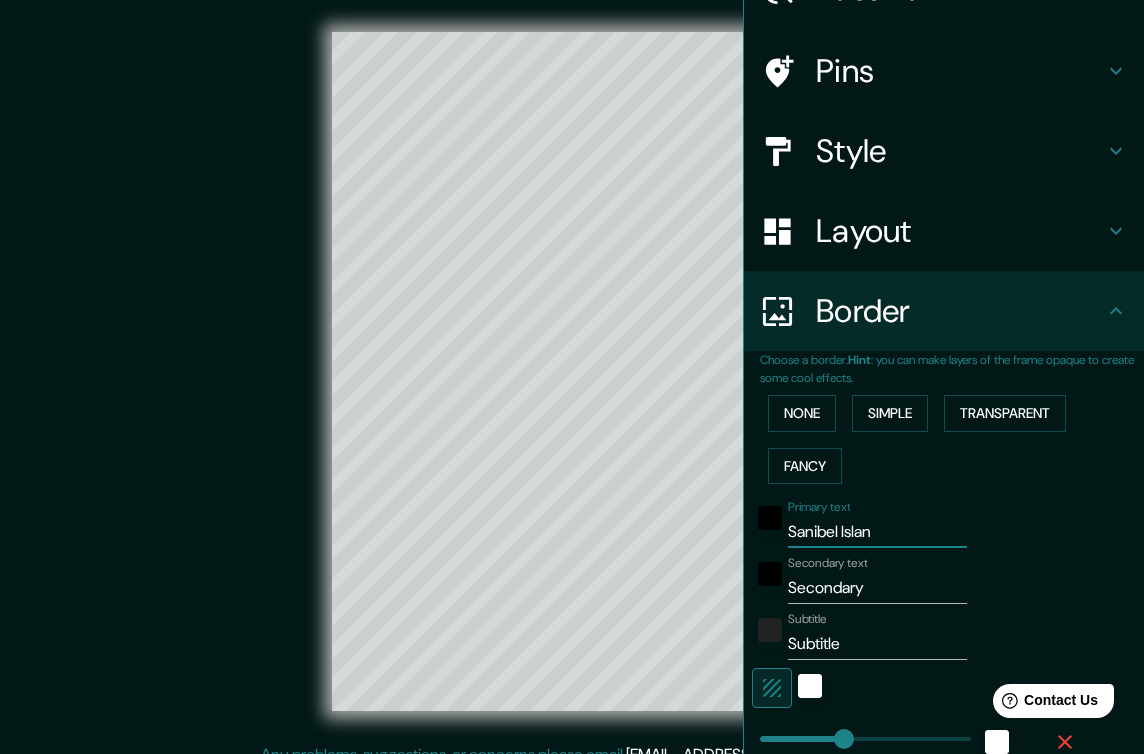 type on "Sanibel Islan" 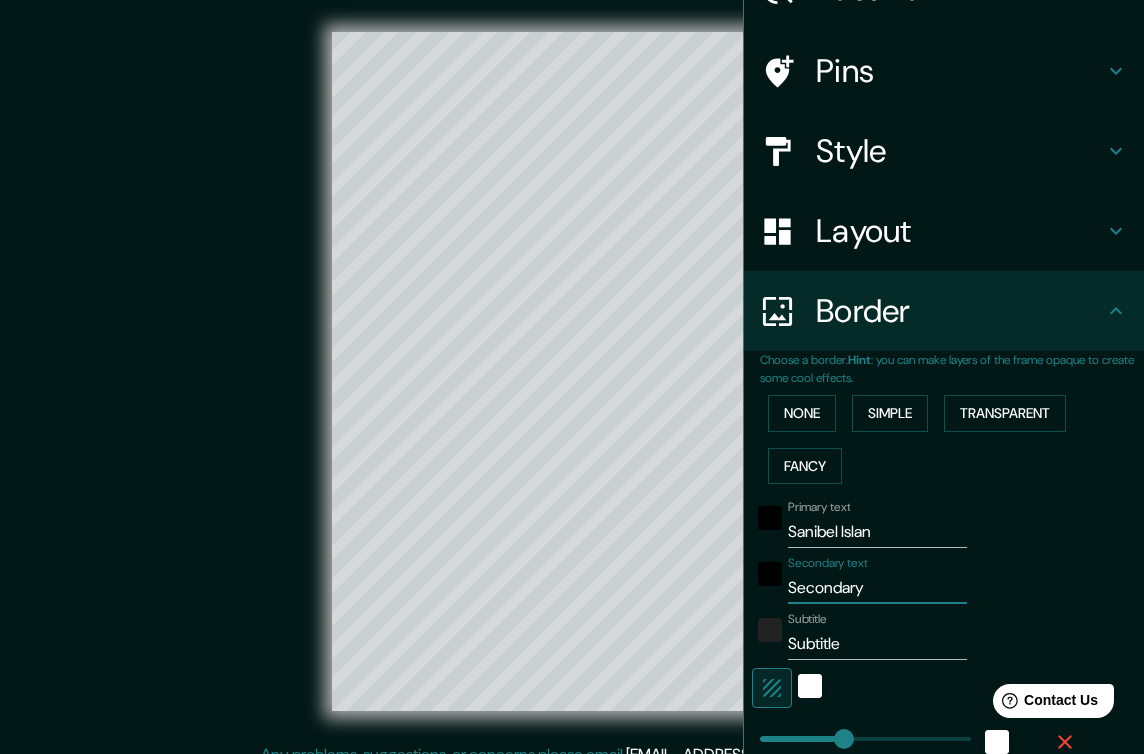 click on "Secondary" at bounding box center (877, 588) 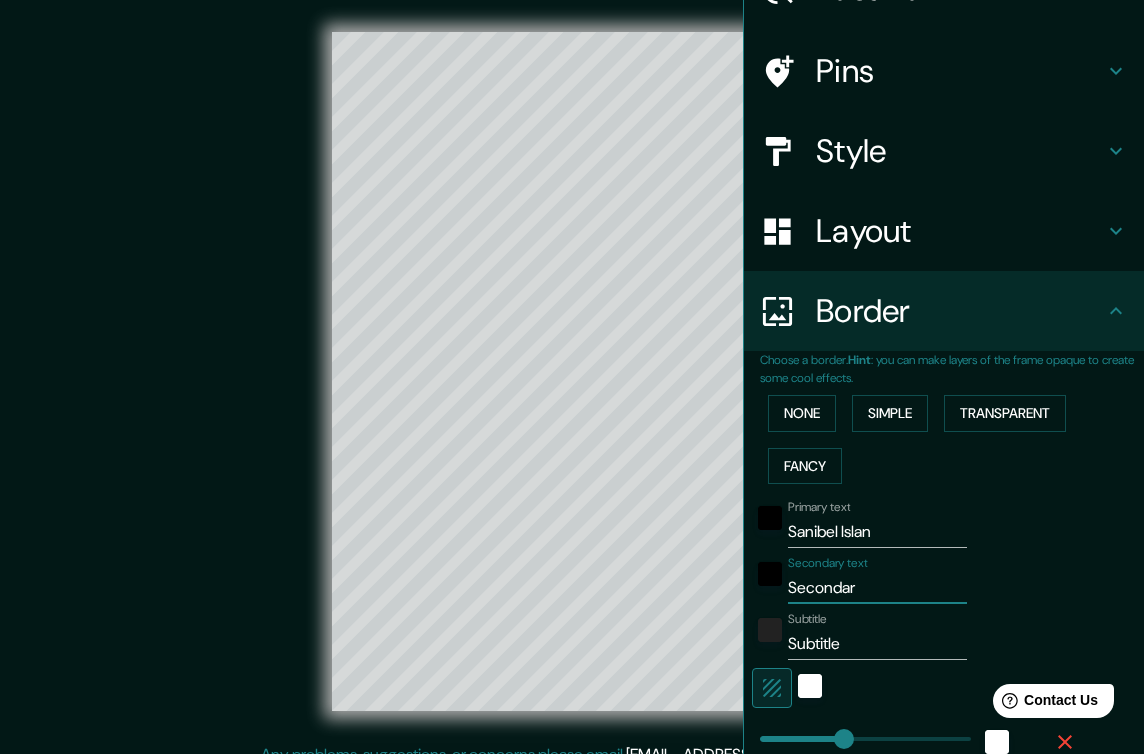 type on "Seconda" 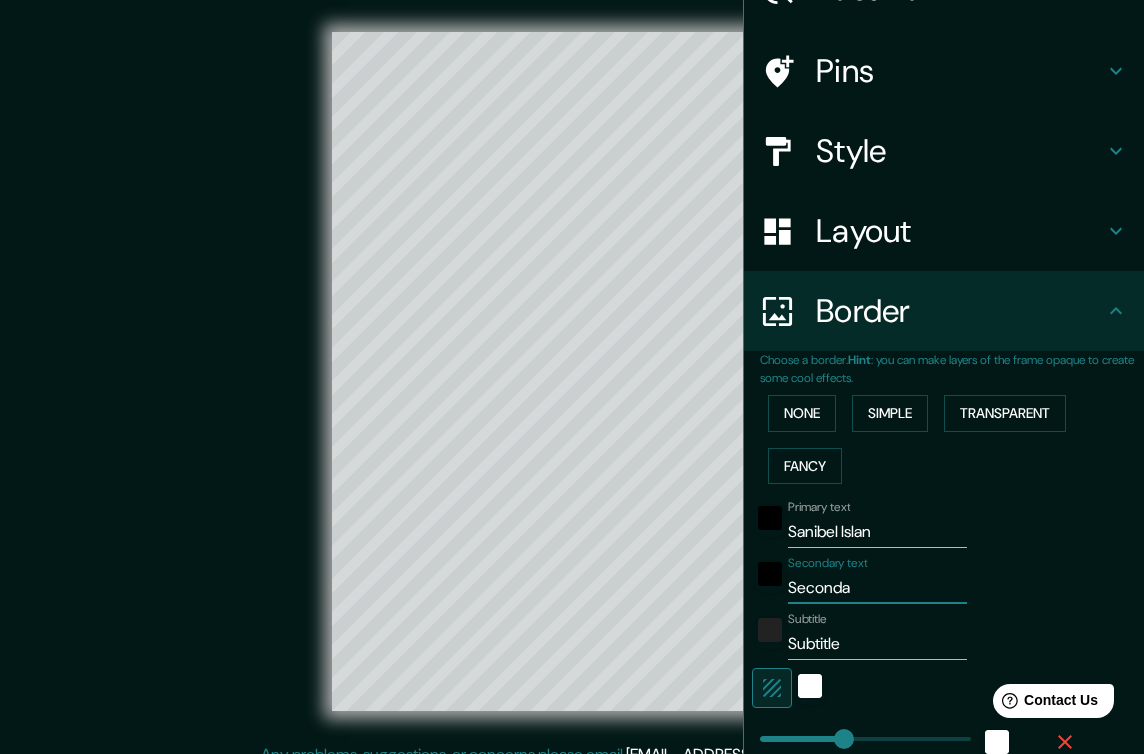 type on "Second" 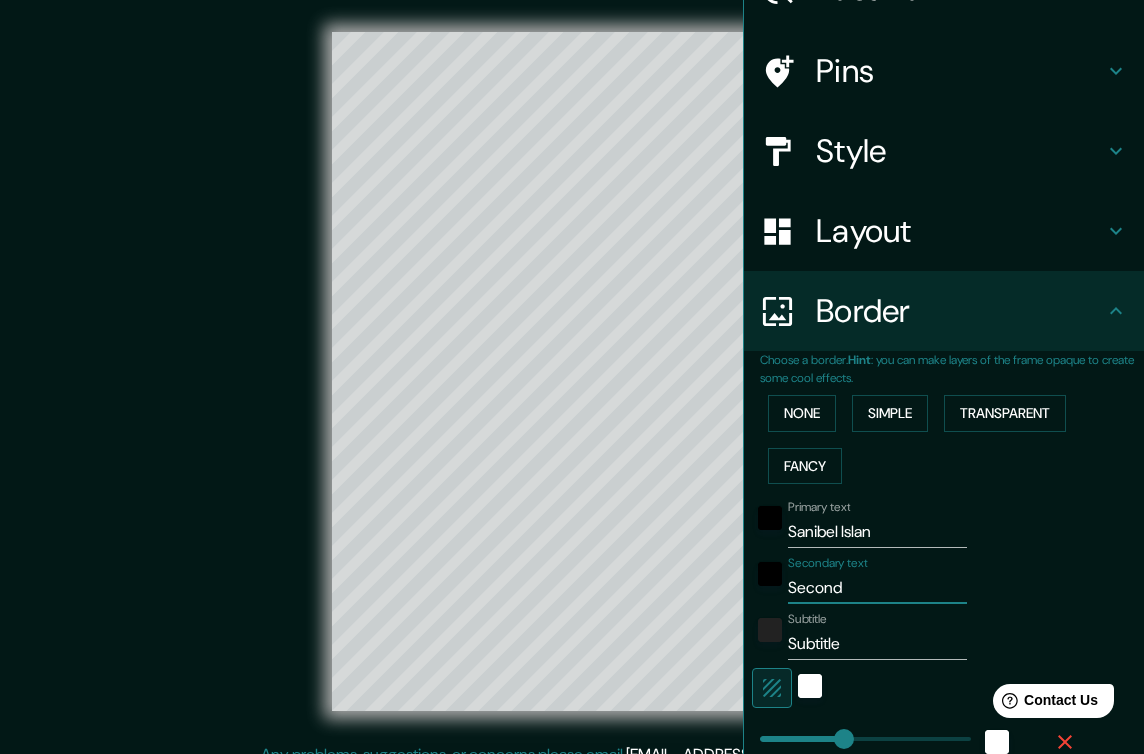 type on "Secon" 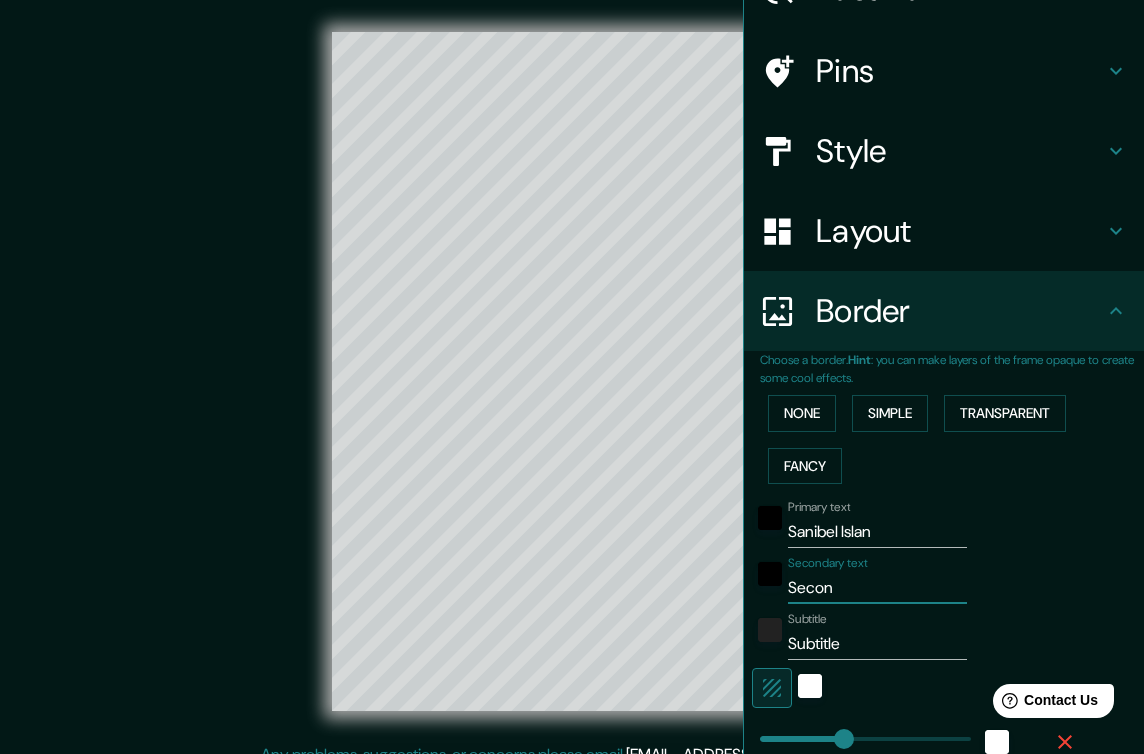 type on "Seco" 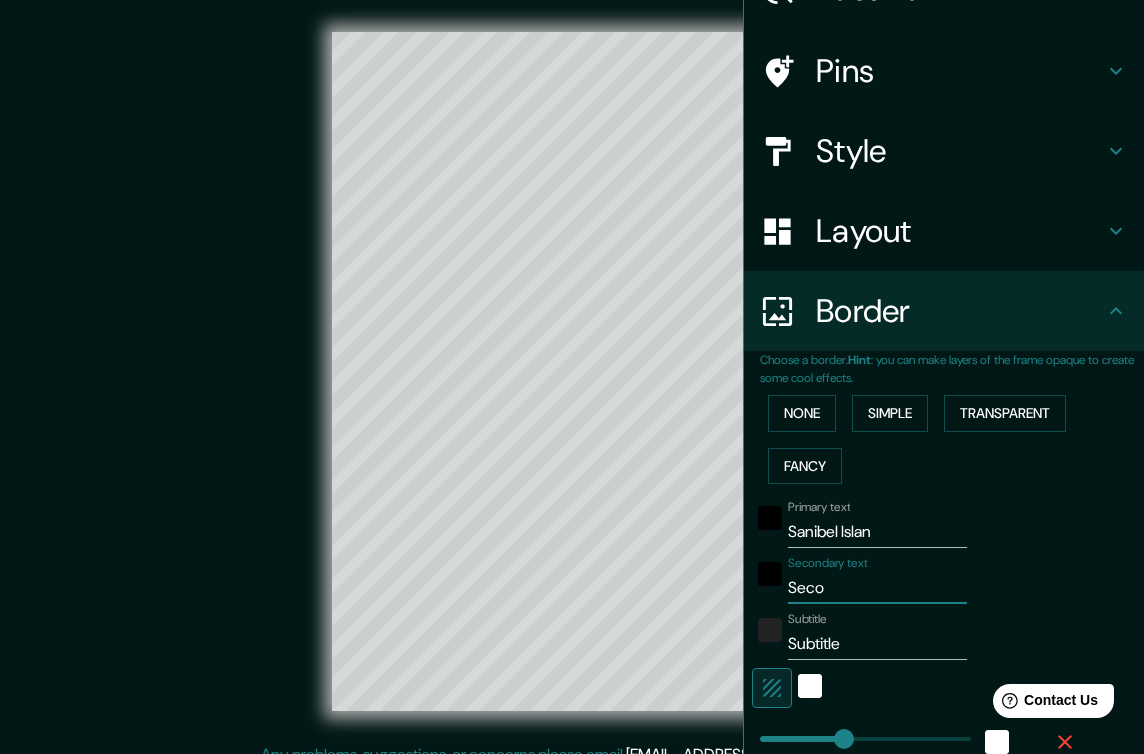 type on "Sec" 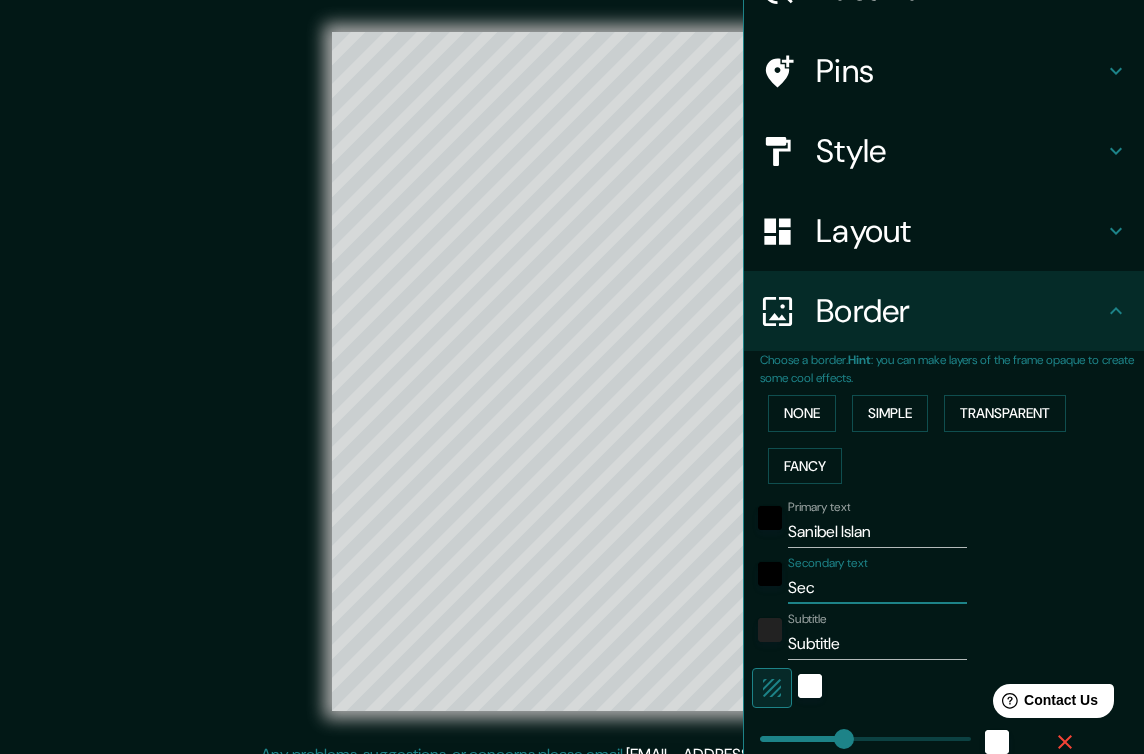 type on "Se" 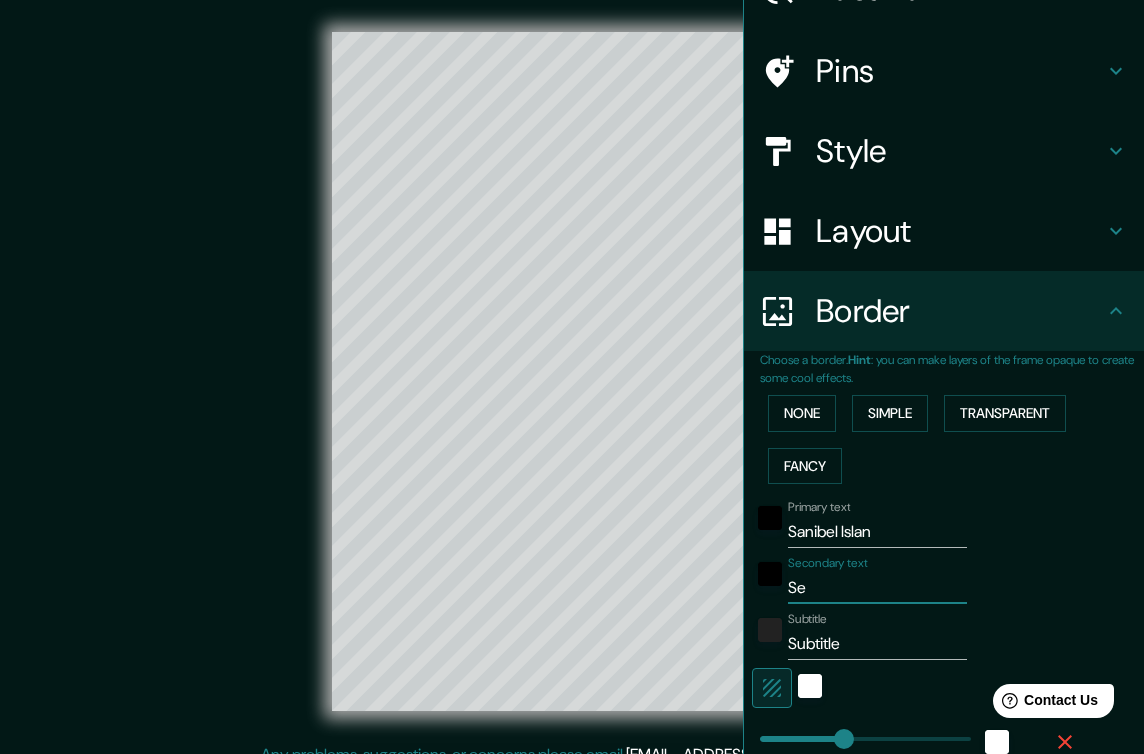 type on "S" 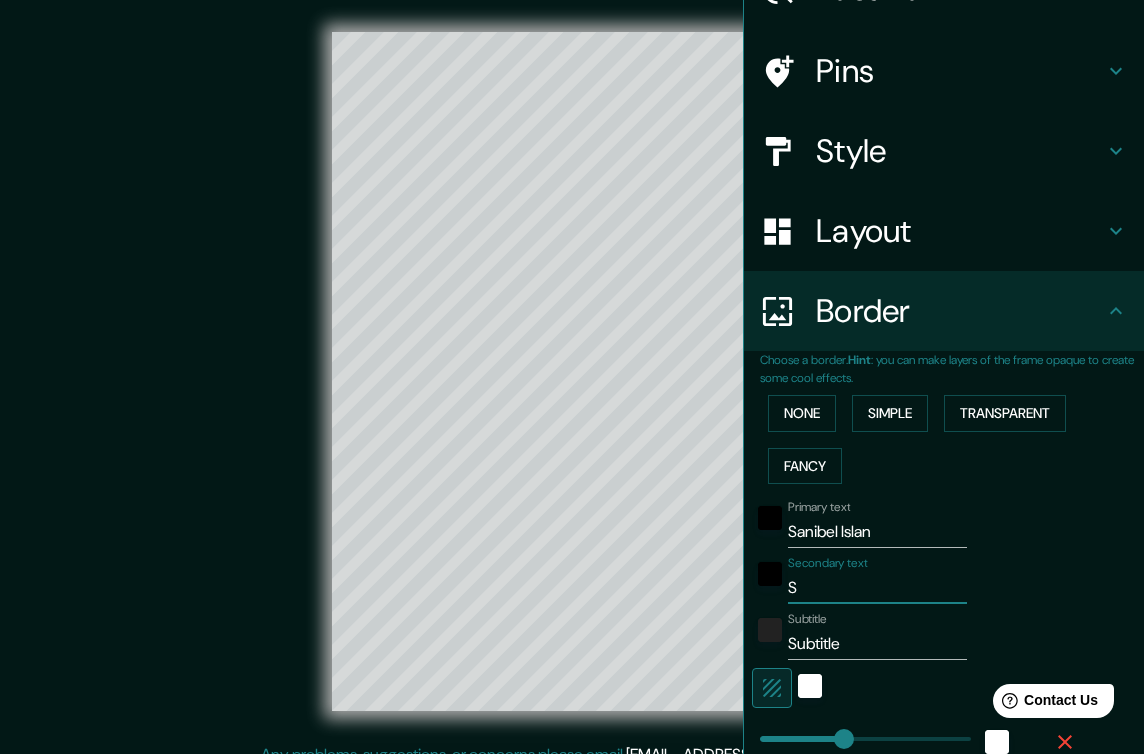 type 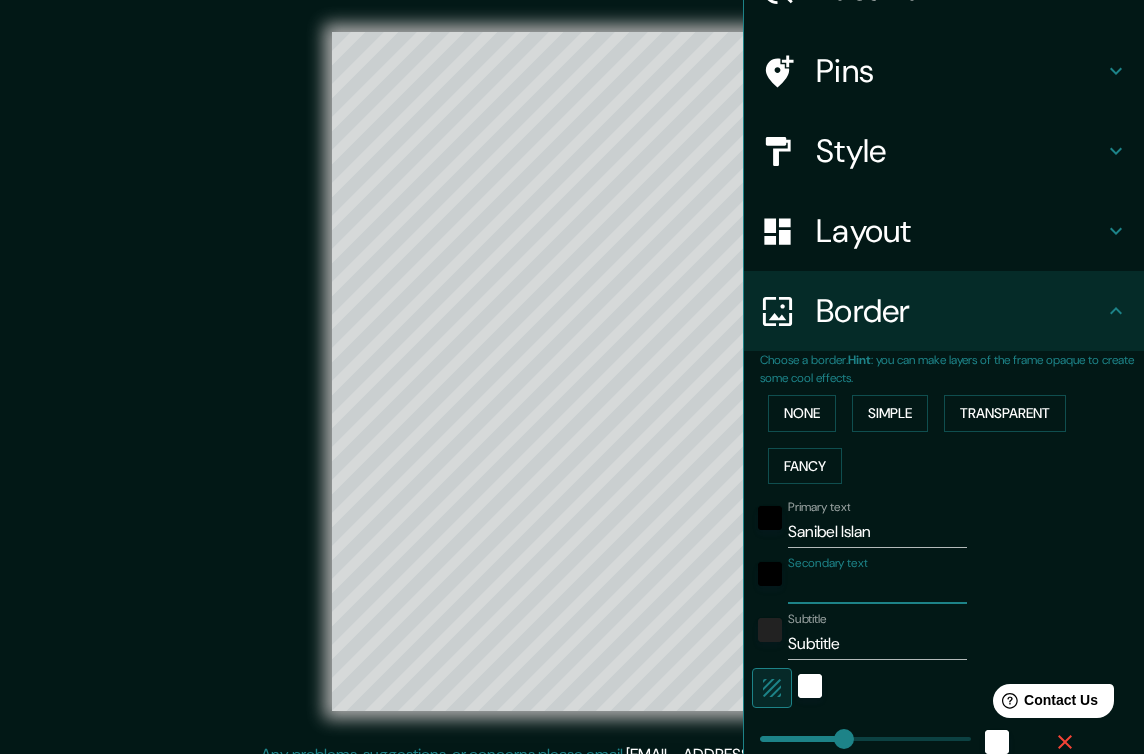 type on "F" 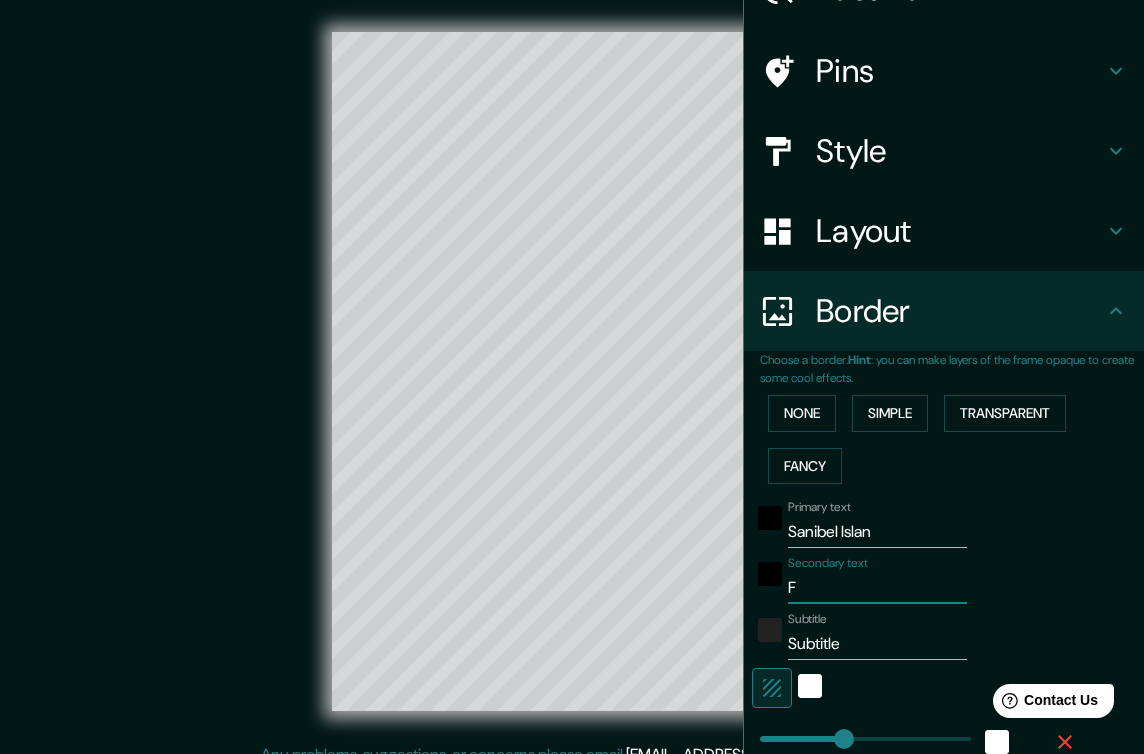 type on "Fl" 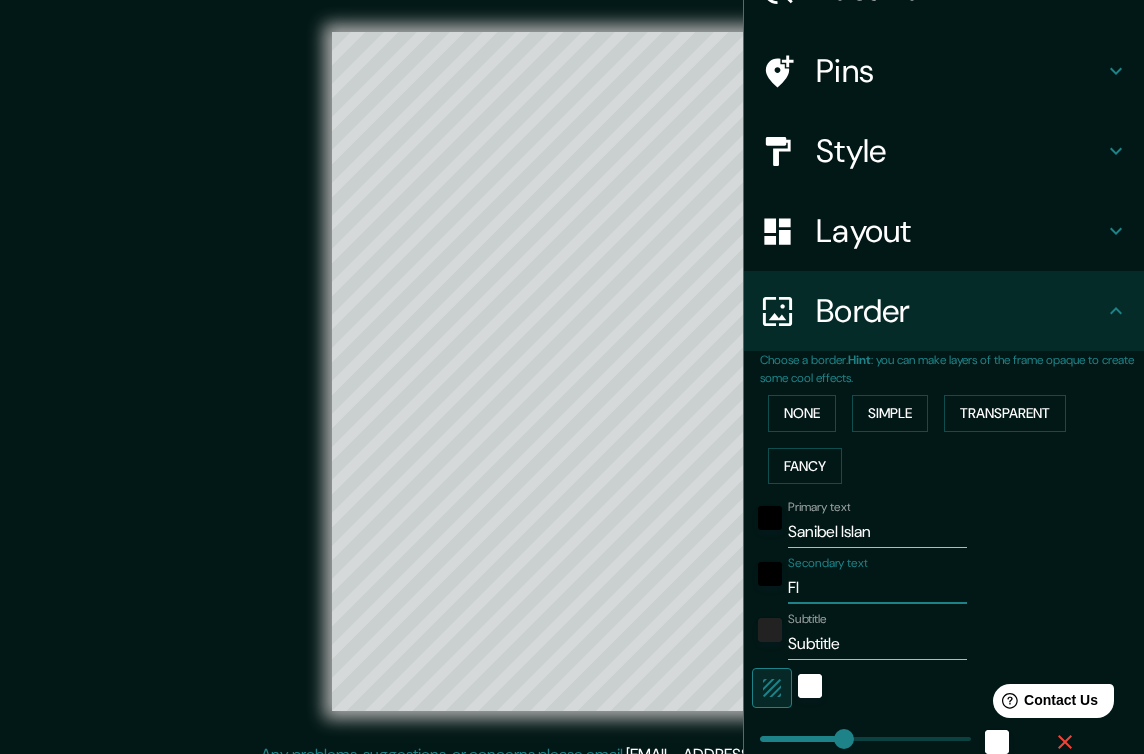 type on "Flo" 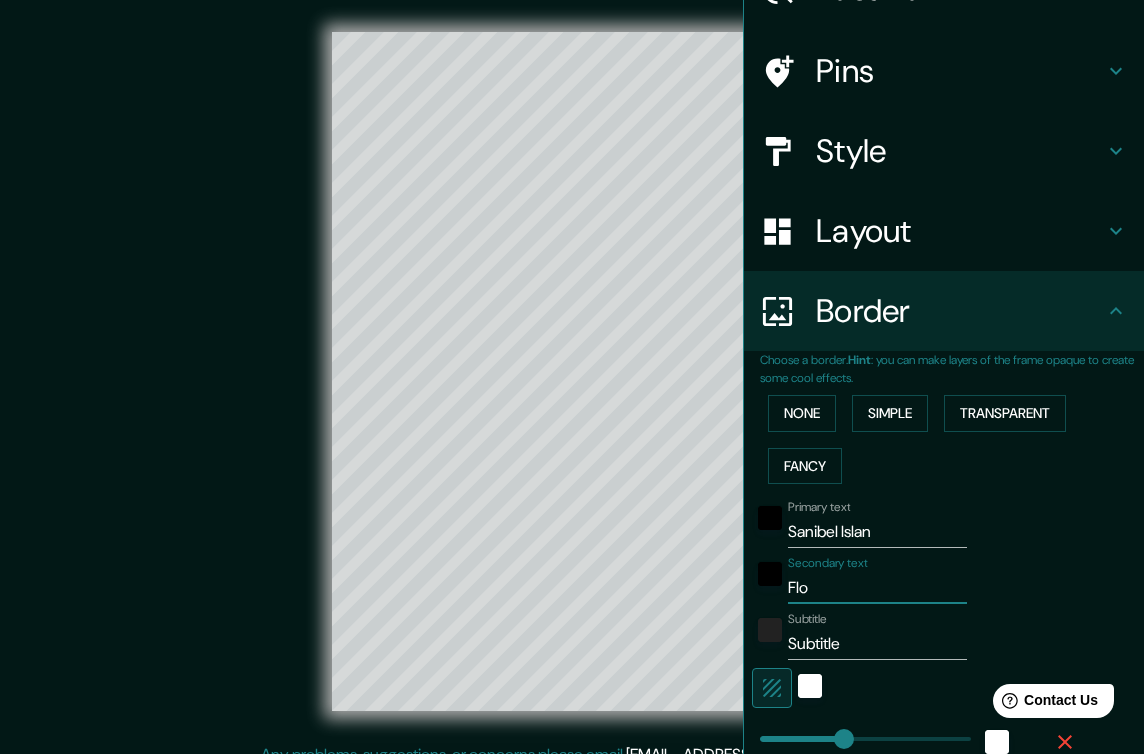 type on "Flor" 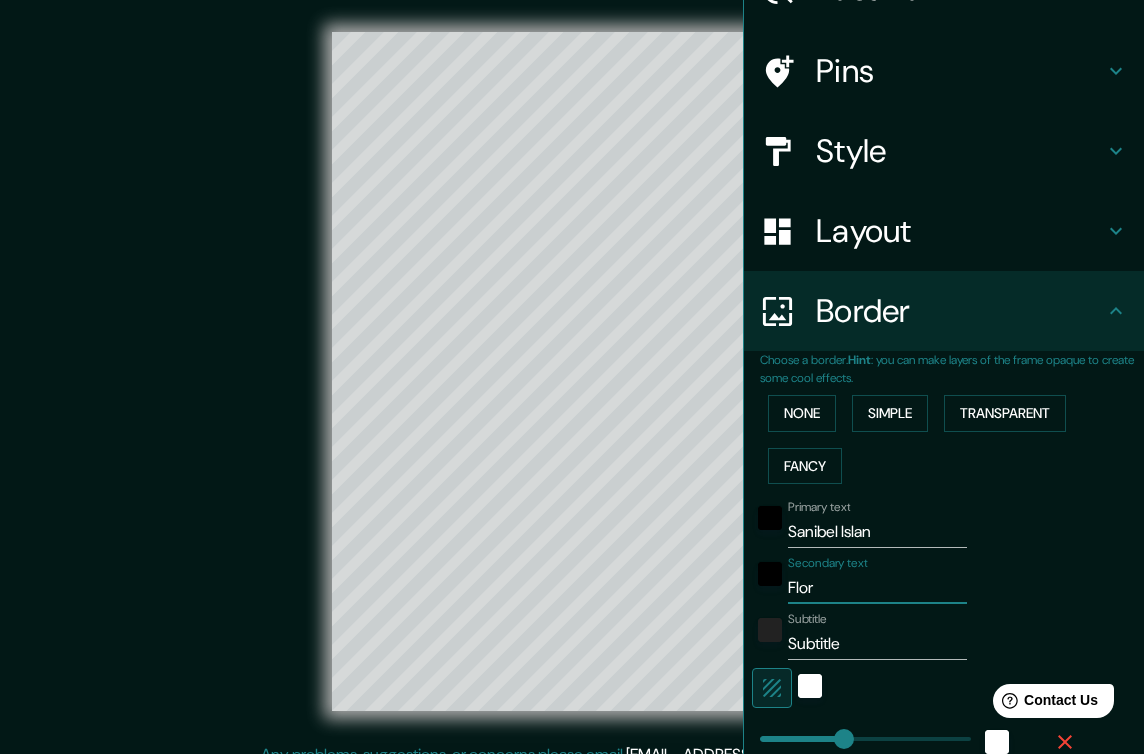 type on "Flori" 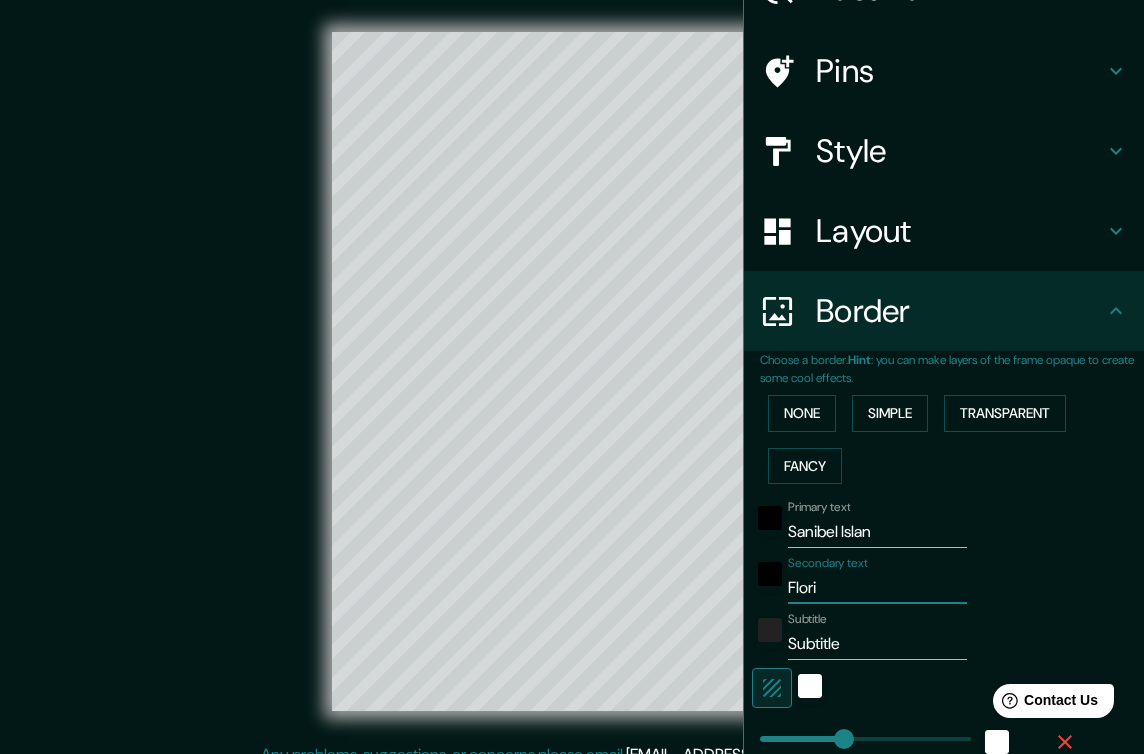 type on "Florid" 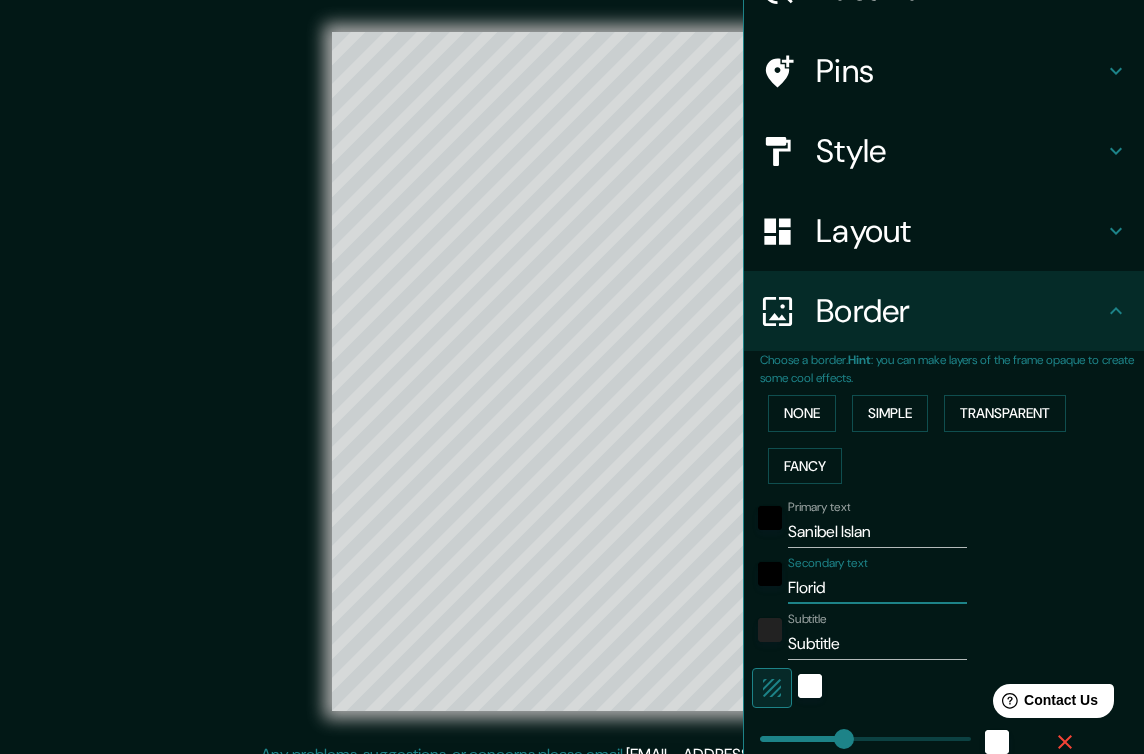 type on "Florida" 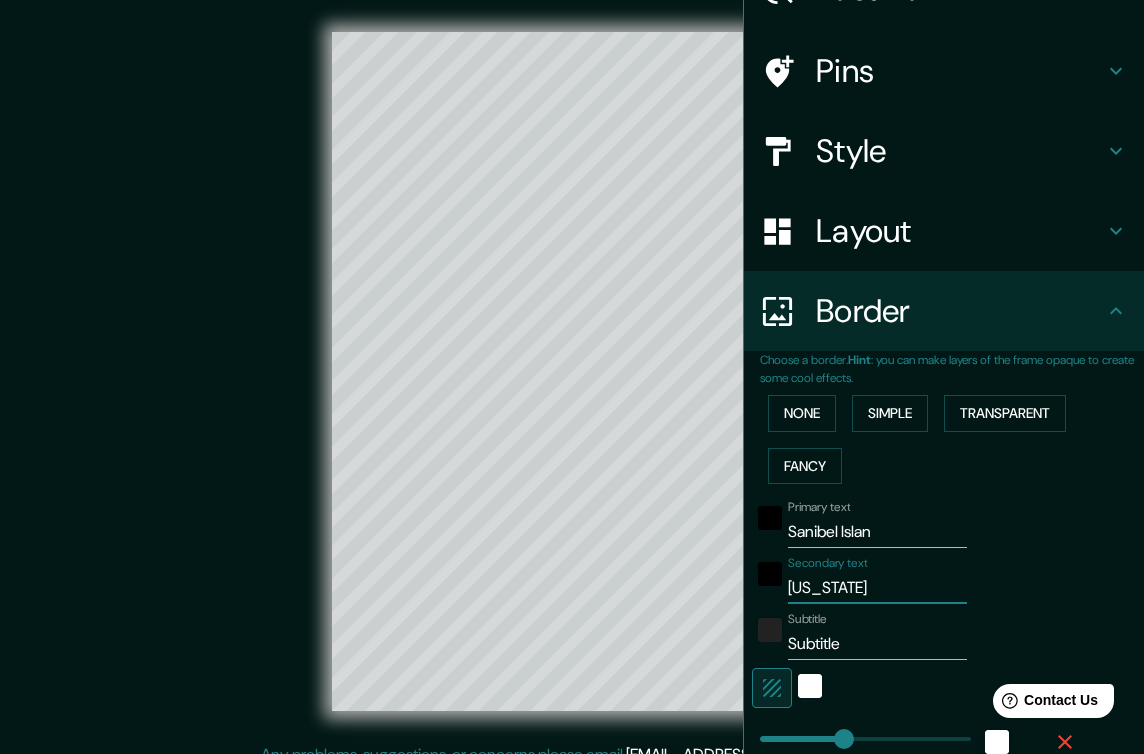 type on "Florida" 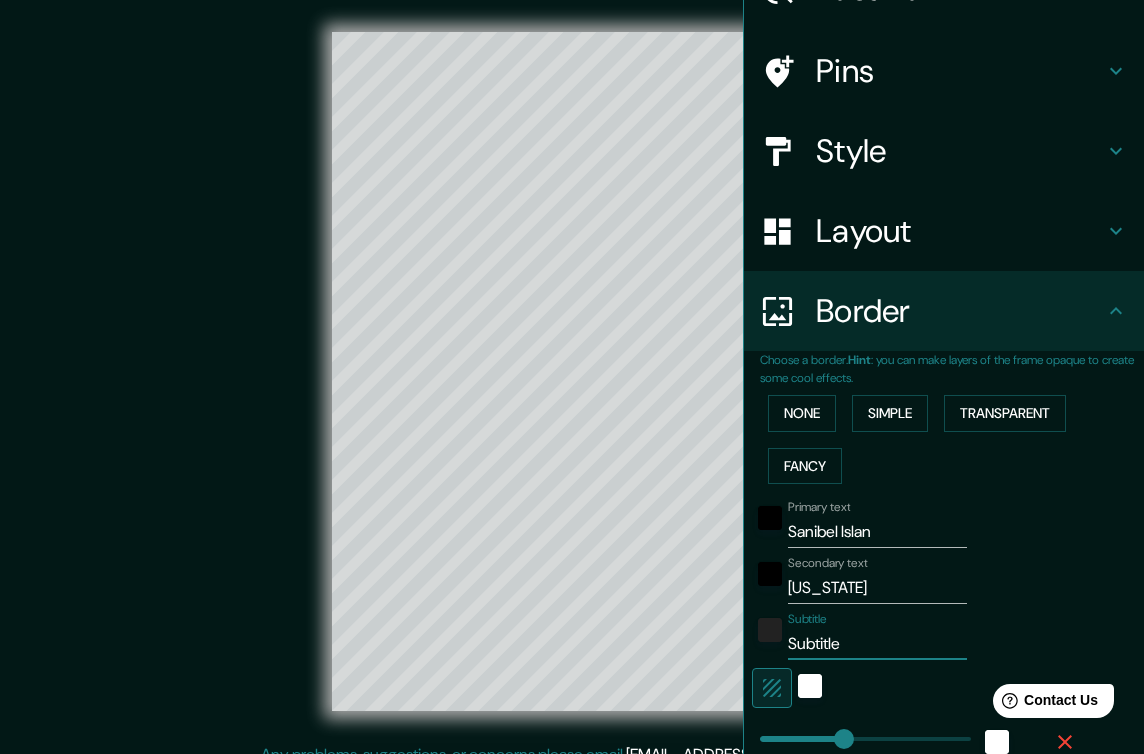 type on "Subtitl" 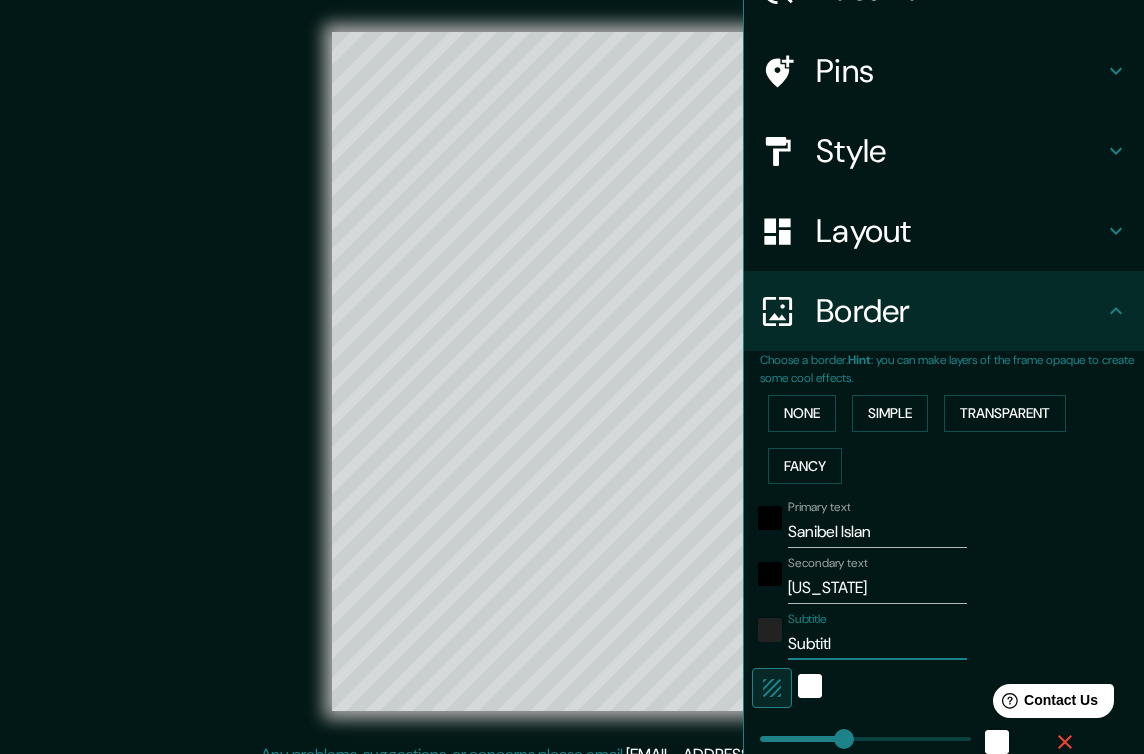 type on "Subtit" 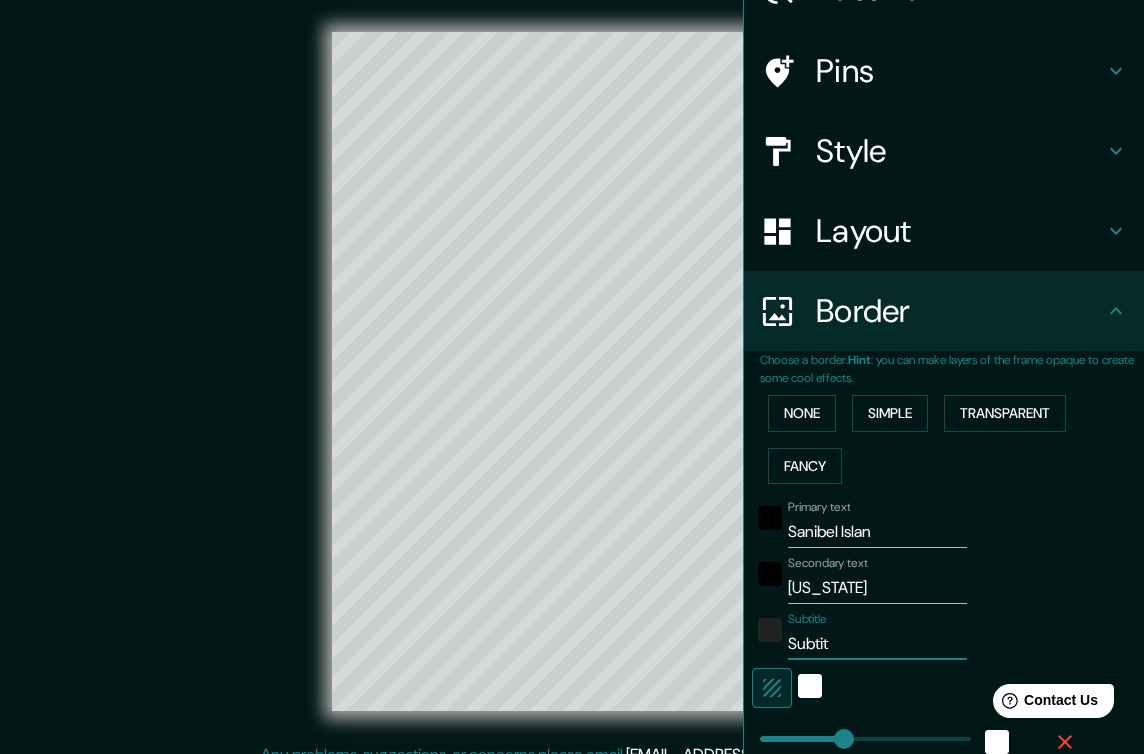 type on "Subti" 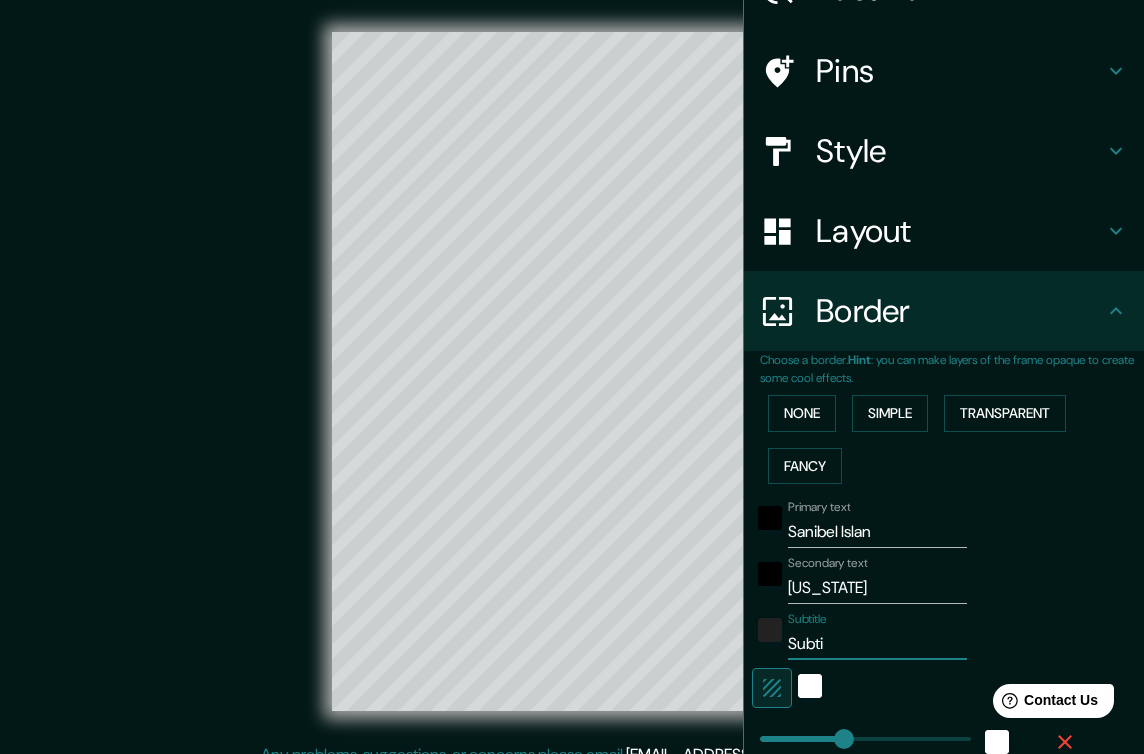 type on "Subt" 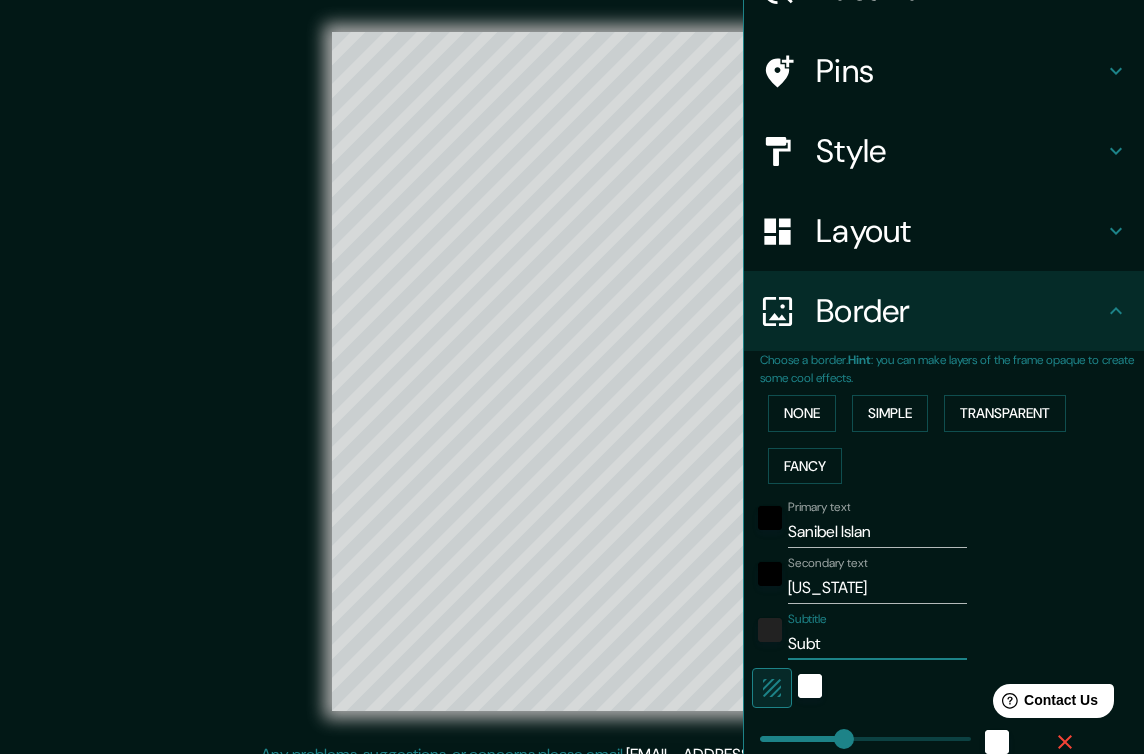 type on "Sub" 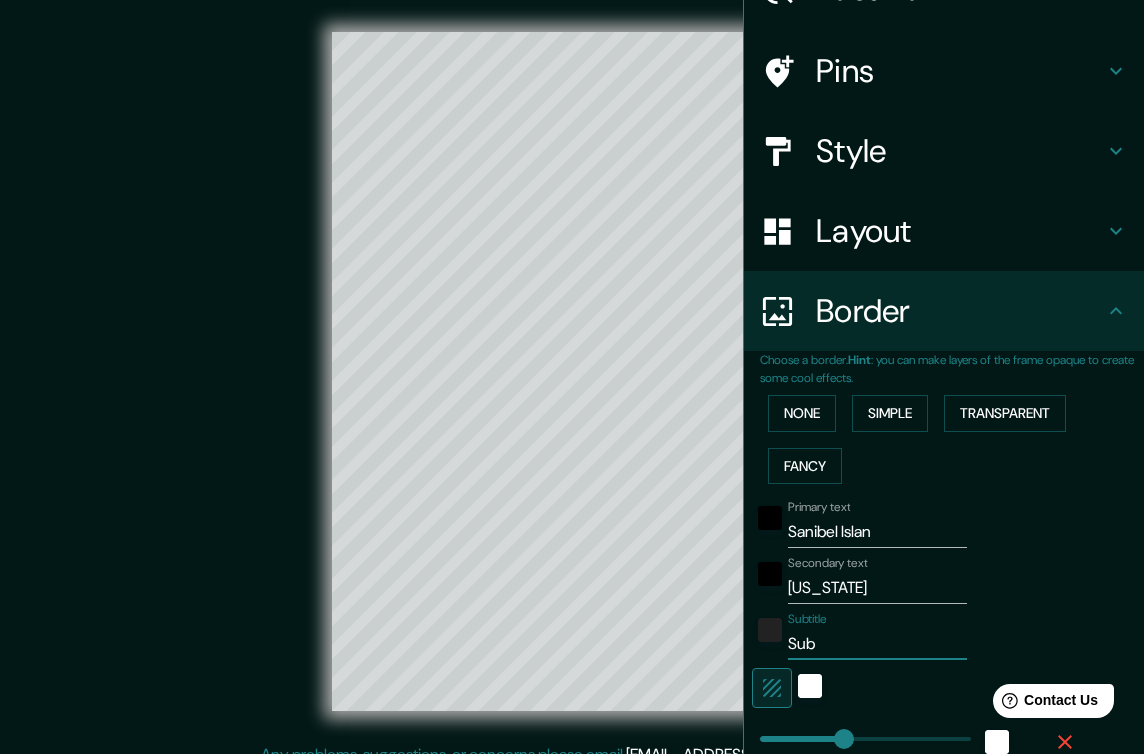 type on "Su" 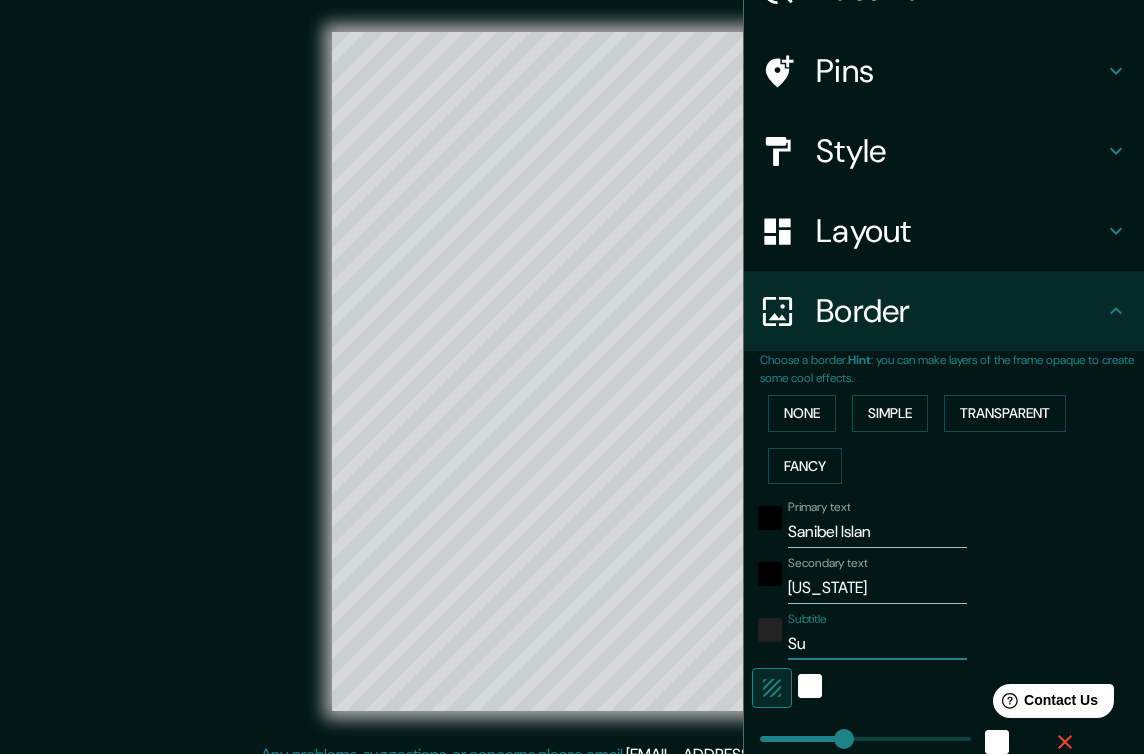 type on "S" 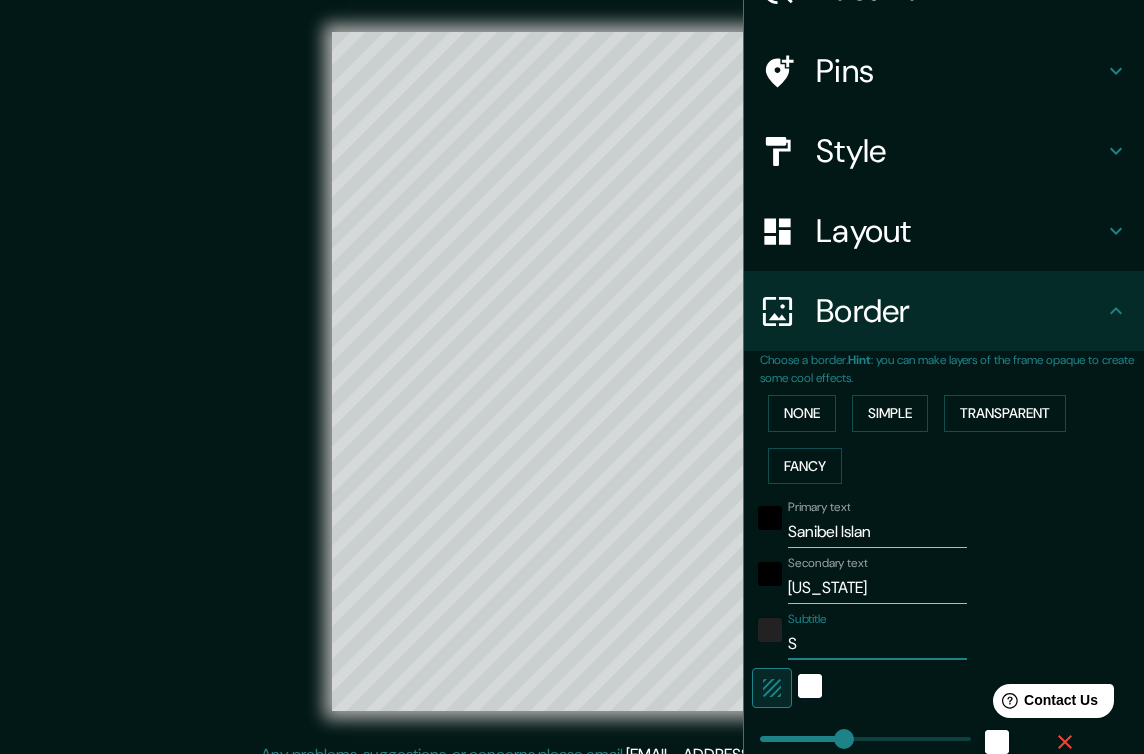type 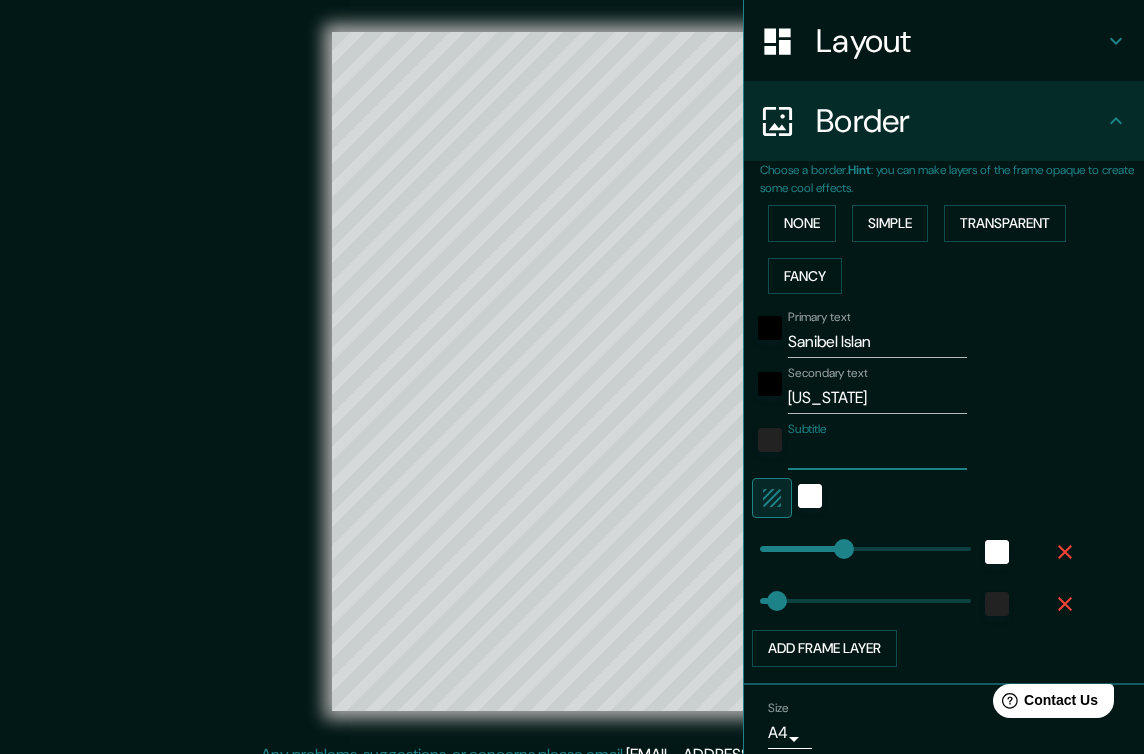 scroll, scrollTop: 309, scrollLeft: 0, axis: vertical 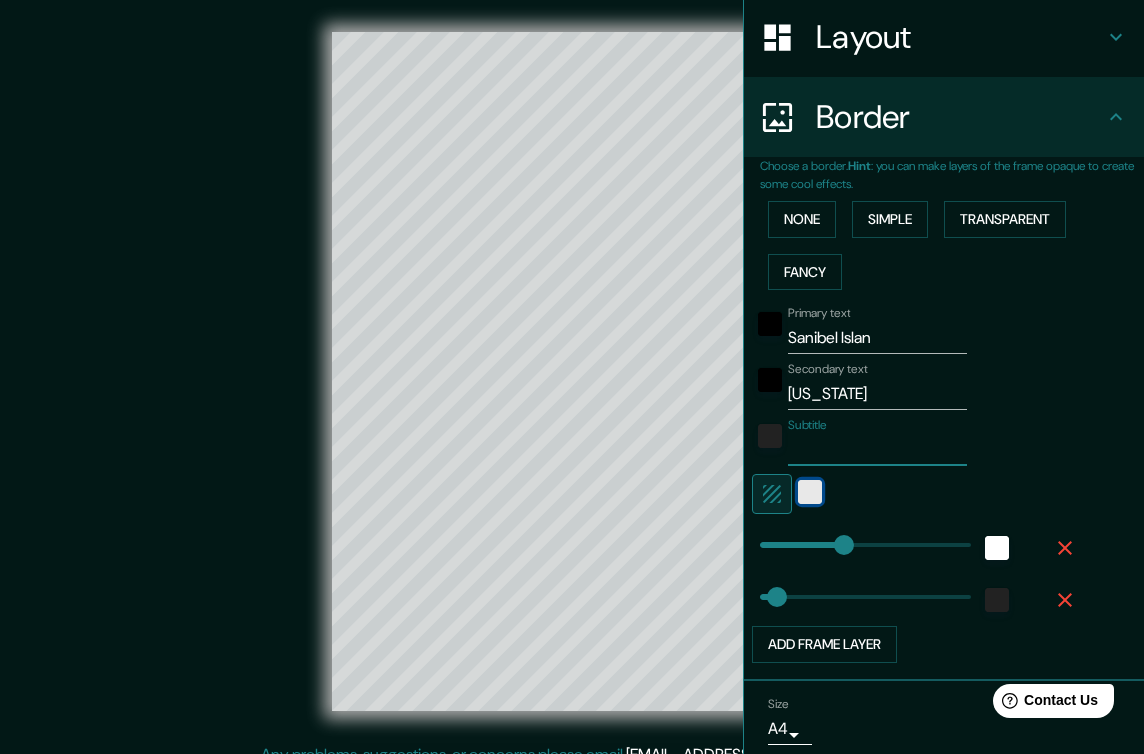 click at bounding box center (810, 492) 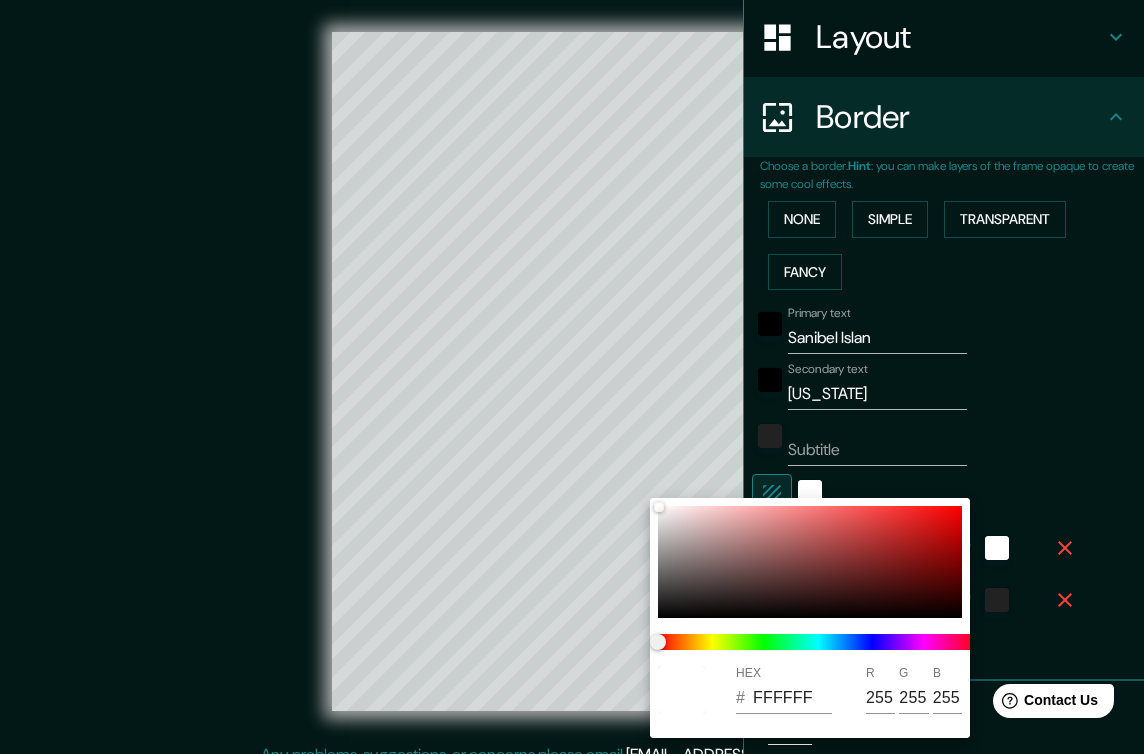 click at bounding box center [572, 377] 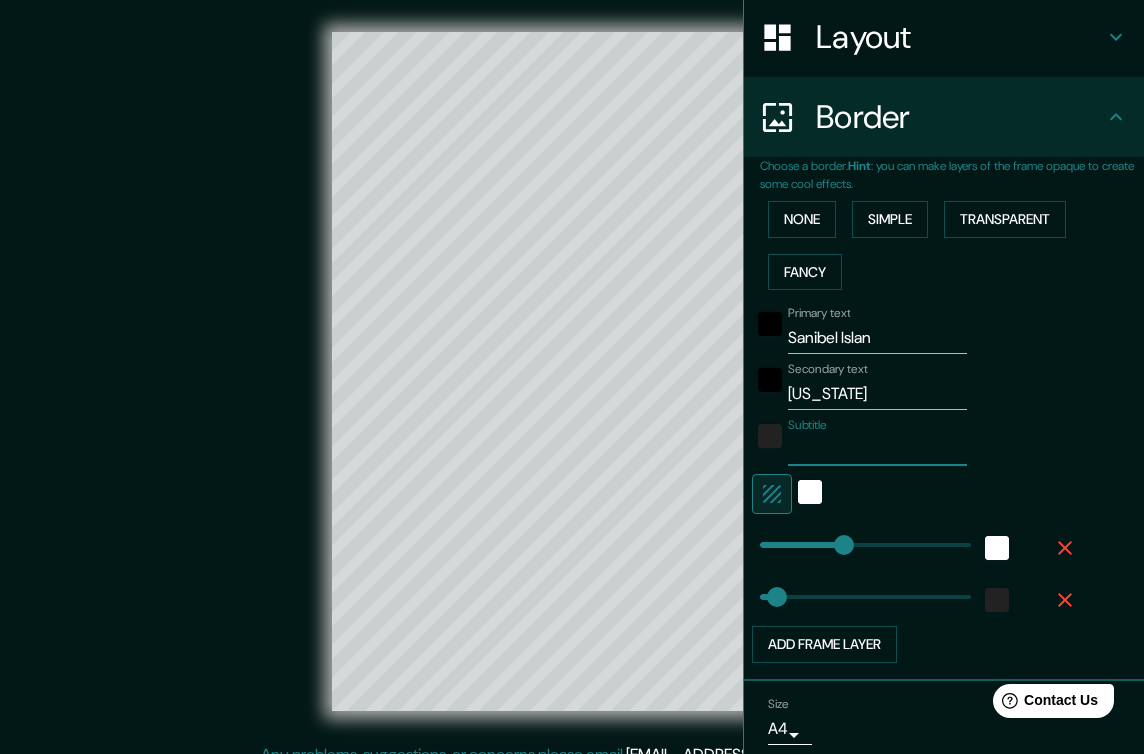 click on "Subtitle" at bounding box center [877, 450] 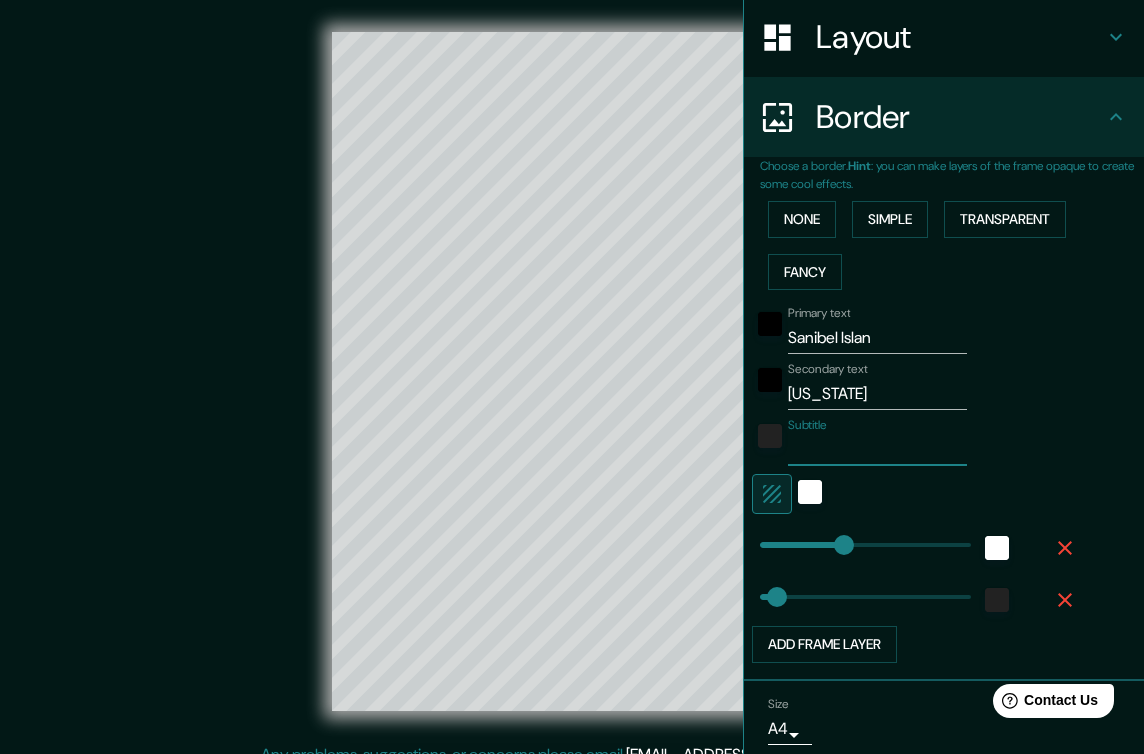 type on "E" 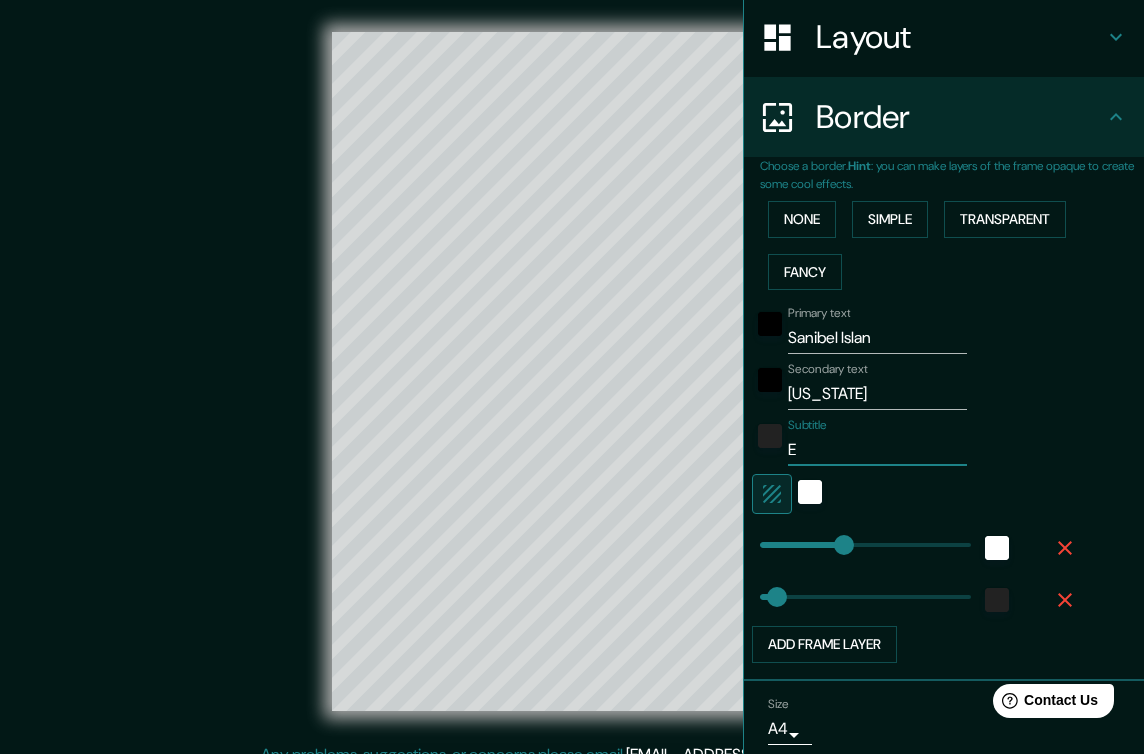 type on "Es" 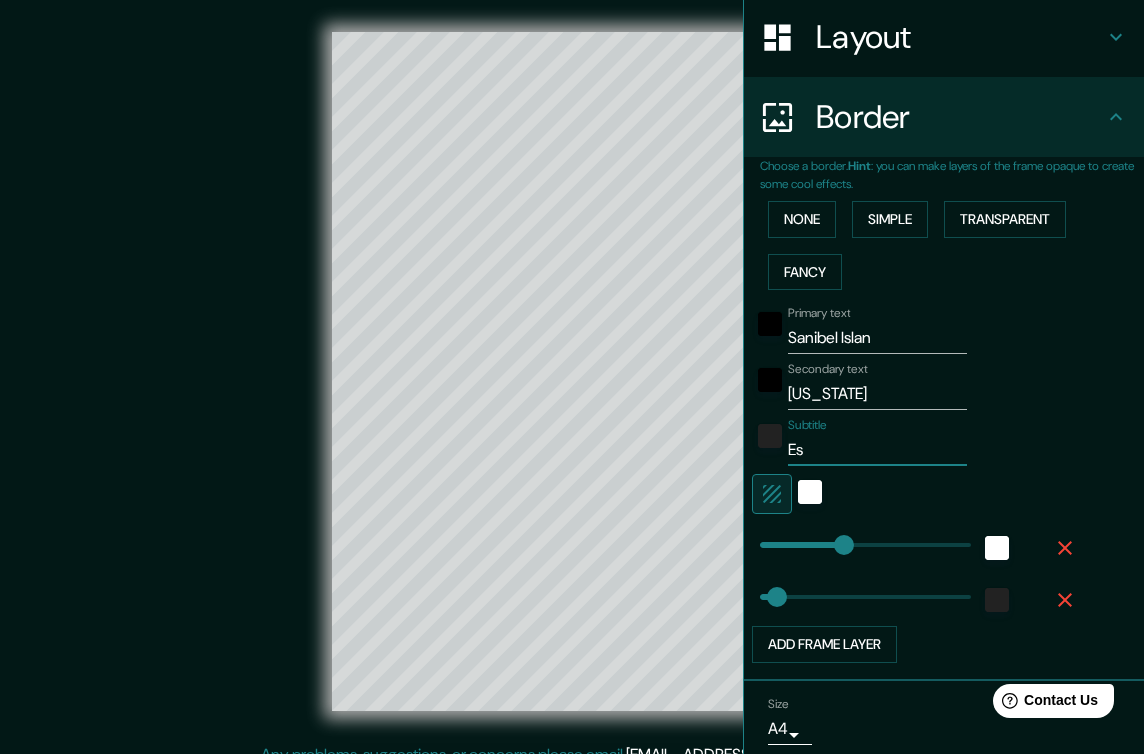 type on "Est" 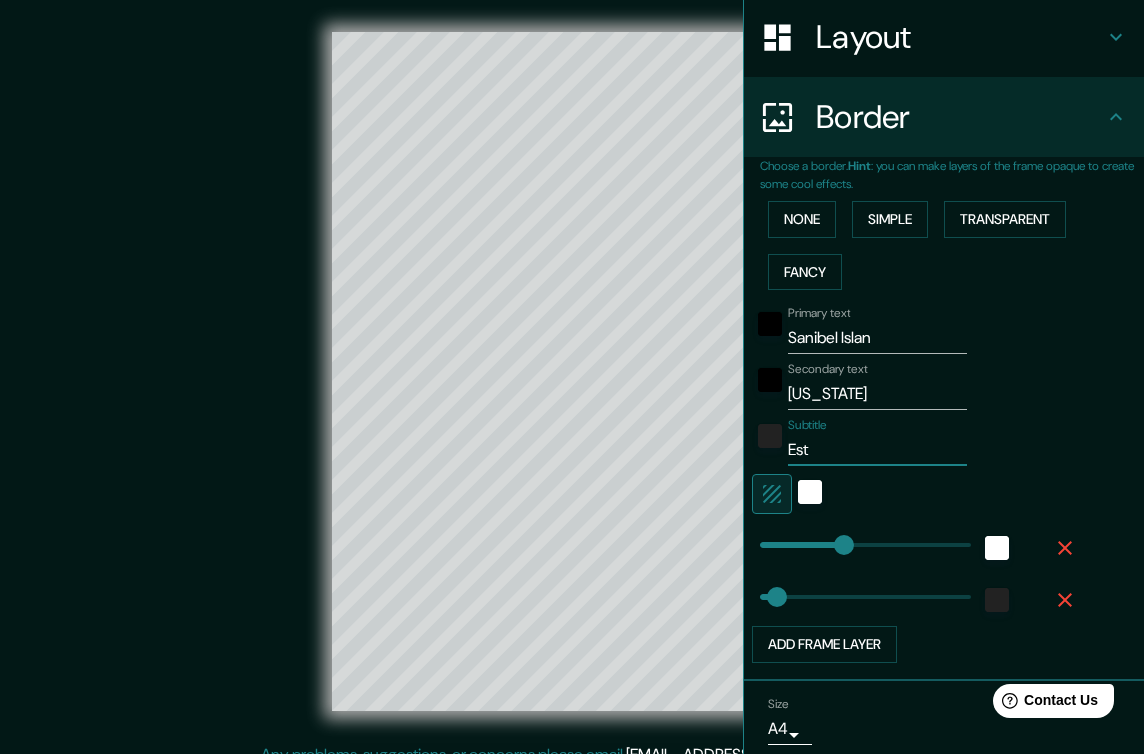 type on "Est." 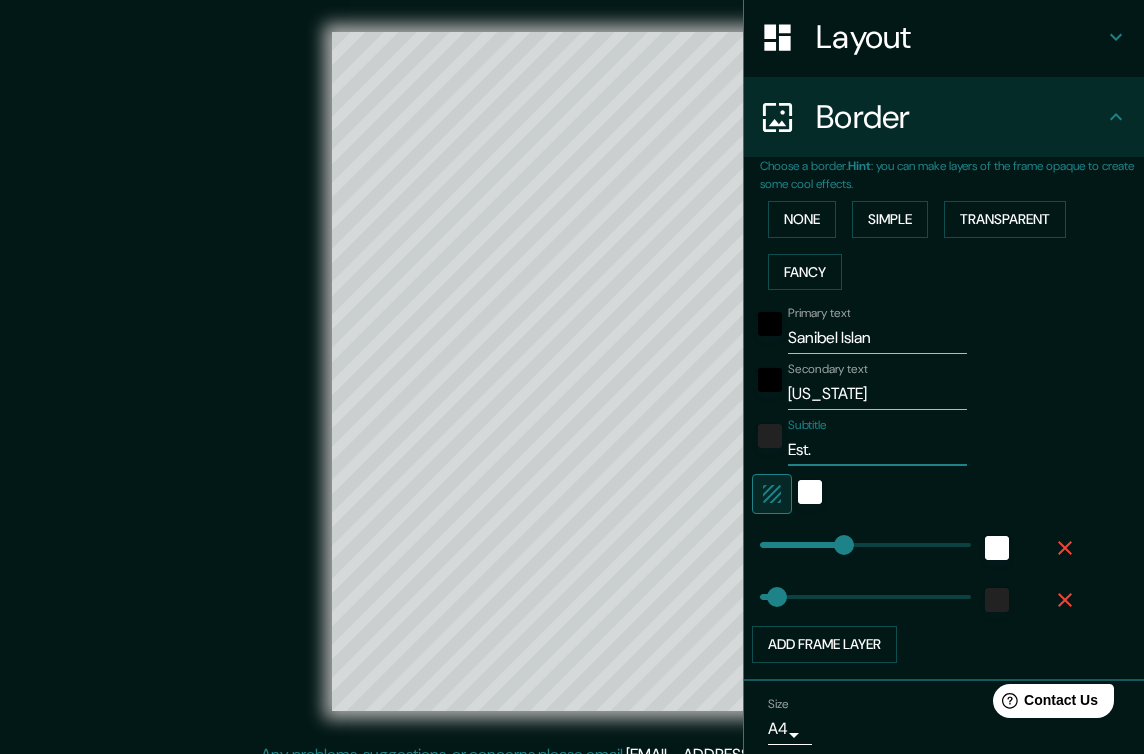 type on "Est." 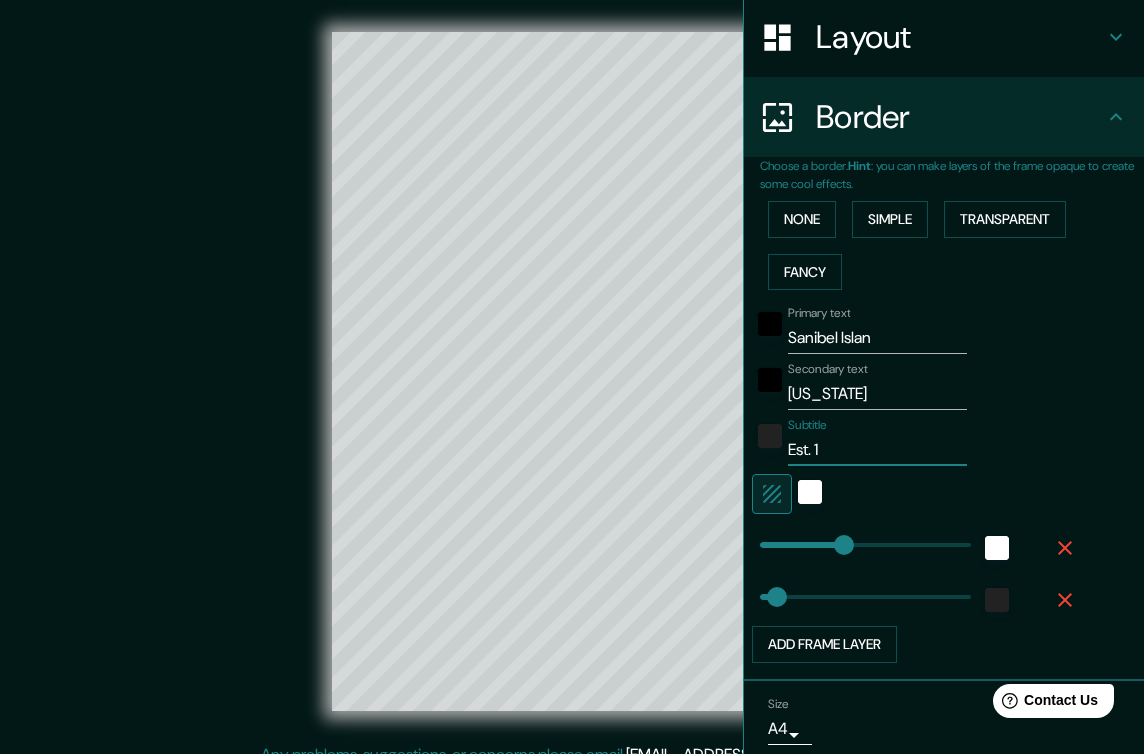 type on "Est. 18" 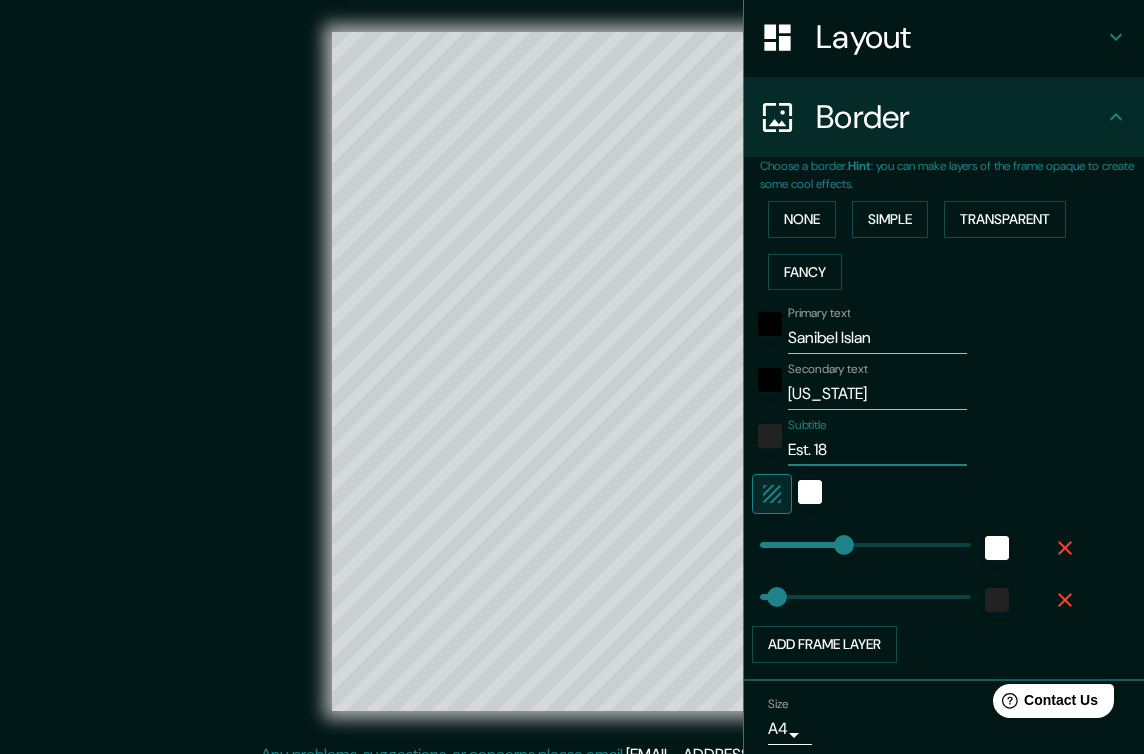 type on "Est. 183" 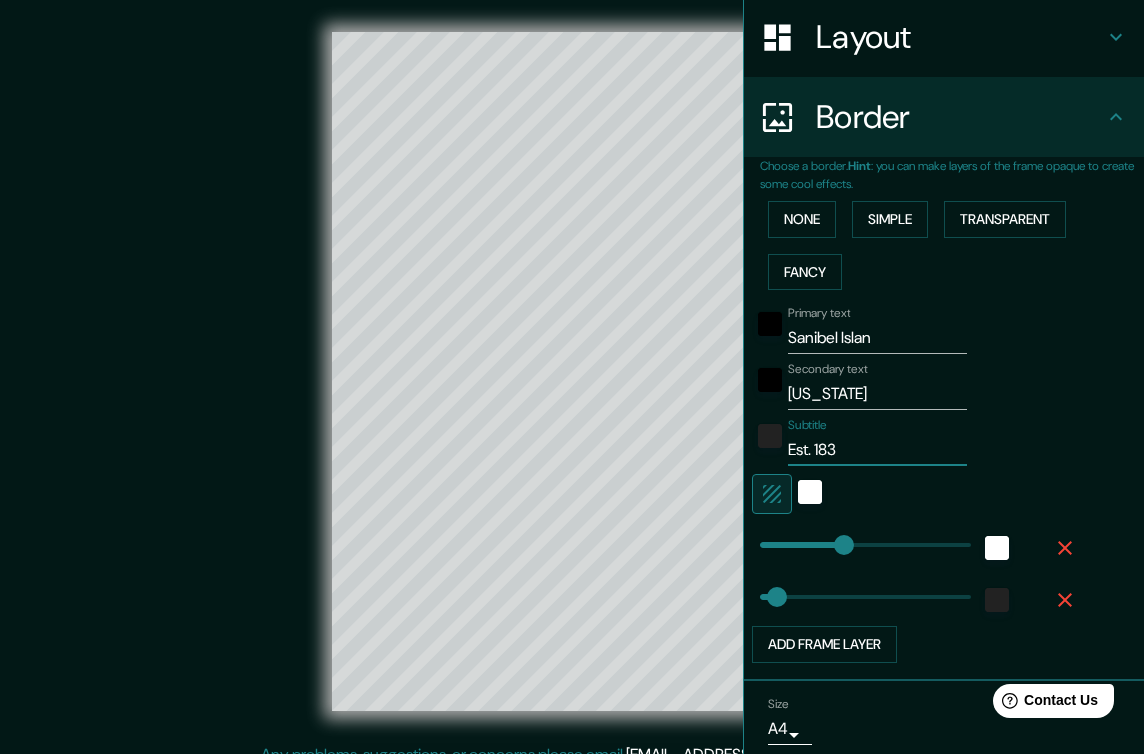 type on "Est. 1832" 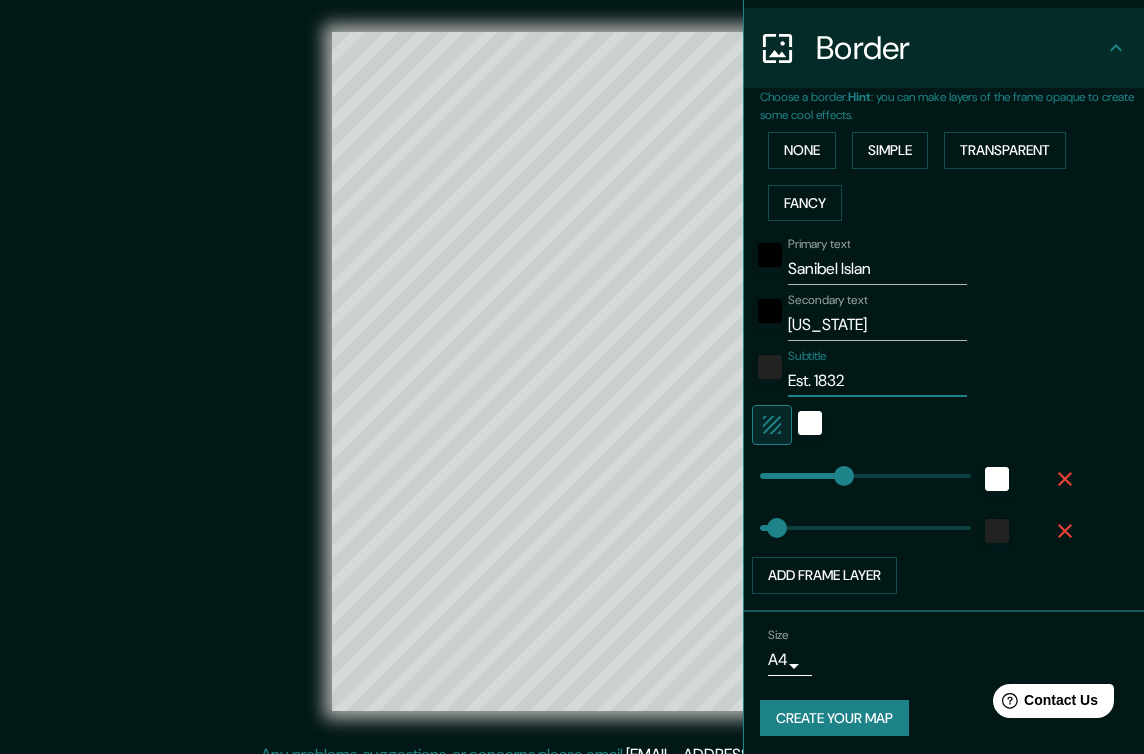 scroll, scrollTop: 377, scrollLeft: 0, axis: vertical 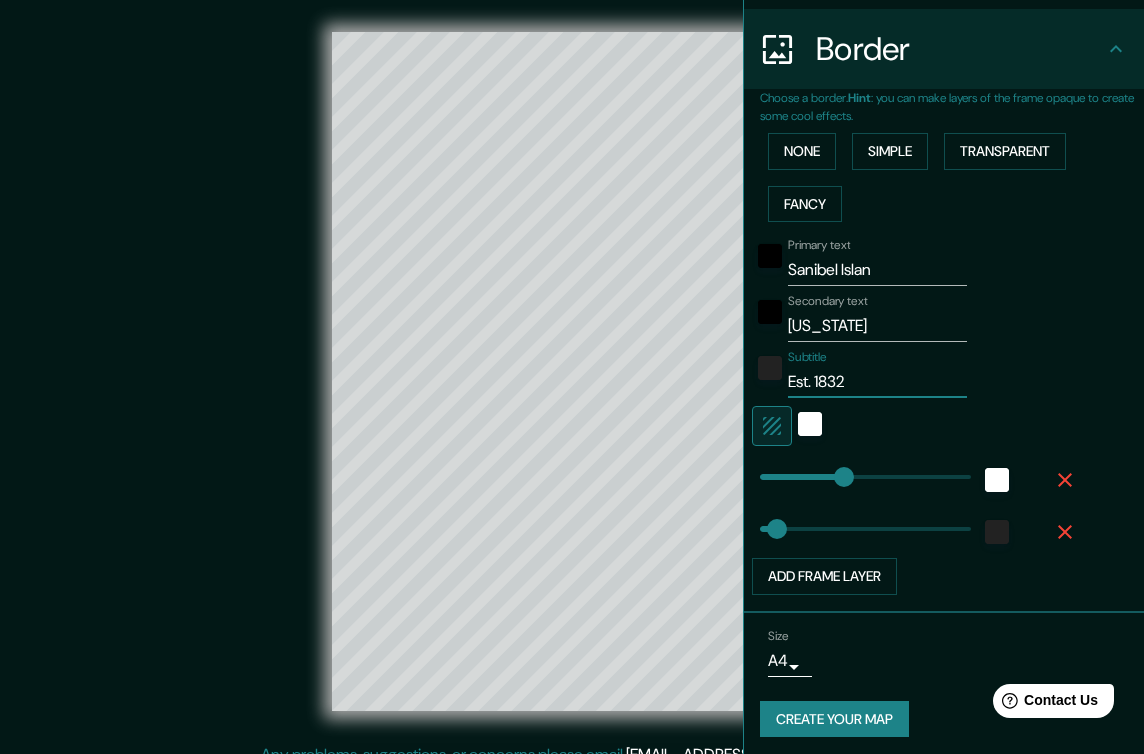 type on "Est. 1832" 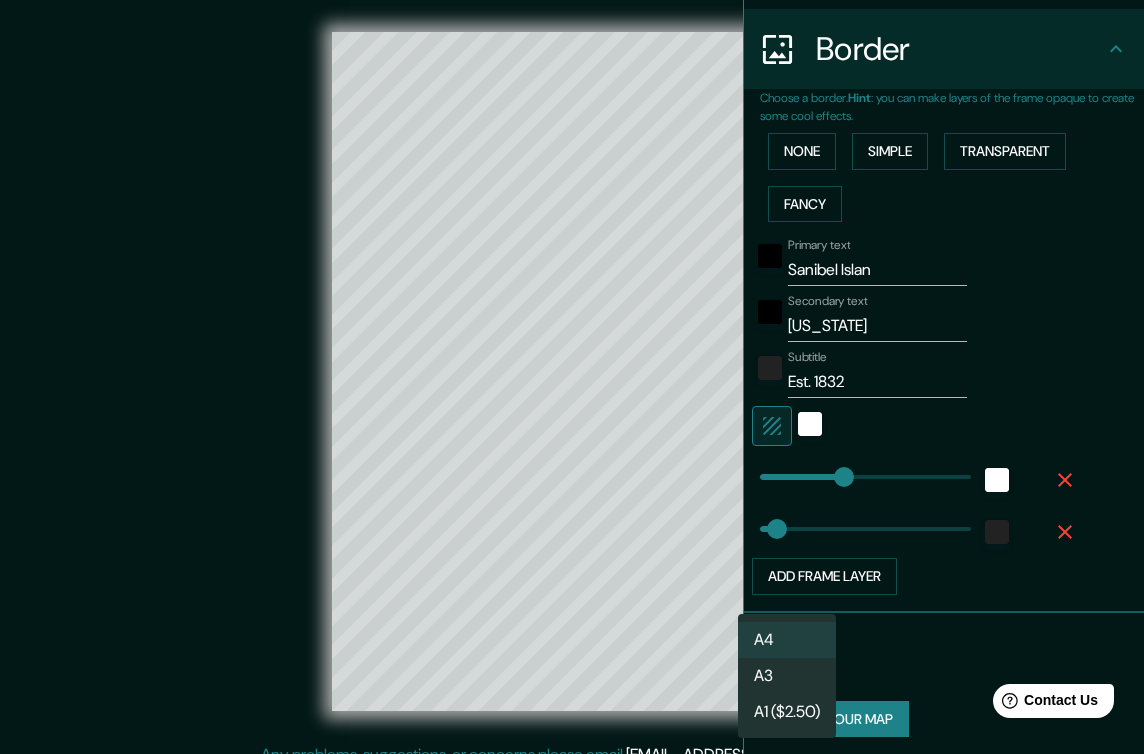 click on "Mappin Location Sanibel, Florida, United States Pins Style Layout Border Choose a border.  Hint : you can make layers of the frame opaque to create some cool effects. None Simple Transparent Fancy Primary text Sanibel Islan Secondary text Florida Subtitle Est. 1832 Add frame layer Size A4 single Create your map © Mapbox   © OpenStreetMap   Improve this map Any problems, suggestions, or concerns please email    help@mappin.pro . . . A4 A3 A1 ($2.50)" at bounding box center (572, 377) 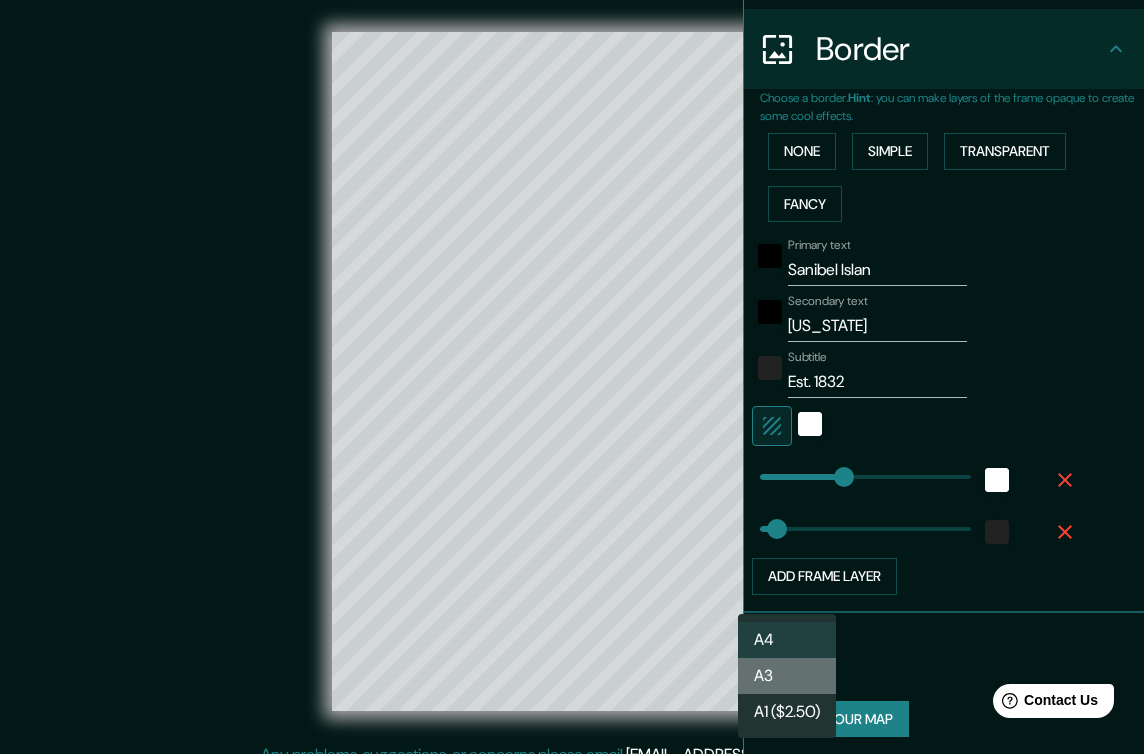 click on "A3" at bounding box center (787, 676) 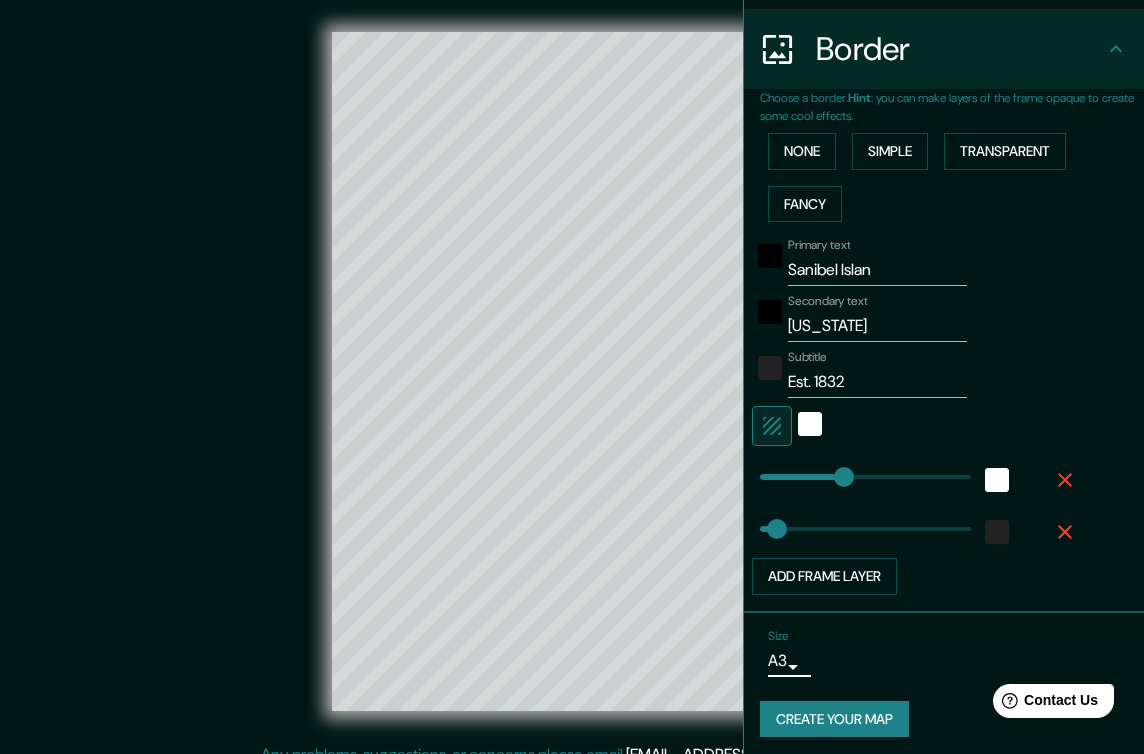 click on "Mappin Location Sanibel, Florida, United States Pins Style Layout Border Choose a border.  Hint : you can make layers of the frame opaque to create some cool effects. None Simple Transparent Fancy Primary text Sanibel Islan Secondary text Florida Subtitle Est. 1832 Add frame layer Size A3 a4 Create your map © Mapbox   © OpenStreetMap   Improve this map Any problems, suggestions, or concerns please email    help@mappin.pro . . ." at bounding box center (572, 377) 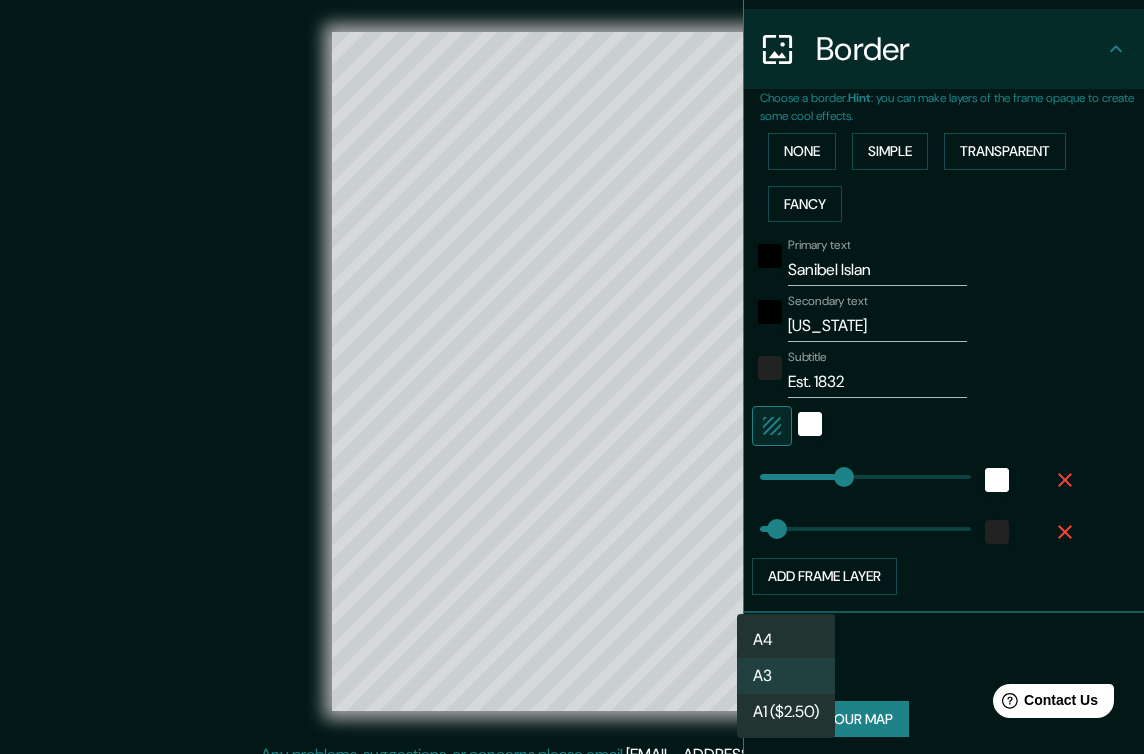 click on "A4" at bounding box center [786, 640] 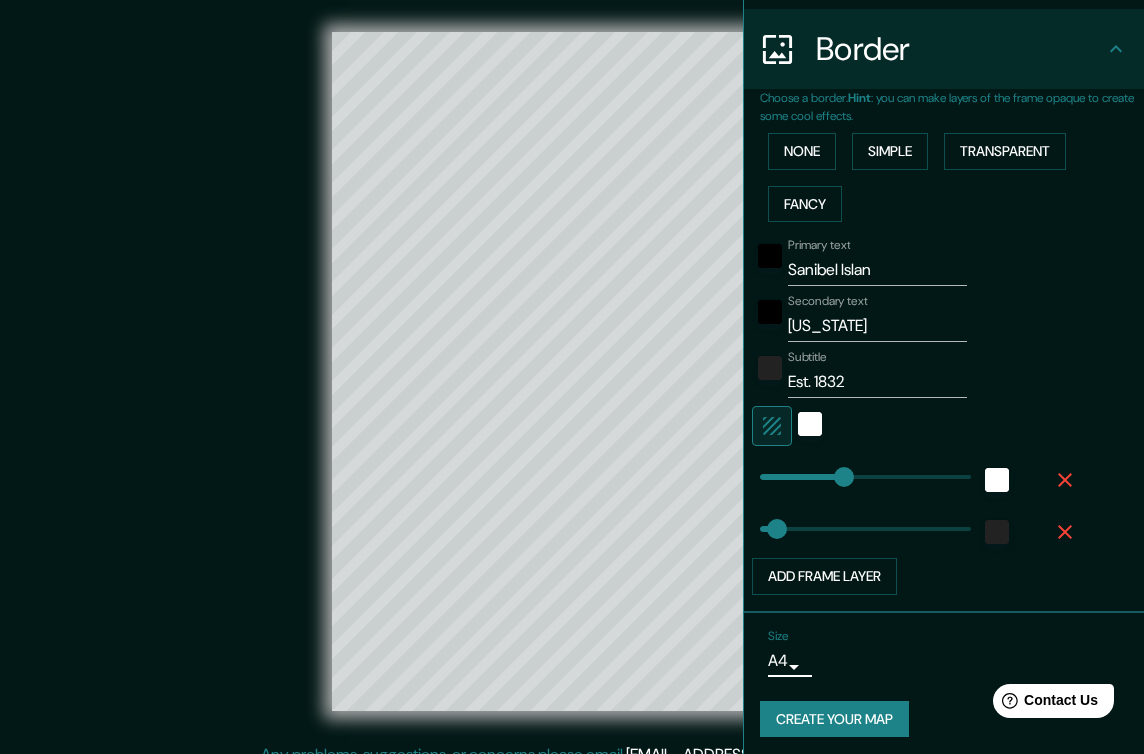 click on "Size A4 single" at bounding box center [944, 653] 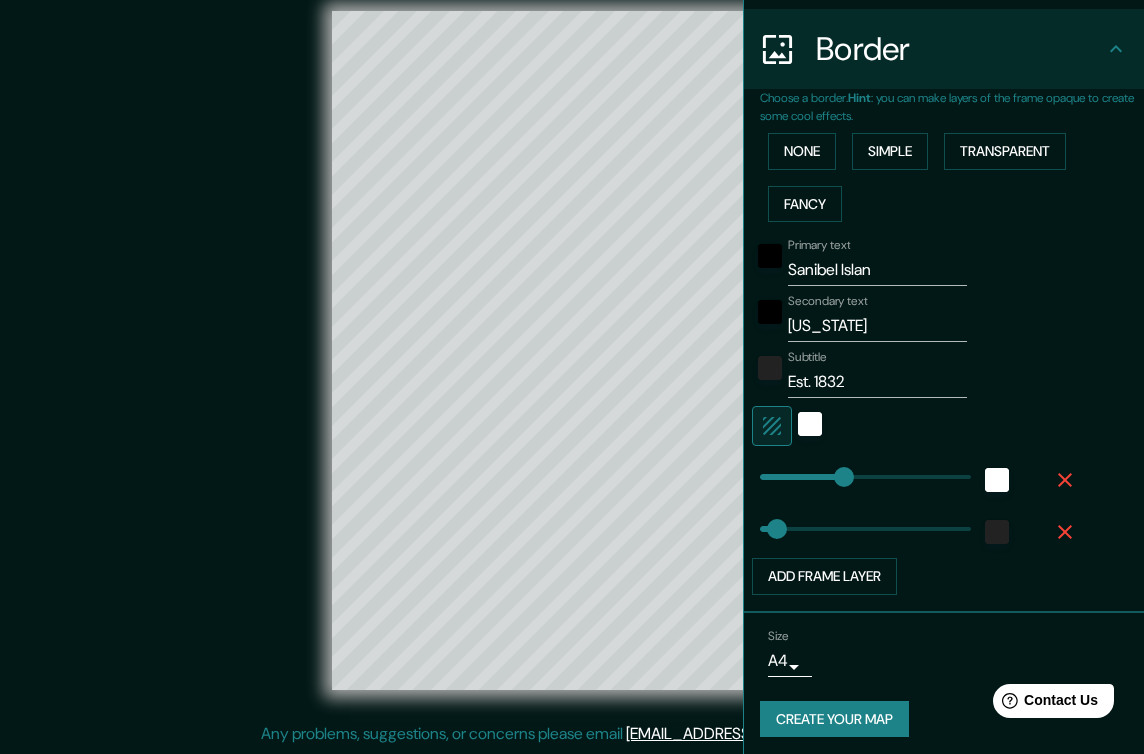 scroll, scrollTop: 21, scrollLeft: 0, axis: vertical 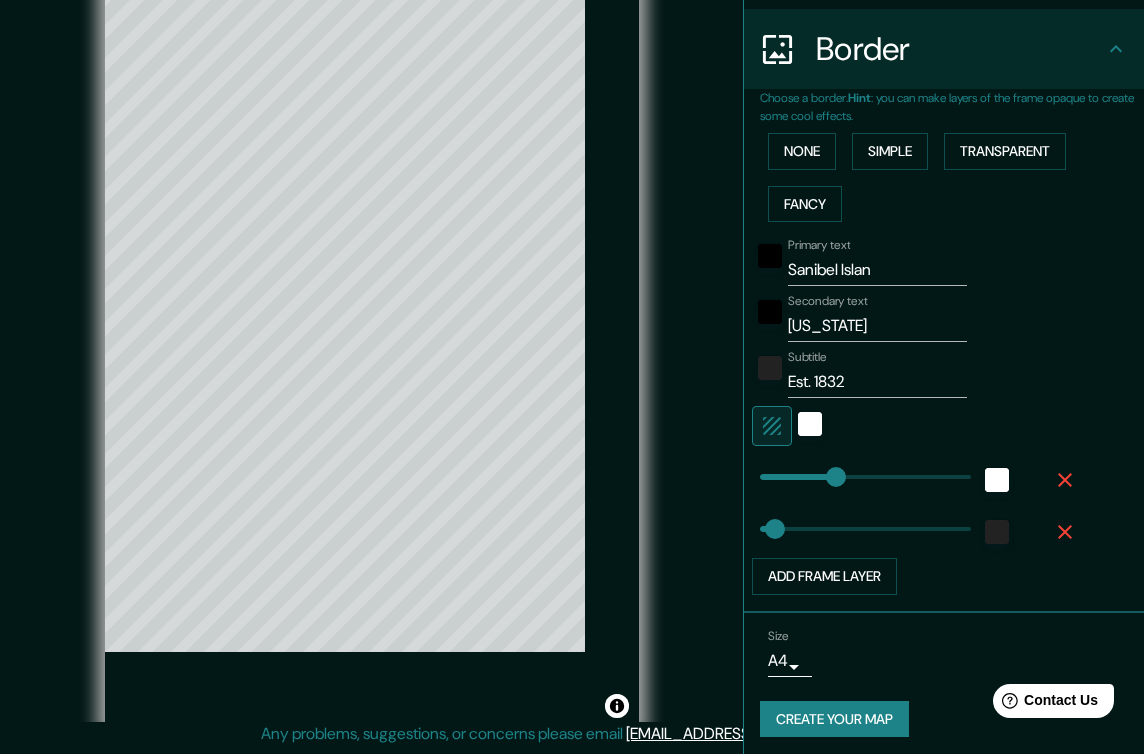 type on "38" 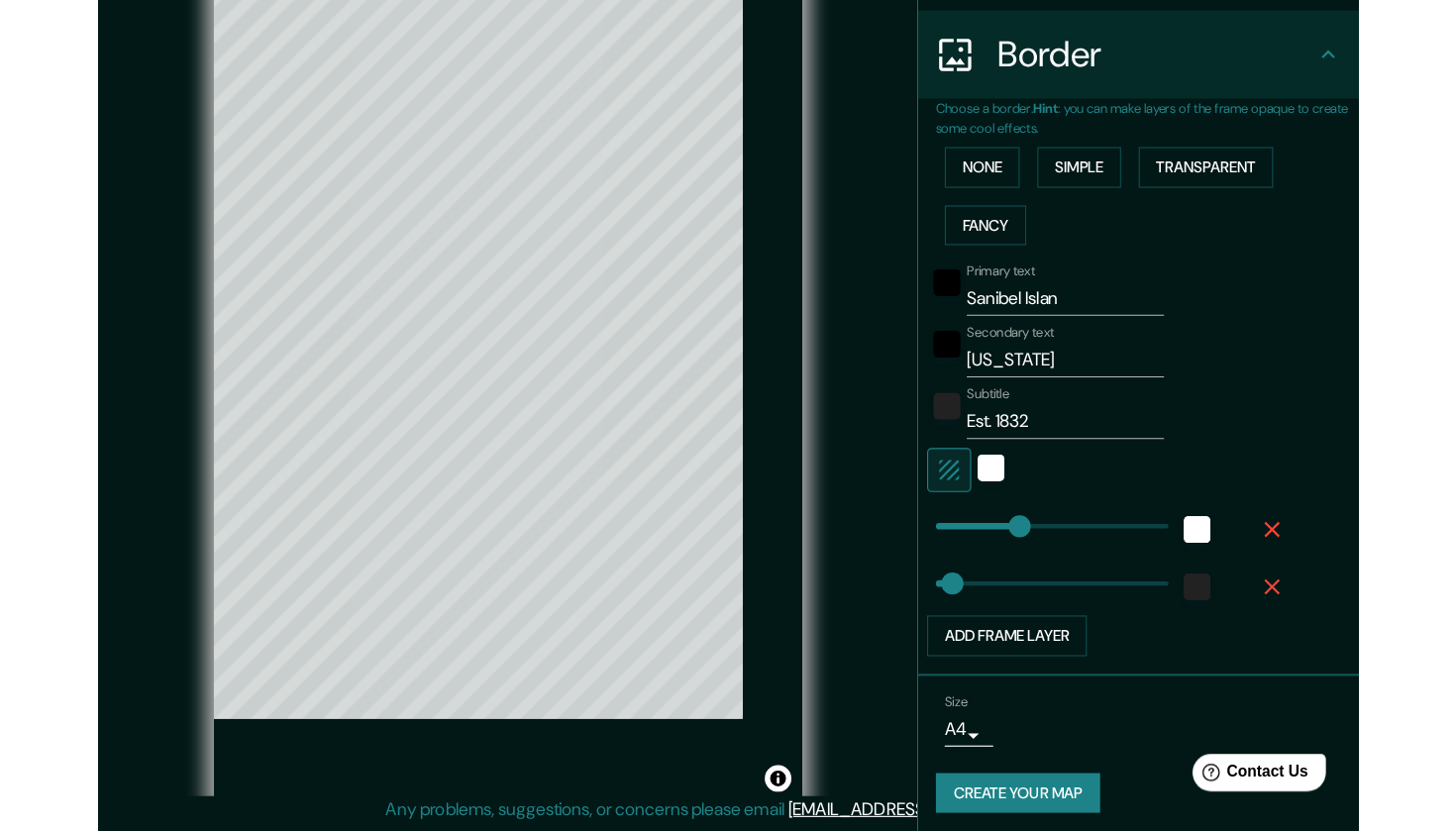 scroll, scrollTop: 0, scrollLeft: 0, axis: both 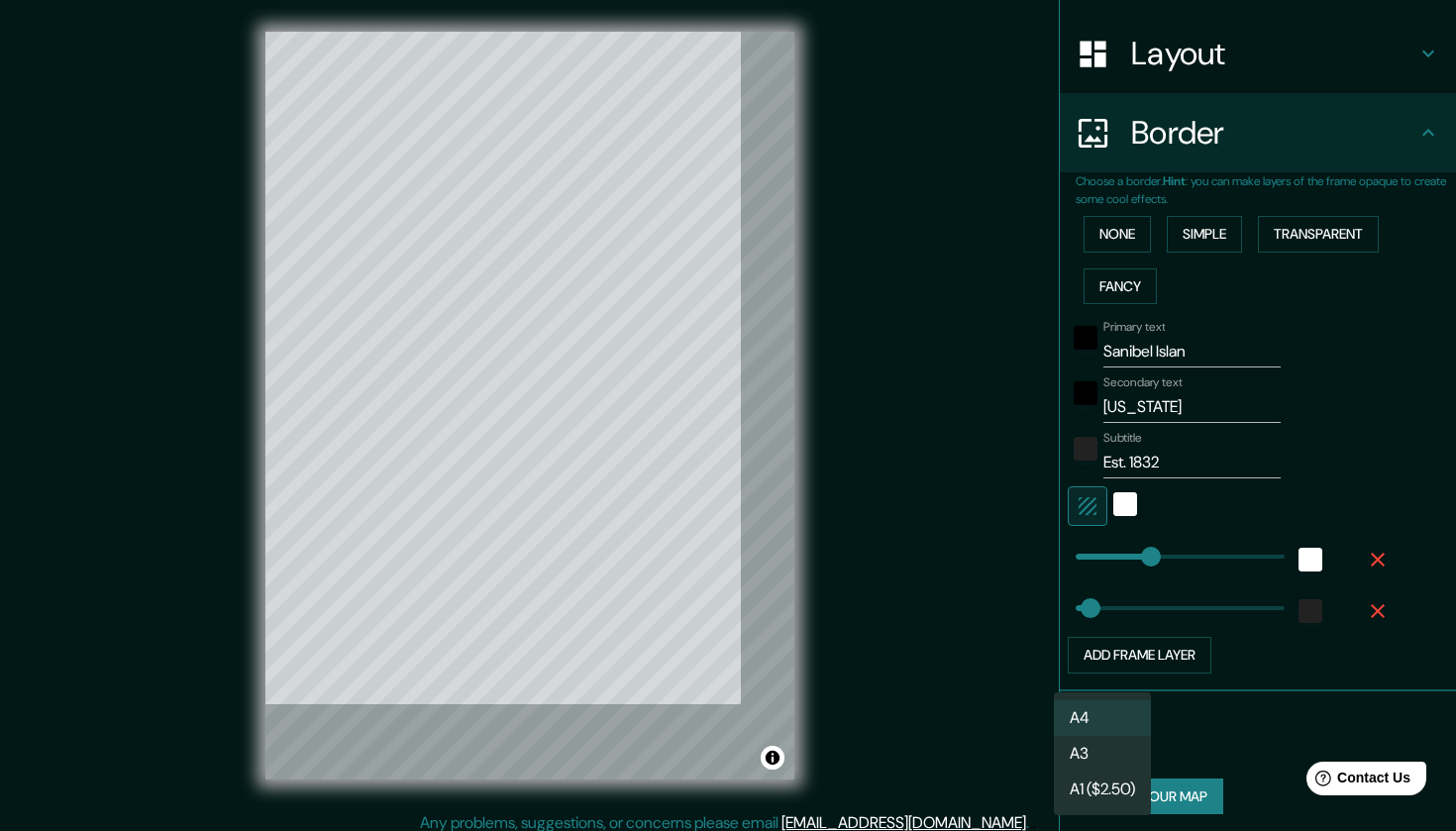 click on "Mappin Location Sanibel, Florida, United States Pins Style Layout Border Choose a border.  Hint : you can make layers of the frame opaque to create some cool effects. None Simple Transparent Fancy Primary text Sanibel Islan Secondary text Florida Subtitle Est. 1832 Add frame layer Size A4 single Create your map © Mapbox   © OpenStreetMap   Improve this map Any problems, suggestions, or concerns please email    help@mappin.pro . . . A4 A3 A1 ($2.50)" at bounding box center (728, 415) 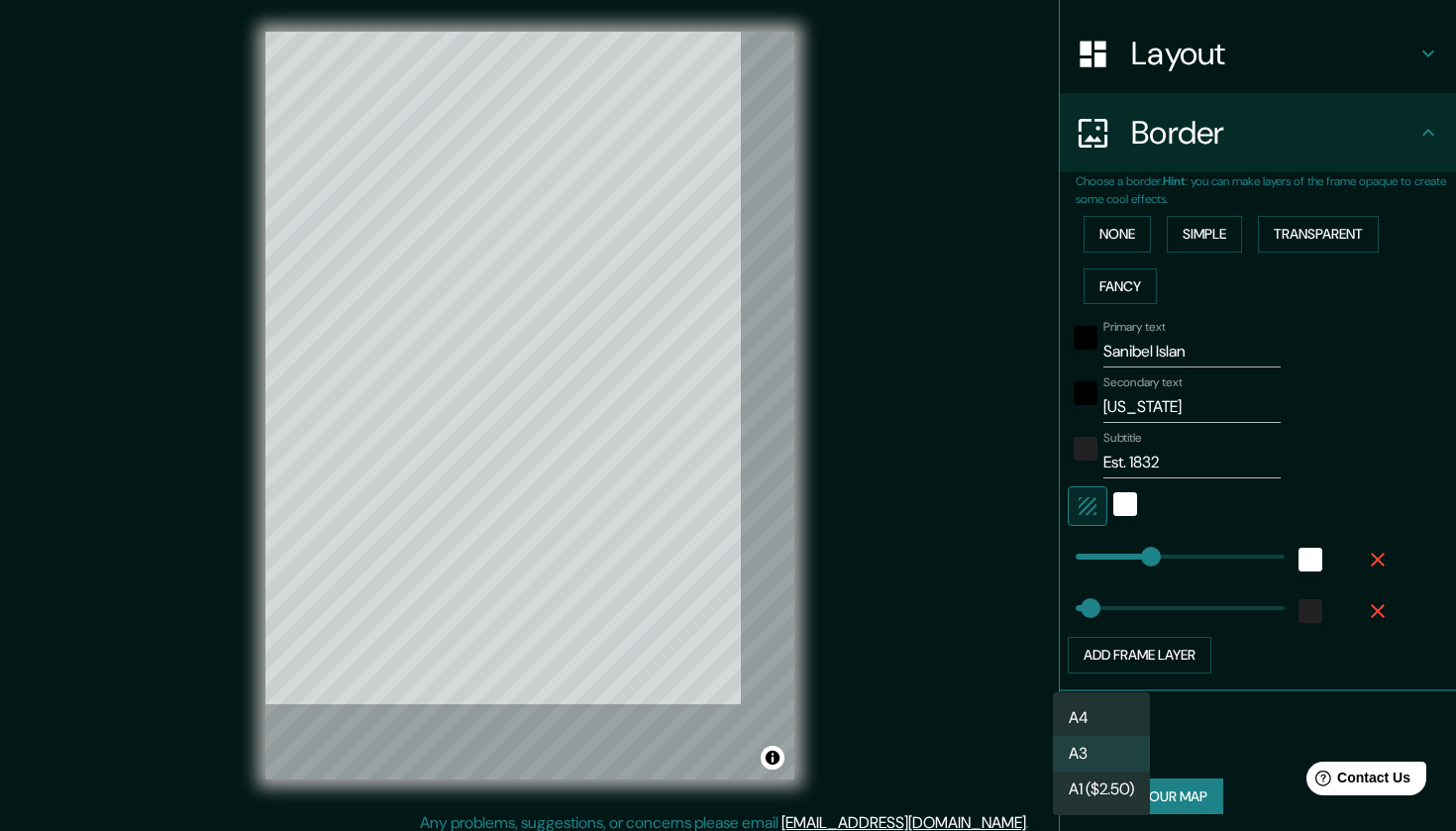 click on "Mappin Location Sanibel, Florida, United States Pins Style Layout Border Choose a border.  Hint : you can make layers of the frame opaque to create some cool effects. None Simple Transparent Fancy Primary text Sanibel Islan Secondary text Florida Subtitle Est. 1832 Add frame layer Size A3 a4 Create your map © Mapbox   © OpenStreetMap   Improve this map Any problems, suggestions, or concerns please email    help@mappin.pro . . . A4 A3 A1 ($2.50)" at bounding box center (728, 415) 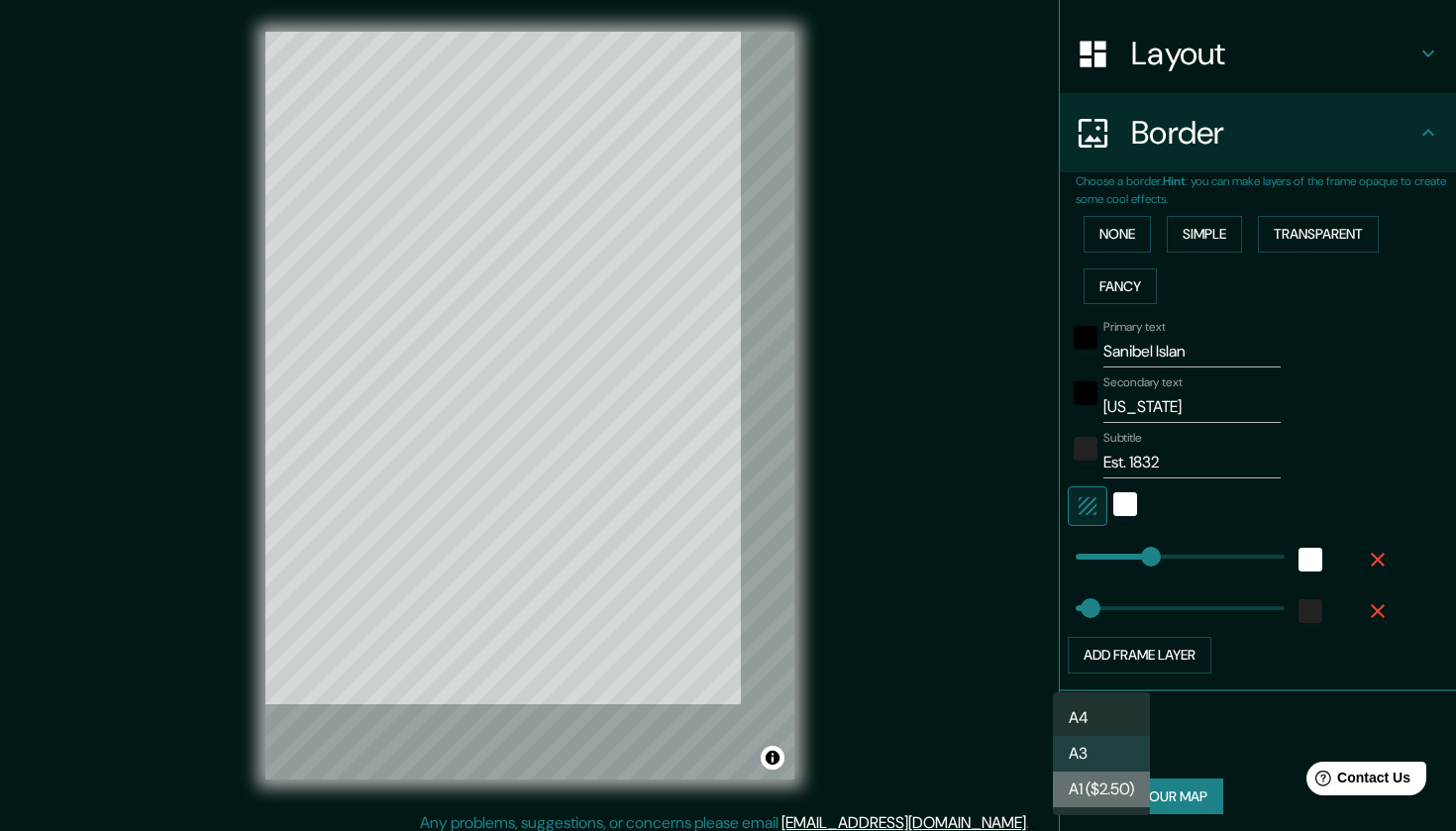 click on "A1 ($2.50)" at bounding box center [1101, 789] 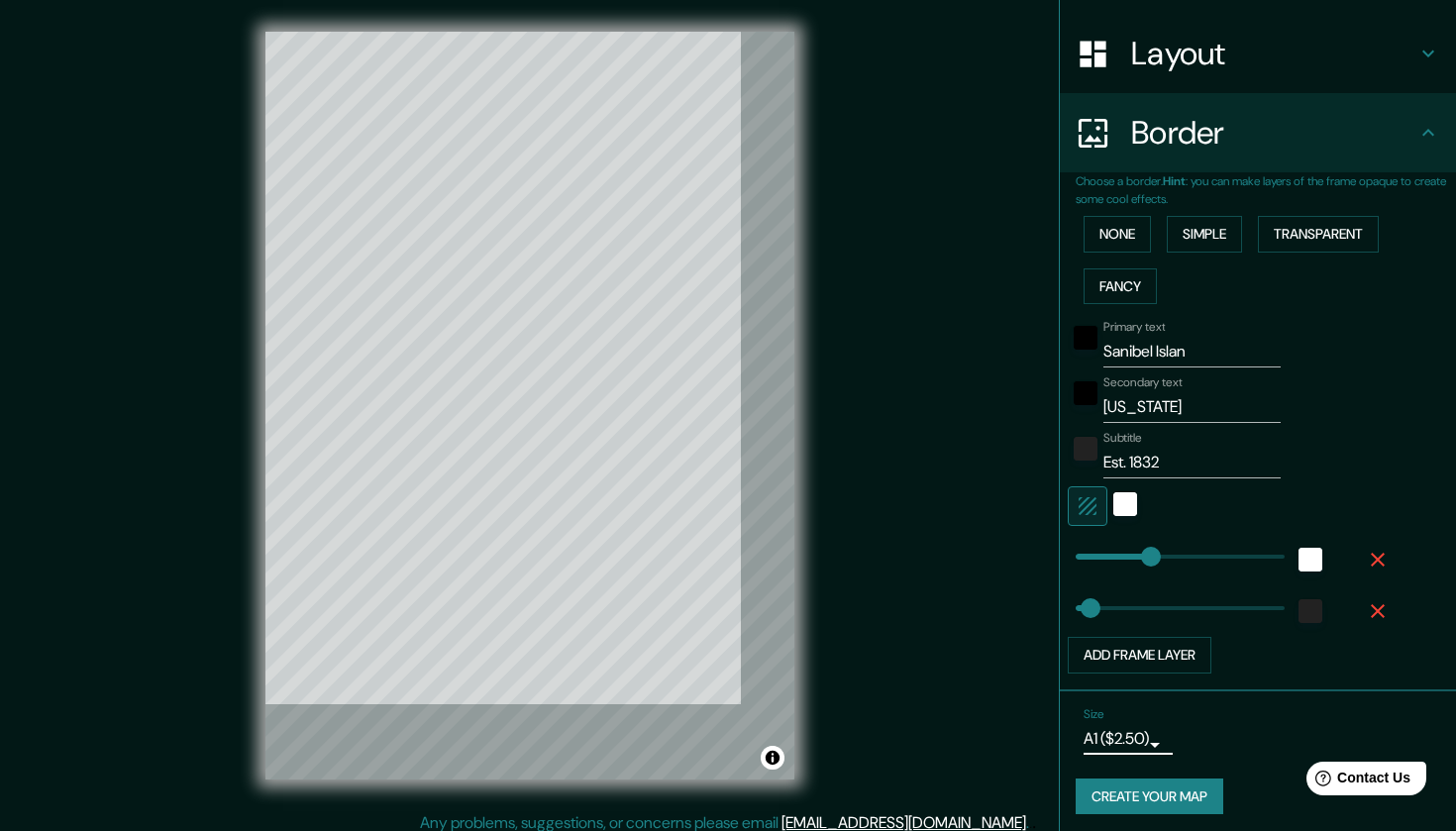 click on "Mappin Location Sanibel, Florida, United States Pins Style Layout Border Choose a border.  Hint : you can make layers of the frame opaque to create some cool effects. None Simple Transparent Fancy Primary text Sanibel Islan Secondary text Florida Subtitle Est. 1832 Add frame layer Size A1 ($2.50) a3 Create your map © Mapbox   © OpenStreetMap   Improve this map Any problems, suggestions, or concerns please email    help@mappin.pro . . ." at bounding box center [728, 415] 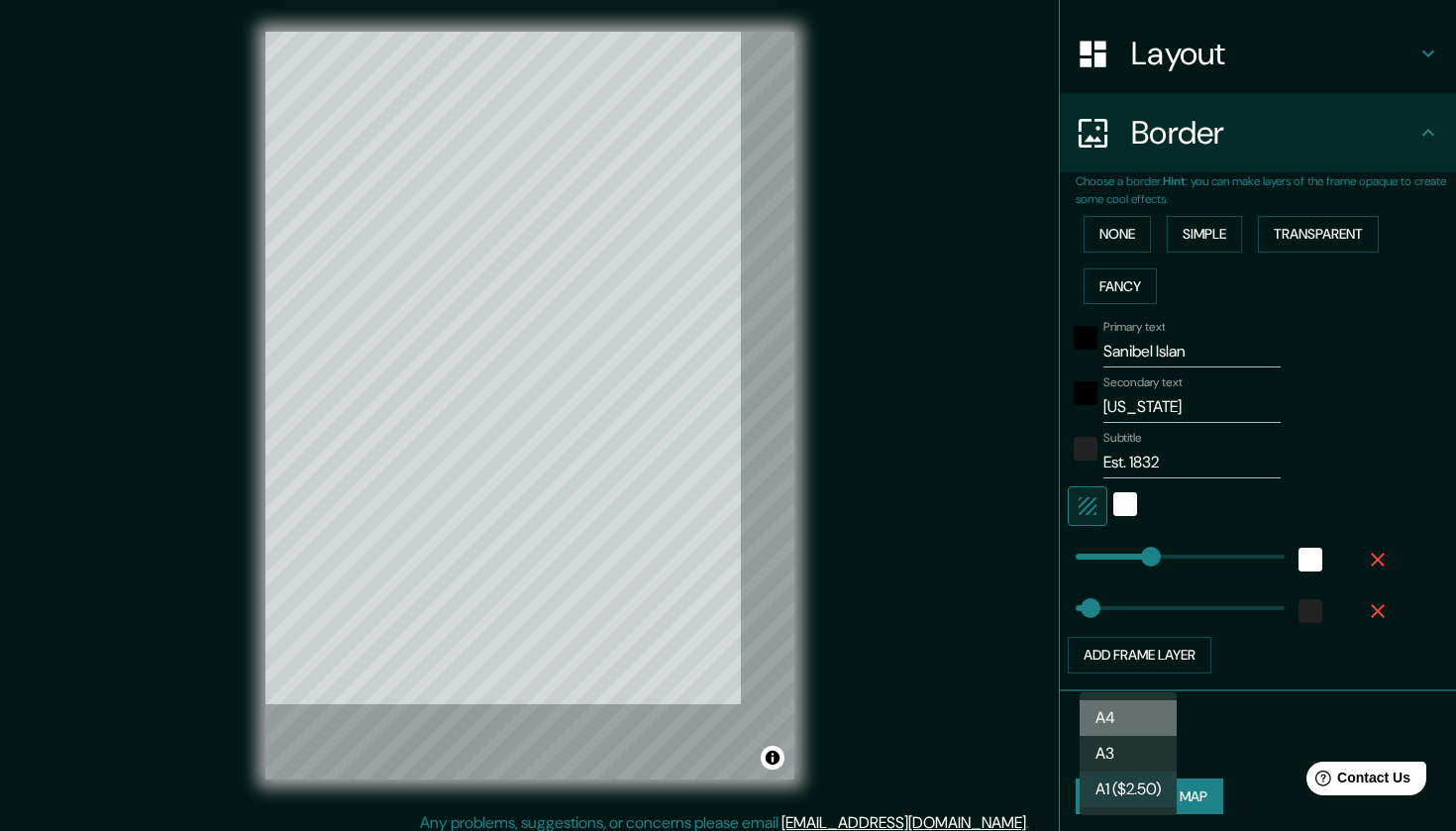 click on "A4" at bounding box center [1128, 718] 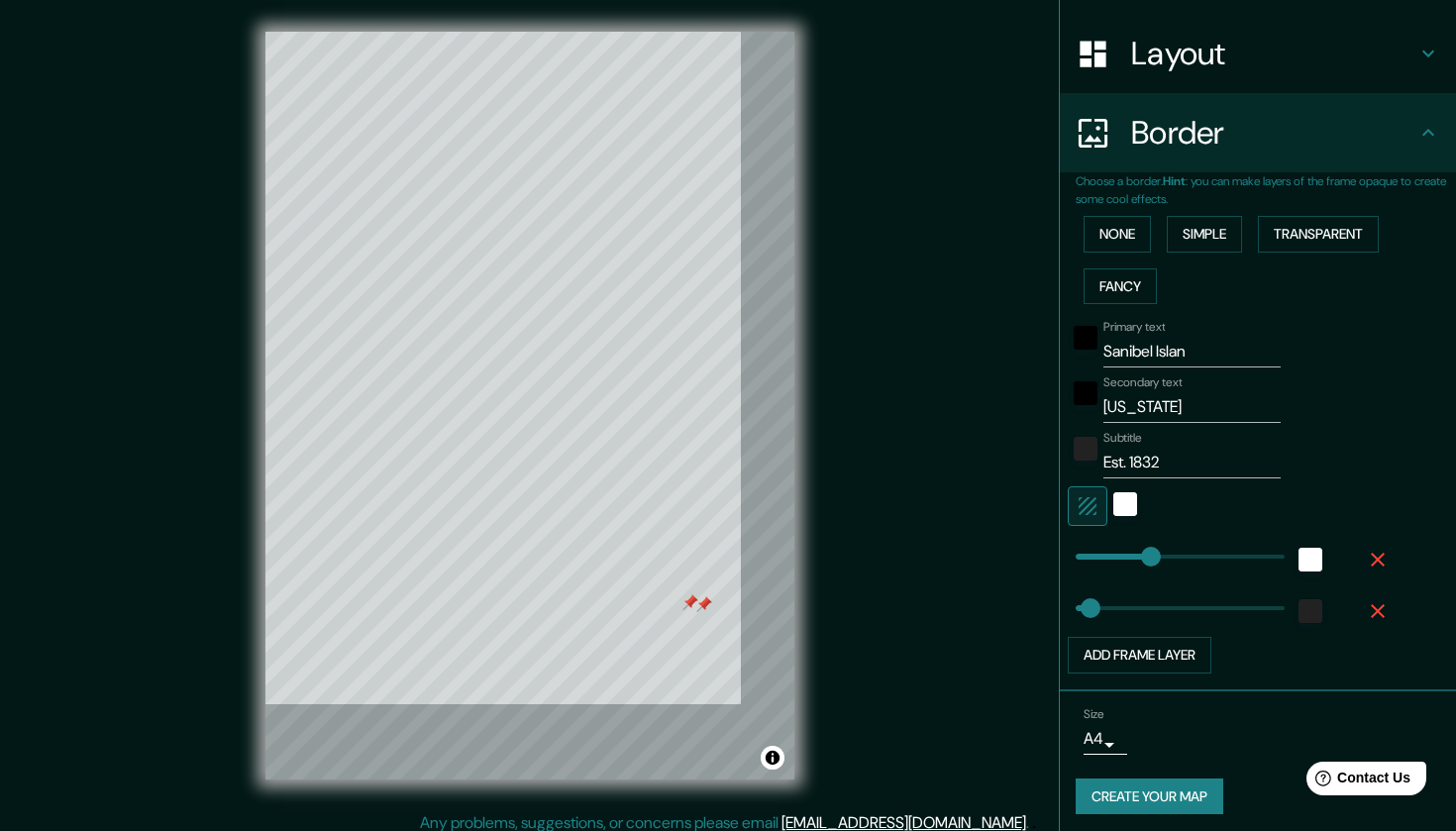 click on "© Mapbox   © OpenStreetMap   Improve this map" at bounding box center [530, 405] 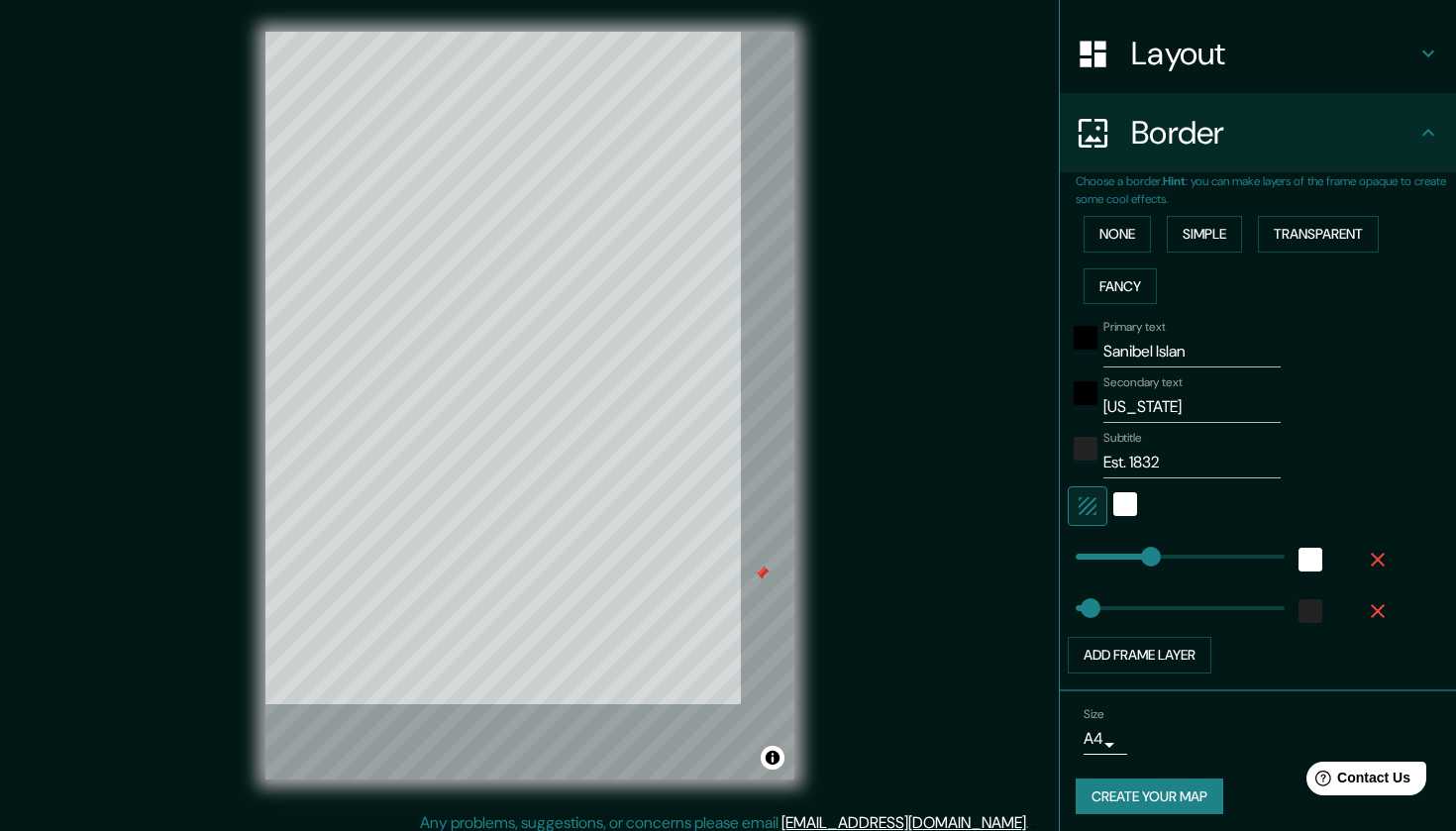 click at bounding box center (530, 32) 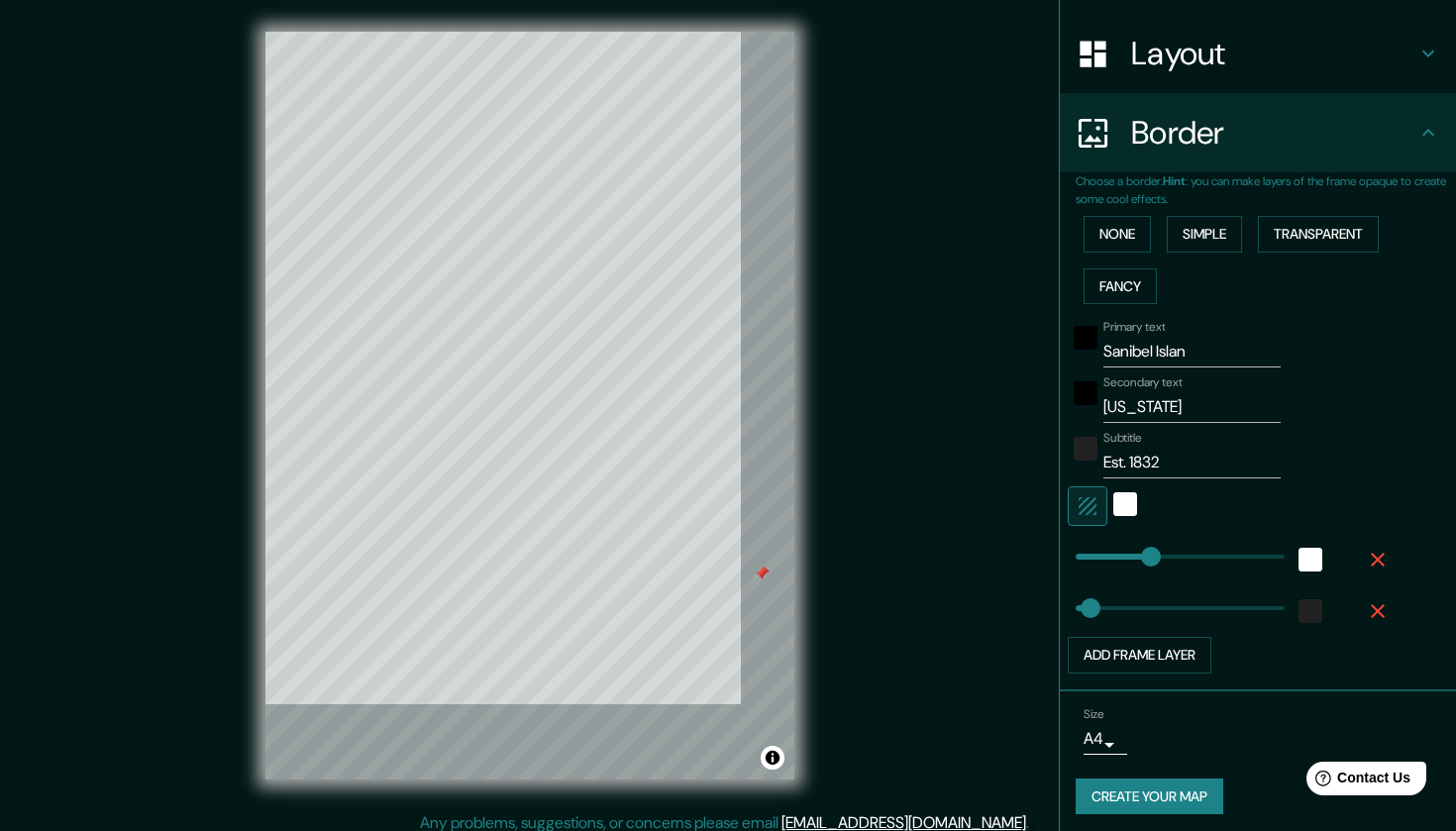 scroll, scrollTop: 0, scrollLeft: 0, axis: both 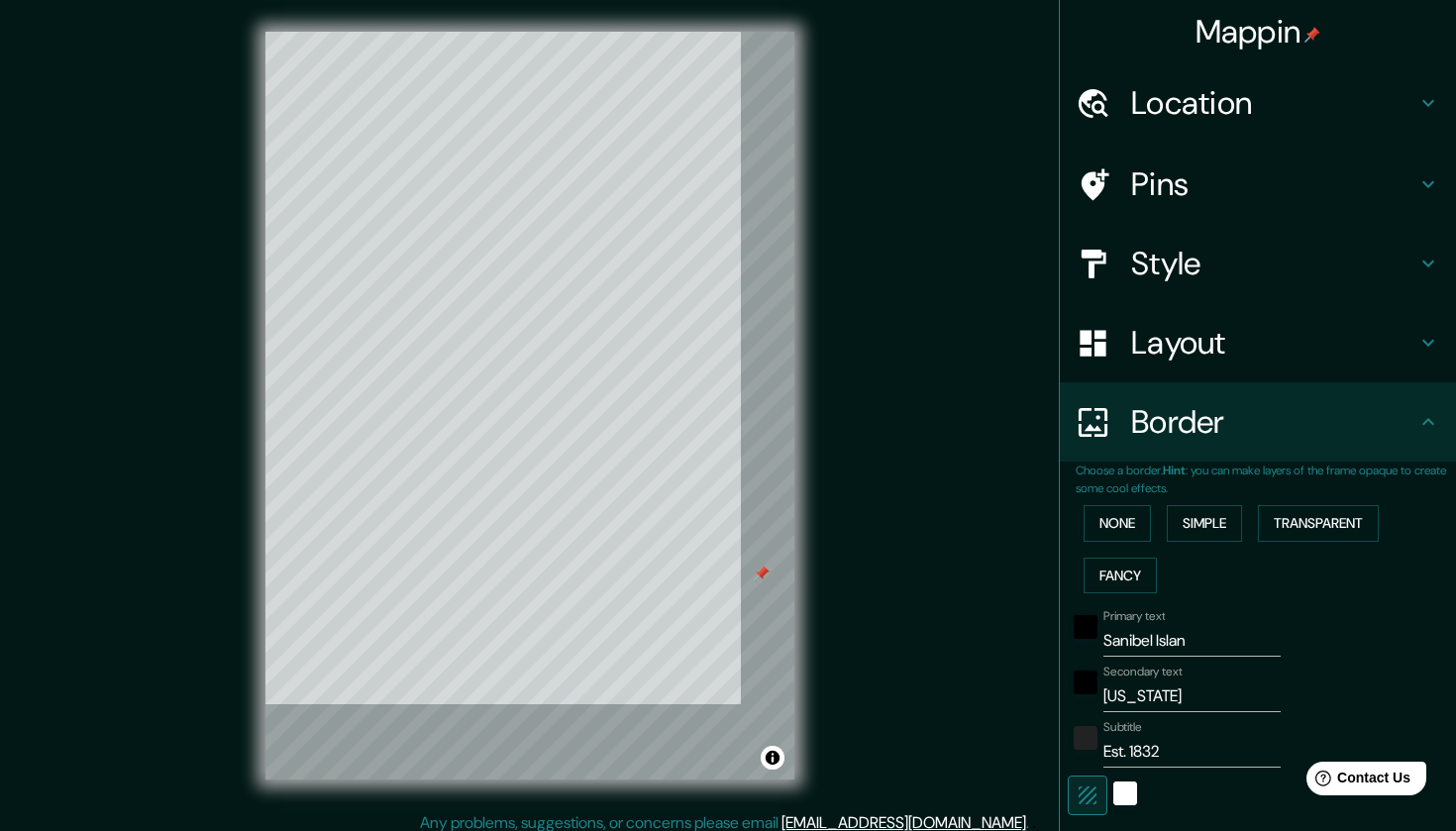 click on "Pins" at bounding box center [1274, 184] 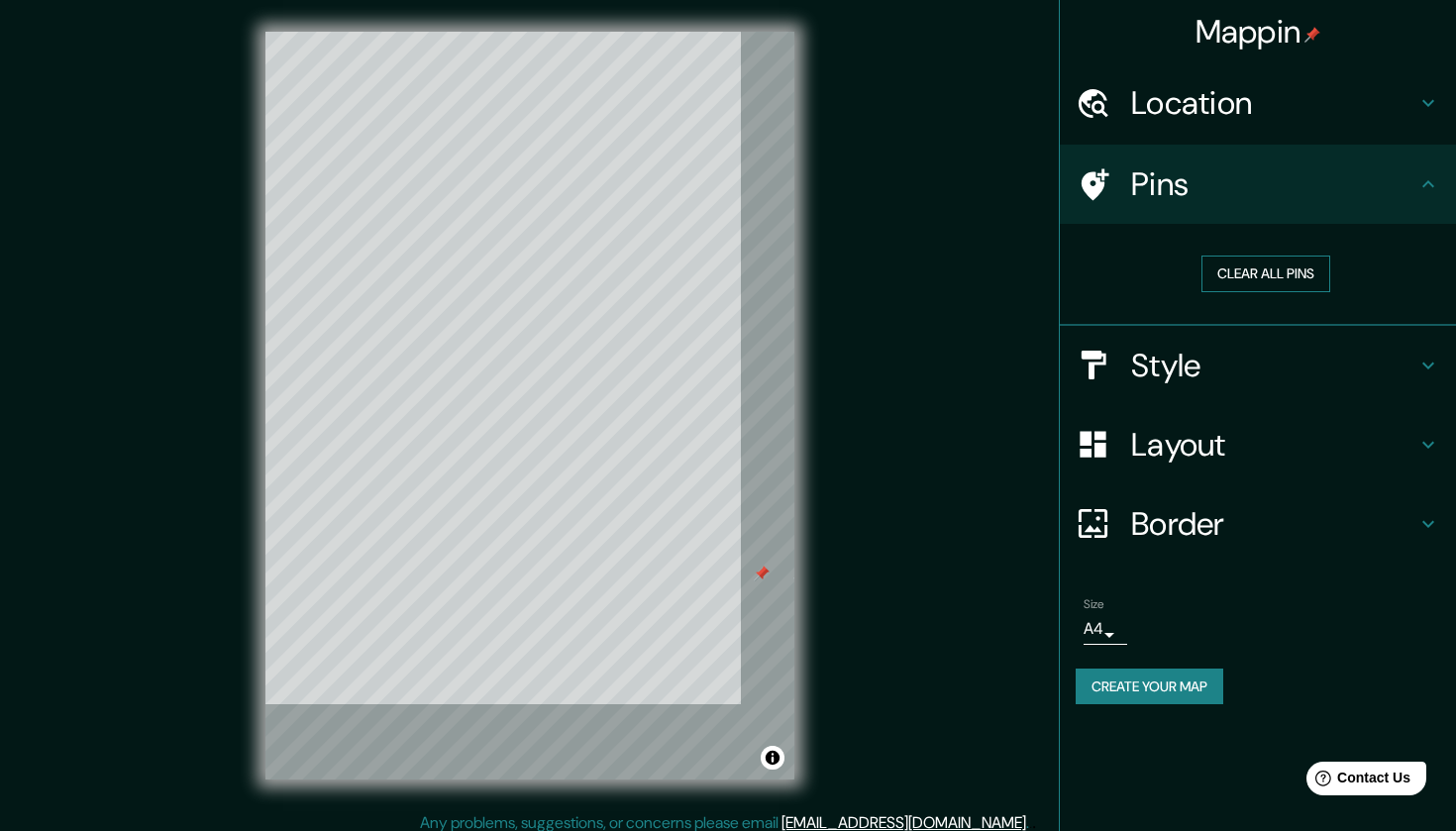 click on "Clear all pins" at bounding box center (1266, 273) 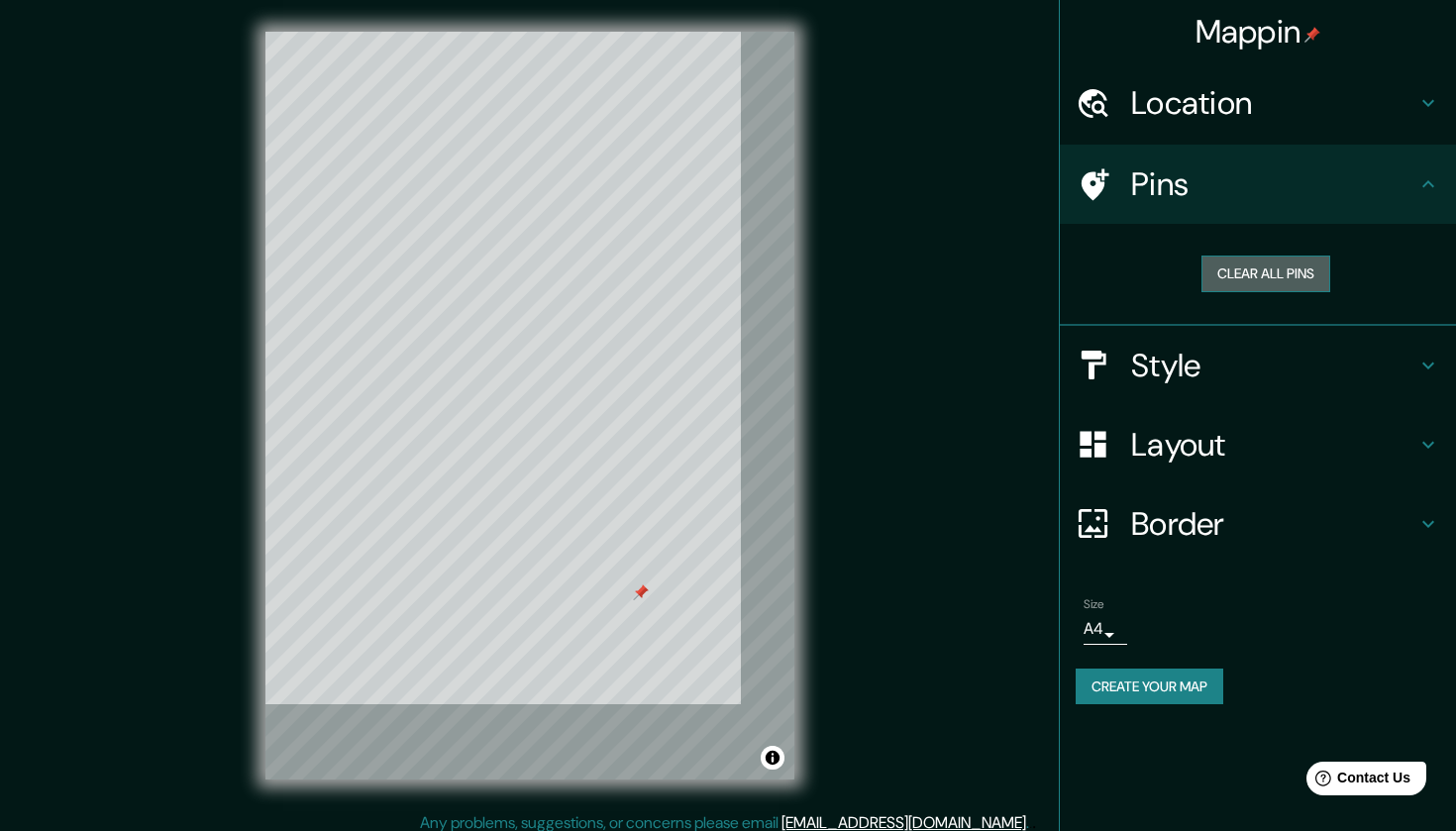click on "Clear all pins" at bounding box center (1266, 273) 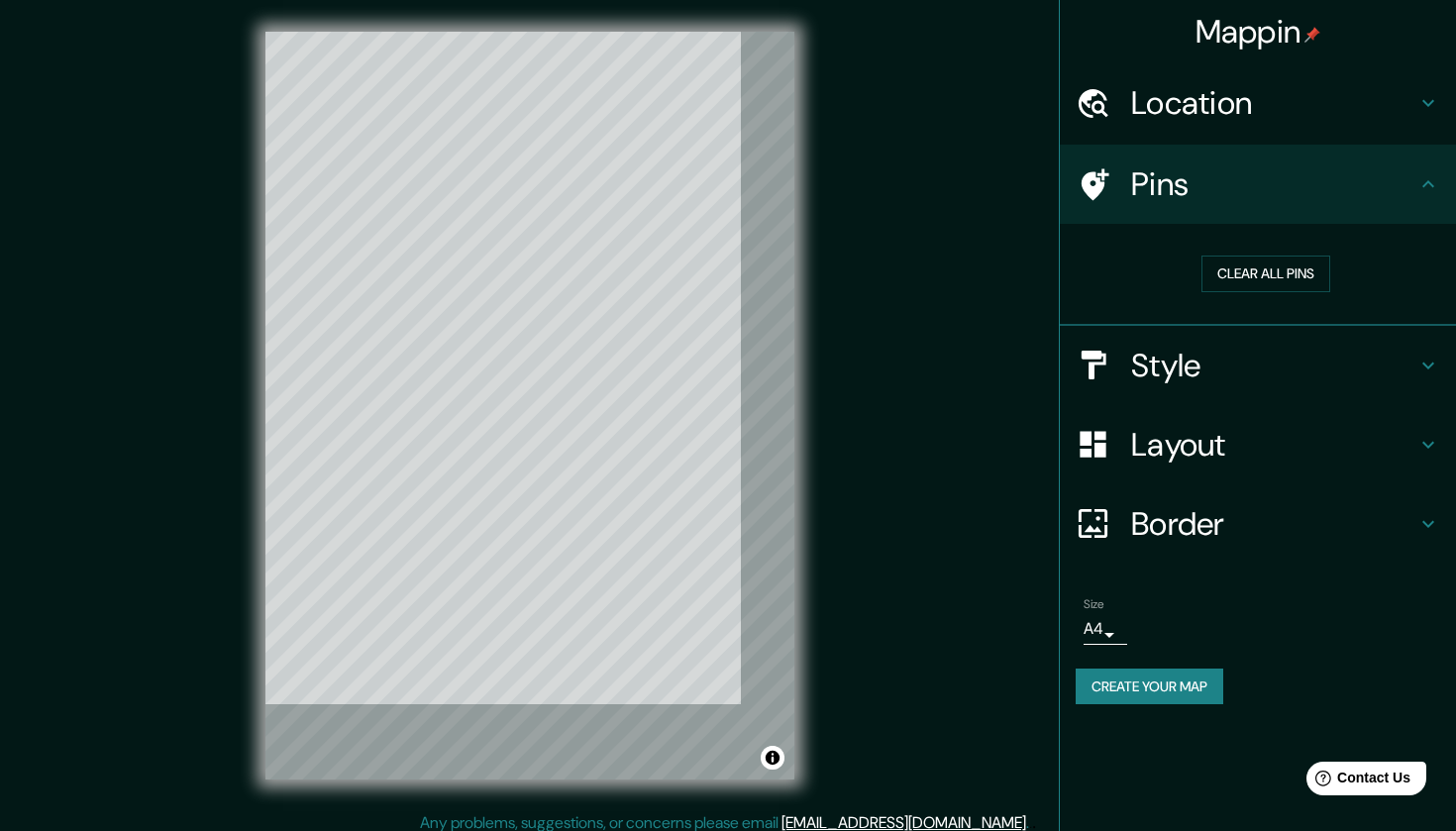 click on "Layout" at bounding box center [1274, 445] 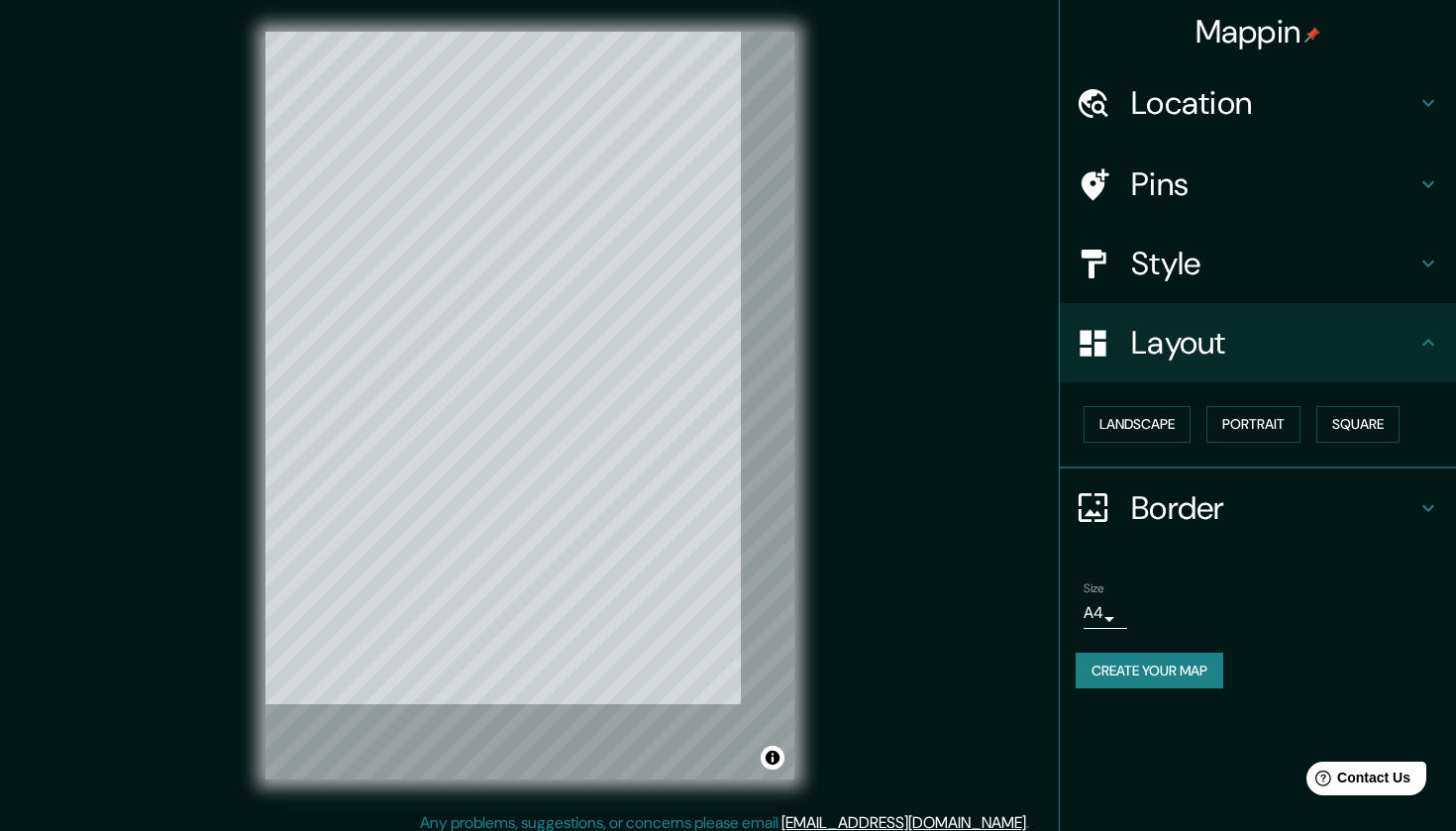 click on "Border" at bounding box center [1274, 508] 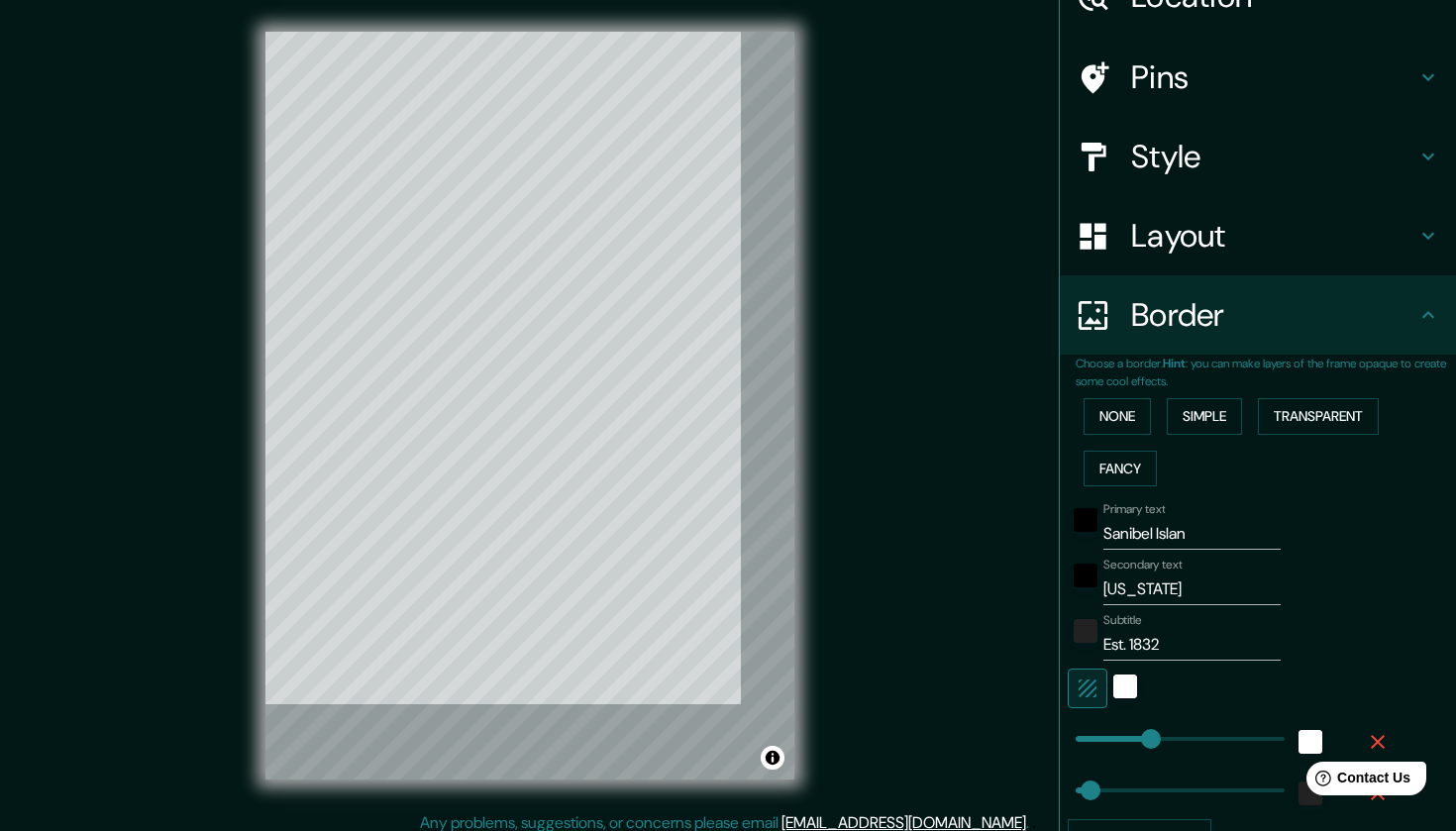 scroll, scrollTop: 117, scrollLeft: 0, axis: vertical 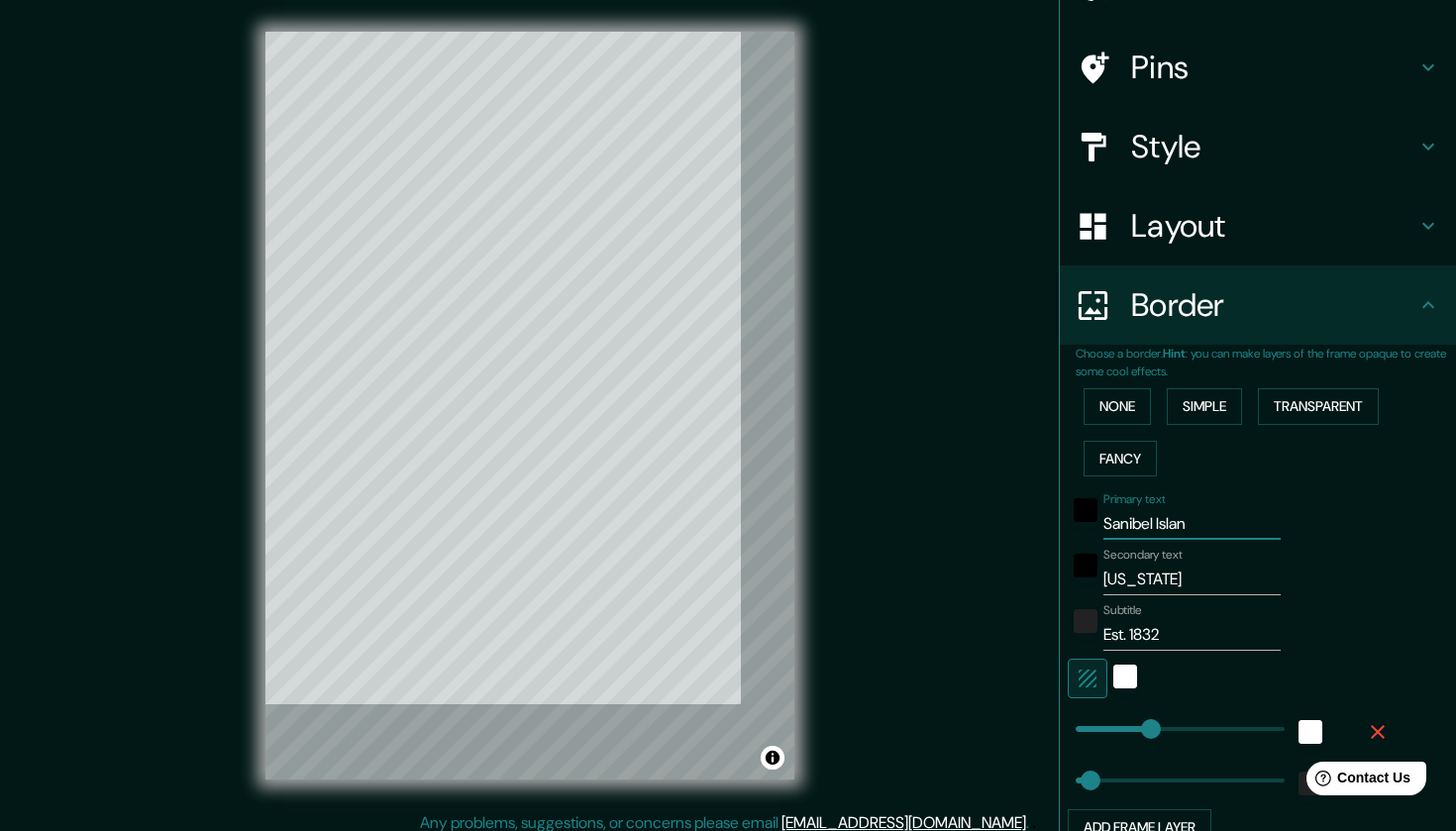 click on "Sanibel Islan" at bounding box center [1192, 524] 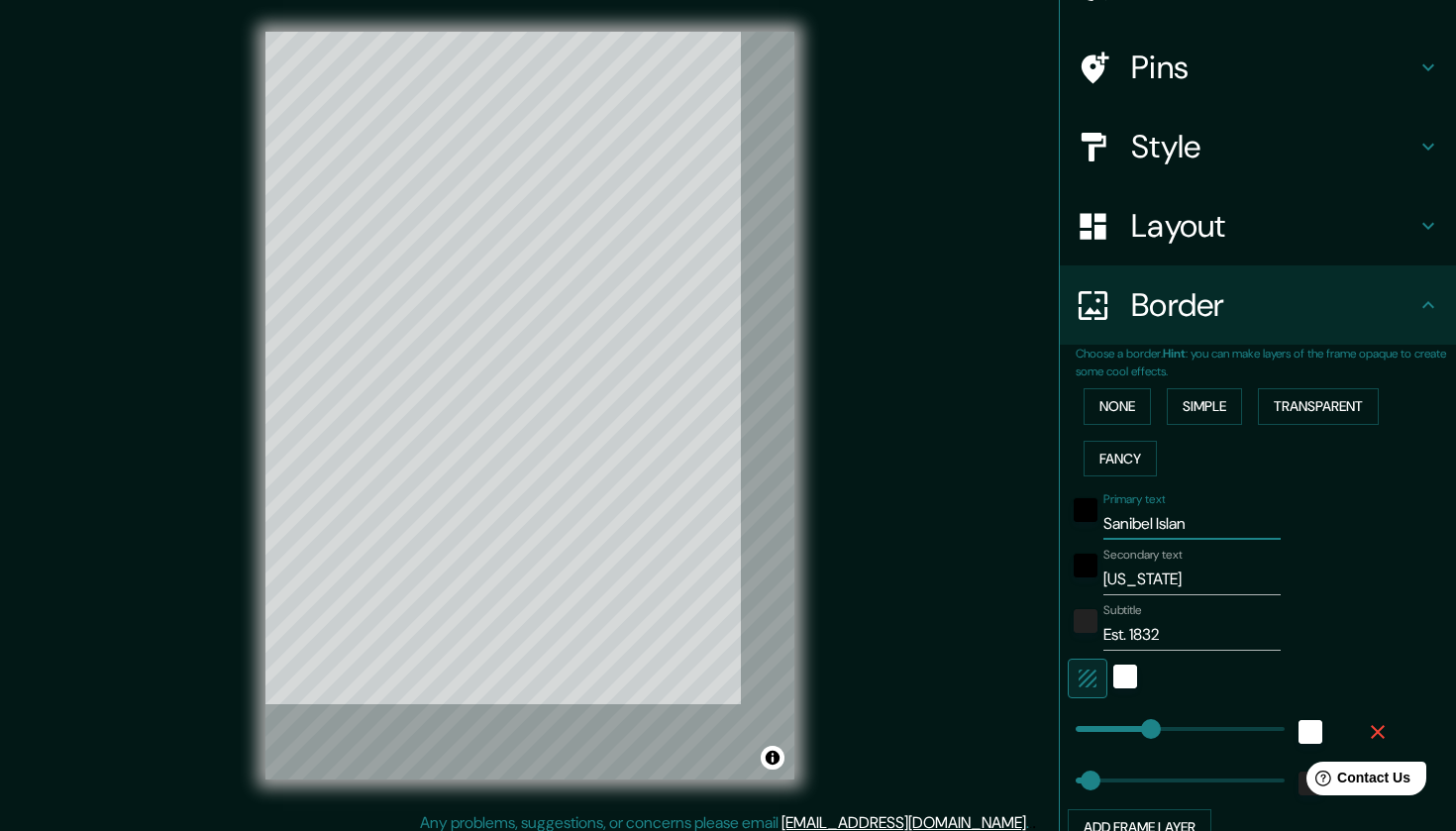 type on "Sanibel Isla" 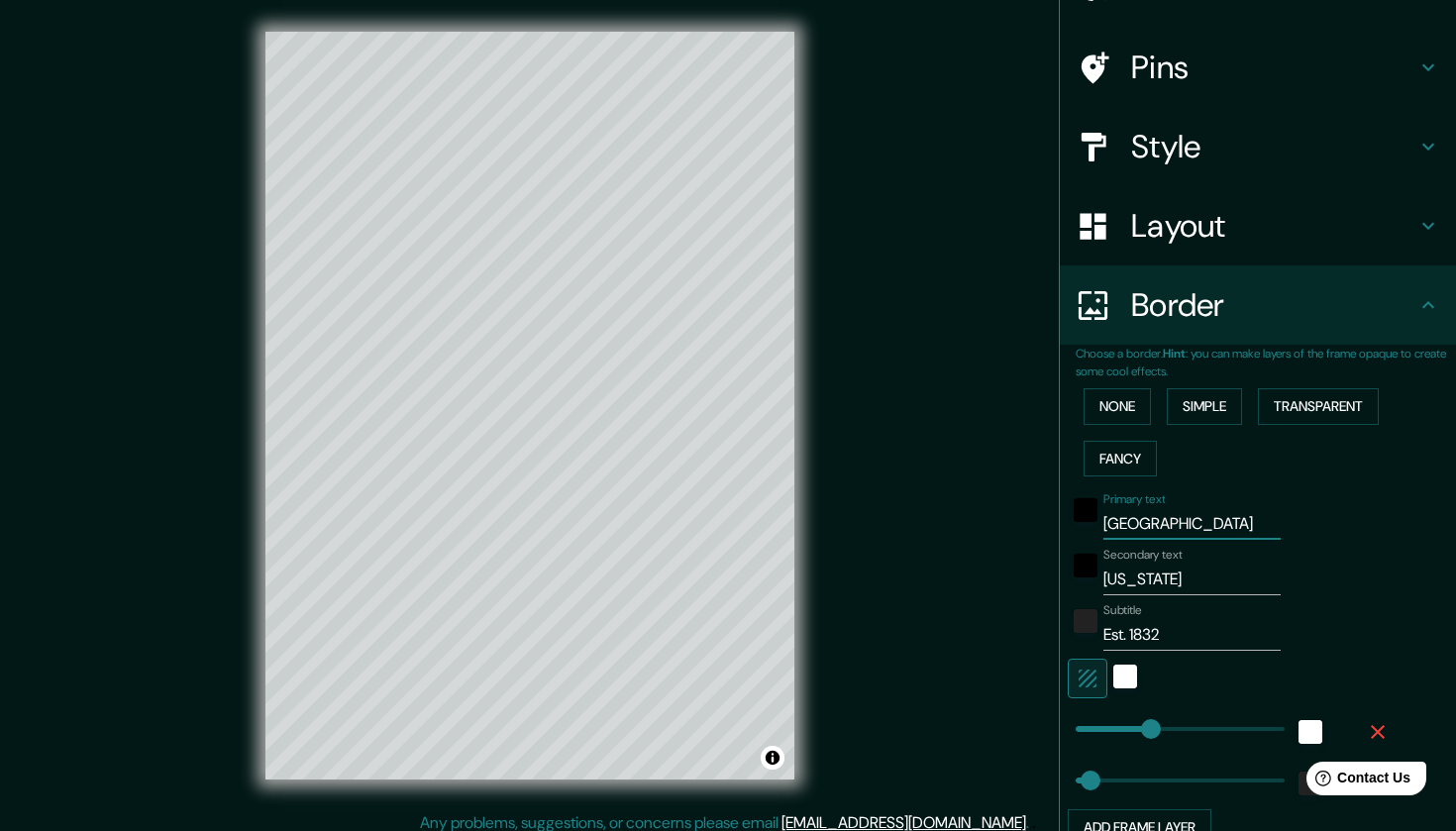 type on "Sanibel Islad" 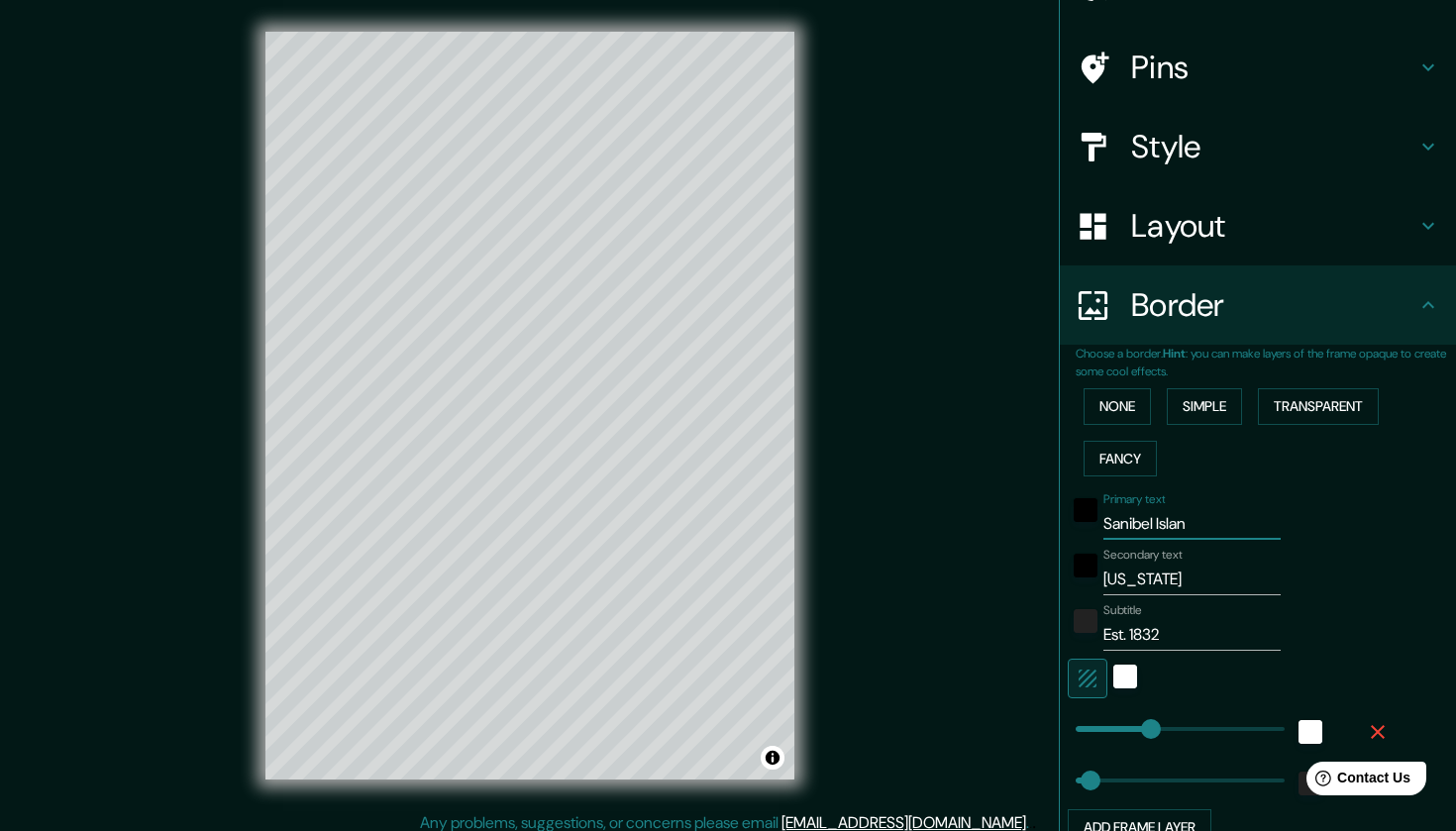 type on "Sanibel Isla" 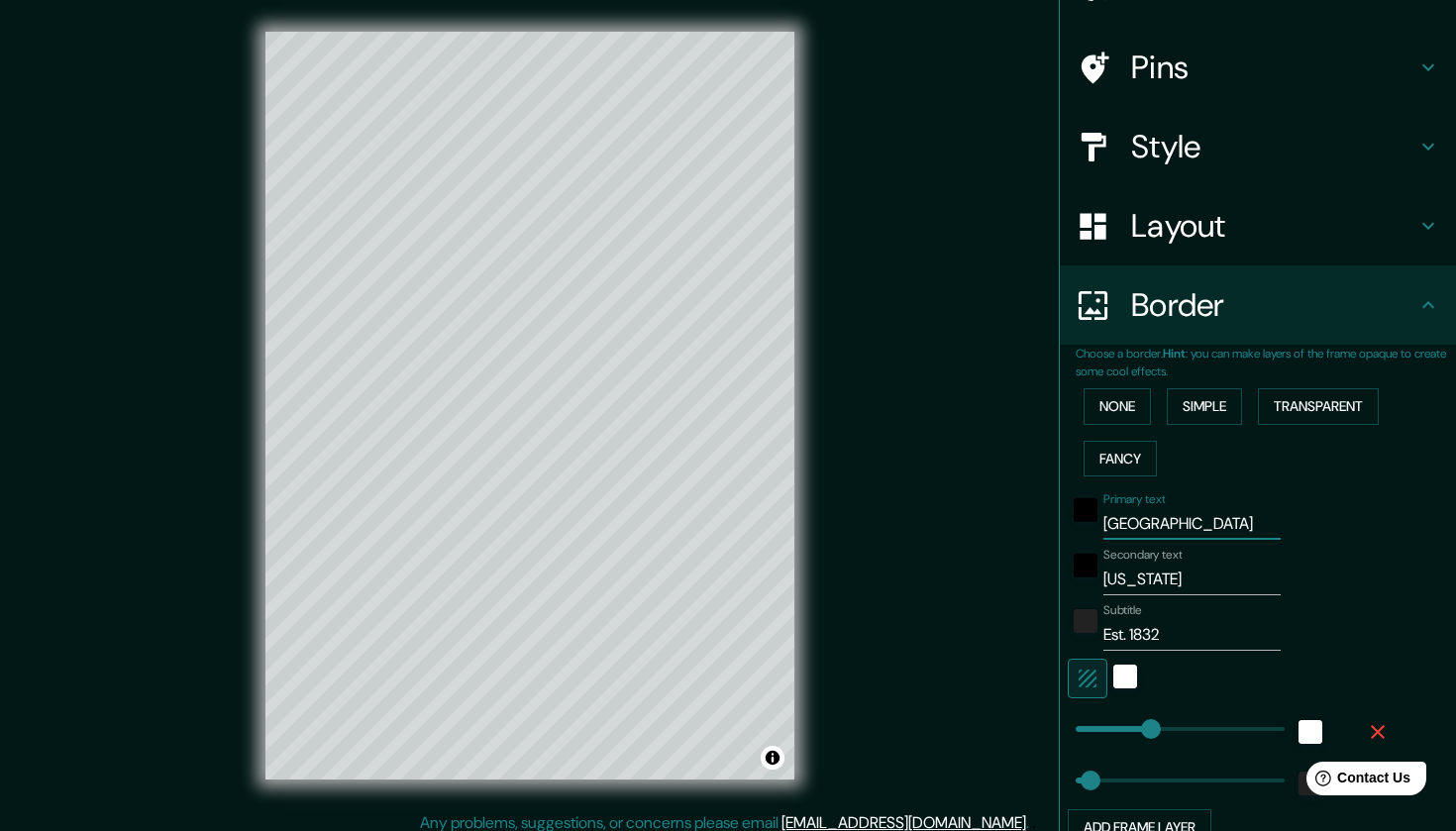 type on "Sanibel Isl" 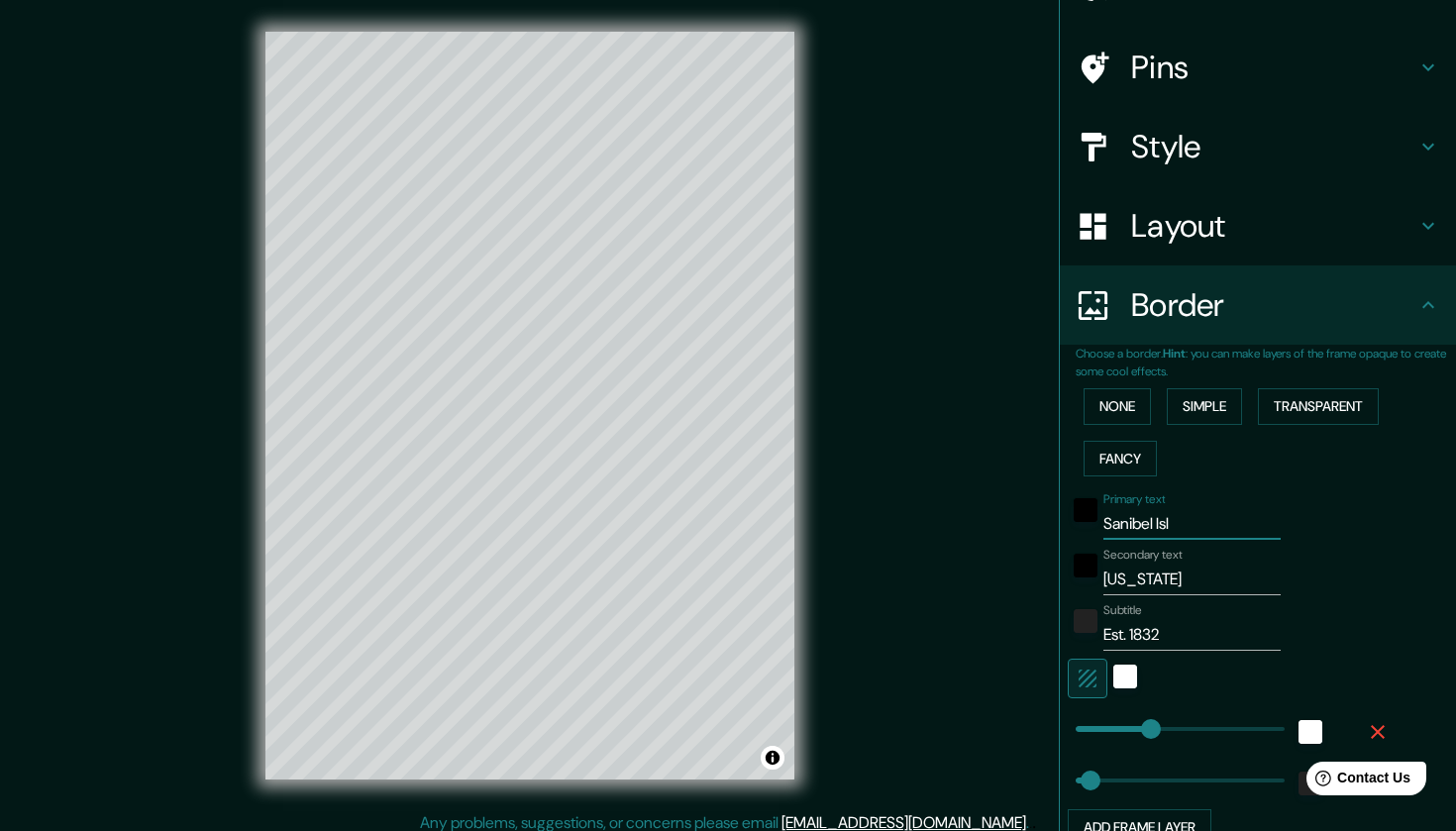 type on "Sanibel Is" 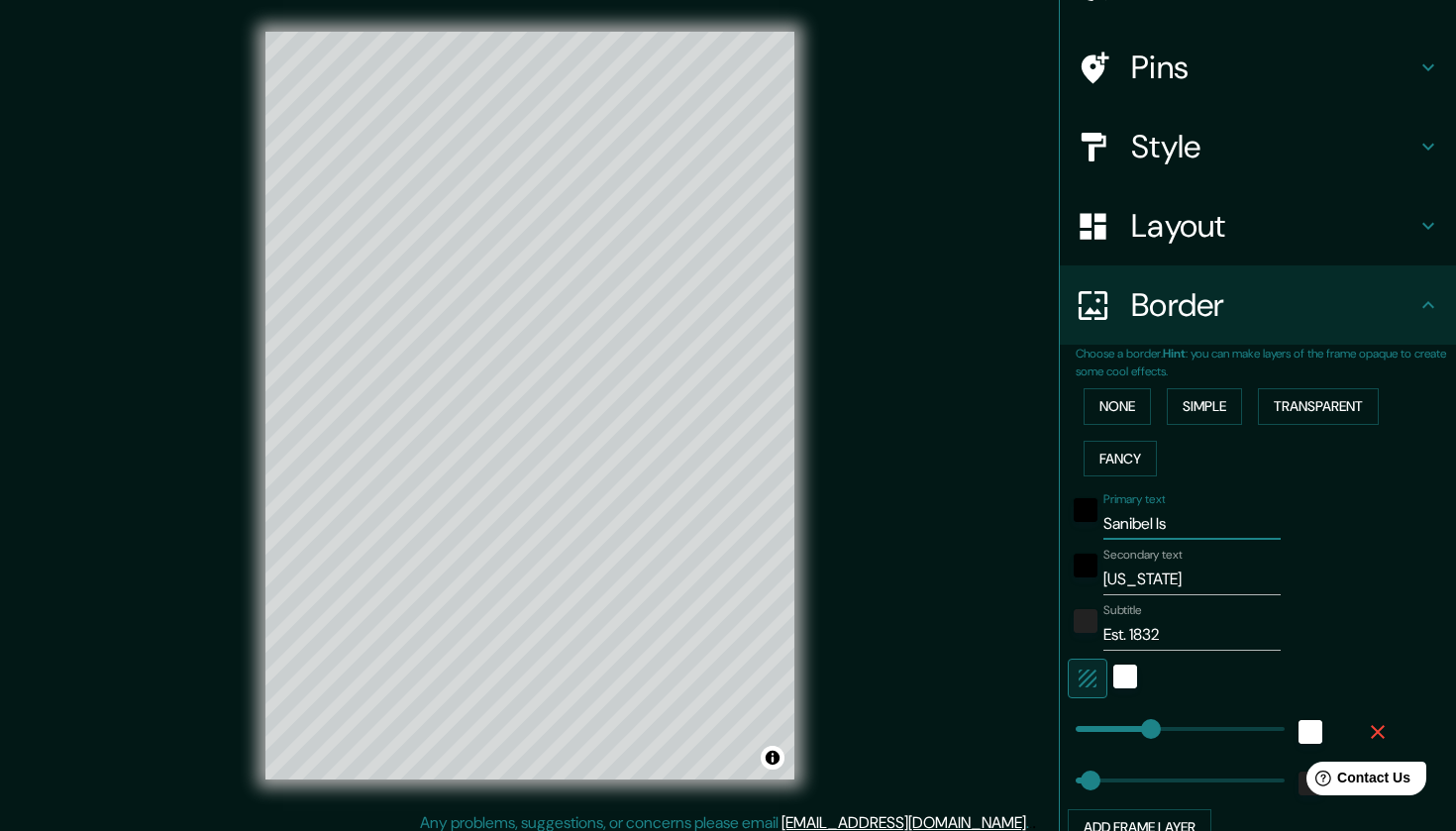 type on "Sanibel I" 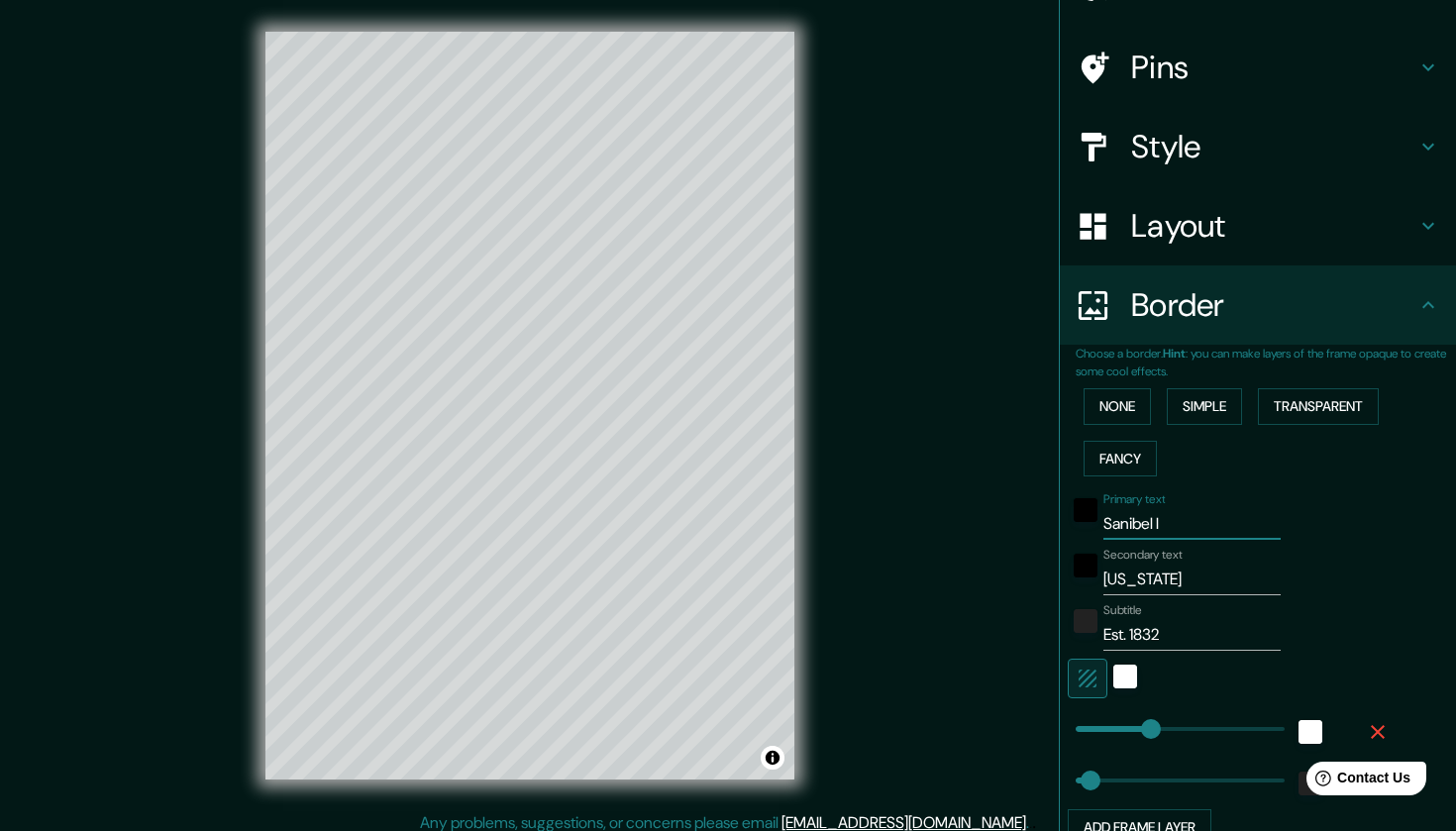 type on "Sanibel" 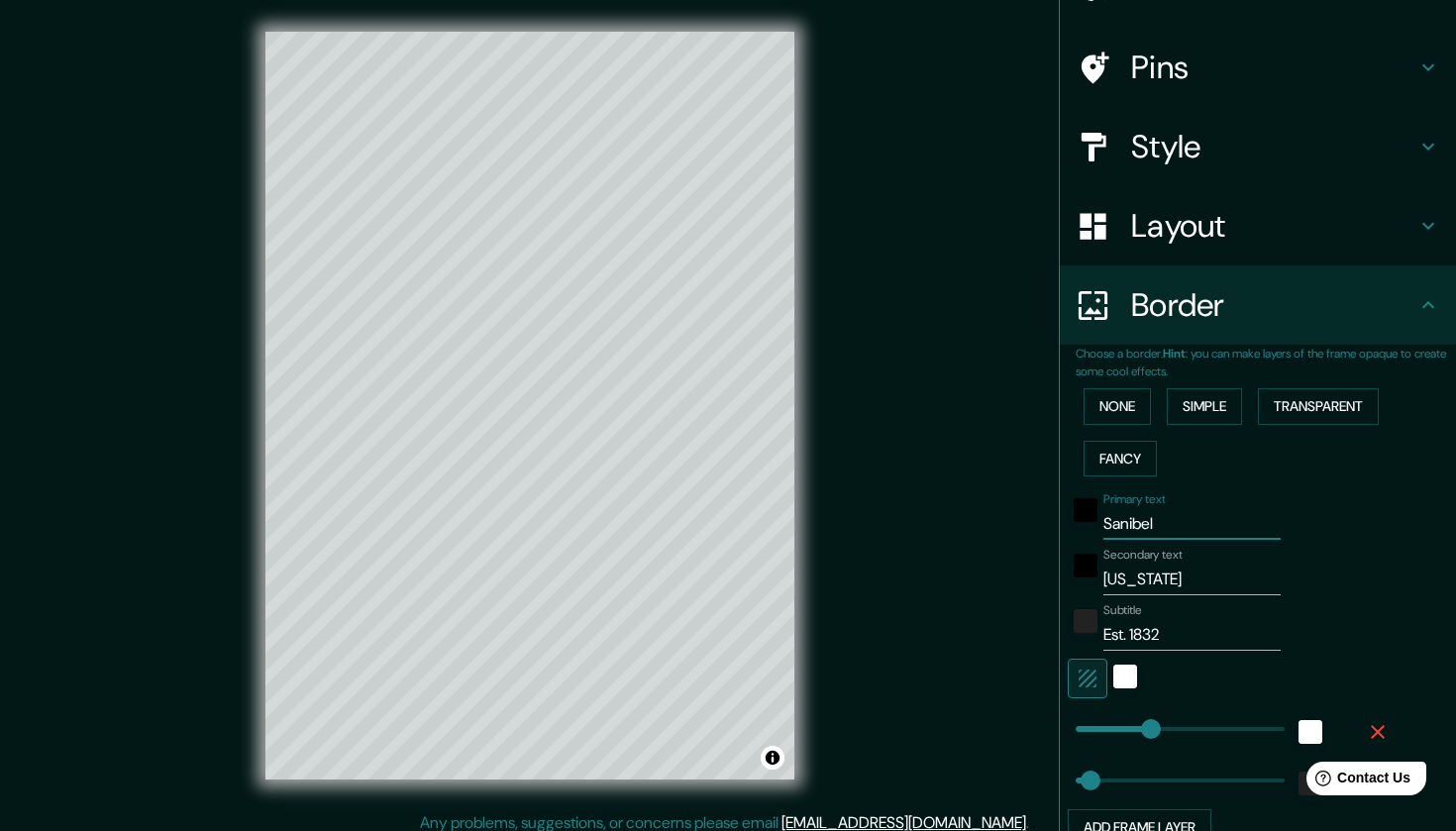 type on "Sanibel" 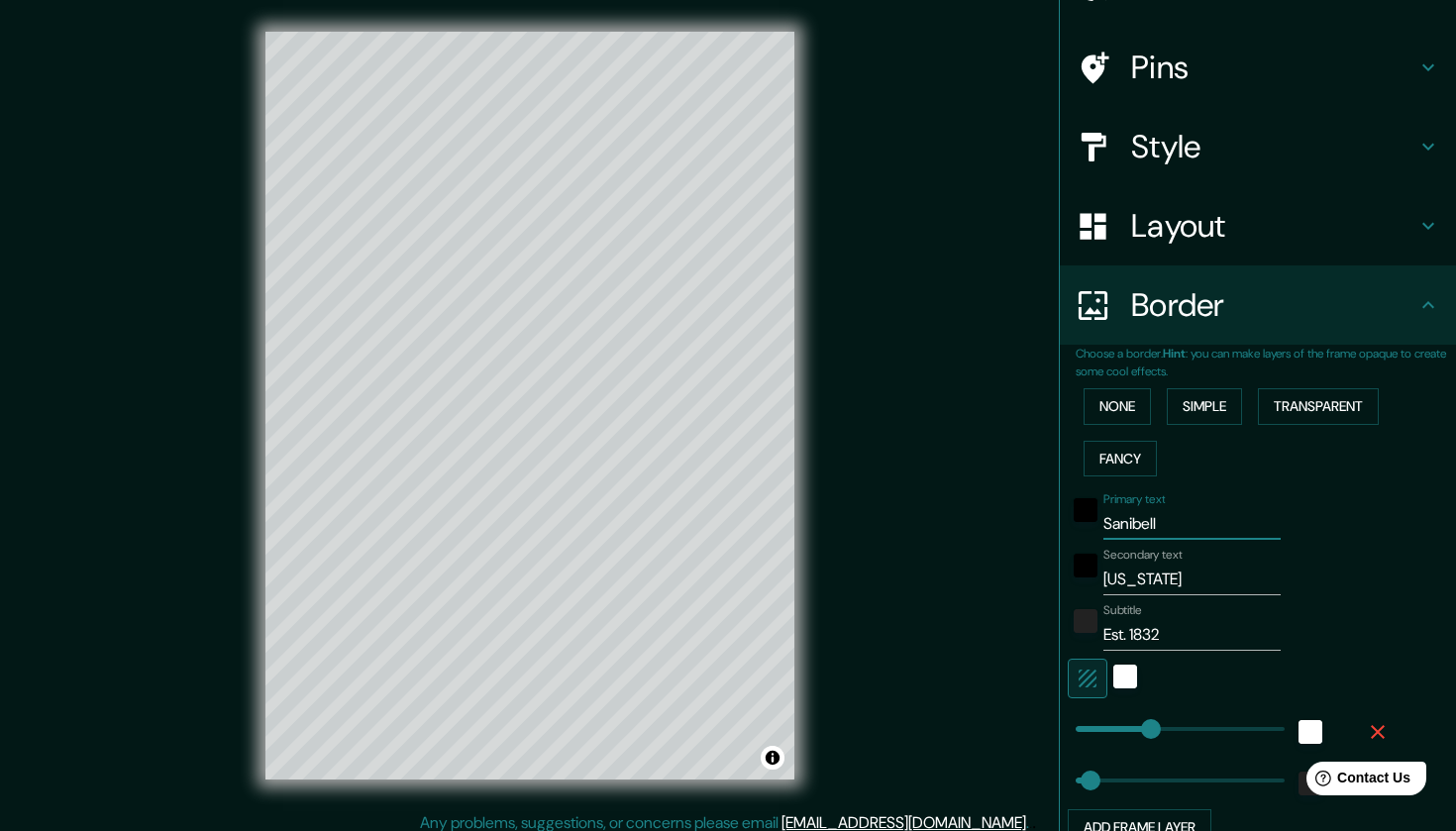 type on "SanibelIs" 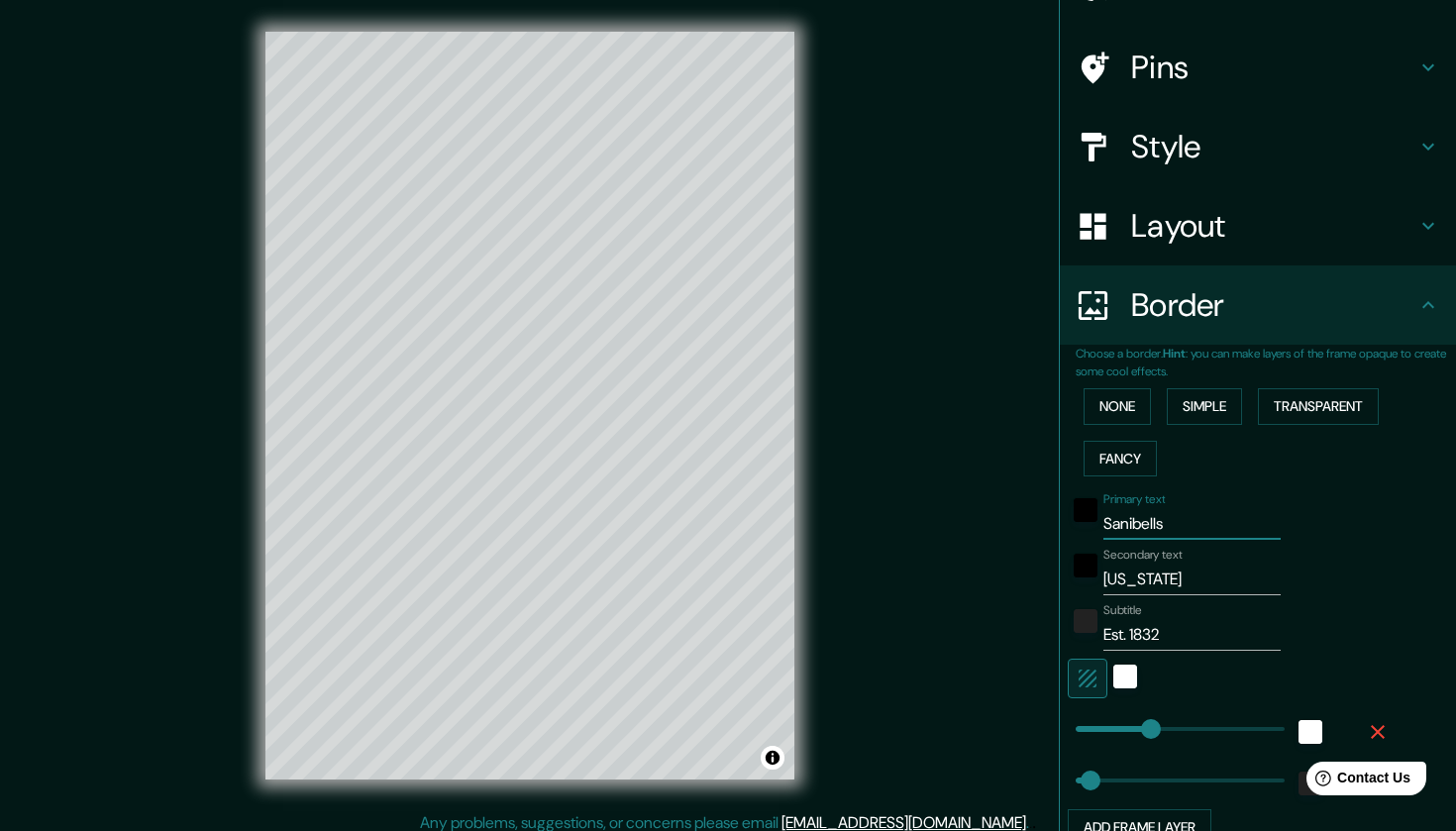 type on "SanibelIsl" 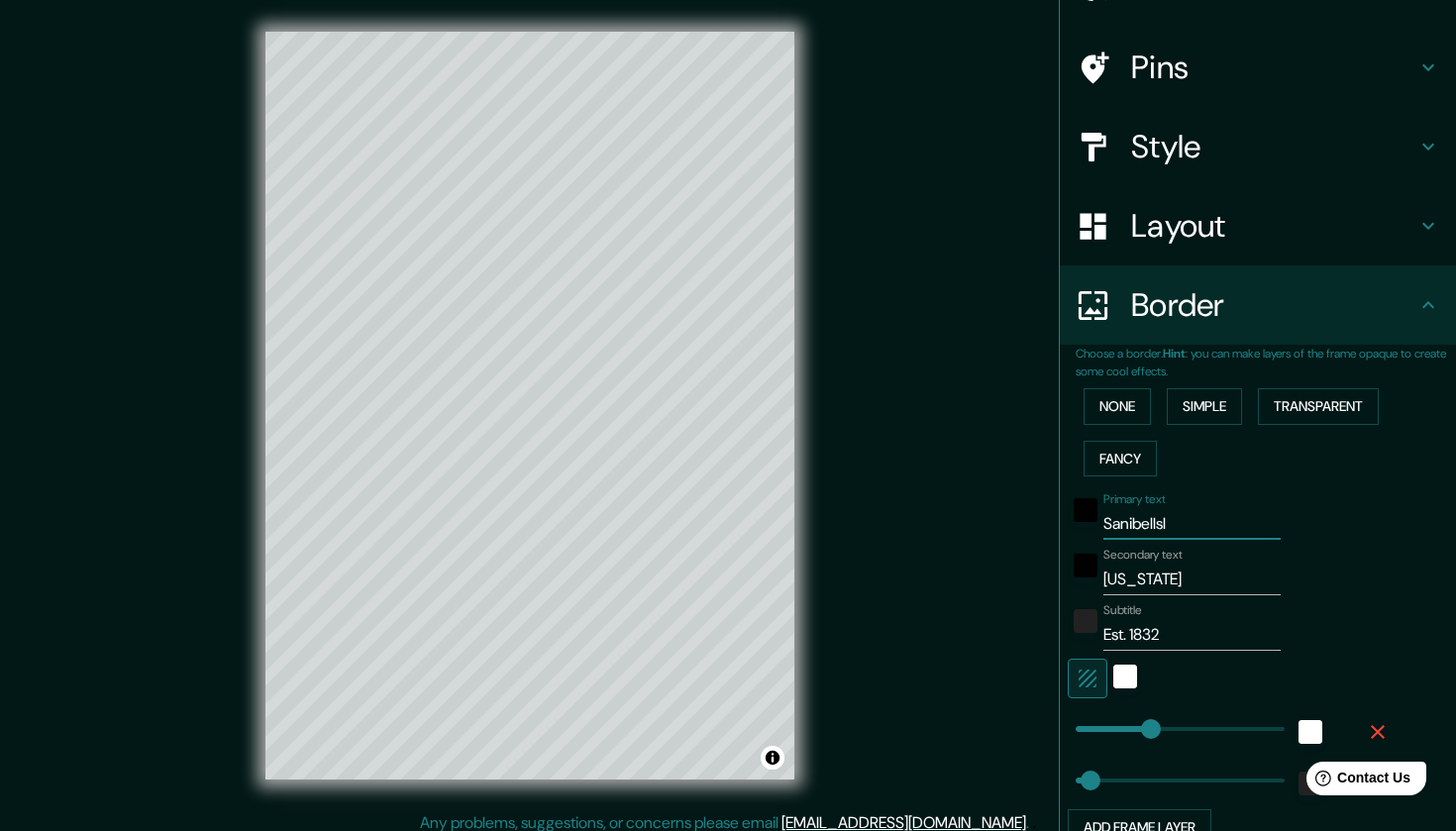 type on "SanibelIsla" 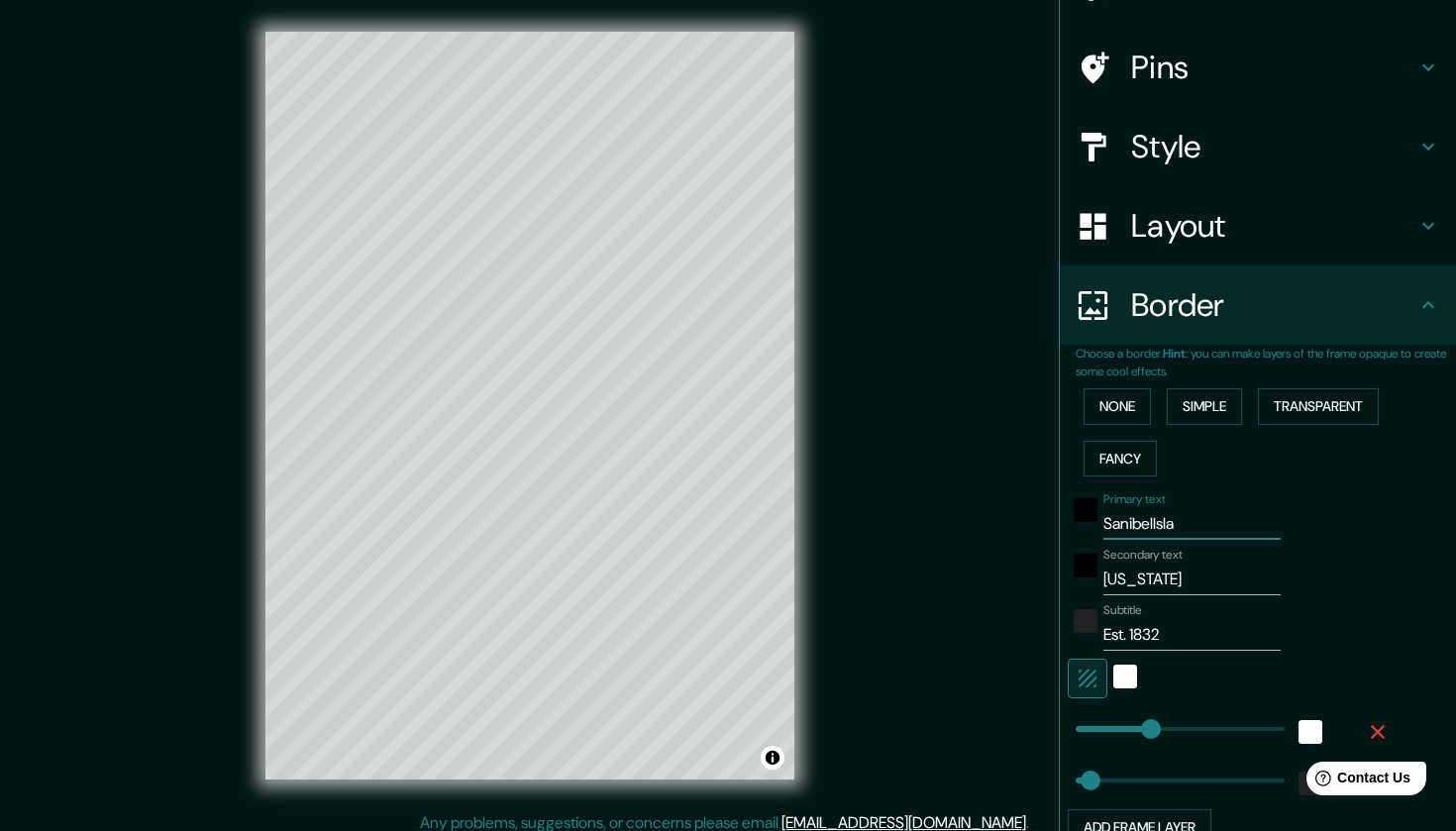 type on "SanibelIslad" 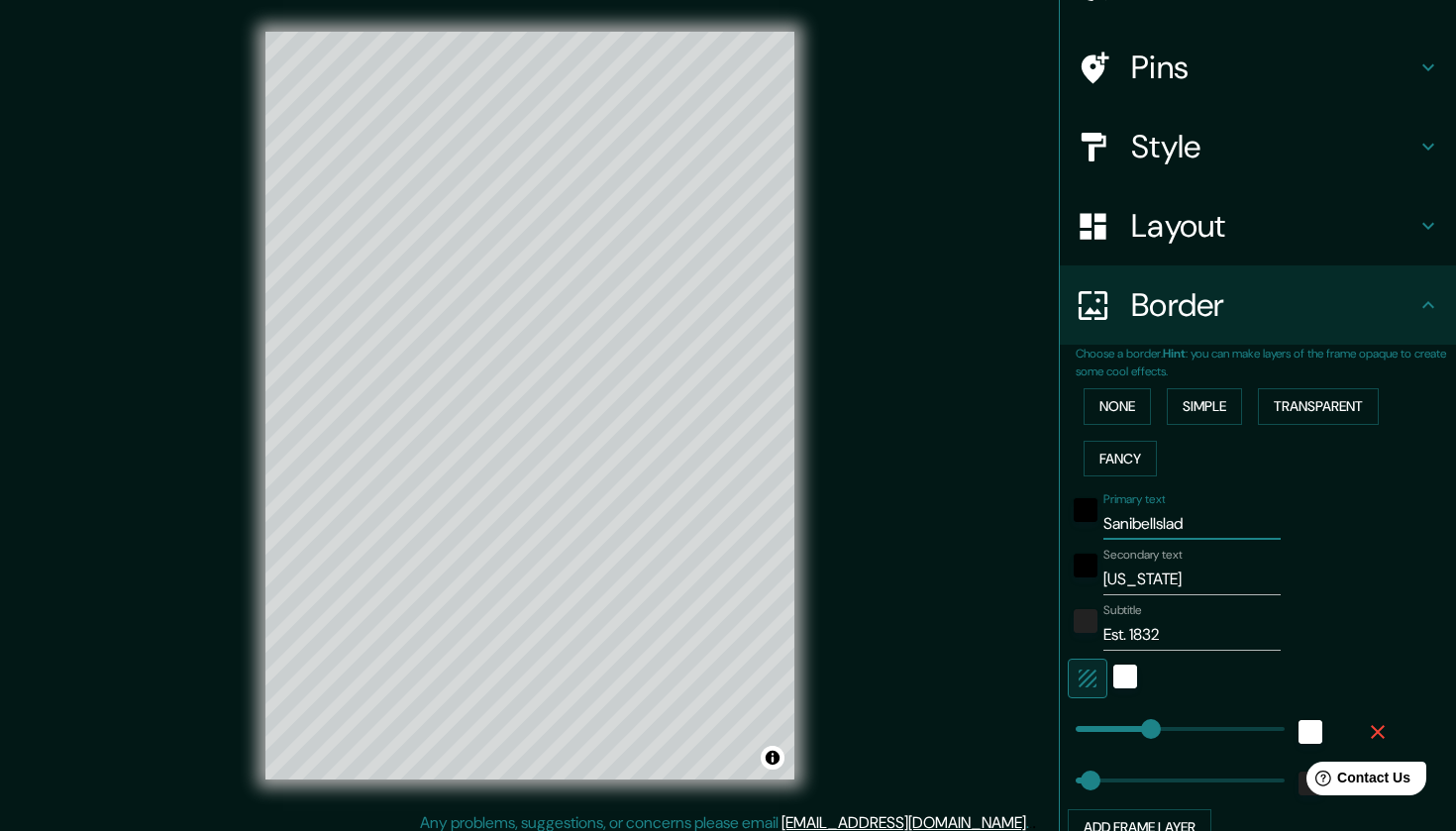 type on "SanibelIsladn" 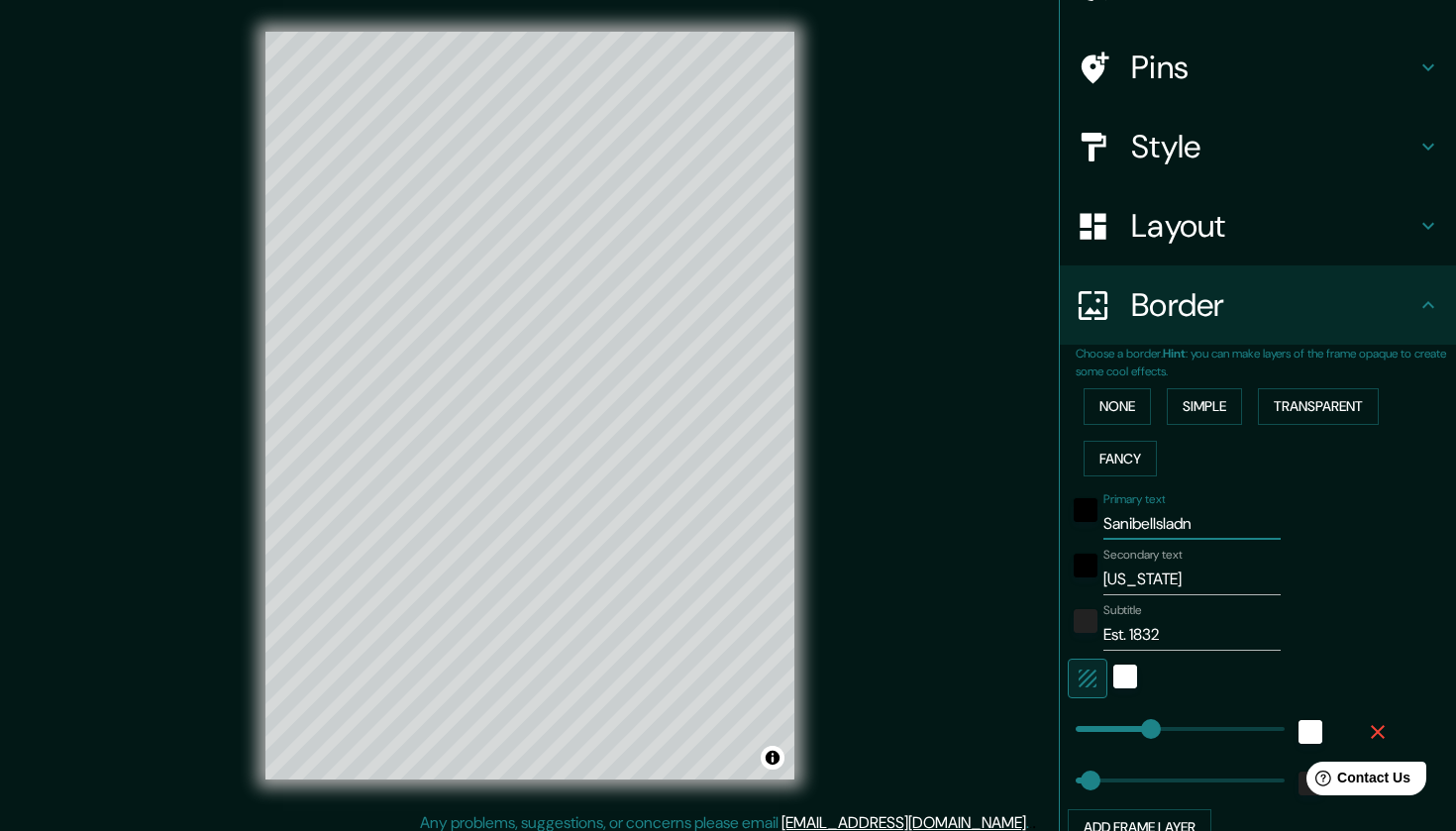 type on "SanibelIslad" 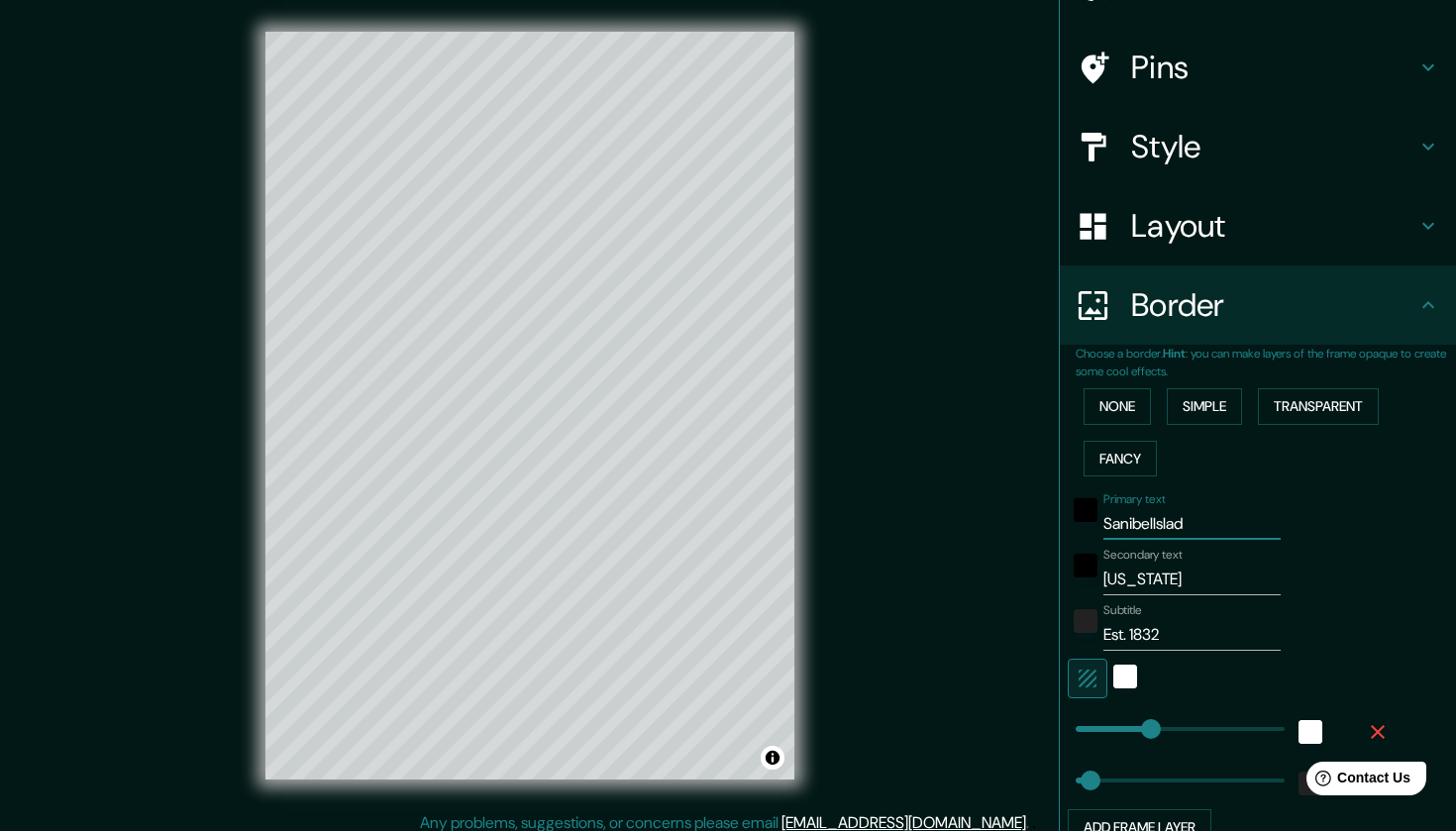 type on "SanibelIsla" 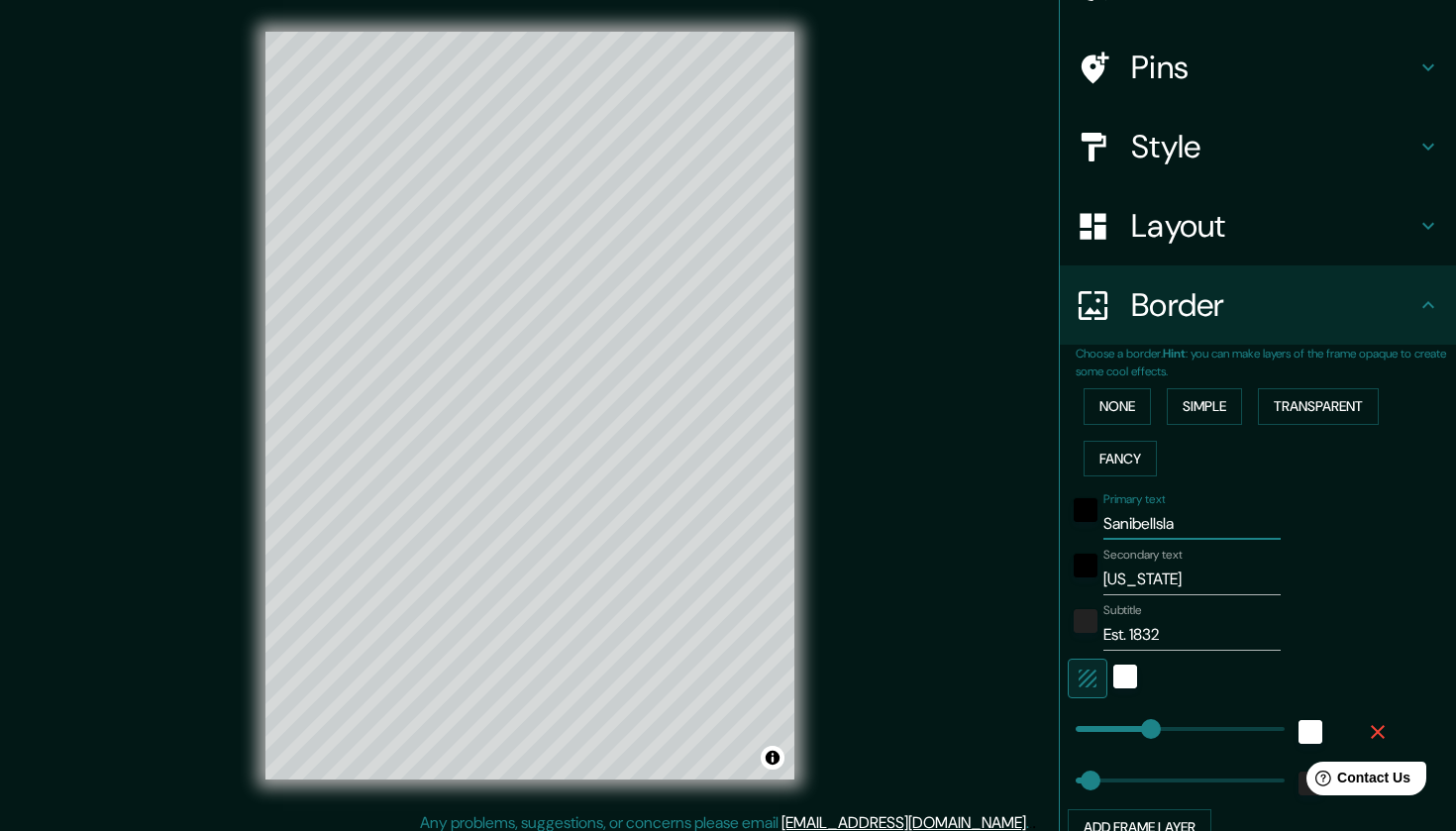 type on "SanibelIslan" 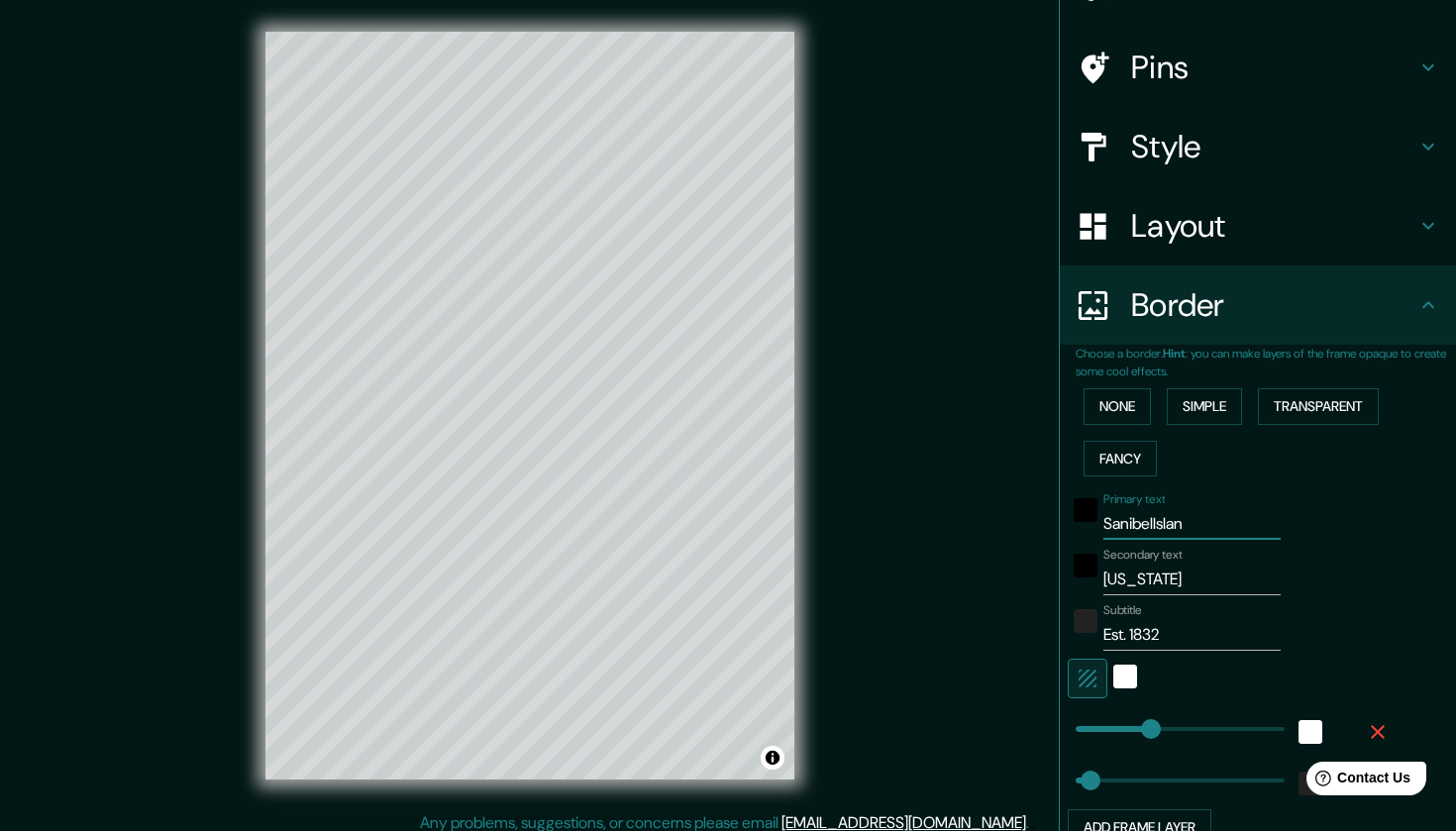 type on "SanibelIsland" 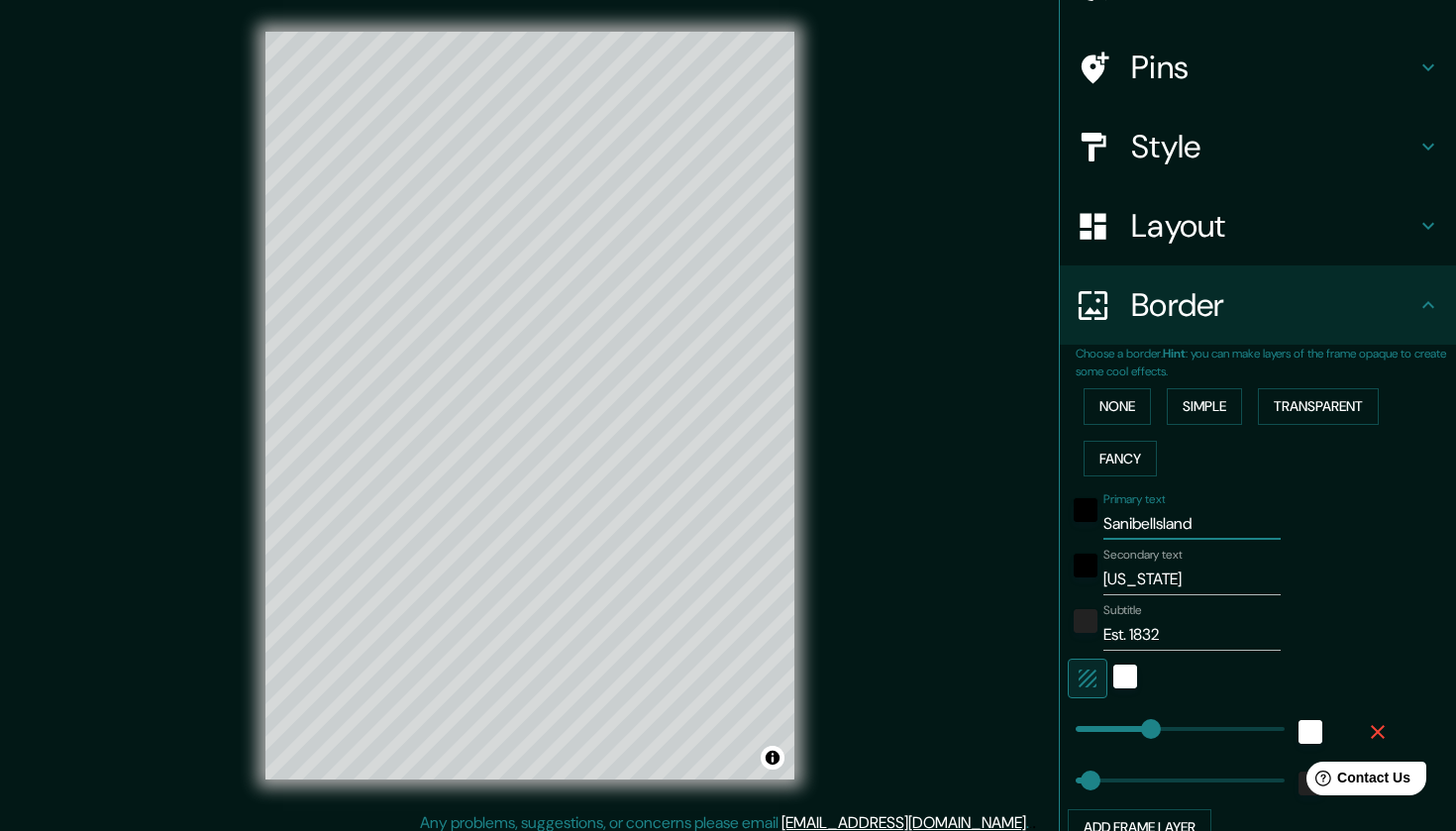 type on "SanibelIslan" 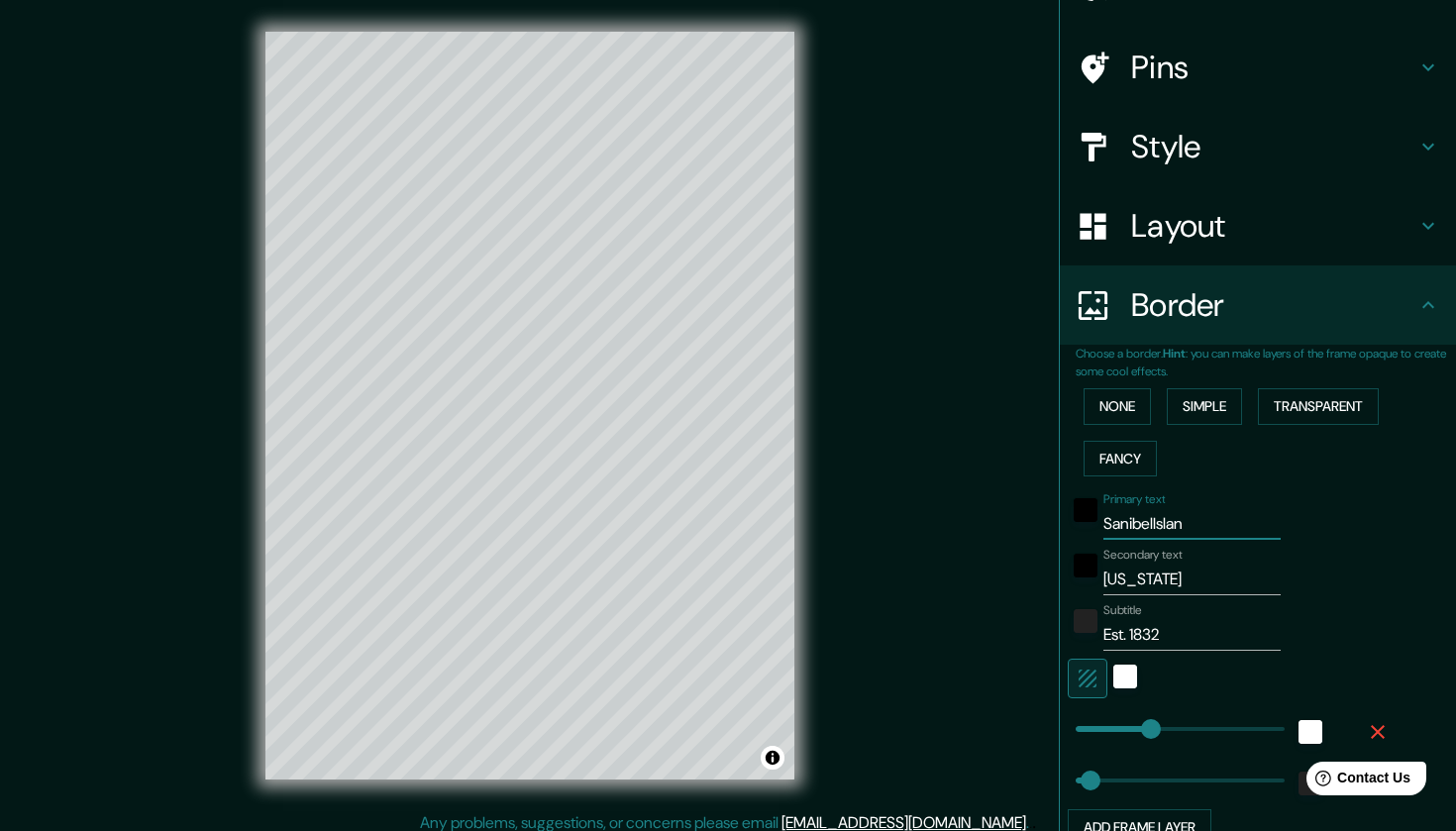 type on "SanibelIsla" 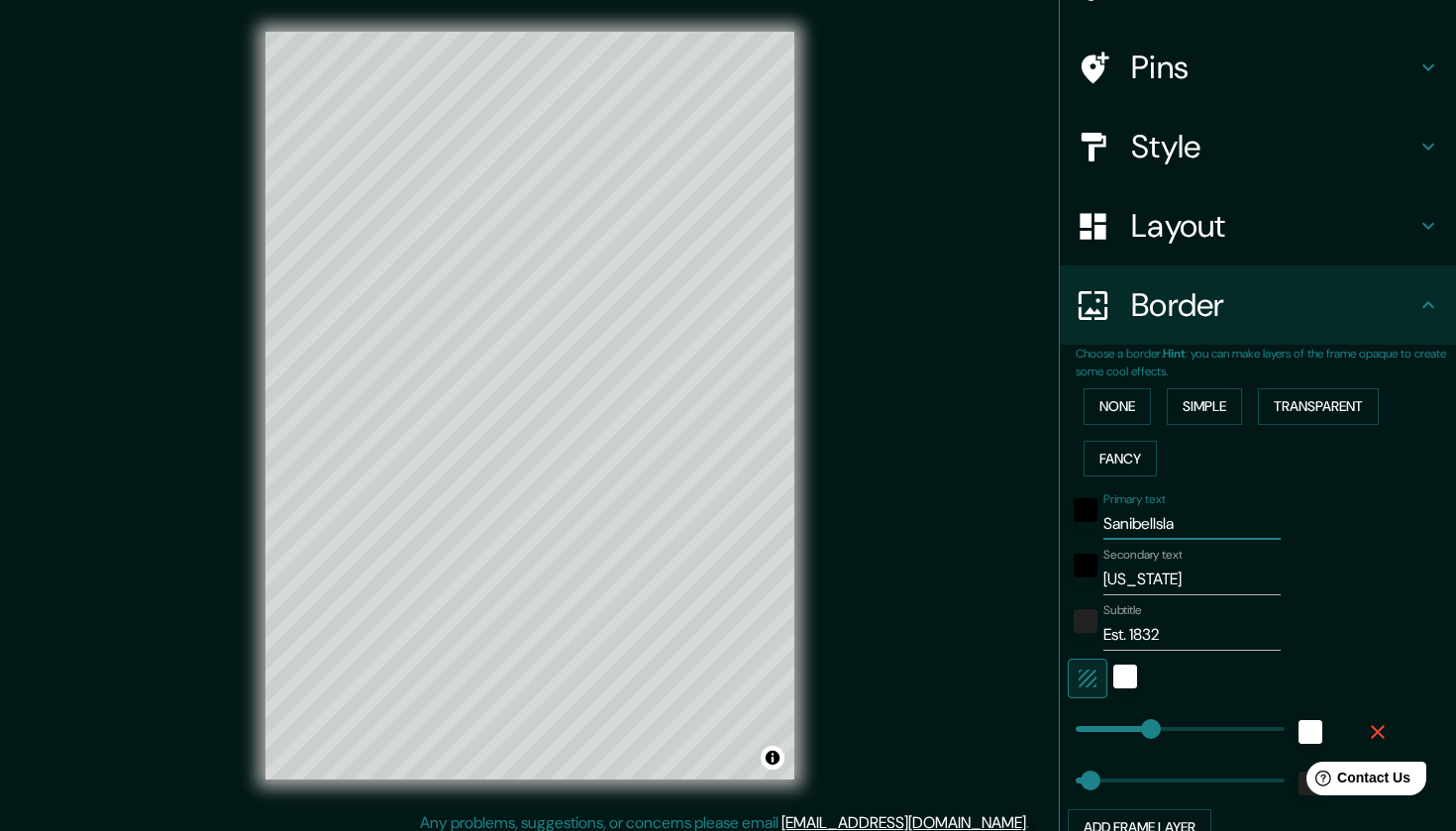 type on "SanibelIsl" 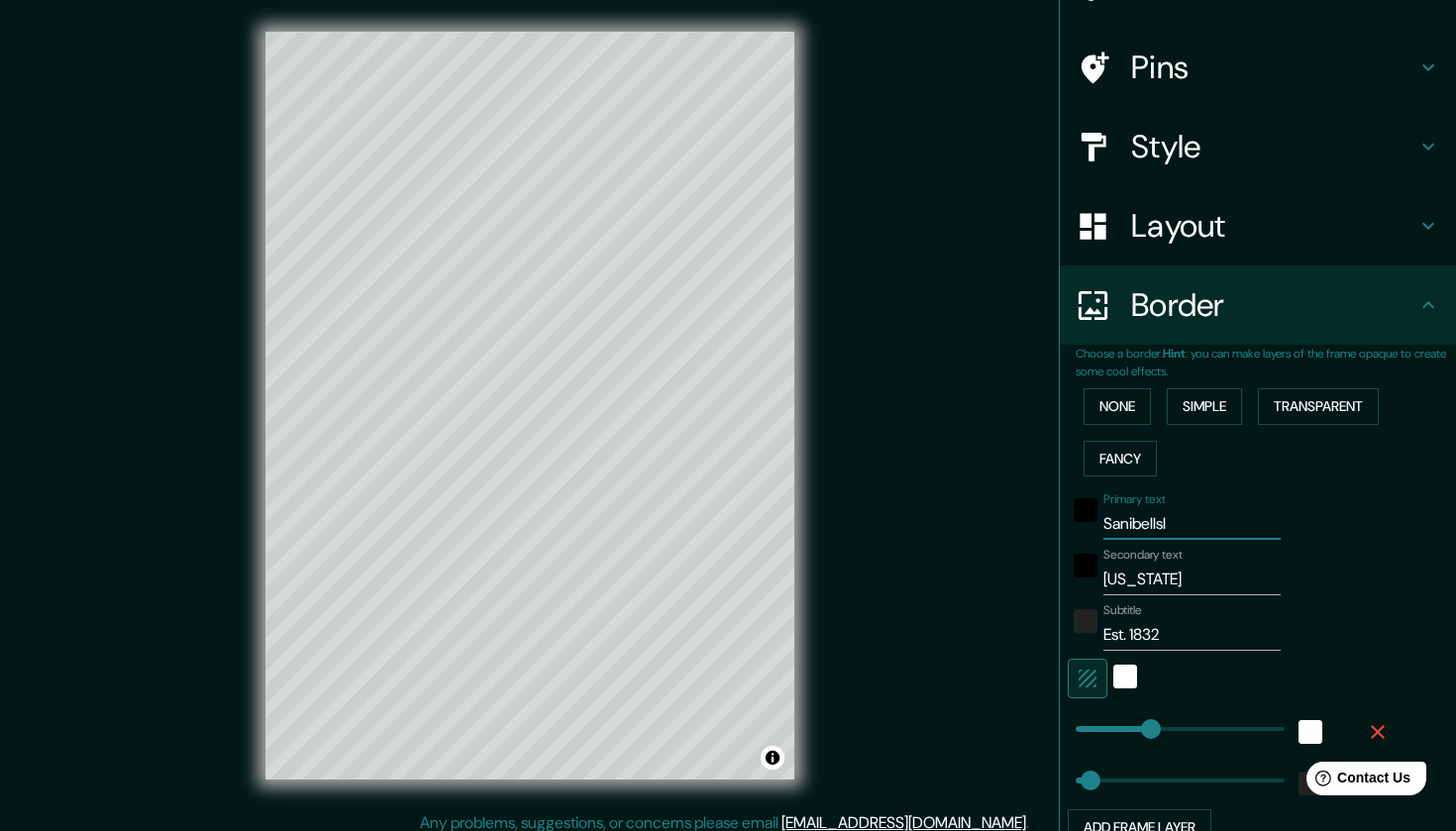 type on "SanibelIs" 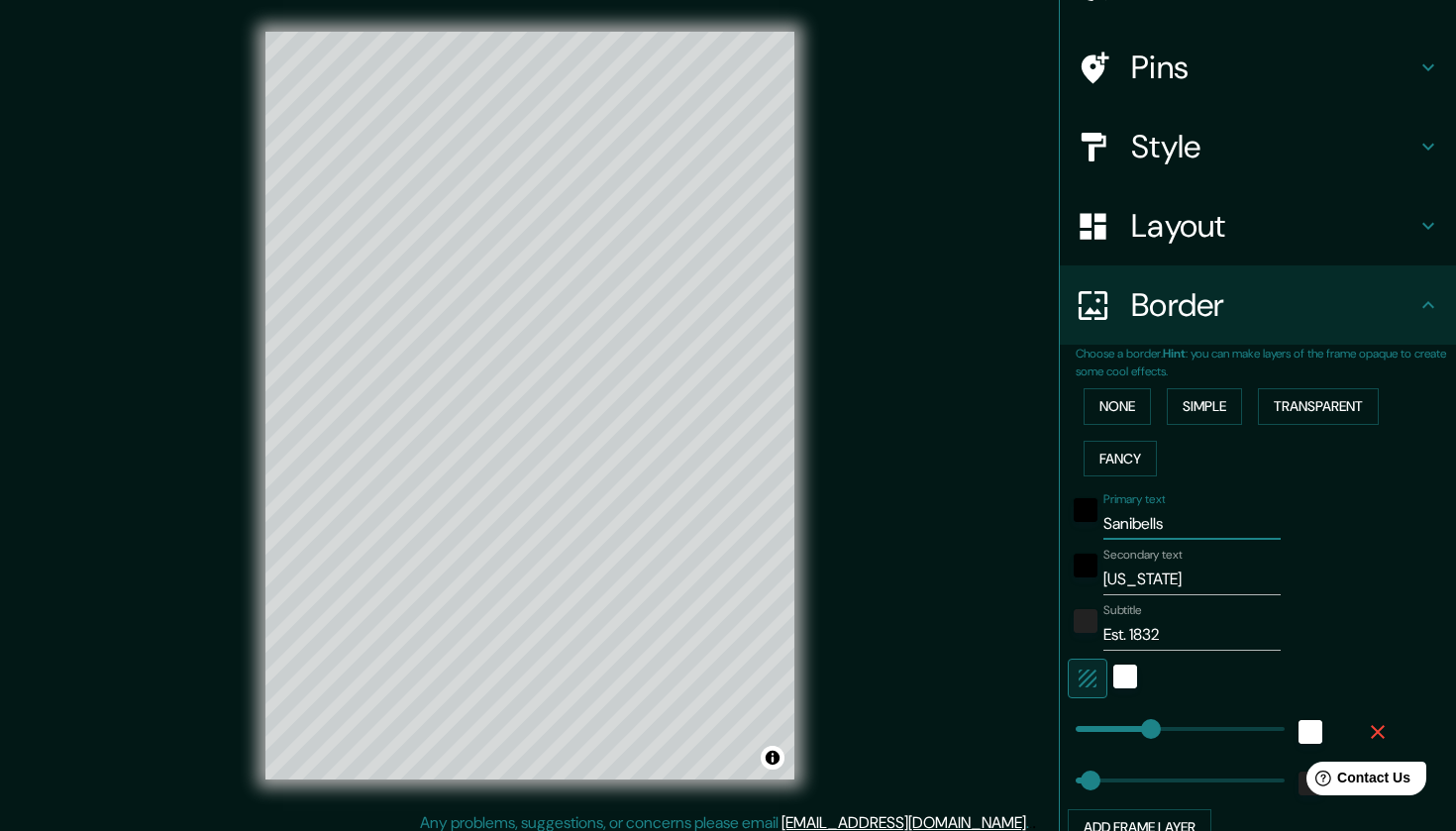 type on "SanibelI" 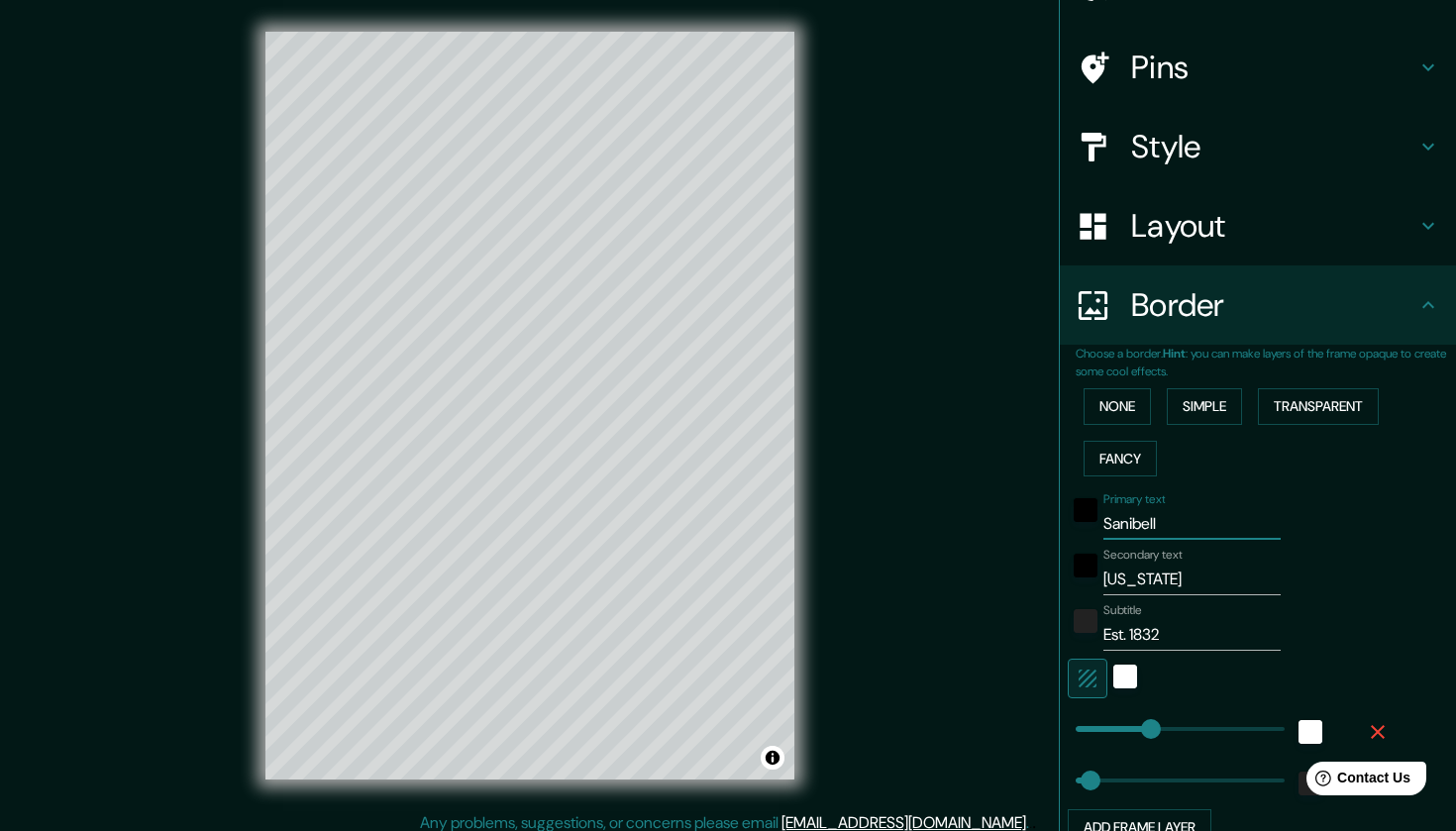 type on "Sanibel" 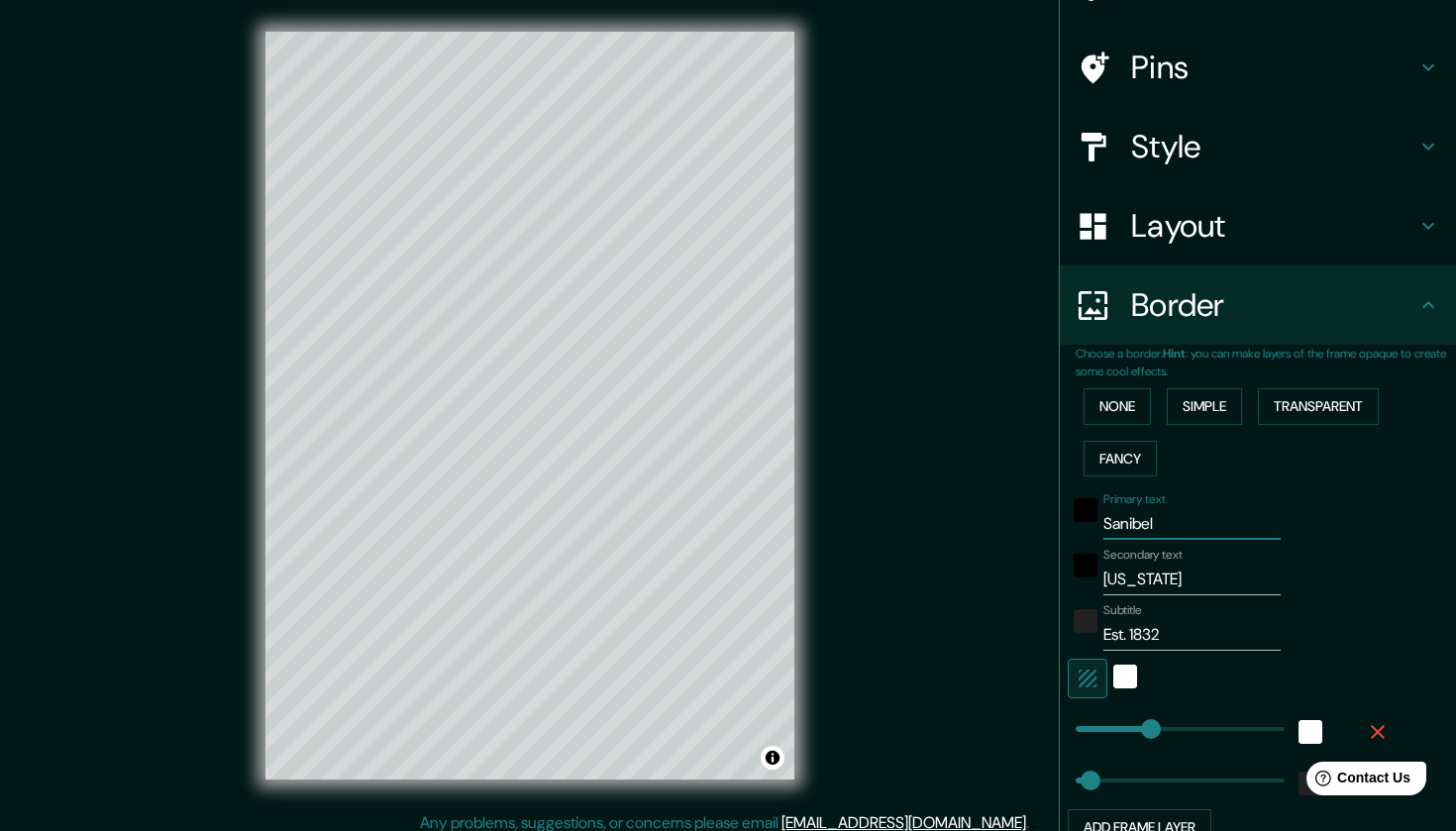 type on "Sanibe" 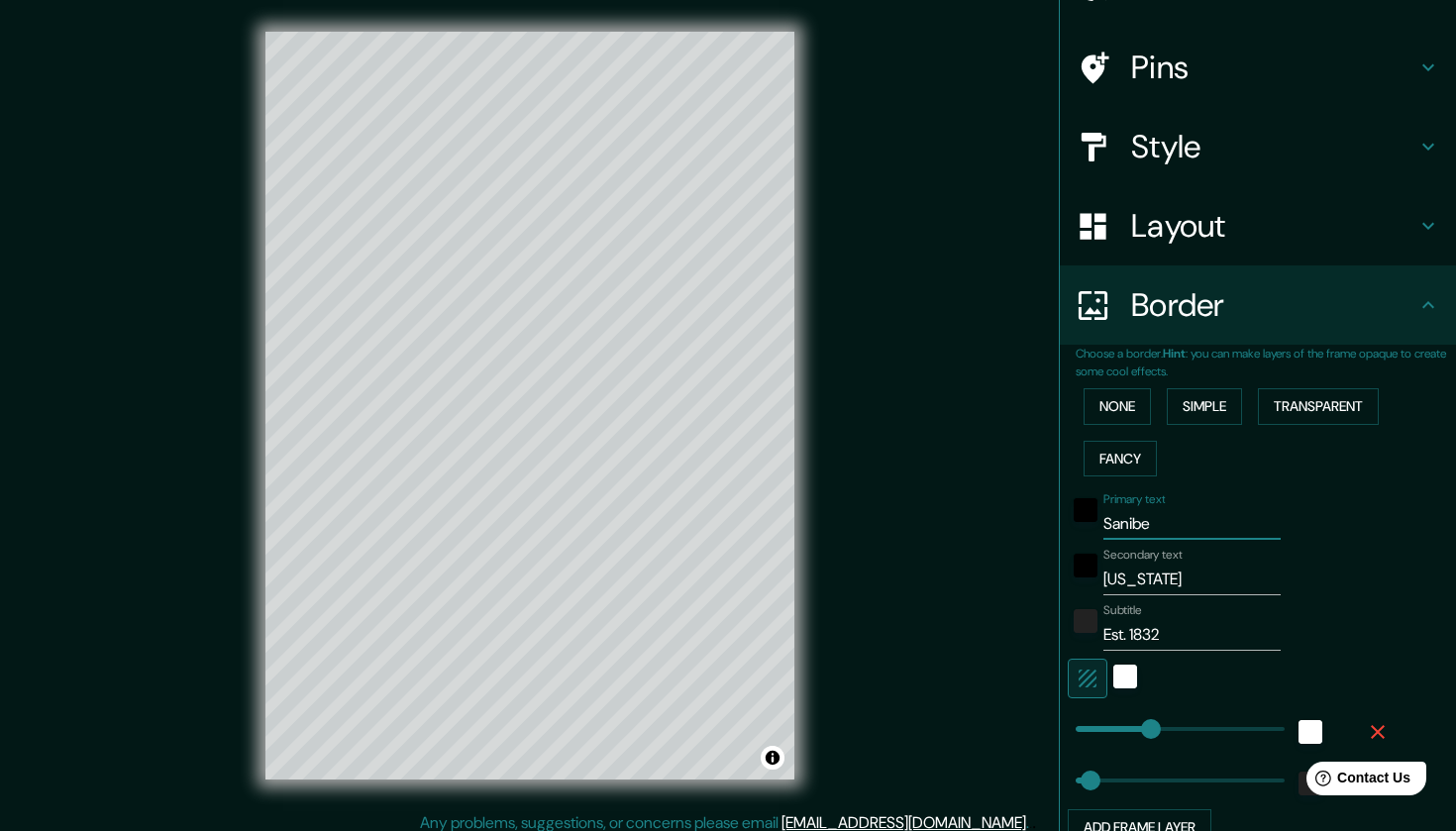 type on "Sanib" 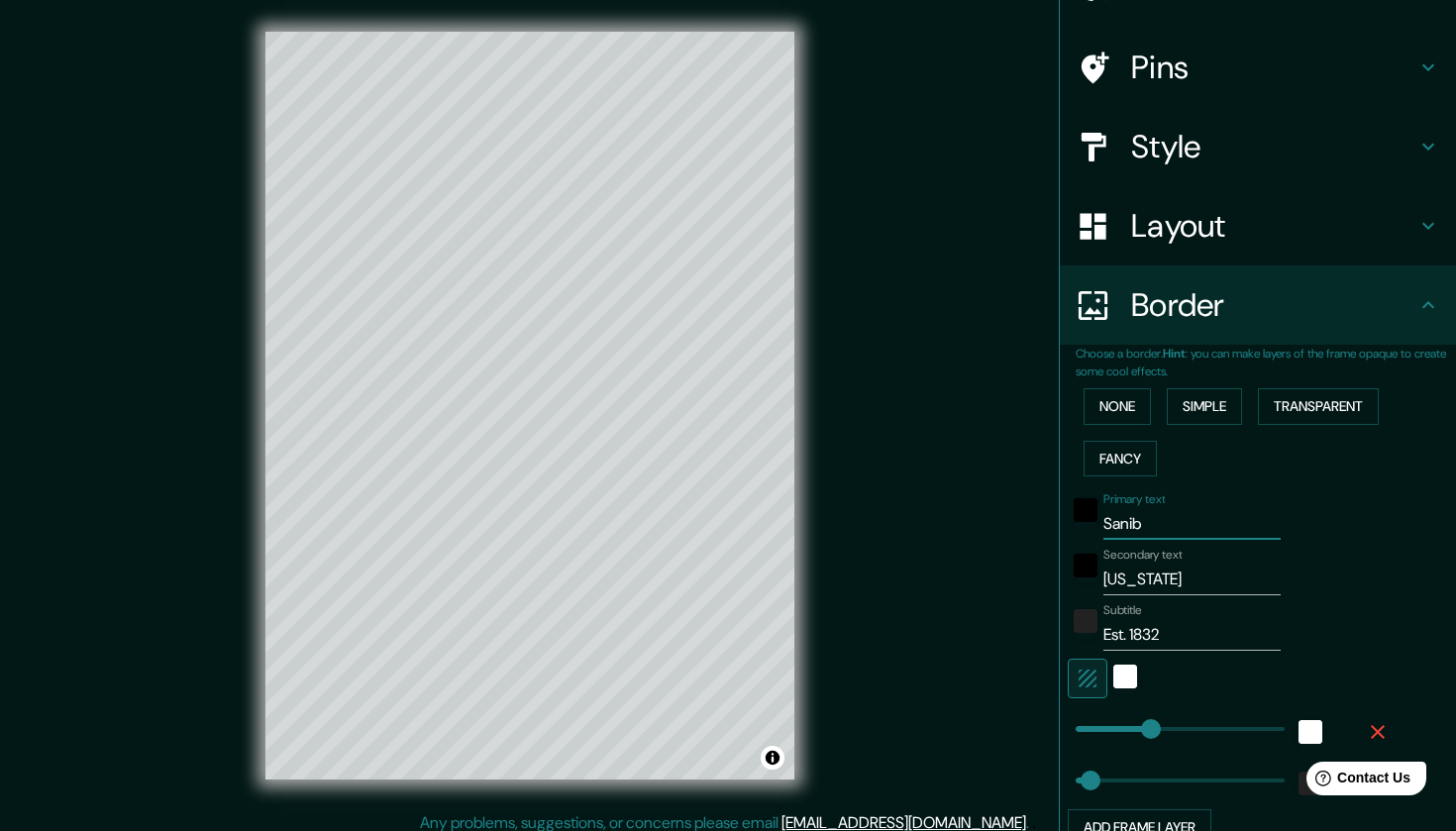 type on "Sani" 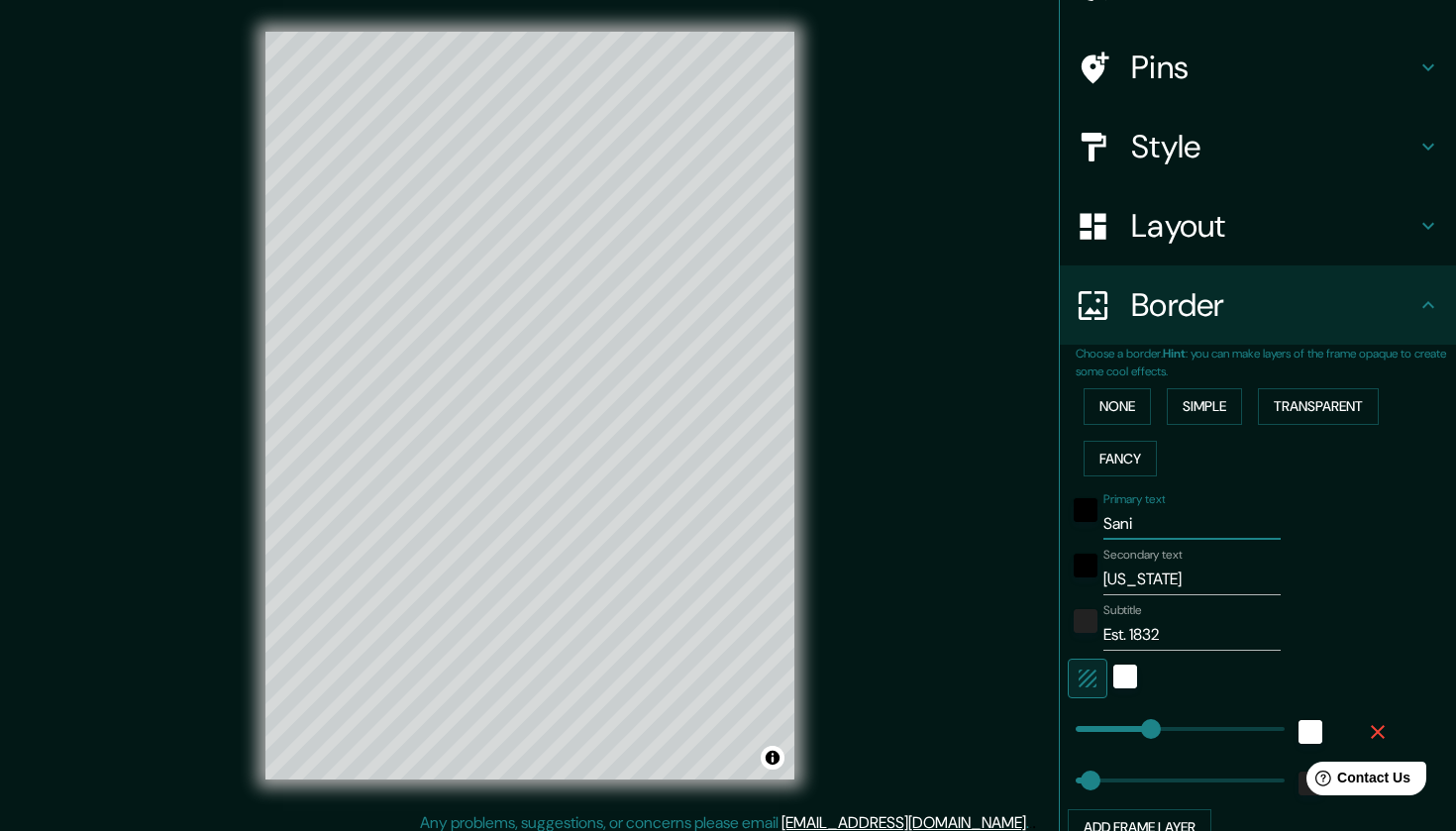 type on "San" 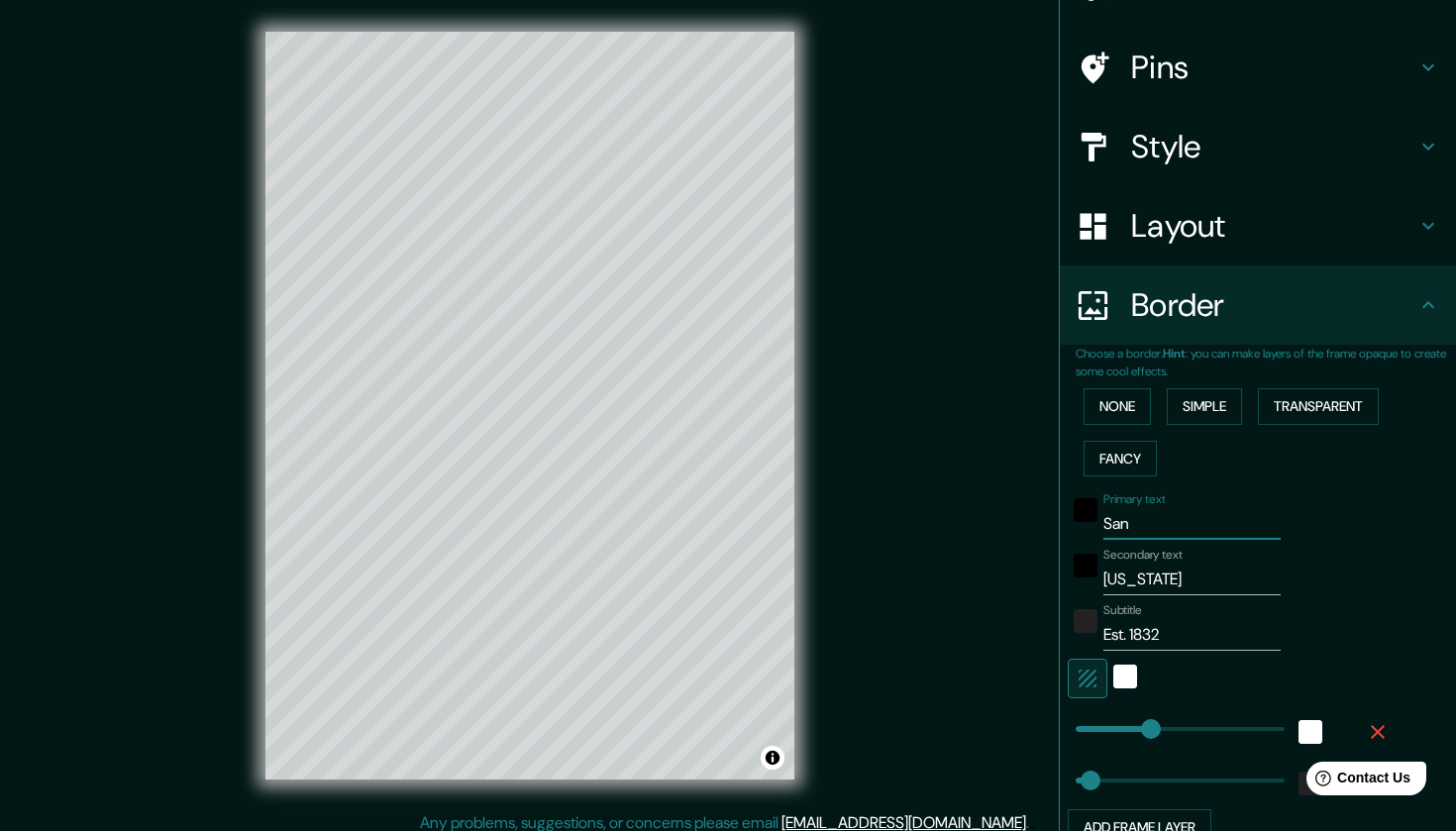 type on "Sa" 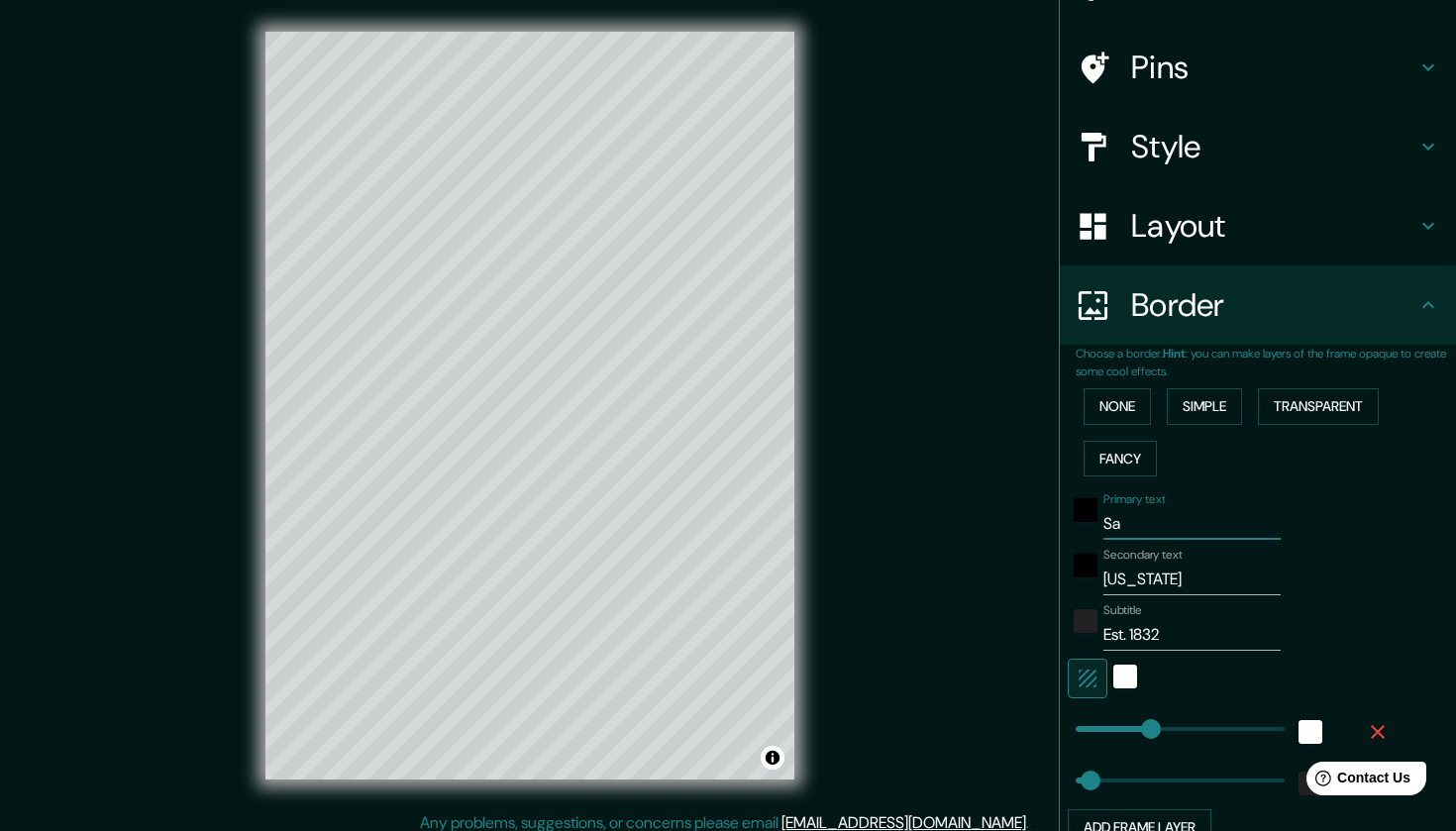 type on "S" 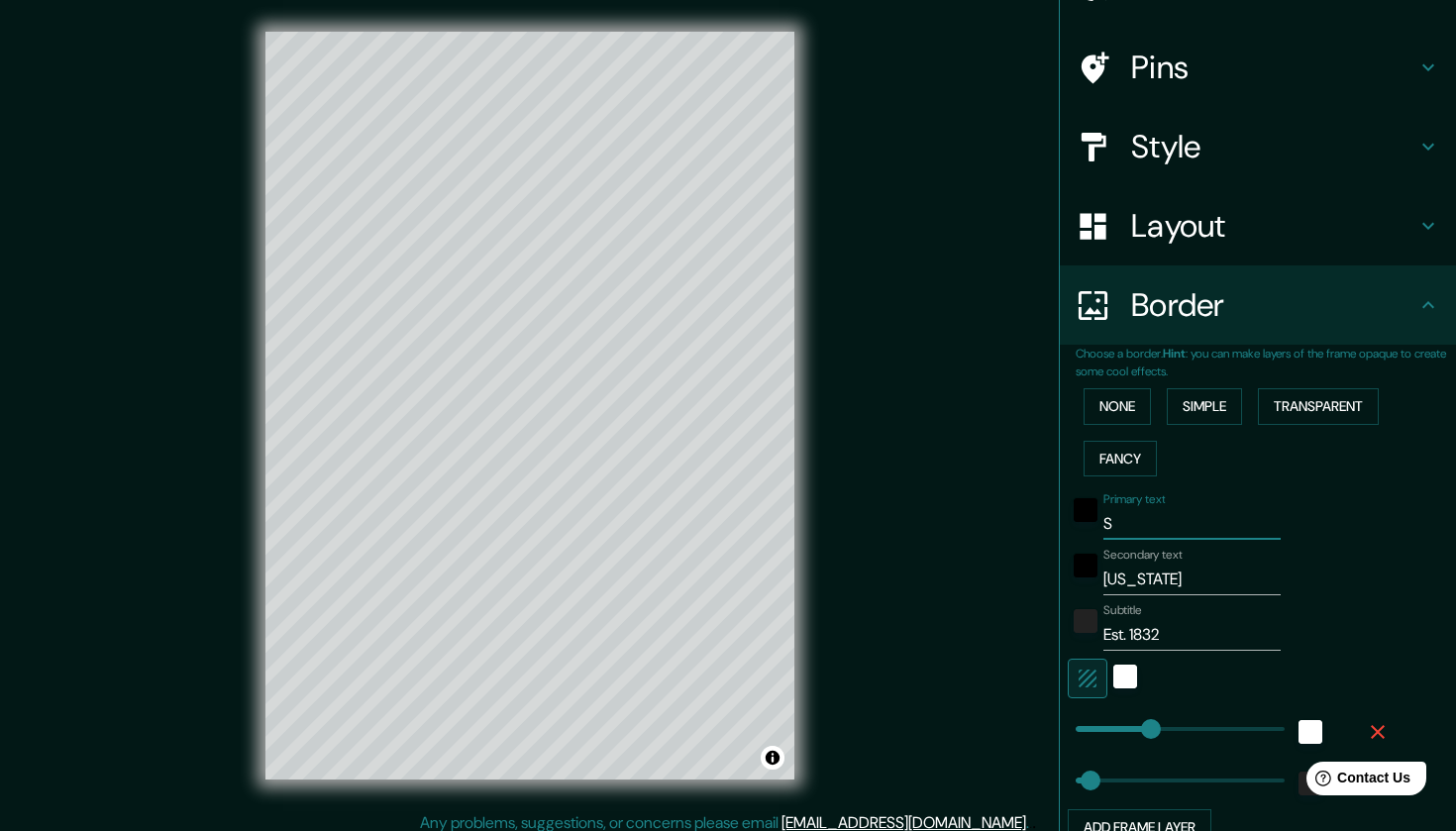 type 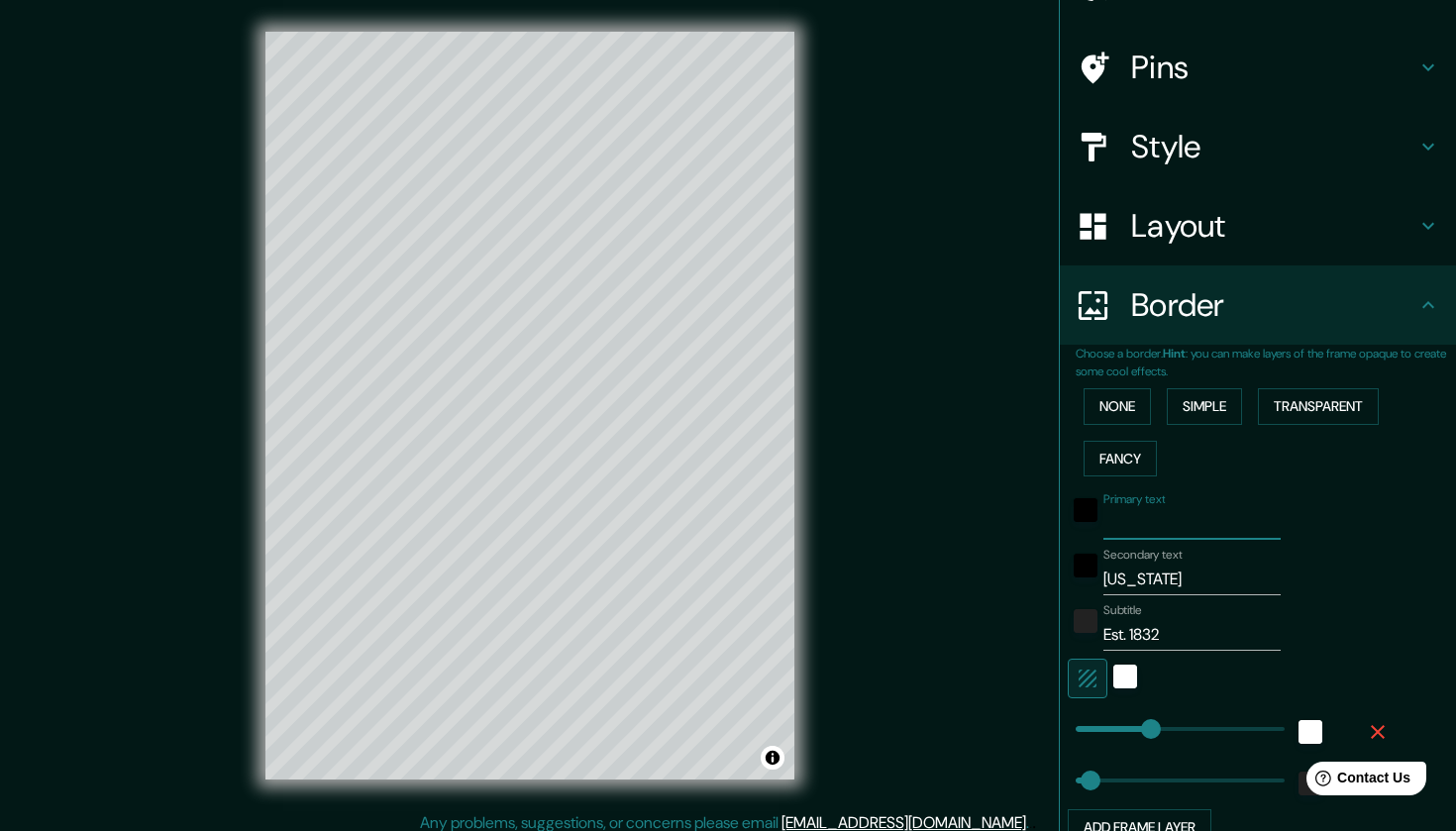 type on "f" 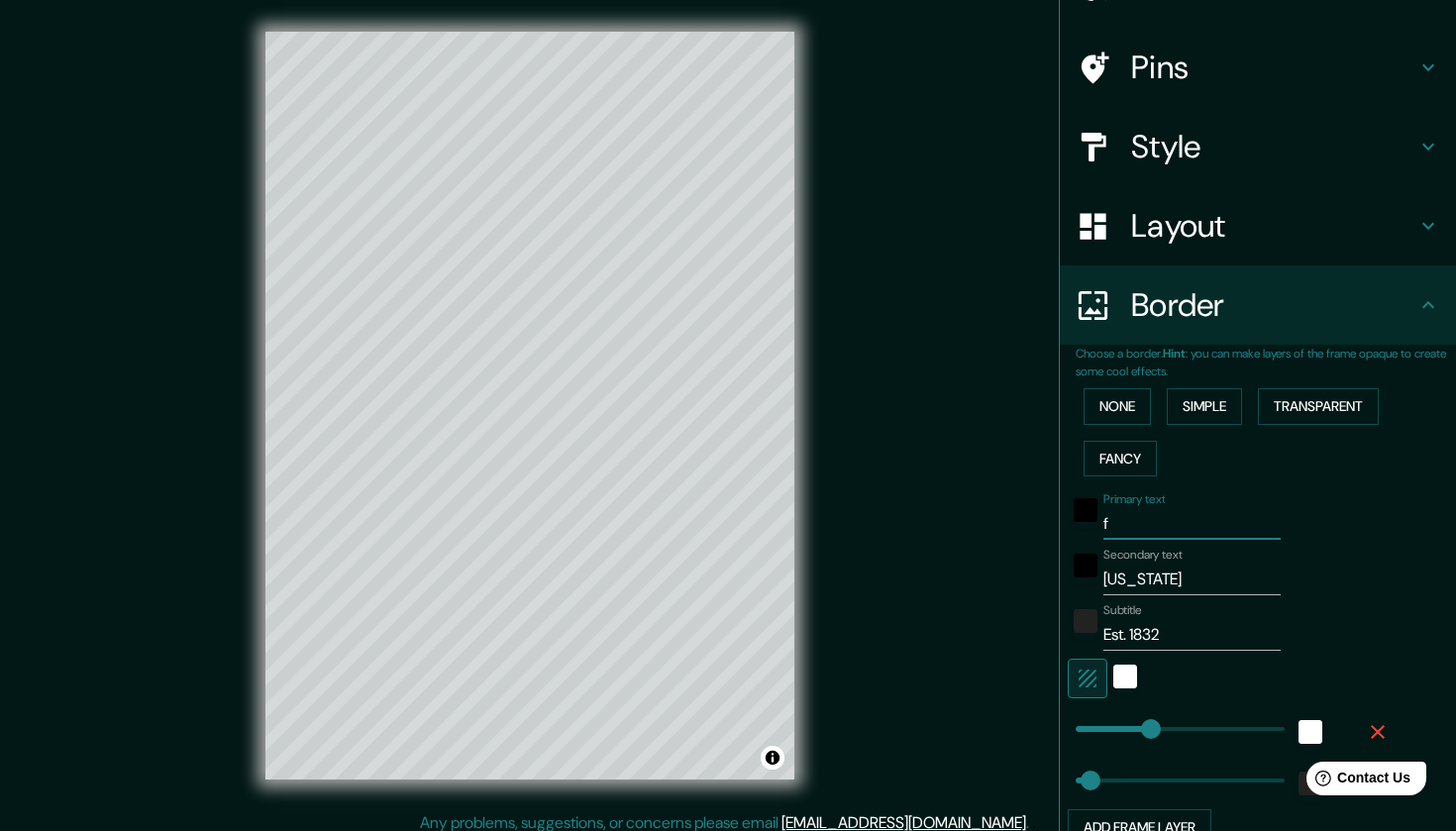 type on "fl" 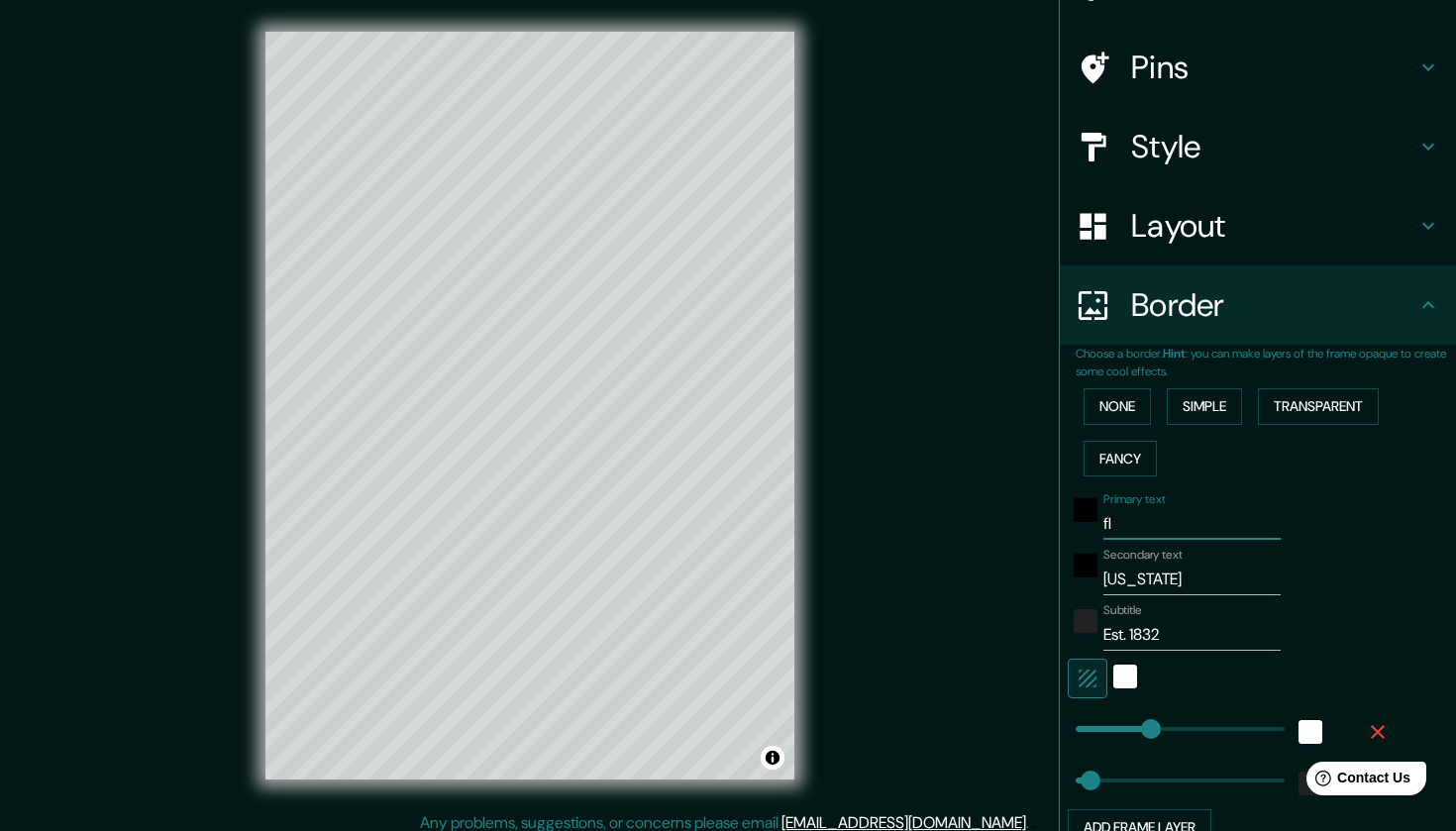 type on "flo" 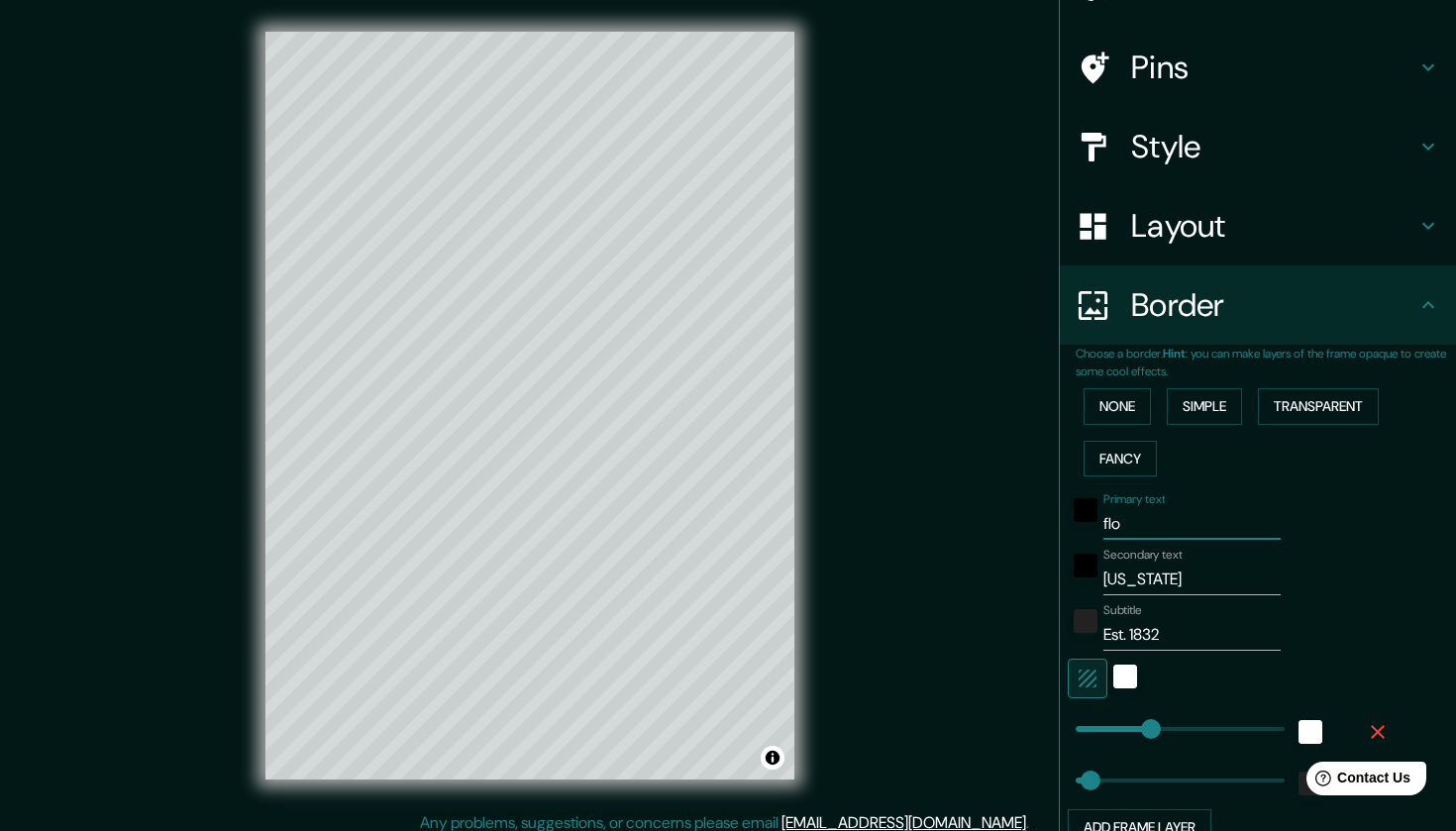 type on "flor" 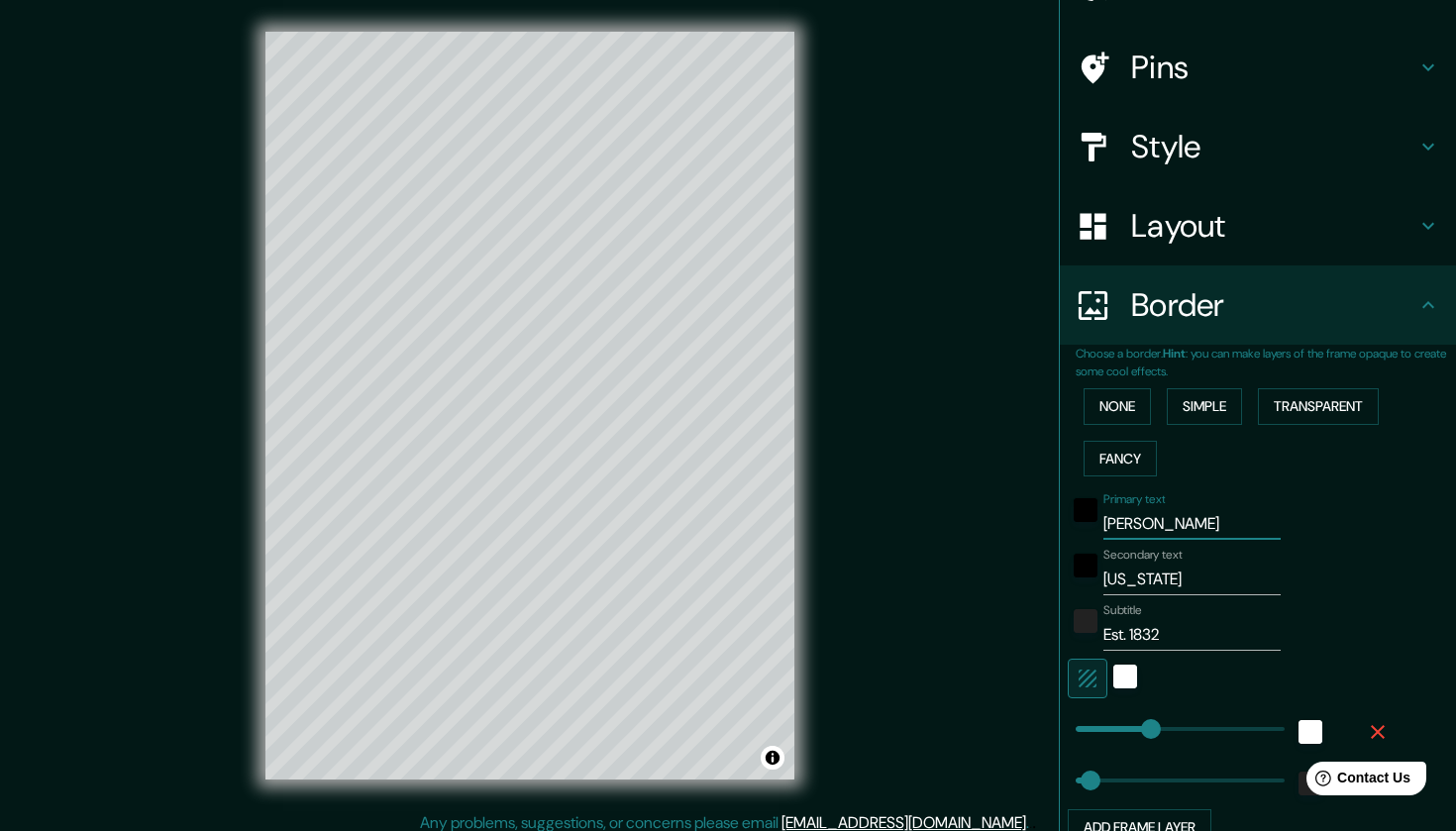 type on "flori" 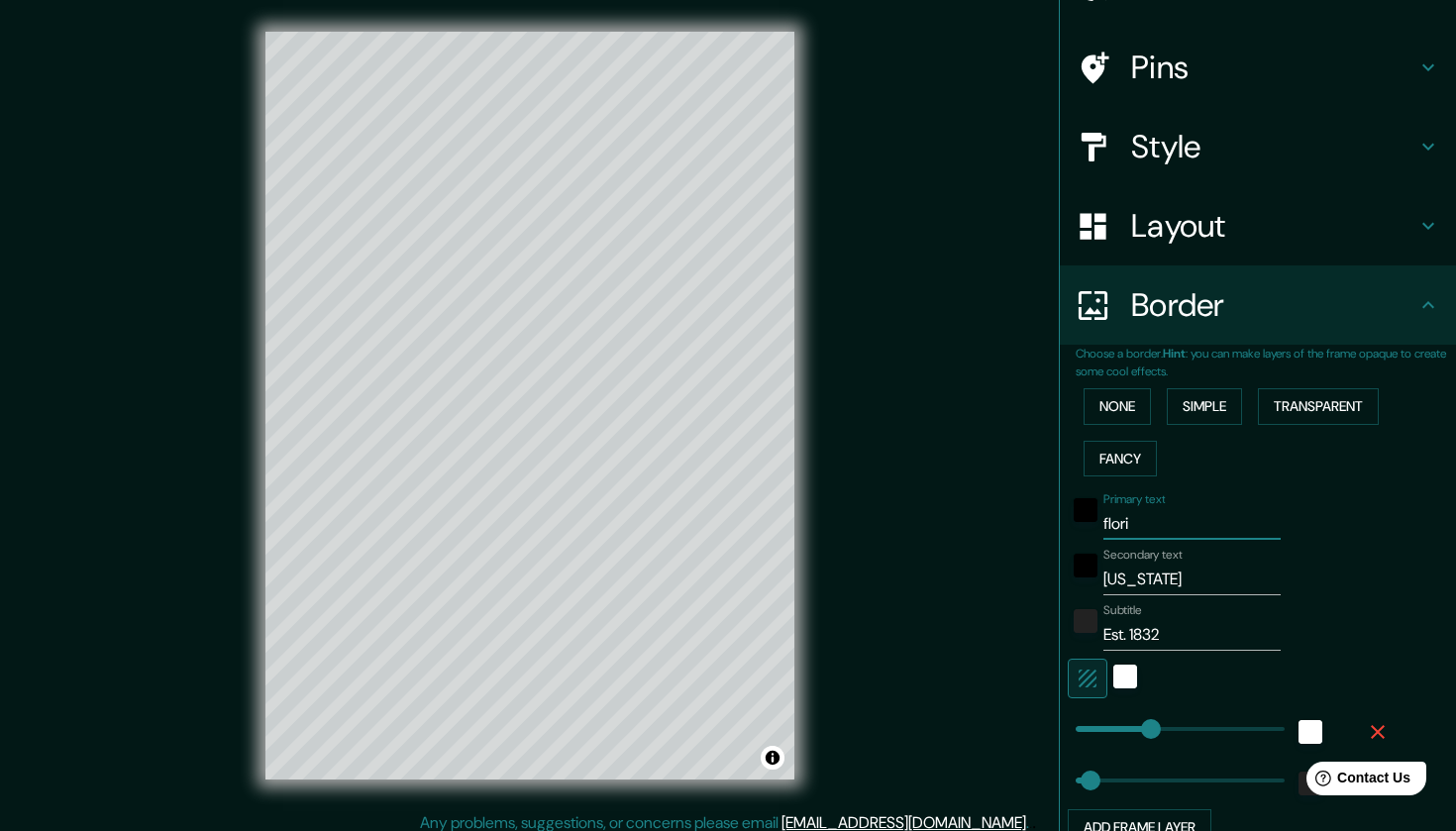 type on "florid" 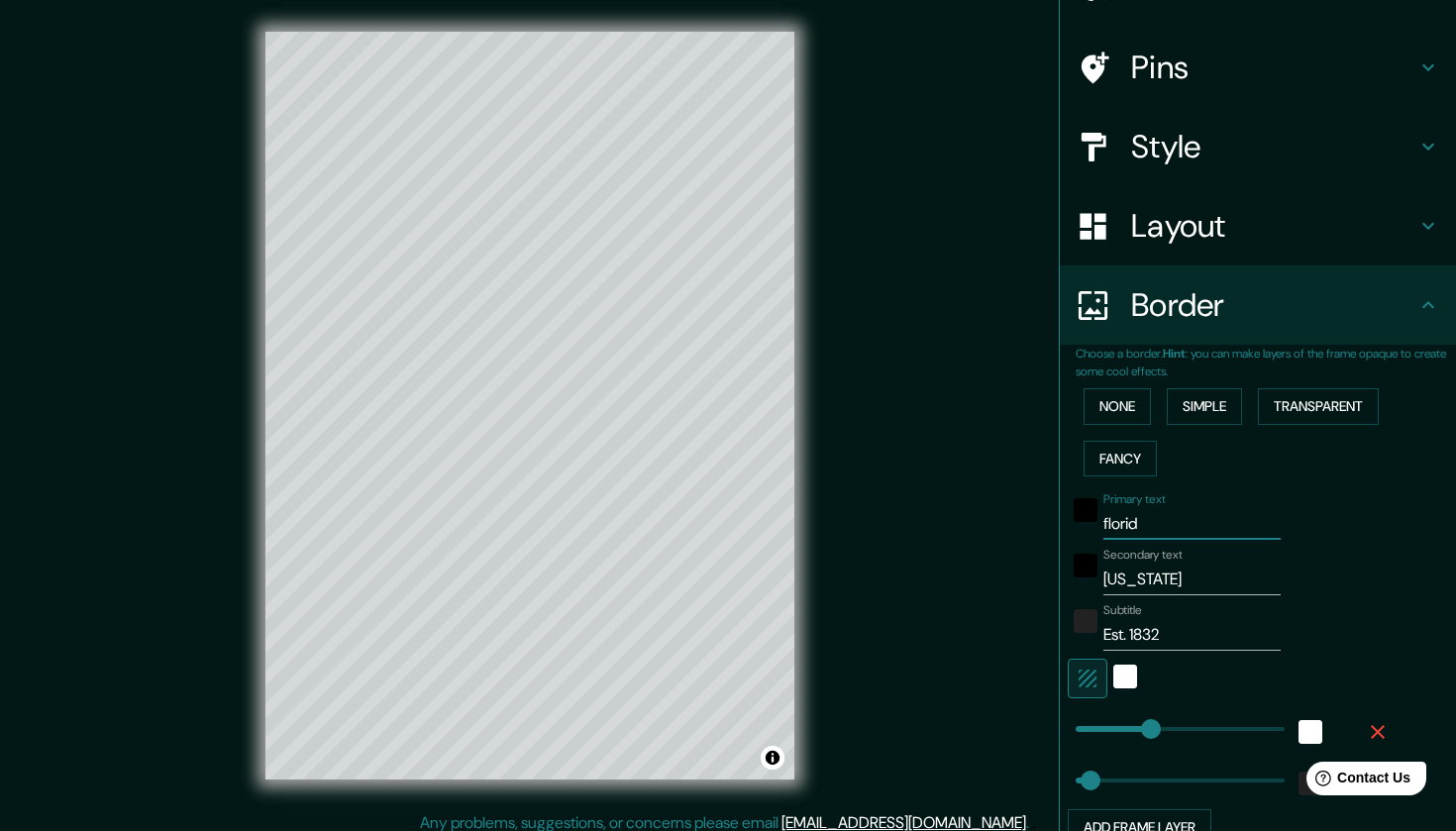 type on "florida" 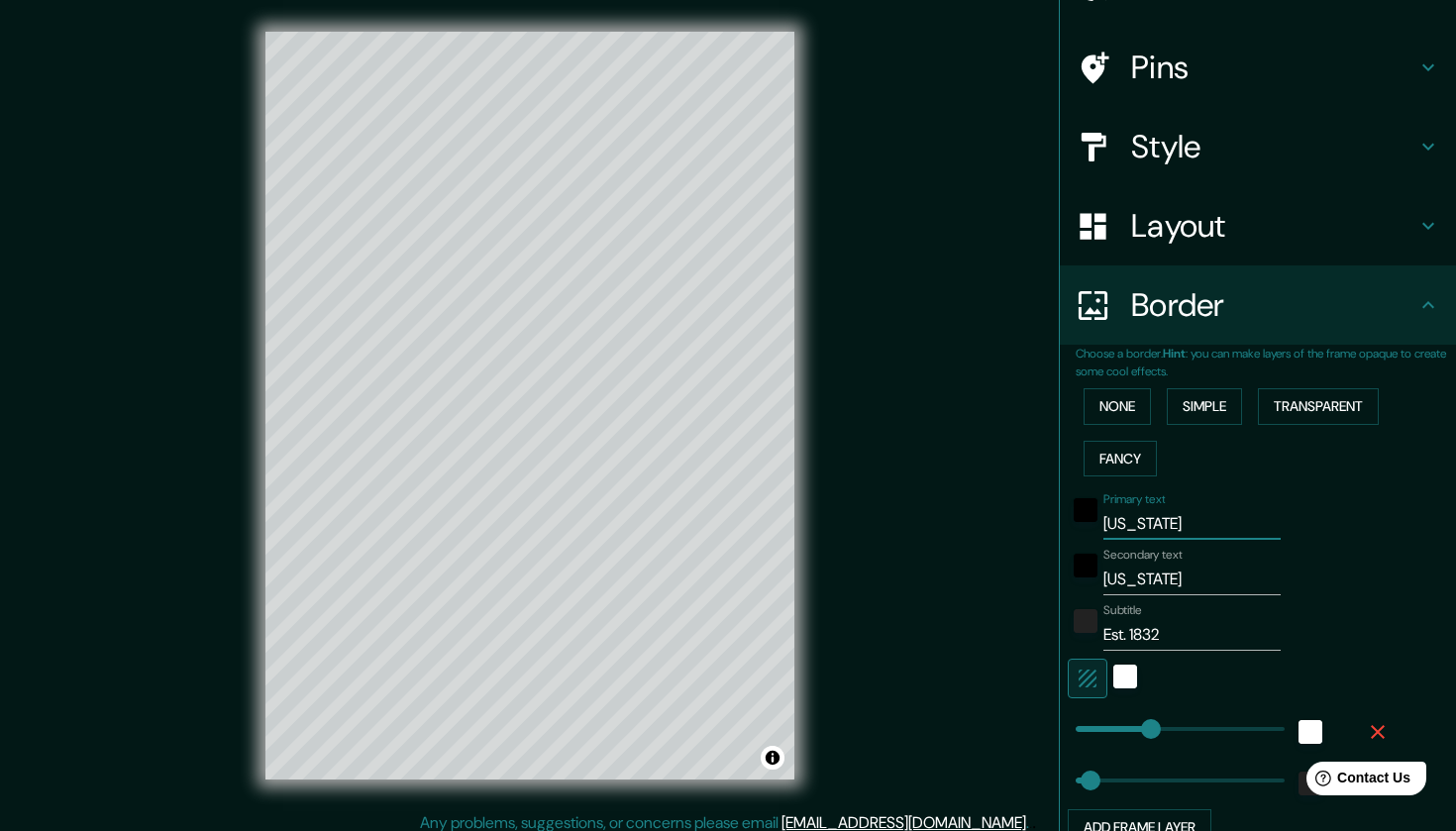 type on "florida" 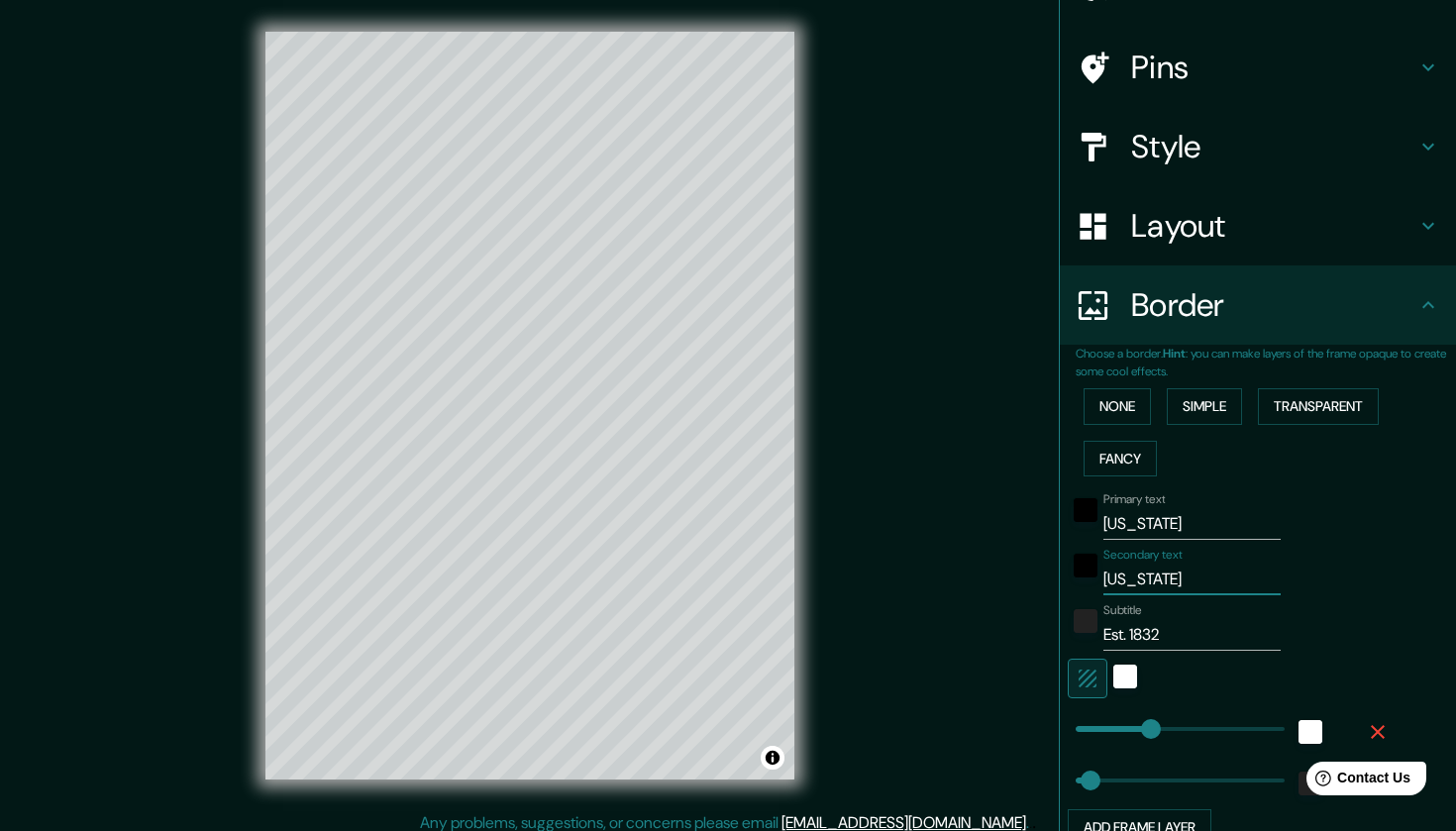 click on "Florida" at bounding box center [1192, 579] 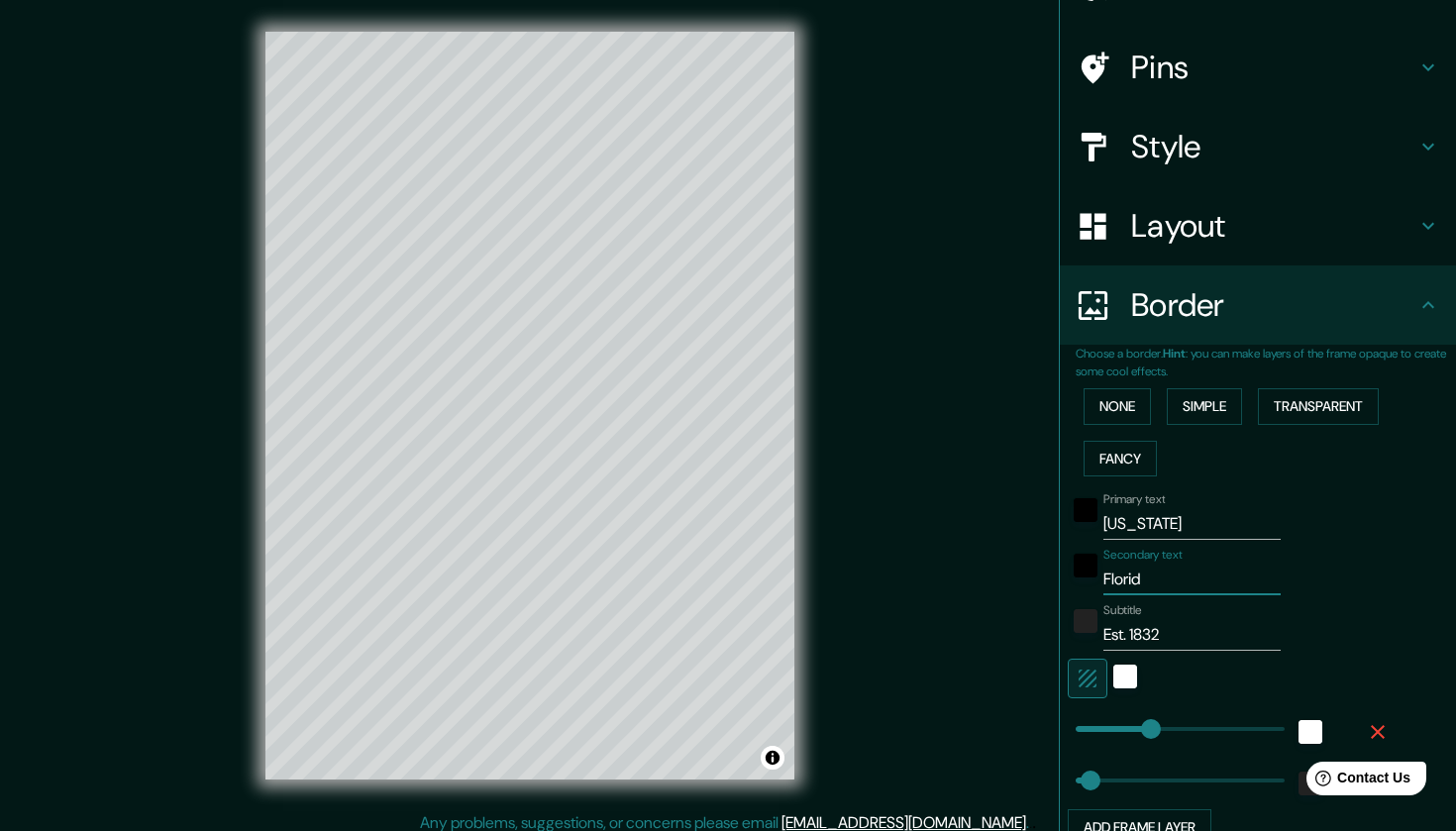 type on "Flori" 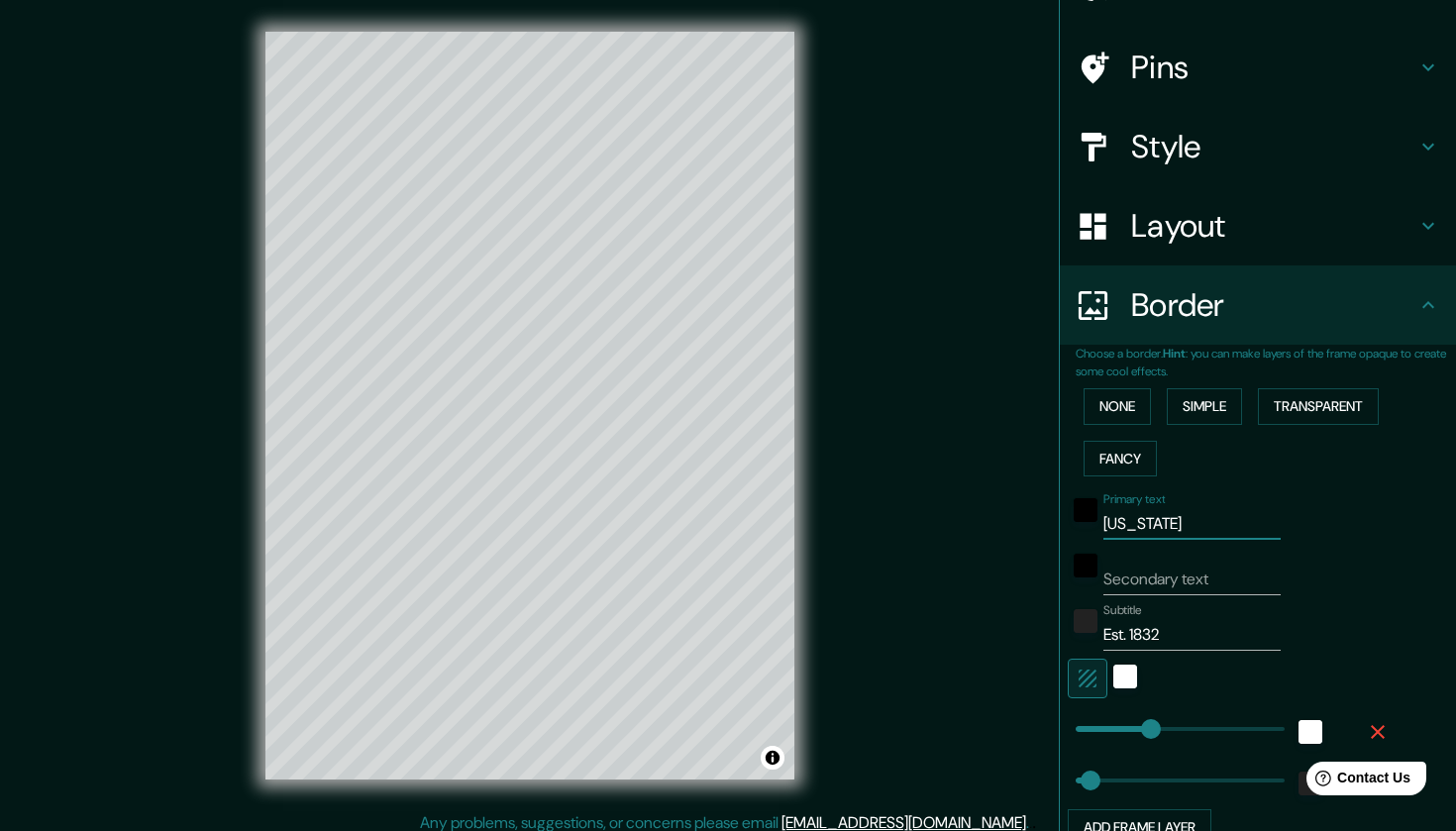 drag, startPoint x: 1170, startPoint y: 519, endPoint x: 1065, endPoint y: 519, distance: 105 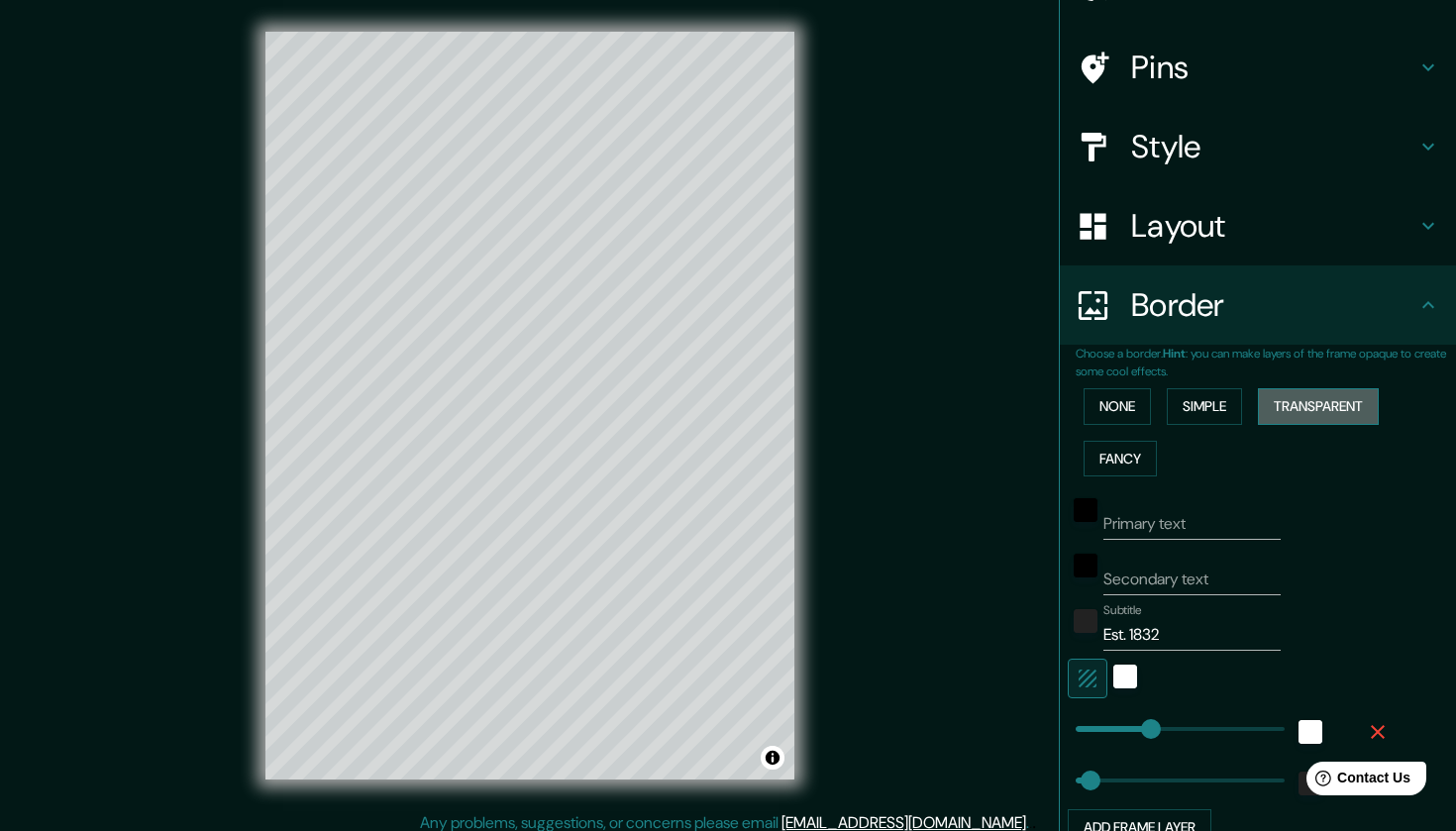 click on "Transparent" at bounding box center (1318, 406) 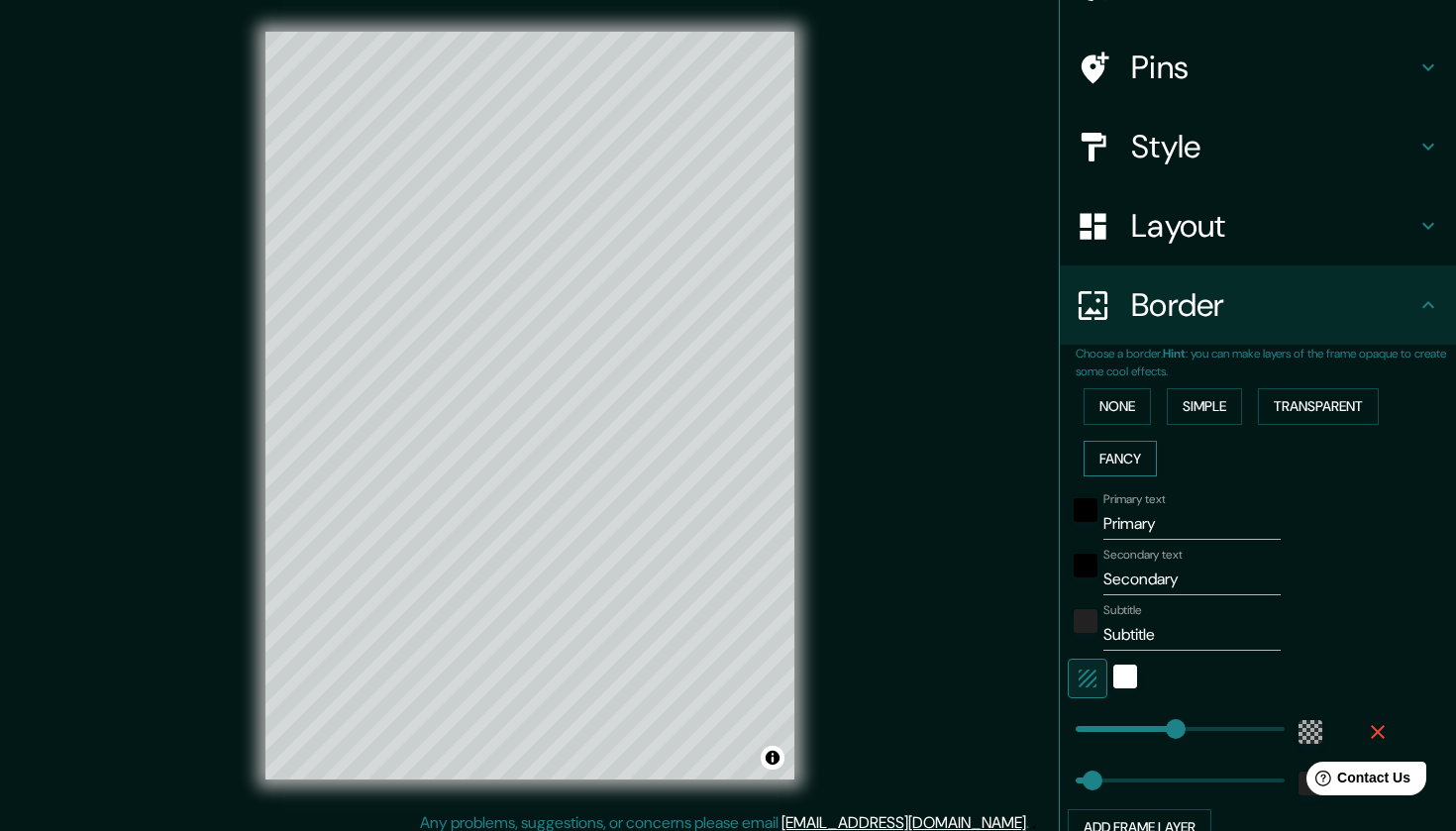 click on "Fancy" at bounding box center (1120, 459) 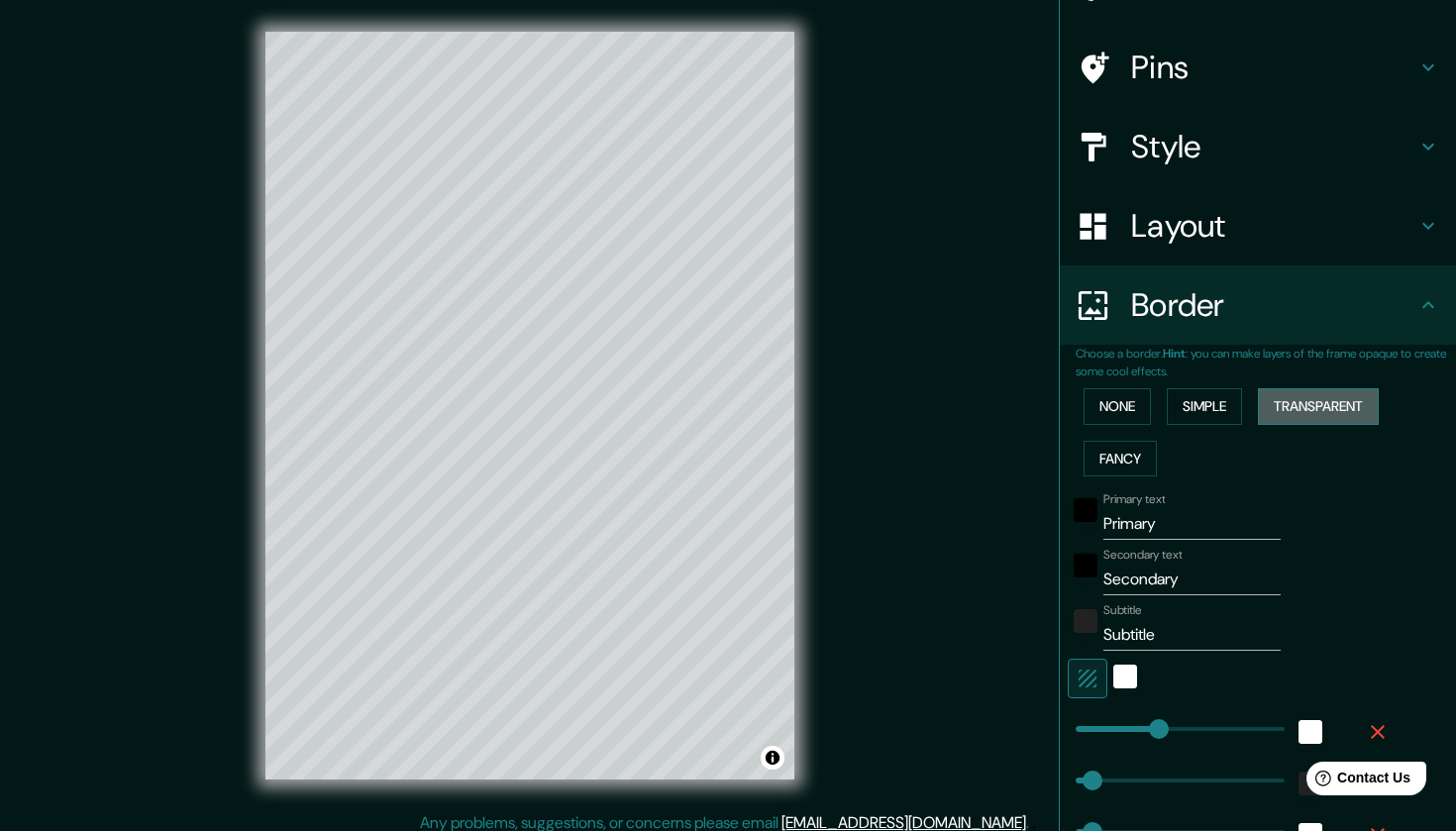 click on "Transparent" at bounding box center [1318, 406] 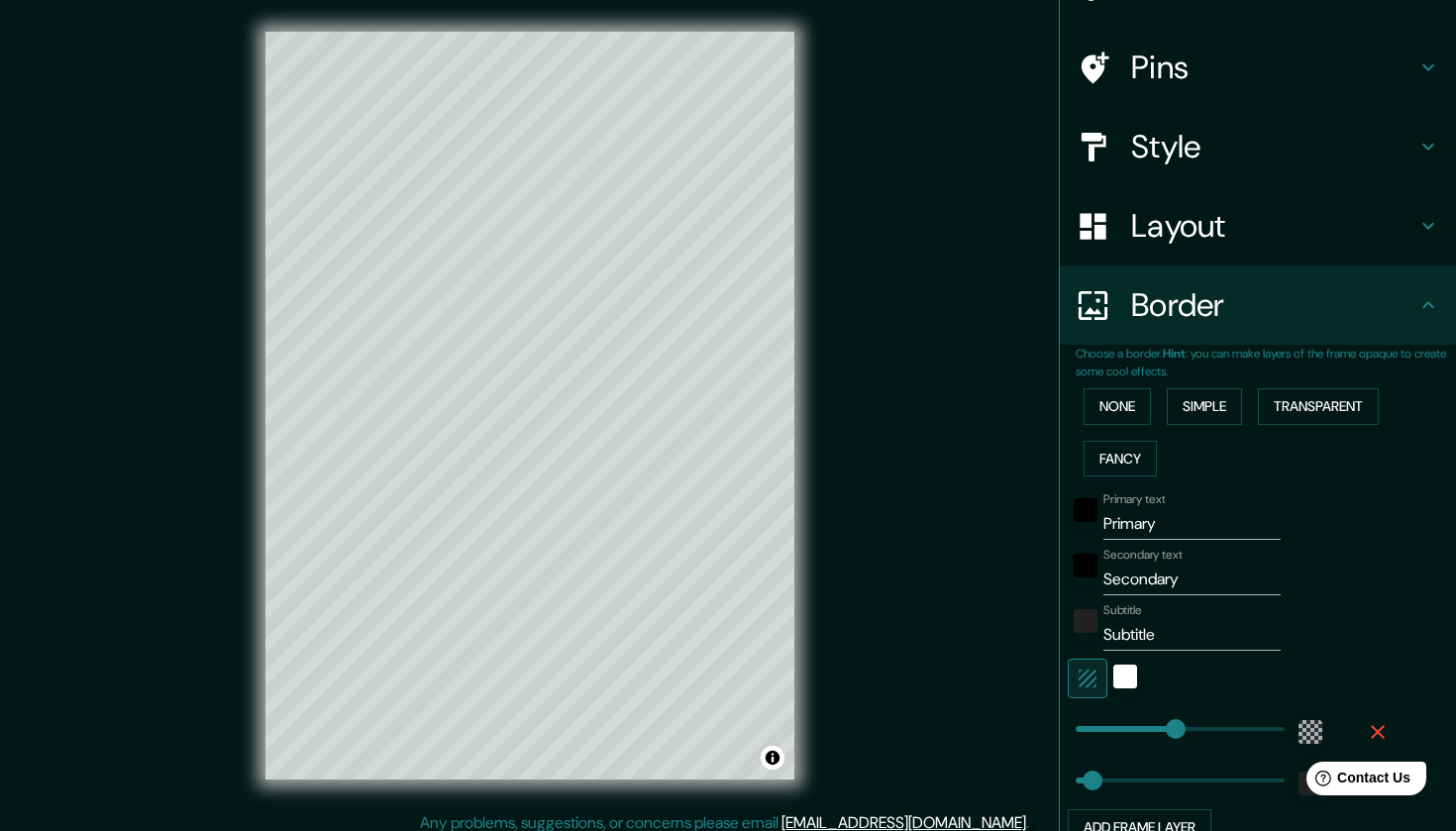 click on "Primary" at bounding box center [1192, 524] 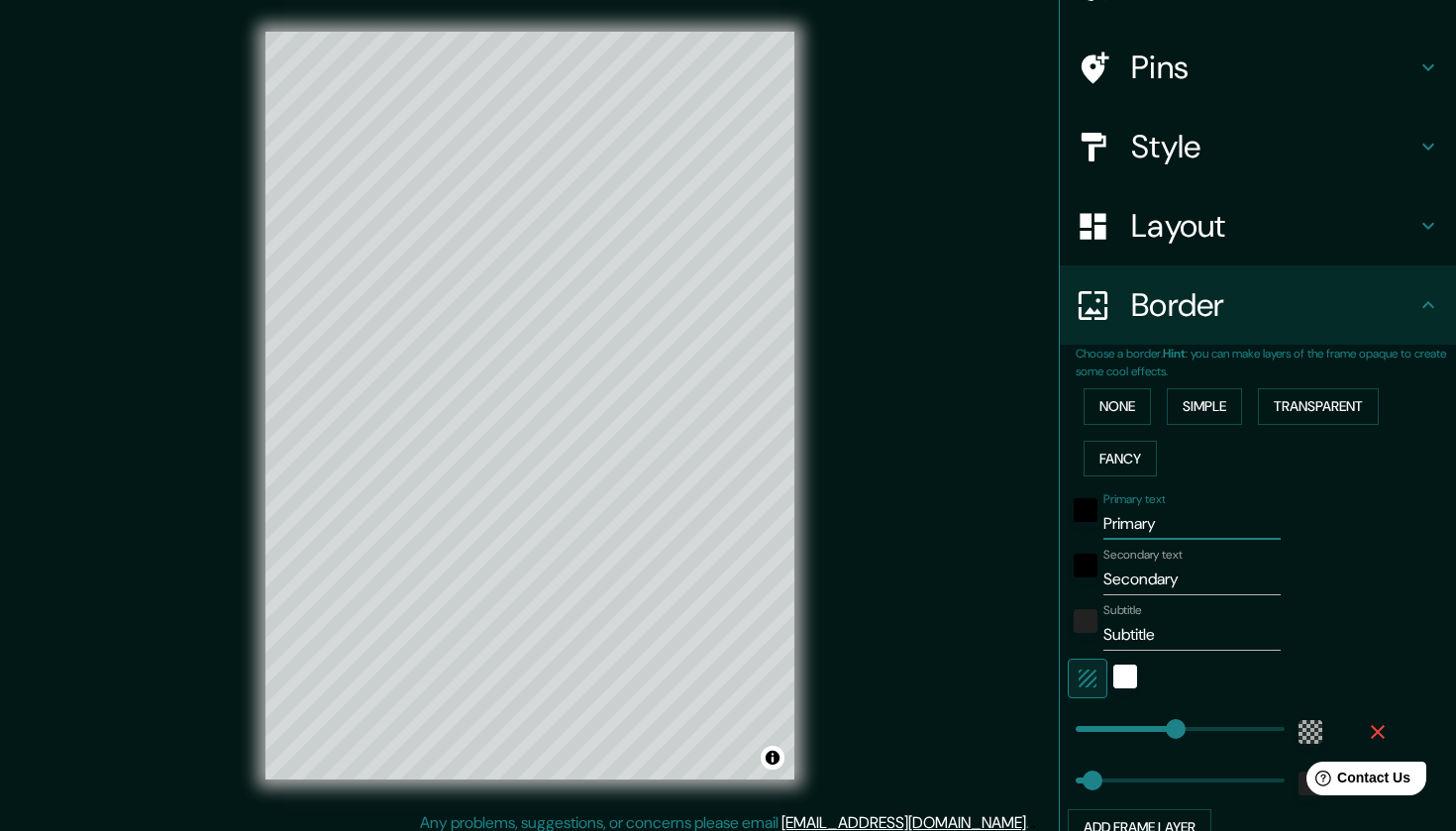 drag, startPoint x: 1172, startPoint y: 520, endPoint x: 1086, endPoint y: 520, distance: 86 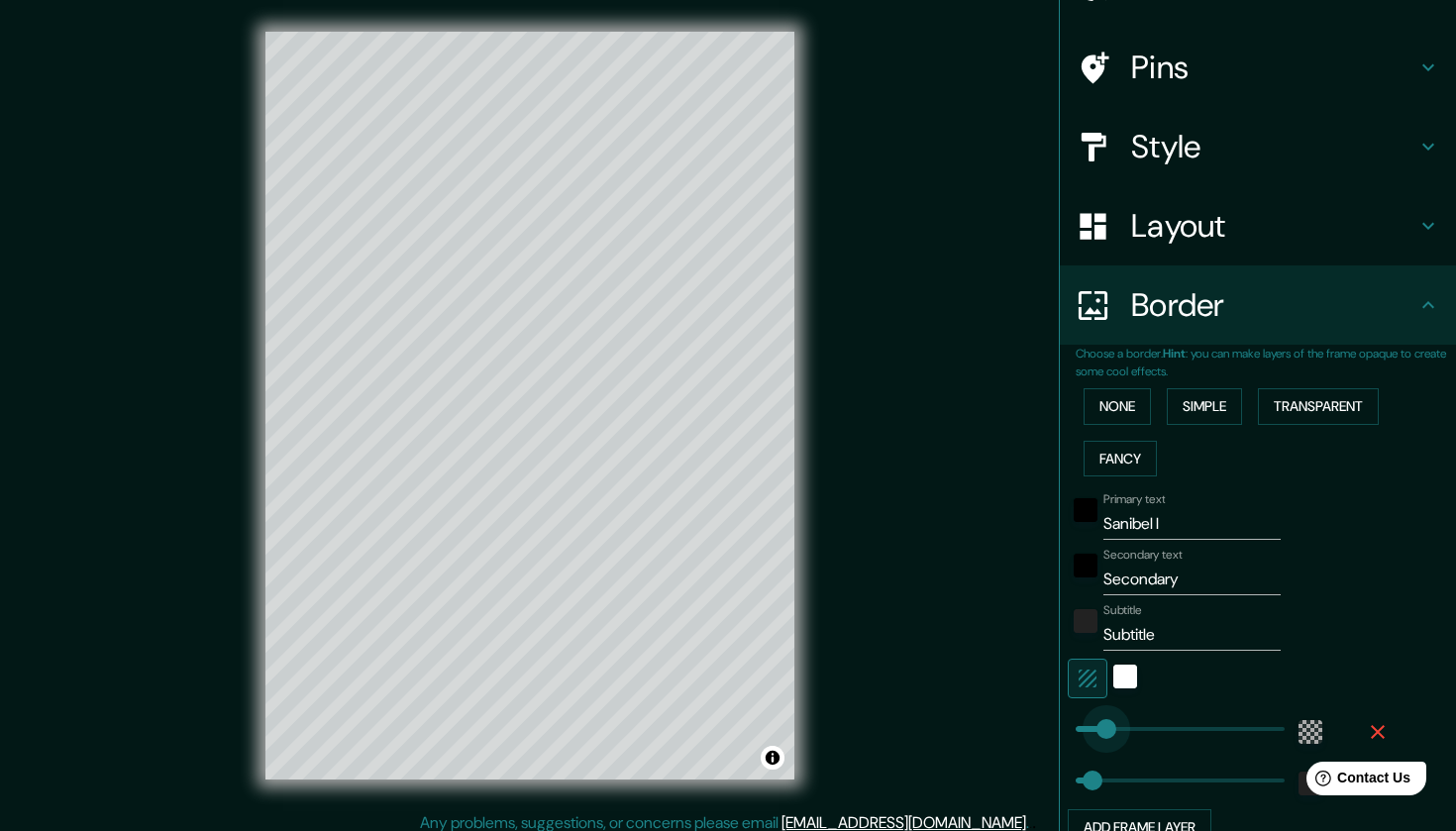 drag, startPoint x: 1185, startPoint y: 727, endPoint x: 1106, endPoint y: 728, distance: 79.00633 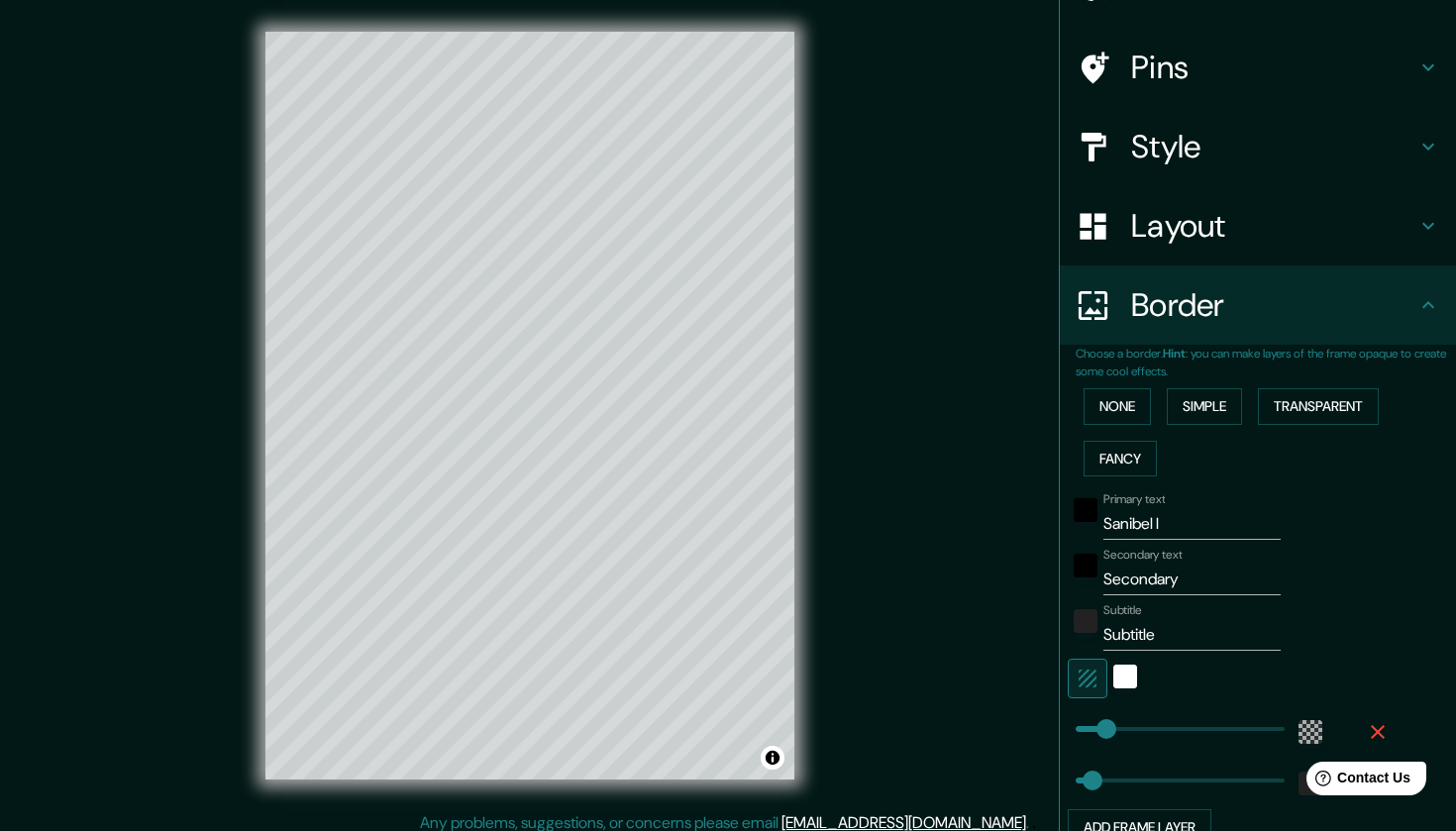 click on "Sanibel I" at bounding box center (1192, 524) 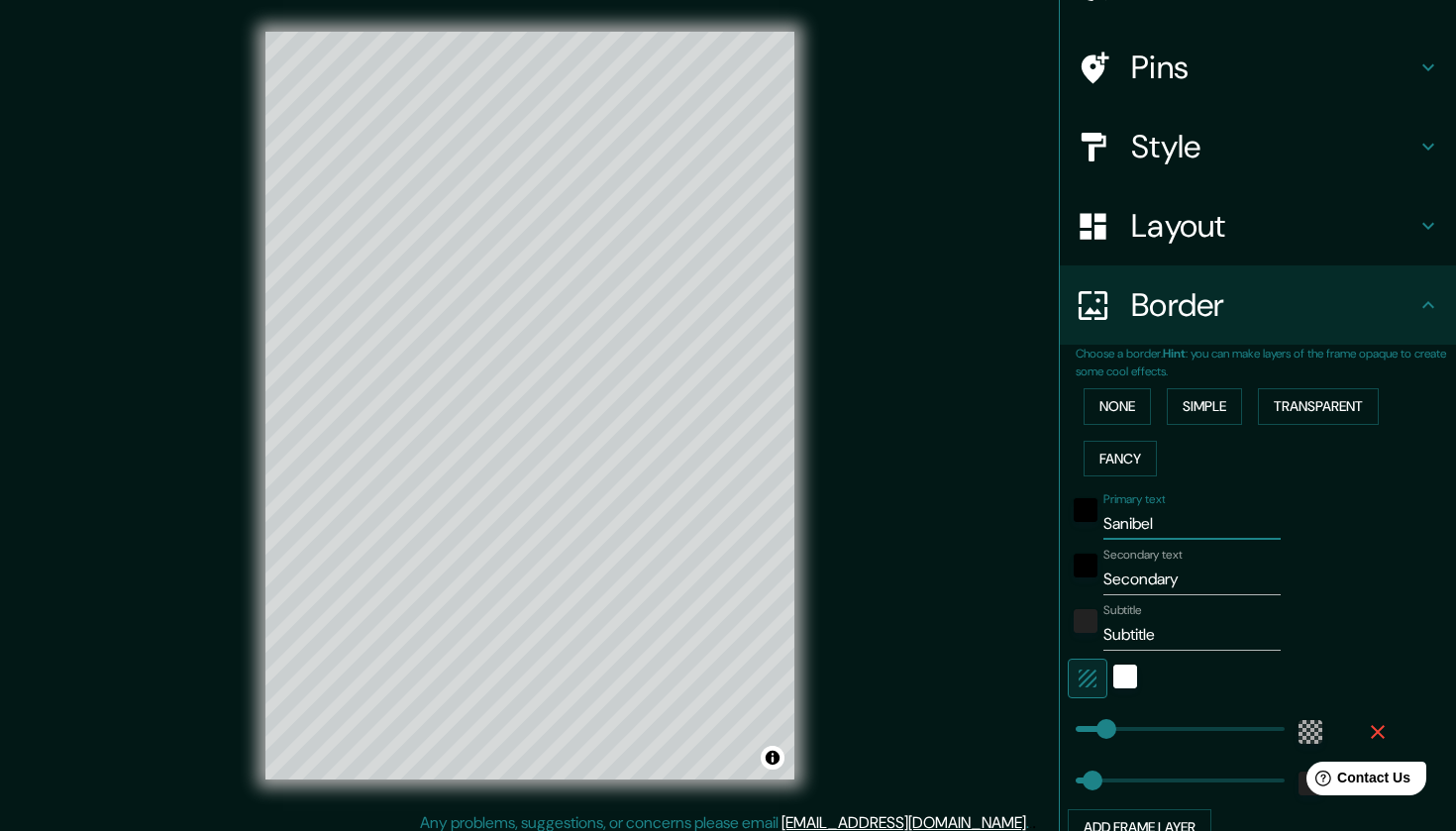 click on "Secondary" at bounding box center [1192, 579] 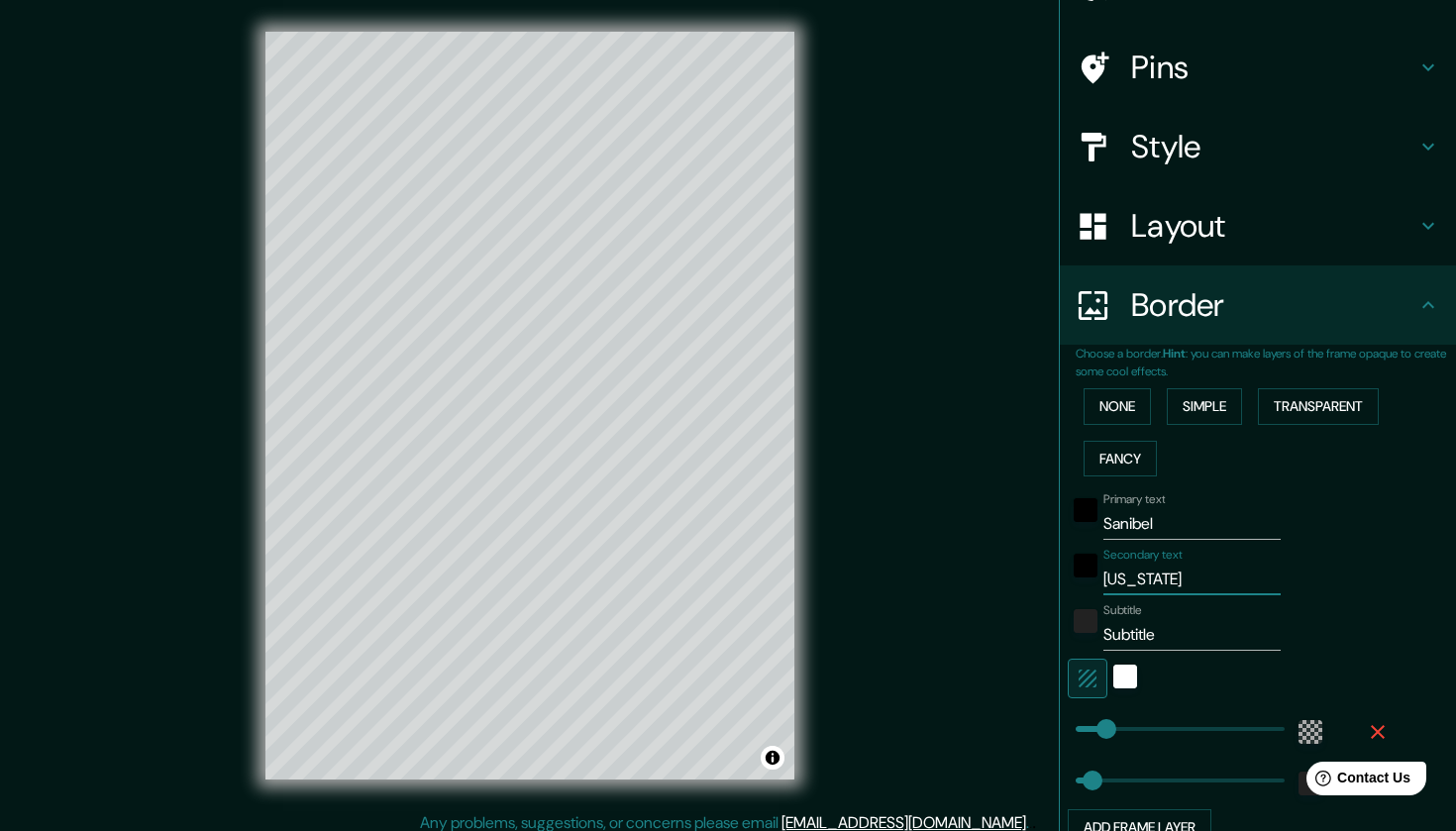 click on "Subtitle" at bounding box center [1192, 635] 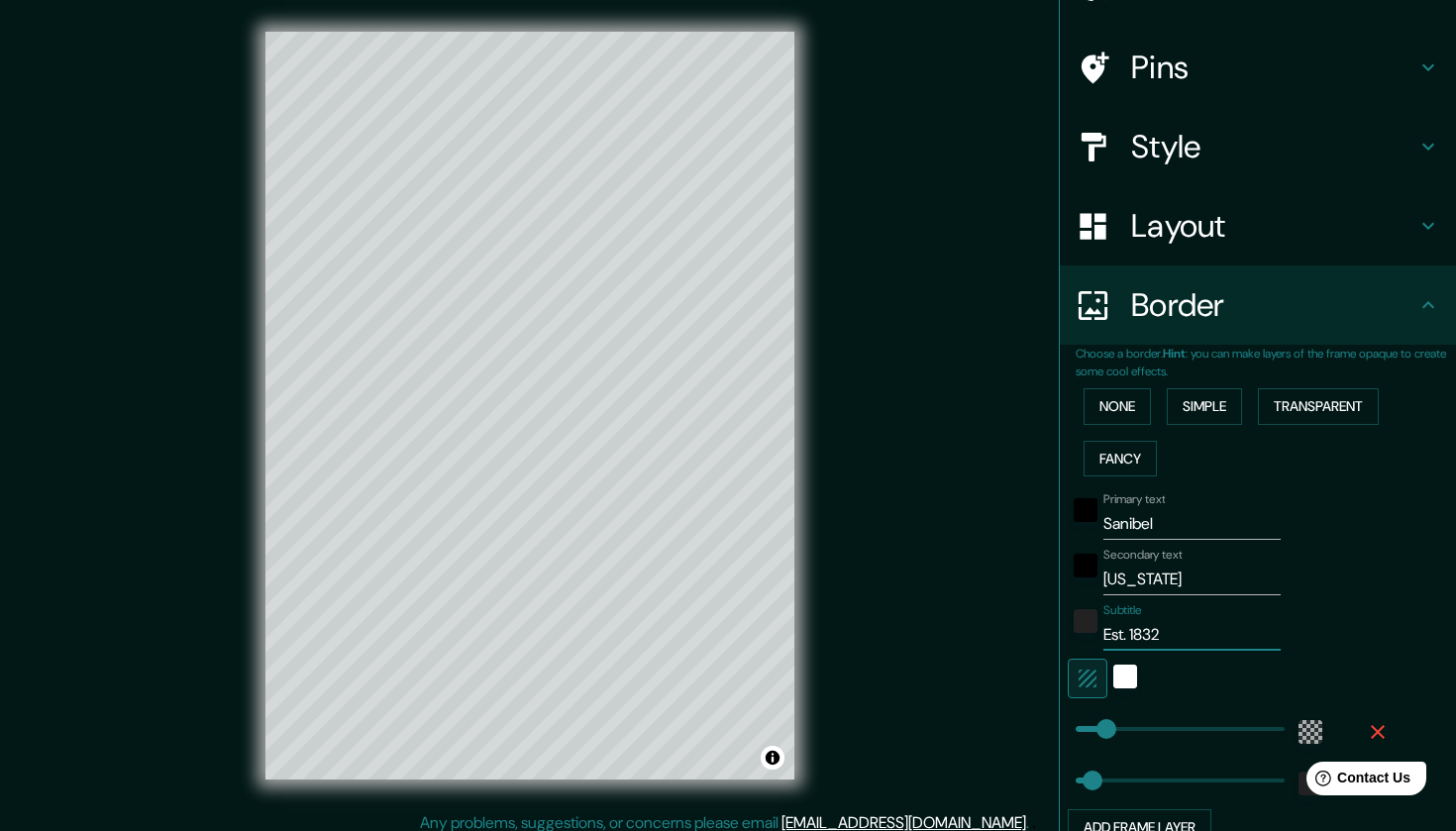 click on "Primary text Sanibel Secondary text Florida Subtitle Est. 1832 Add frame layer" at bounding box center [1266, 665] 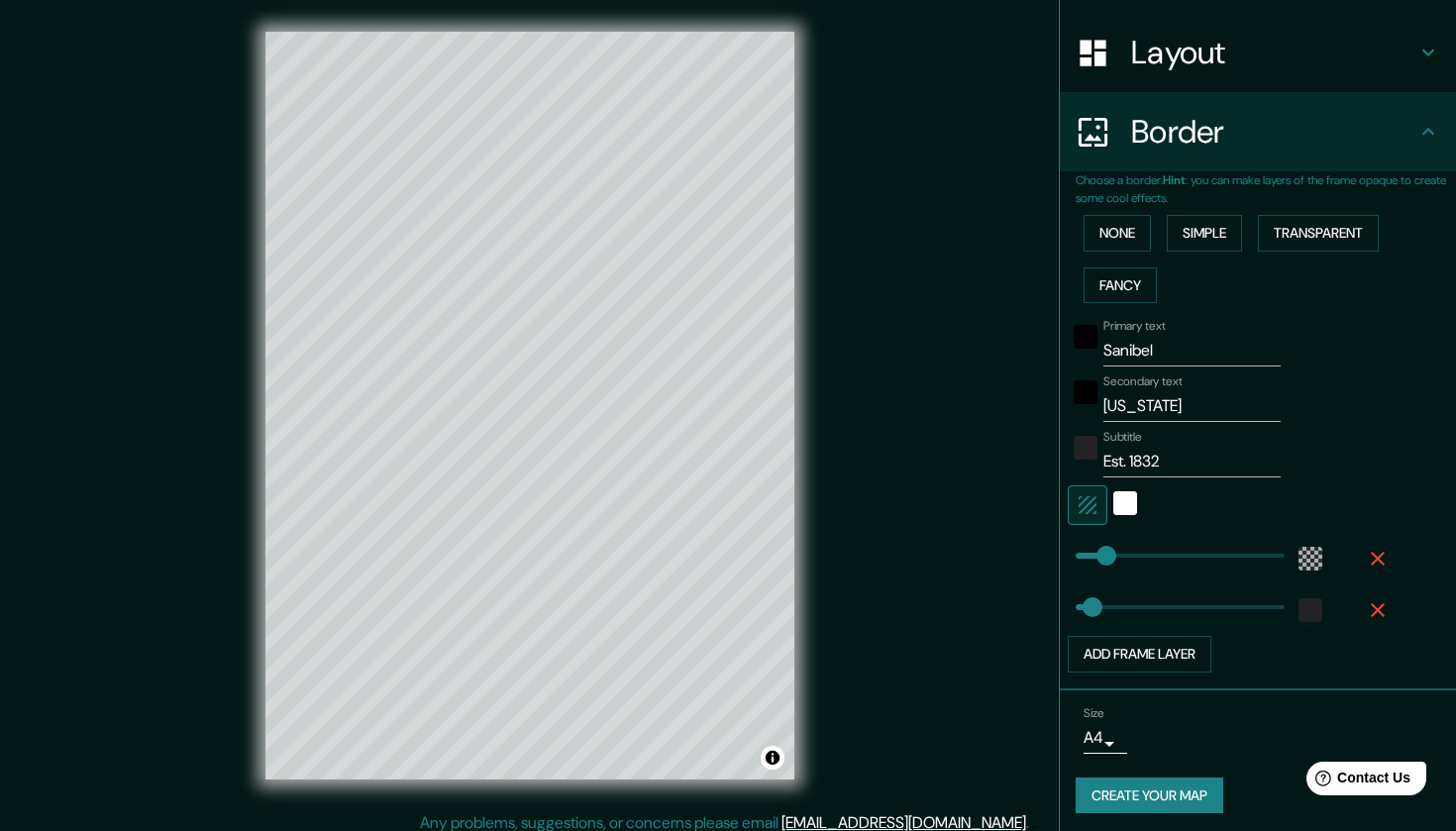 scroll, scrollTop: 289, scrollLeft: 0, axis: vertical 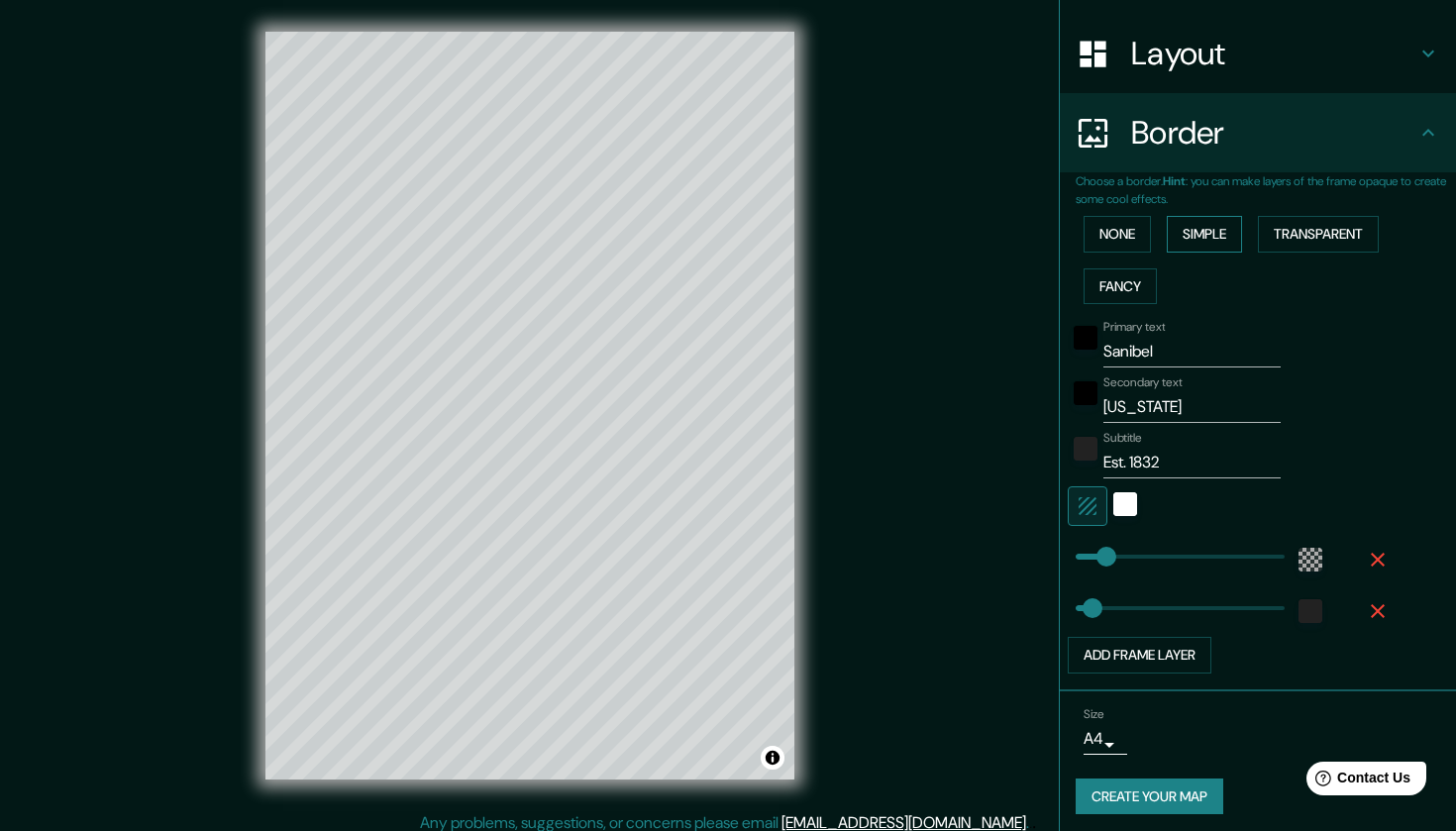 click on "Simple" at bounding box center (1204, 234) 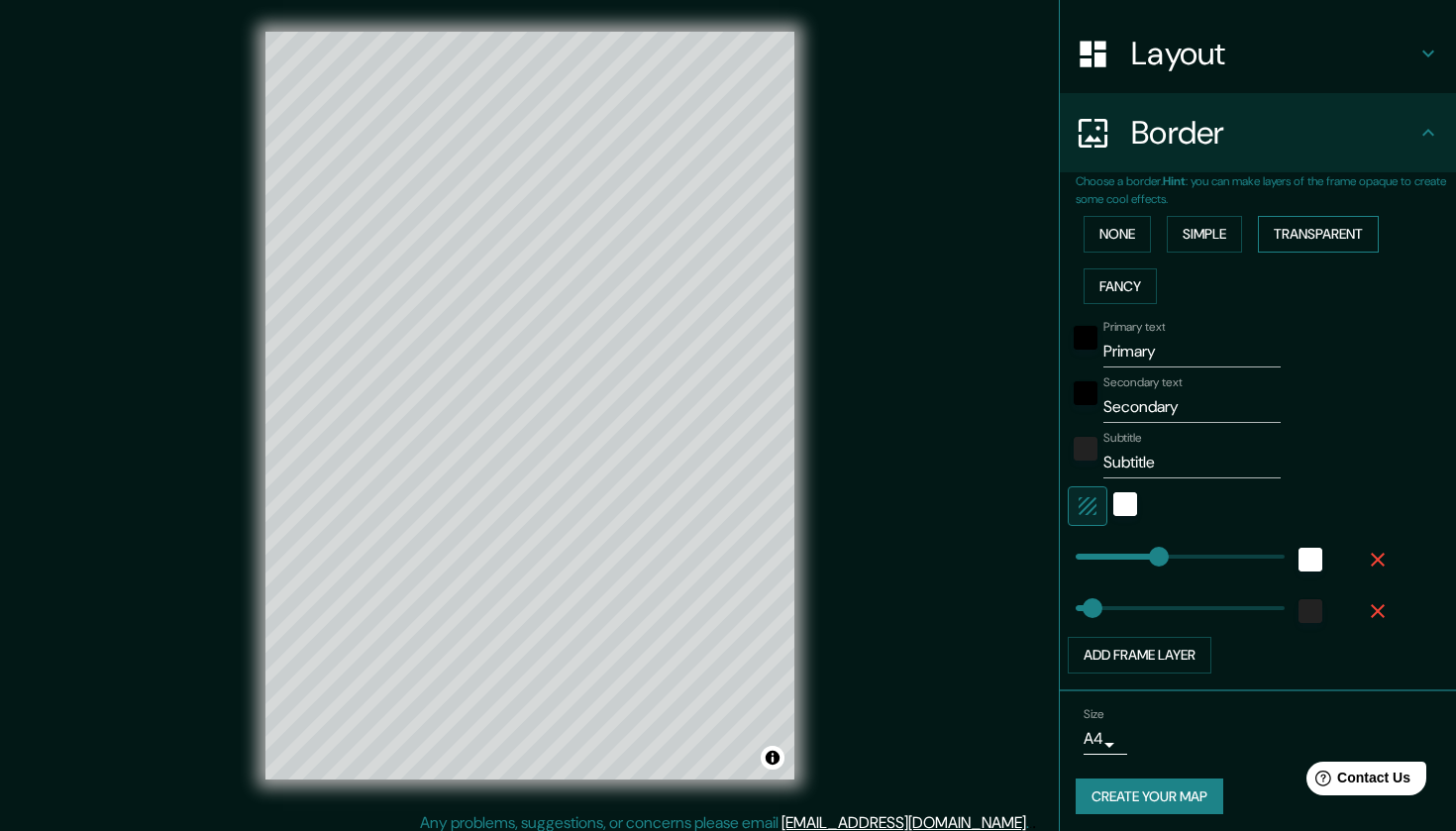 click on "Transparent" at bounding box center [1318, 234] 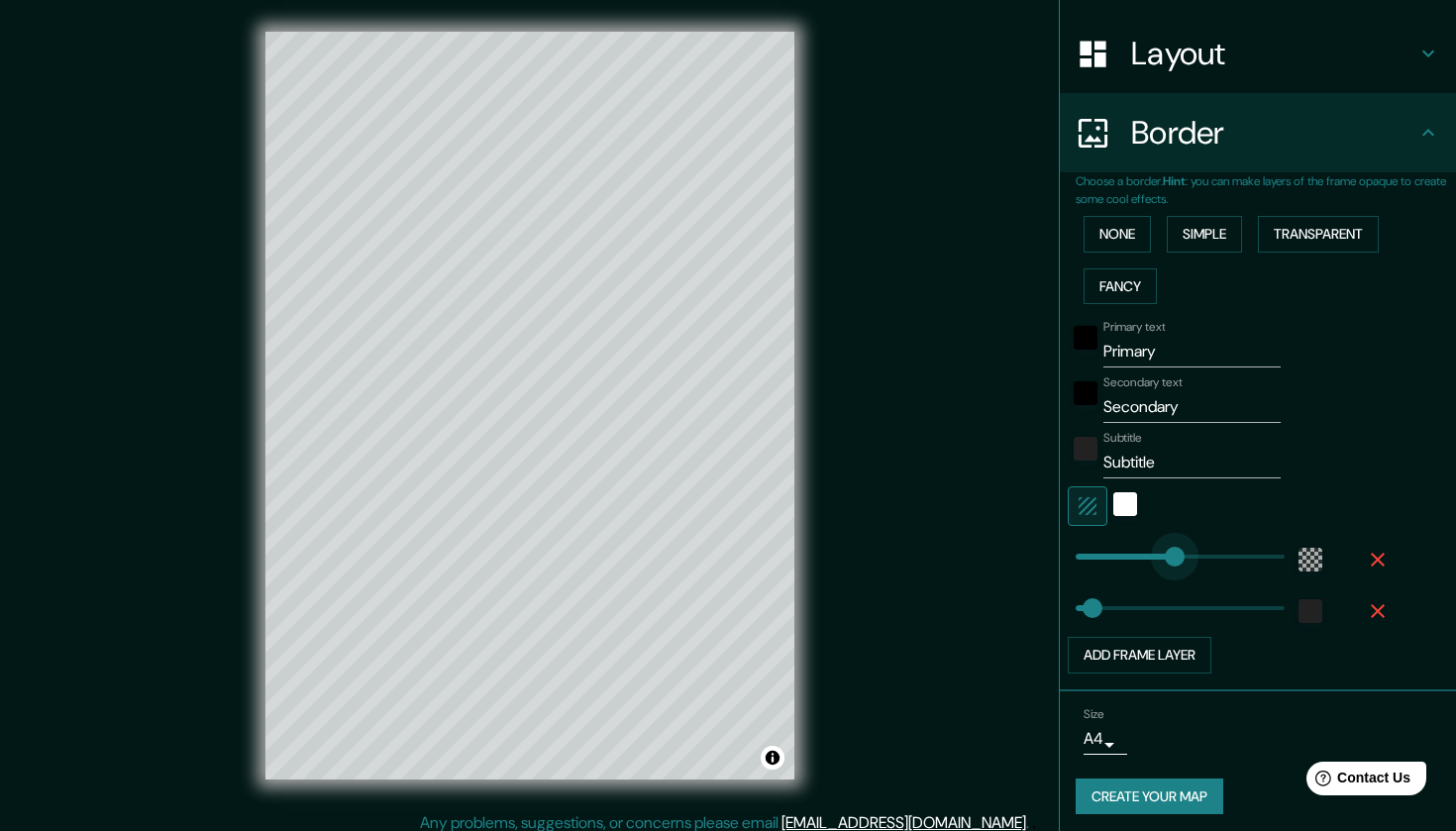 drag, startPoint x: 1113, startPoint y: 549, endPoint x: 1175, endPoint y: 552, distance: 62.072538 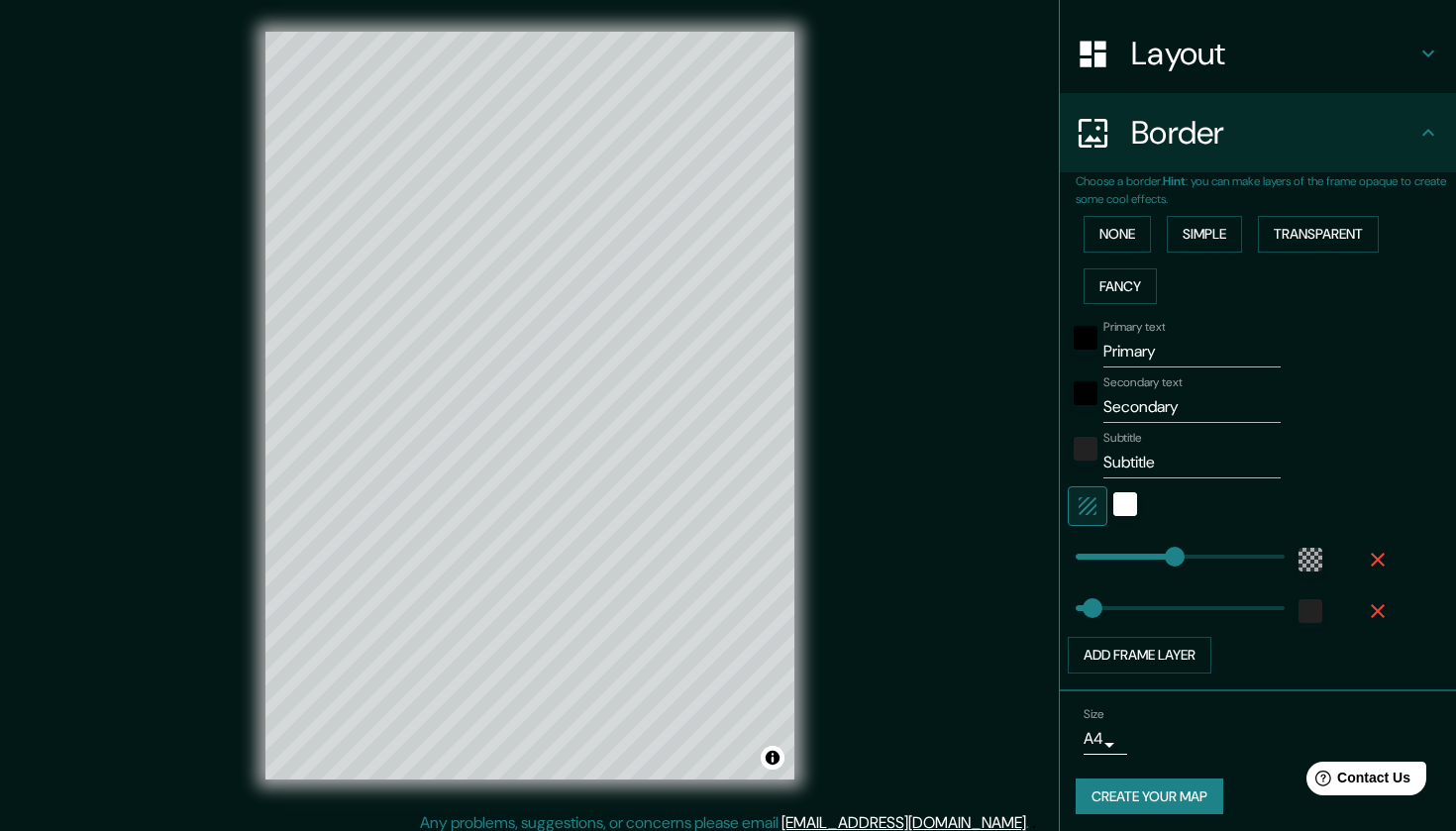 click on "Primary" at bounding box center [1192, 352] 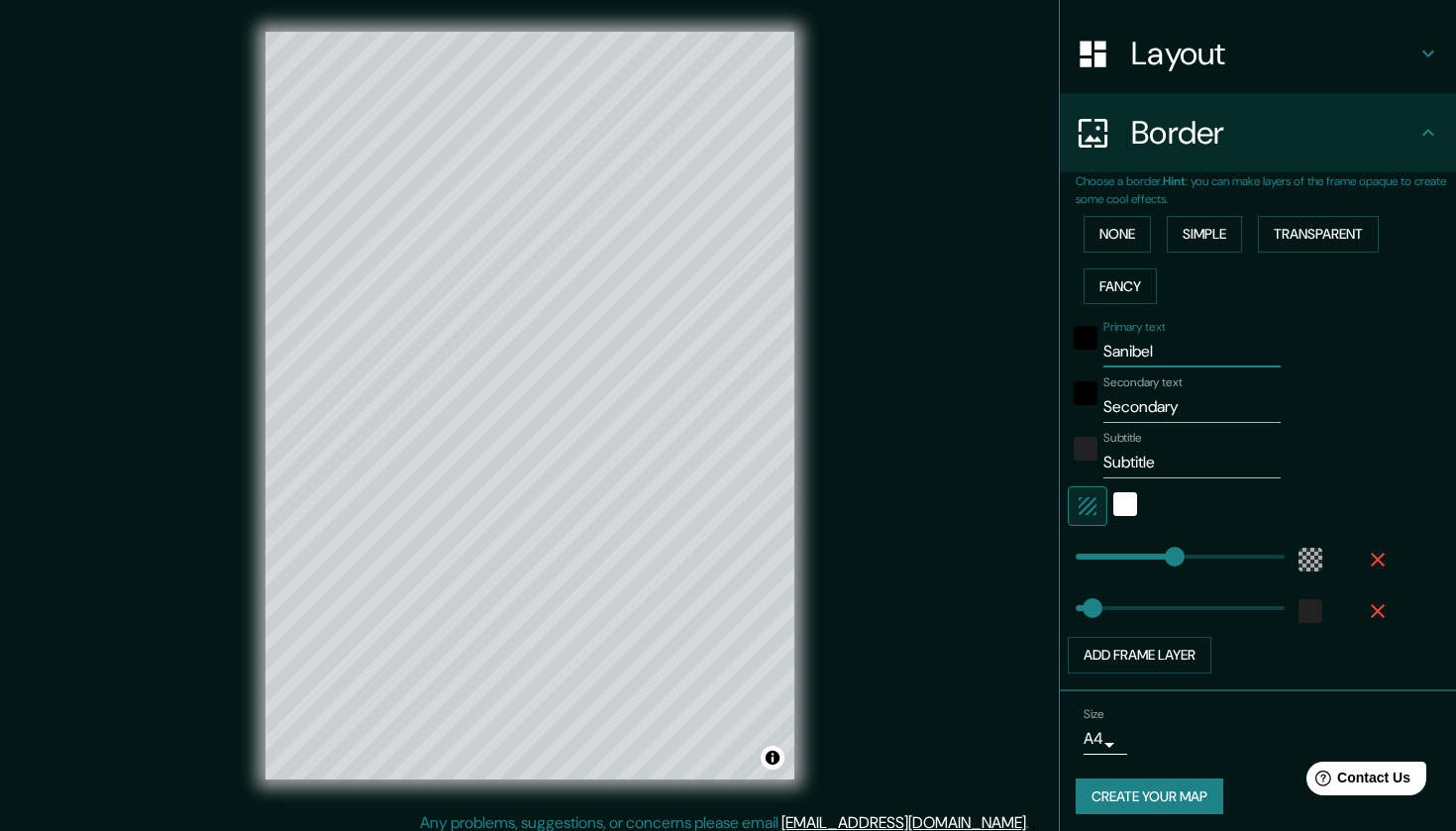 click on "Secondary" at bounding box center [1192, 407] 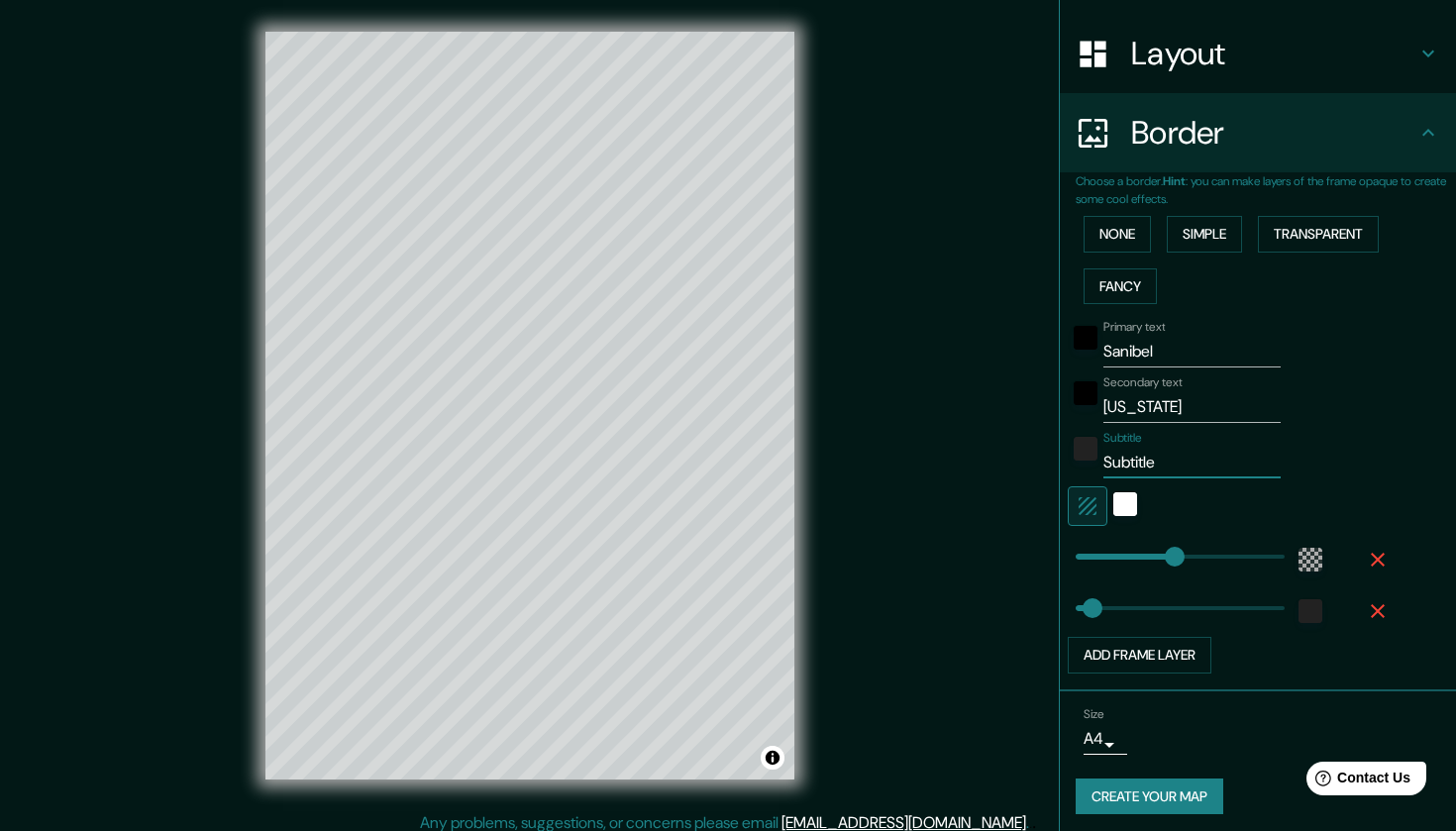 click on "Subtitle" at bounding box center (1192, 463) 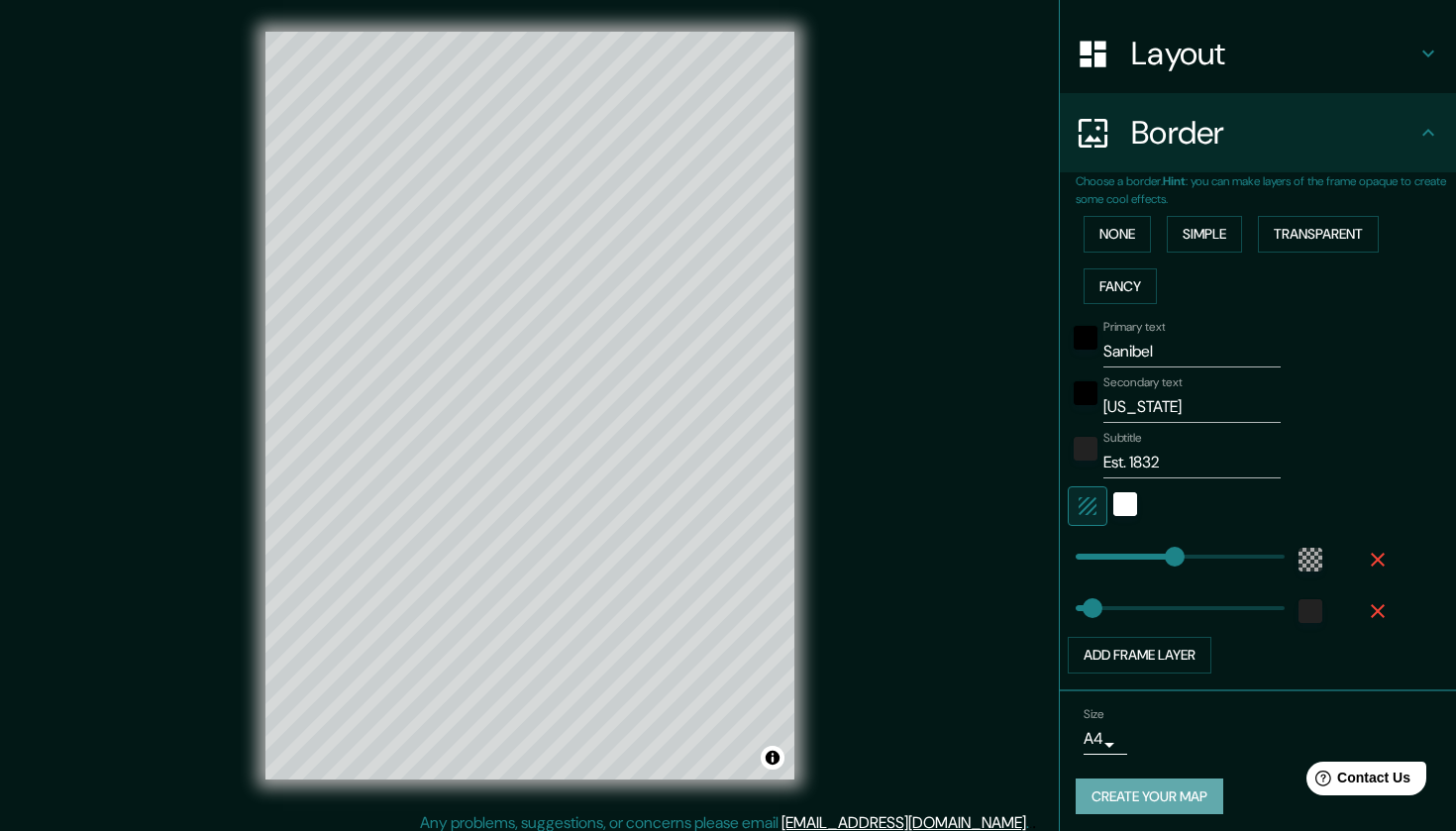 click on "Create your map" at bounding box center [1149, 796] 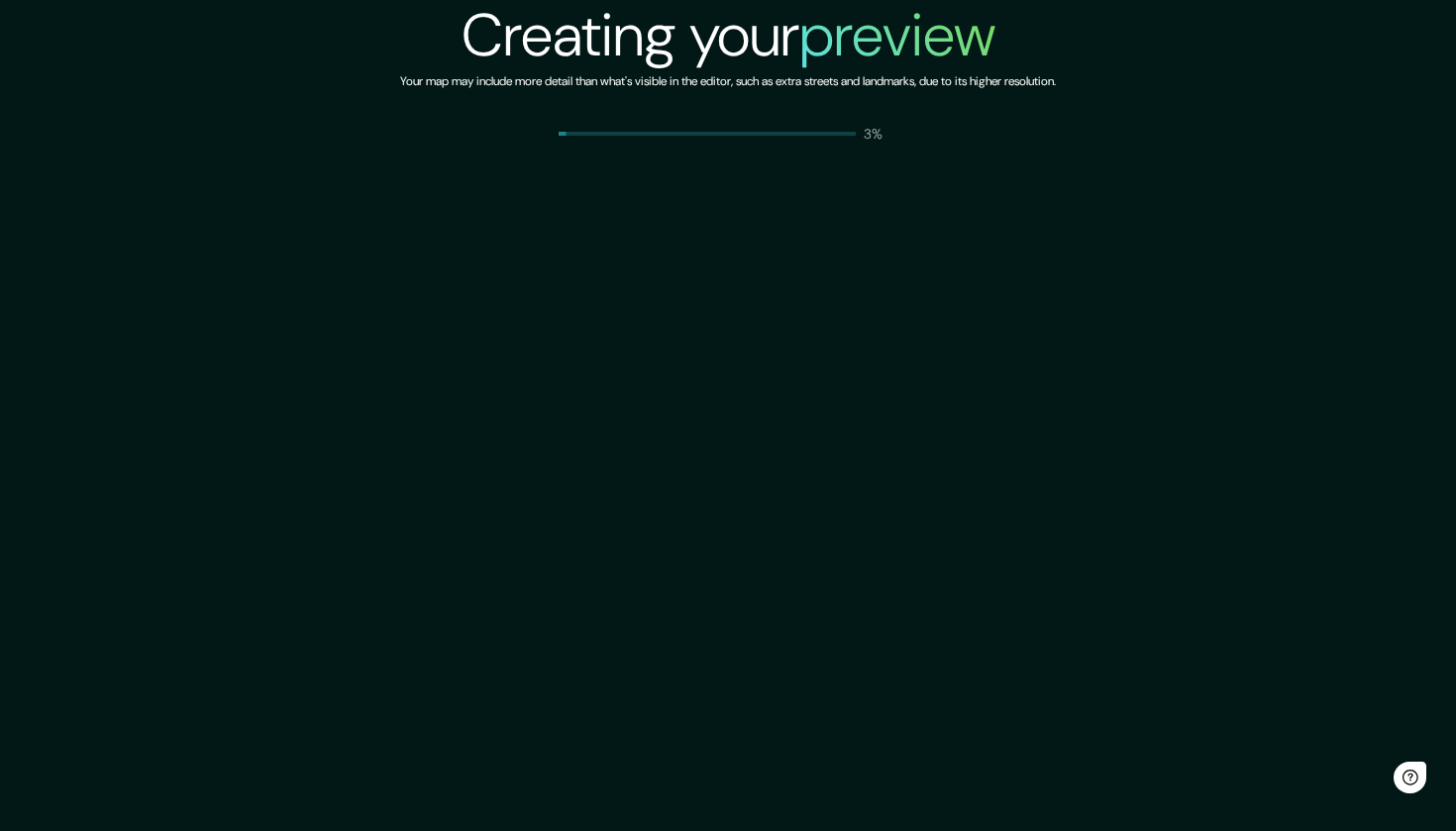 scroll, scrollTop: 0, scrollLeft: 0, axis: both 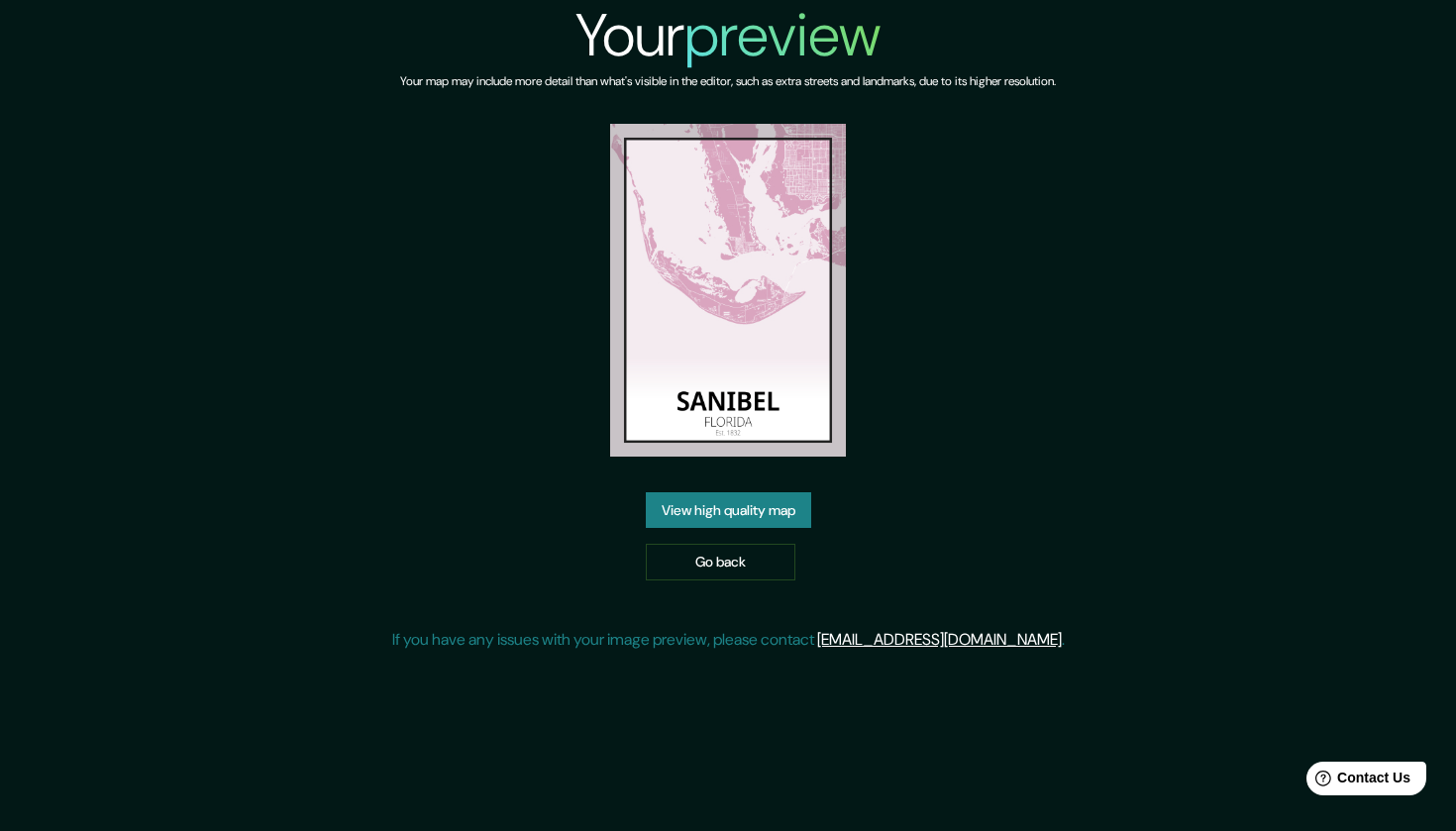 click on "View high quality map" at bounding box center [728, 510] 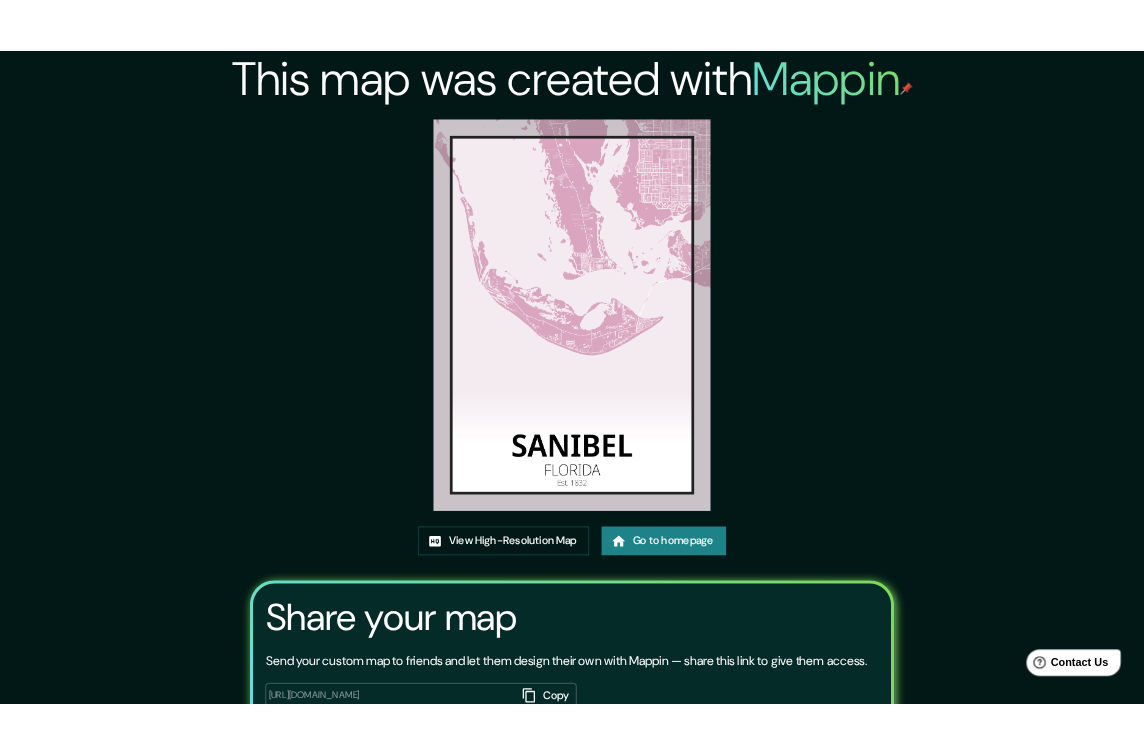 scroll, scrollTop: 0, scrollLeft: 0, axis: both 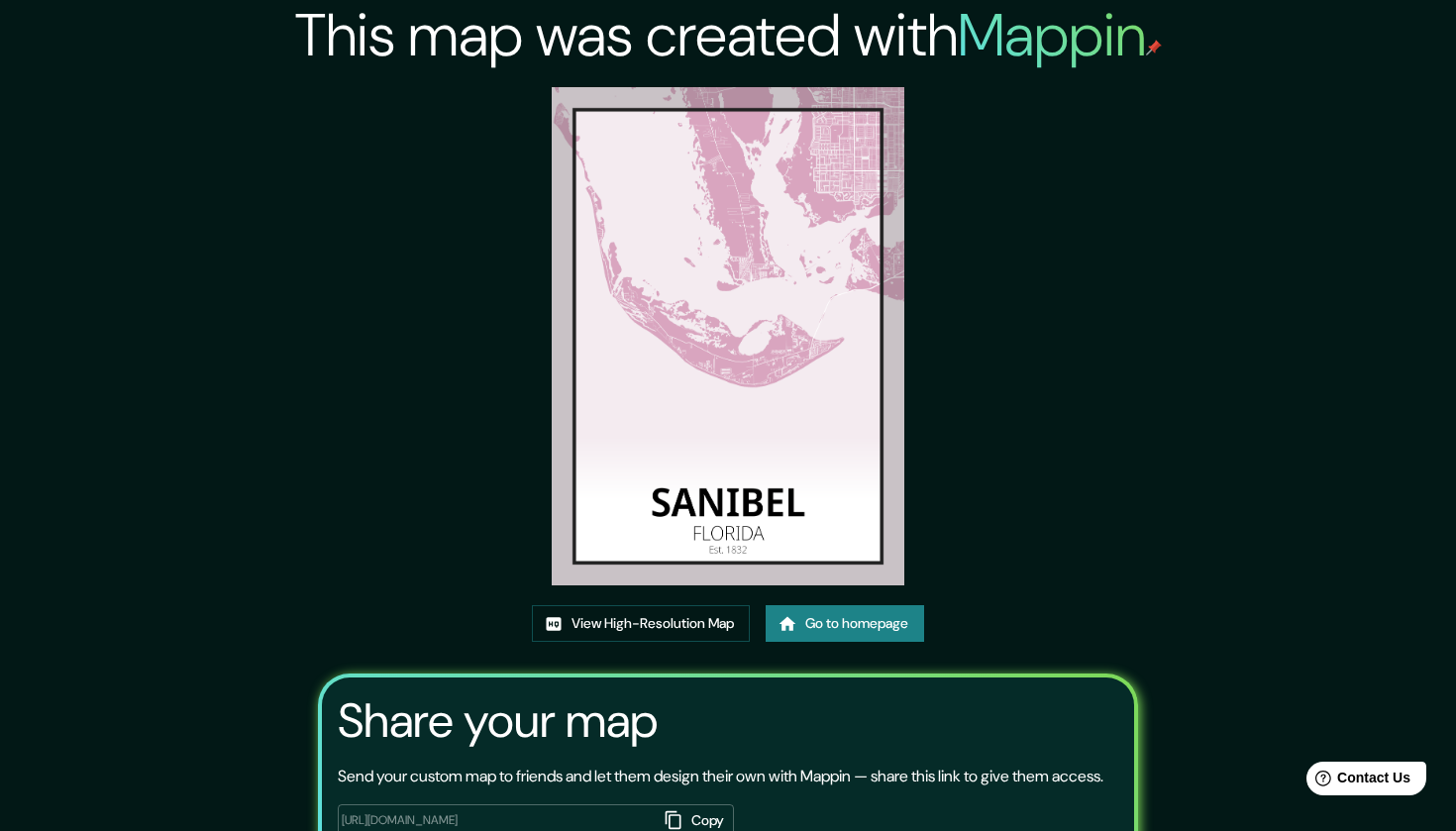 click at bounding box center [728, 336] 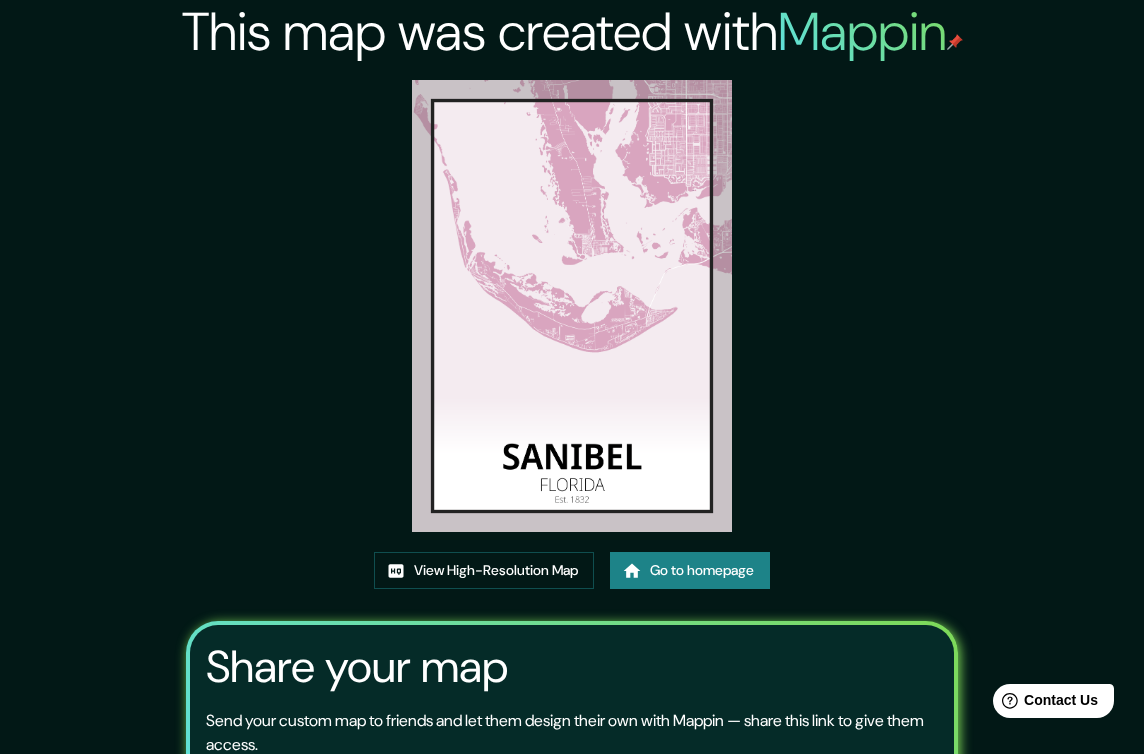 scroll, scrollTop: 0, scrollLeft: 0, axis: both 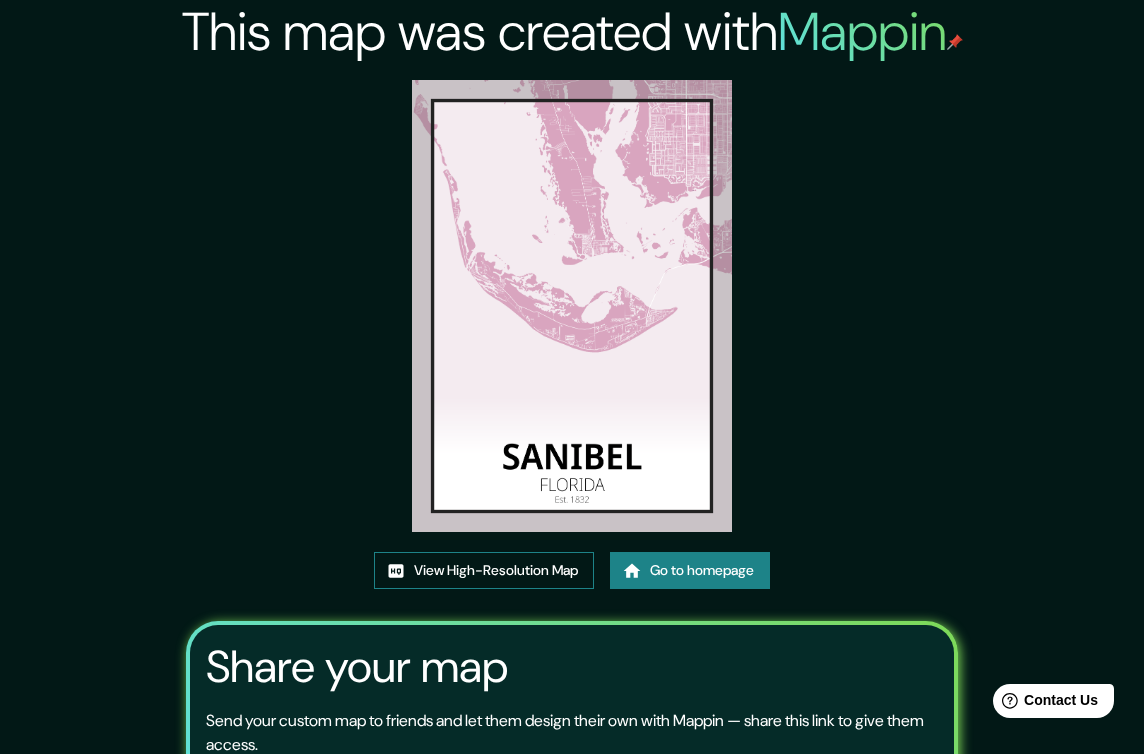click on "View High-Resolution Map" at bounding box center [484, 570] 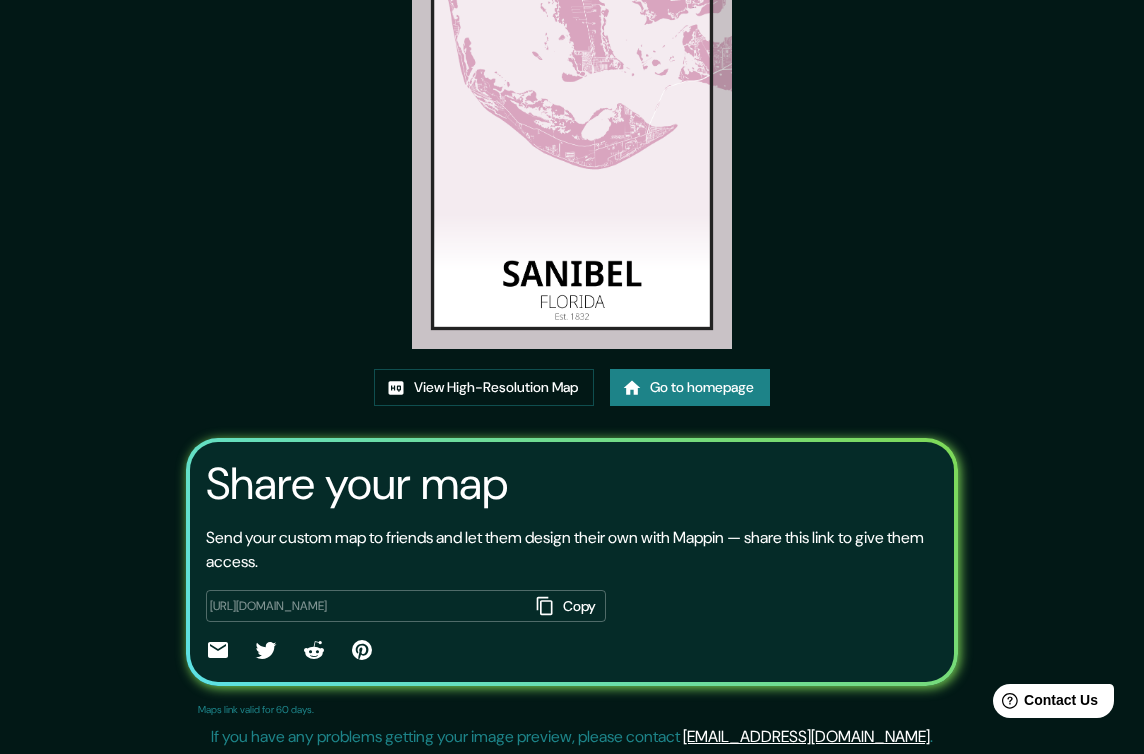 click on "Go to homepage" at bounding box center [690, 387] 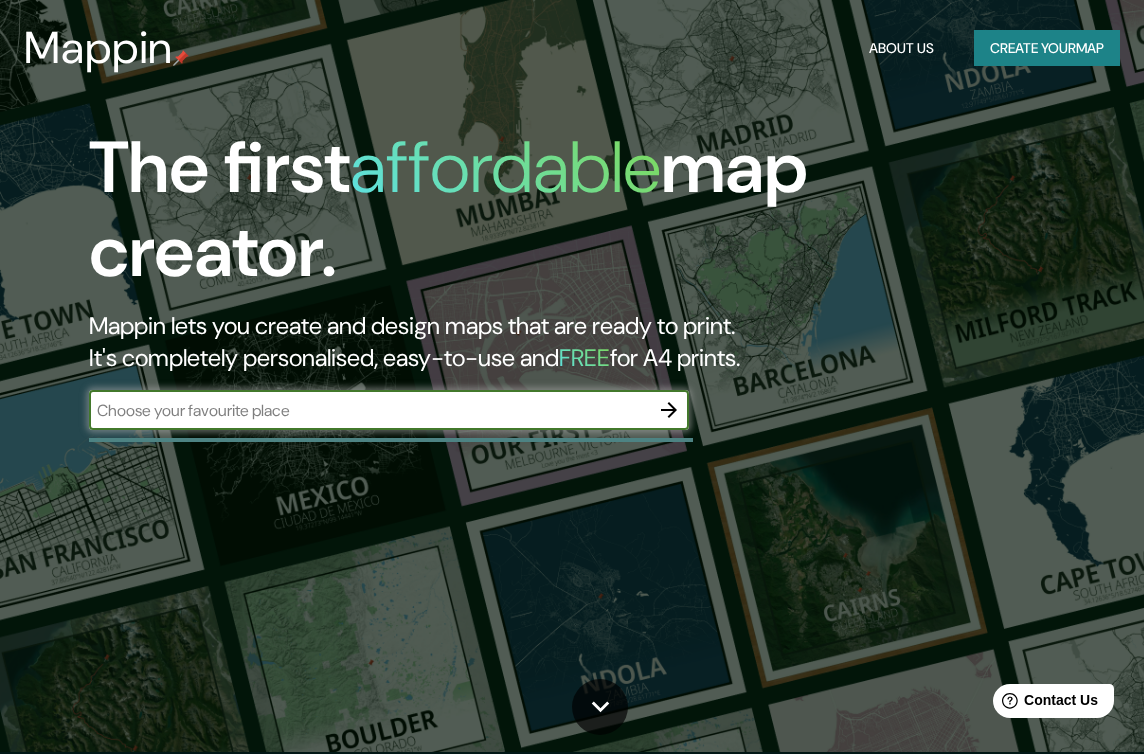 scroll, scrollTop: 0, scrollLeft: 0, axis: both 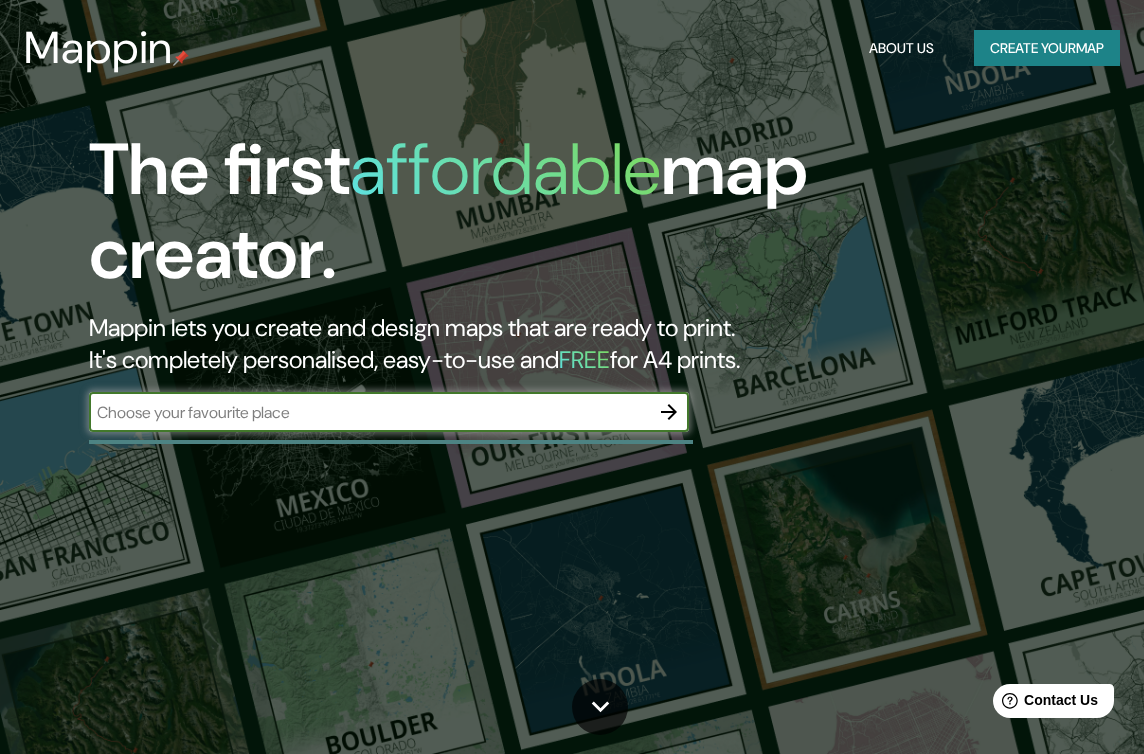 click 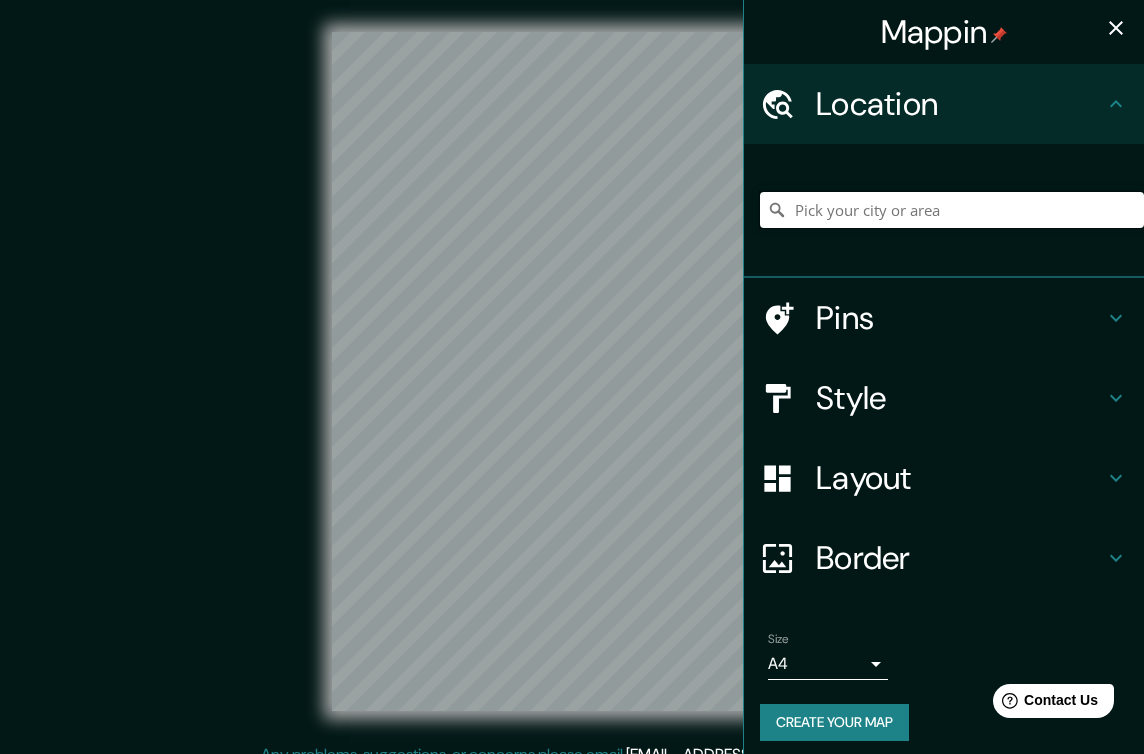 click at bounding box center [952, 210] 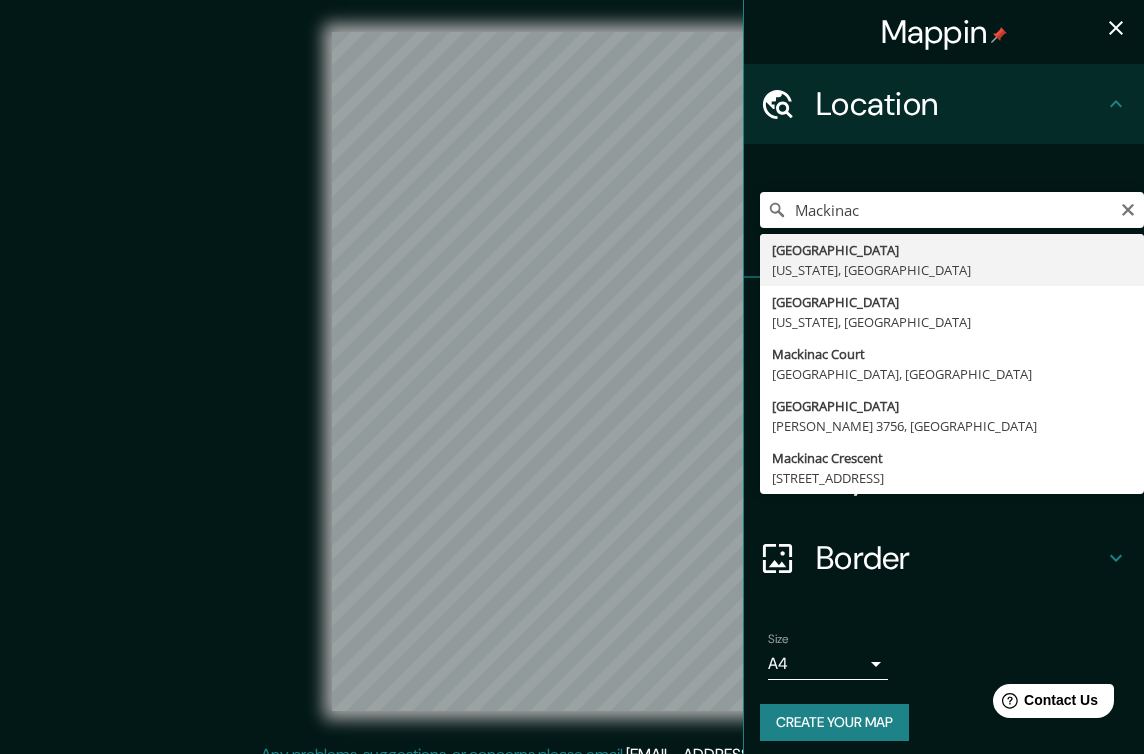 type on "Mackinac Island, Michigan, United States" 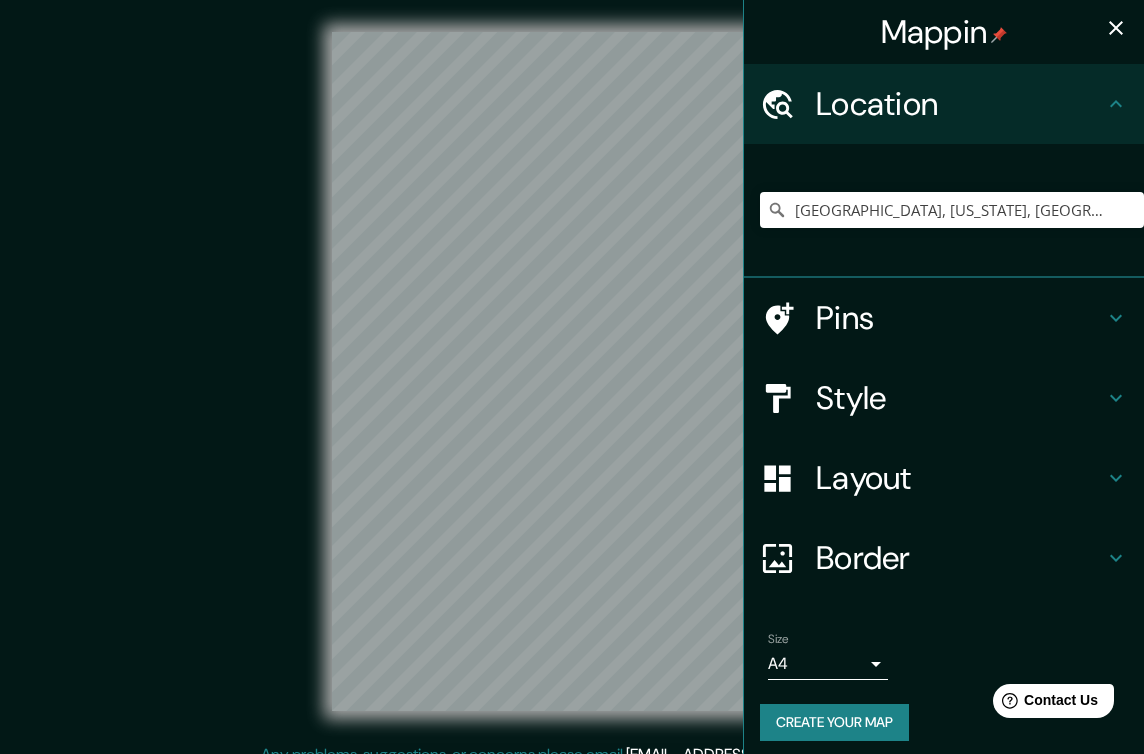 click on "Style" at bounding box center (960, 398) 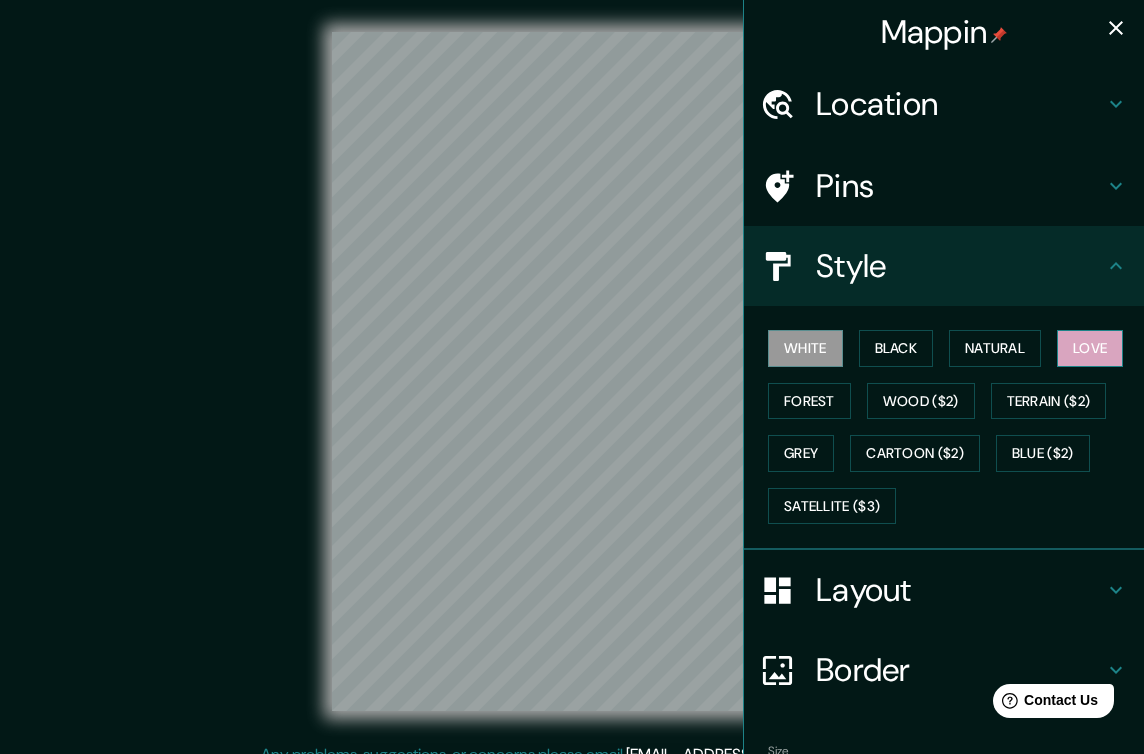 click on "Love" at bounding box center [1090, 348] 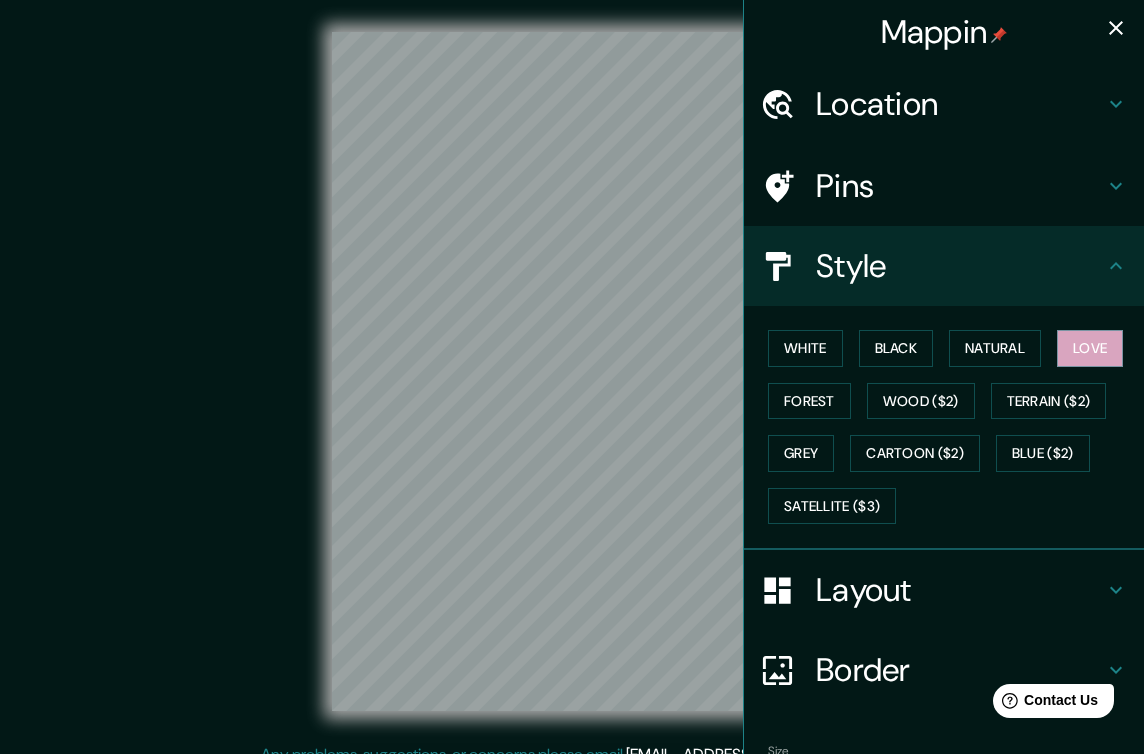click on "Layout" at bounding box center (960, 590) 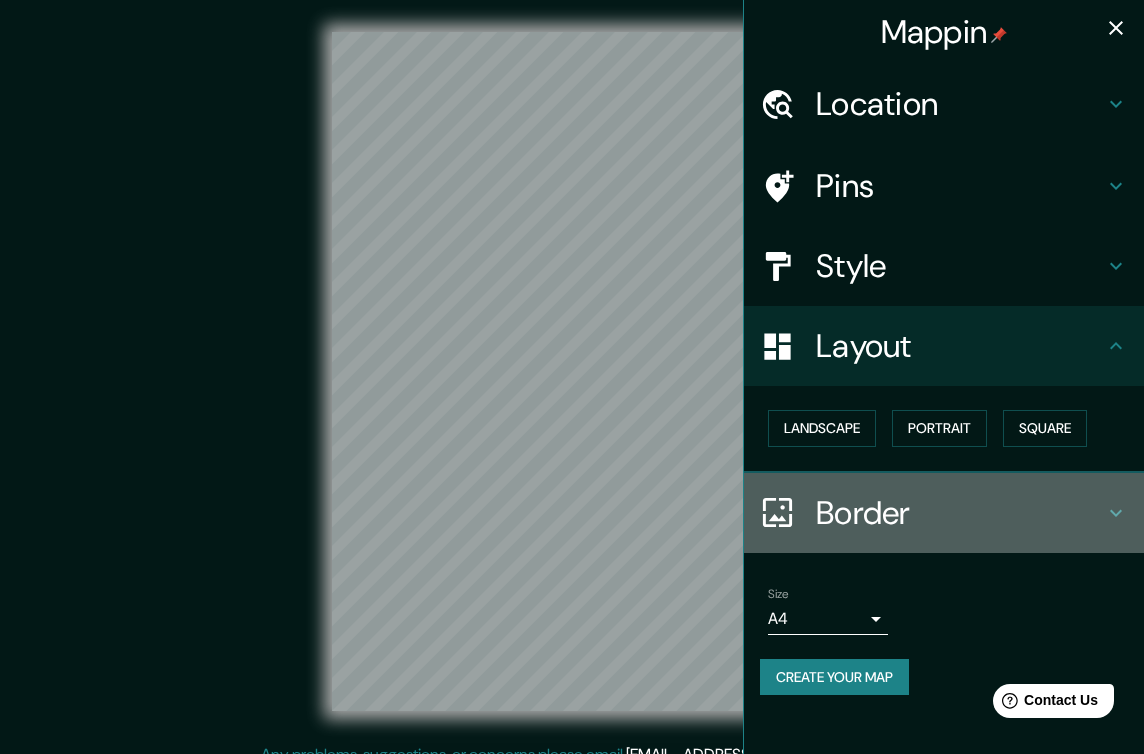 click on "Border" at bounding box center (944, 513) 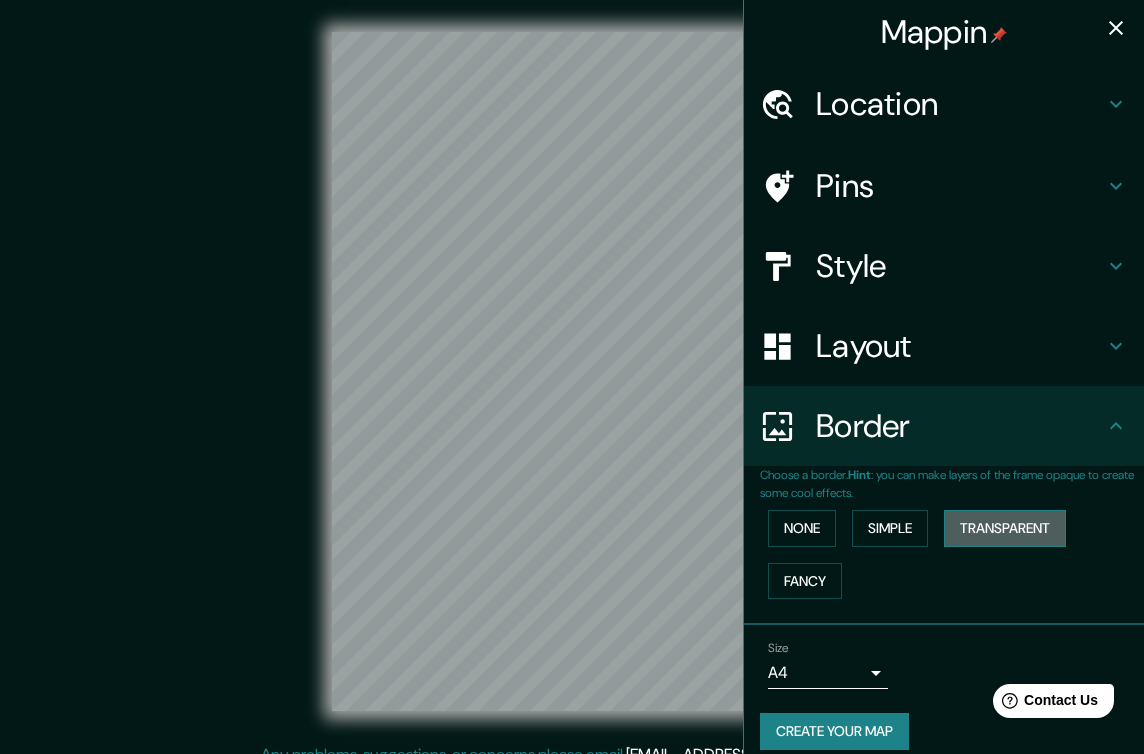click on "Transparent" at bounding box center (1005, 528) 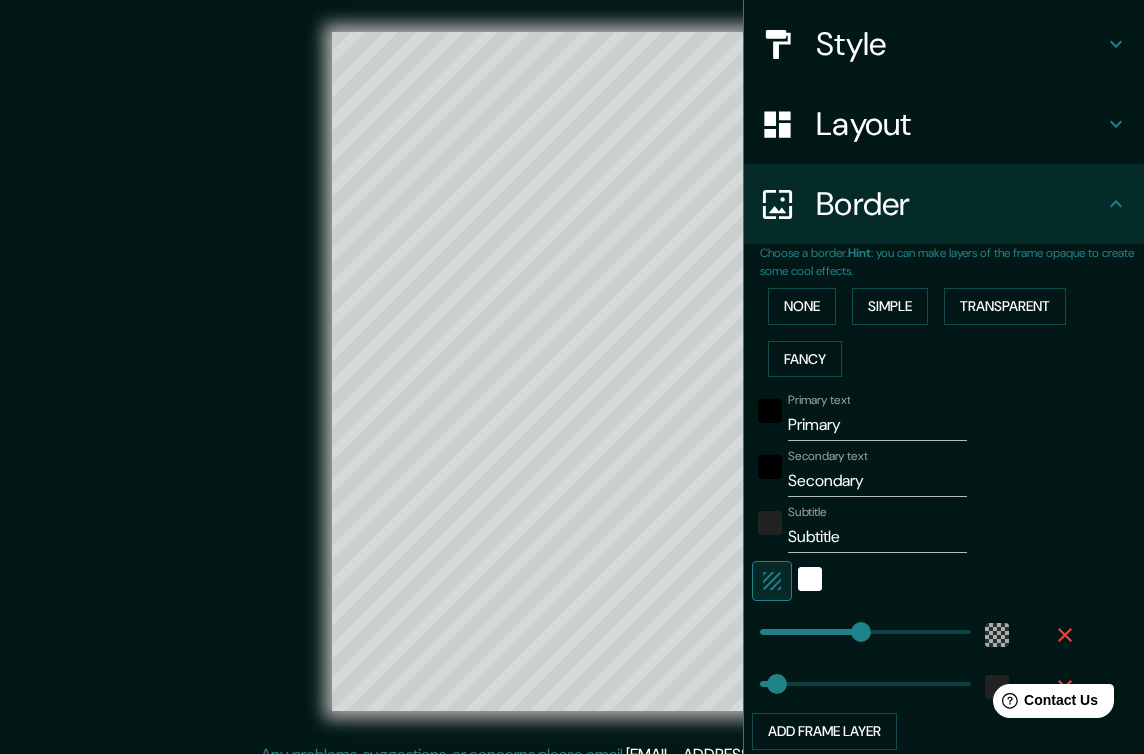 scroll, scrollTop: 223, scrollLeft: 0, axis: vertical 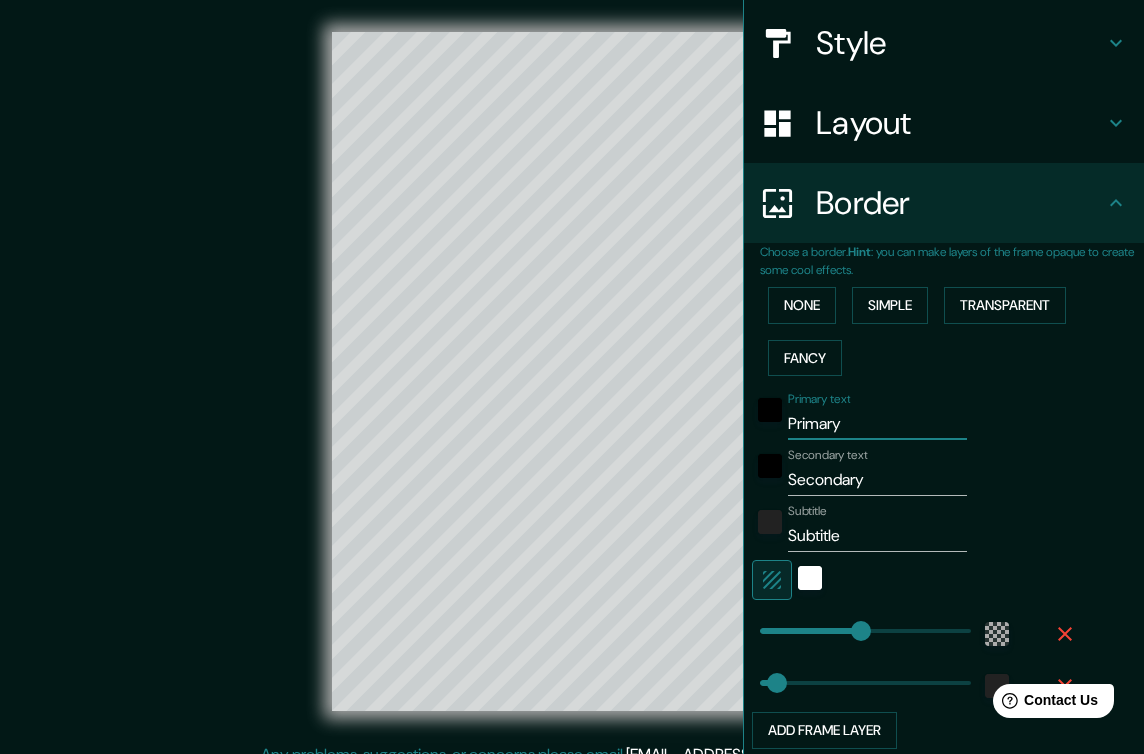 click on "Primary" at bounding box center (877, 424) 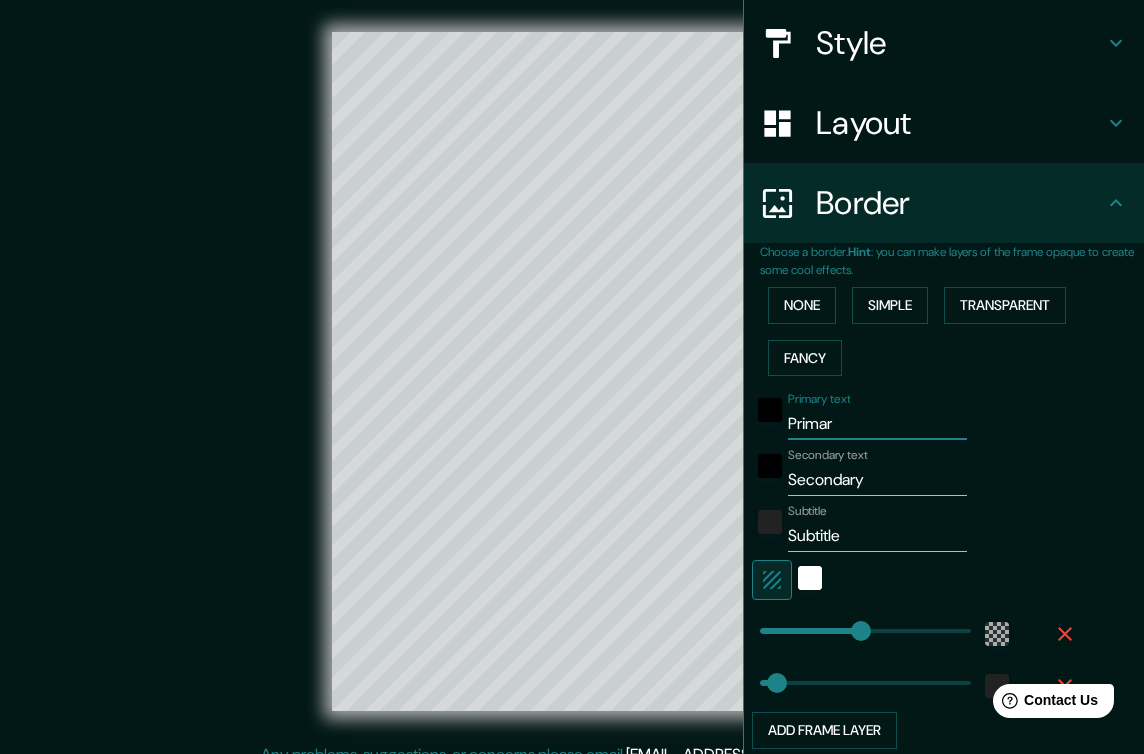 type on "Prima" 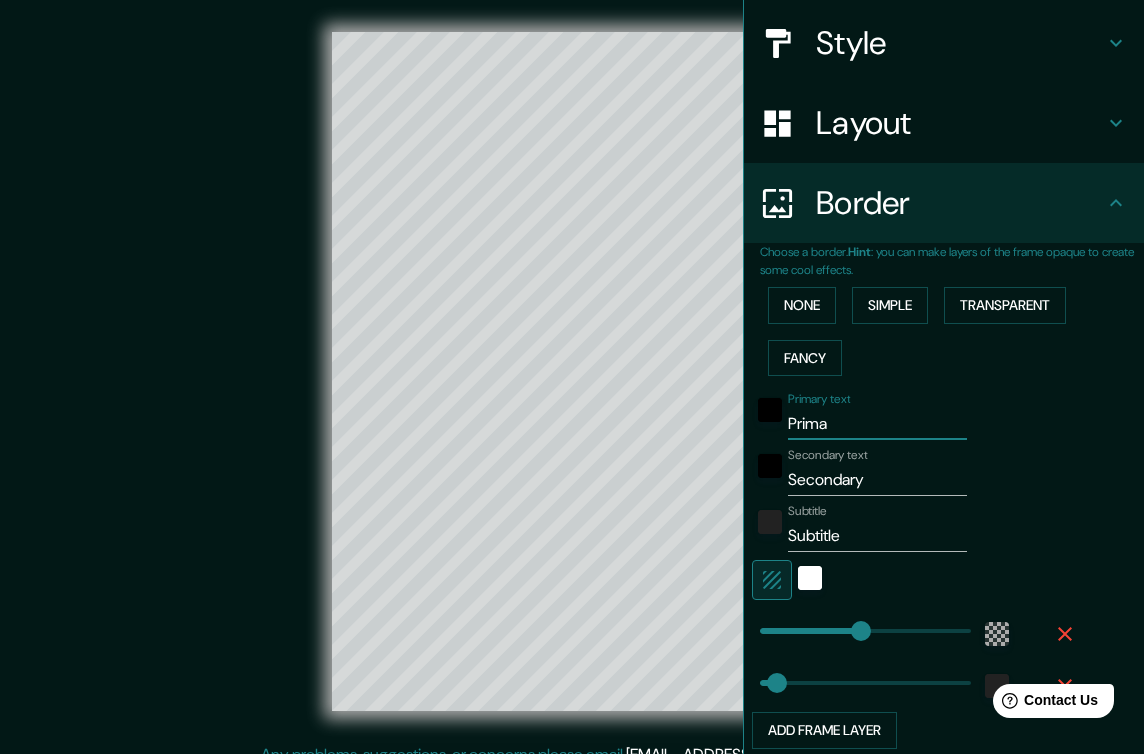 type on "Prim" 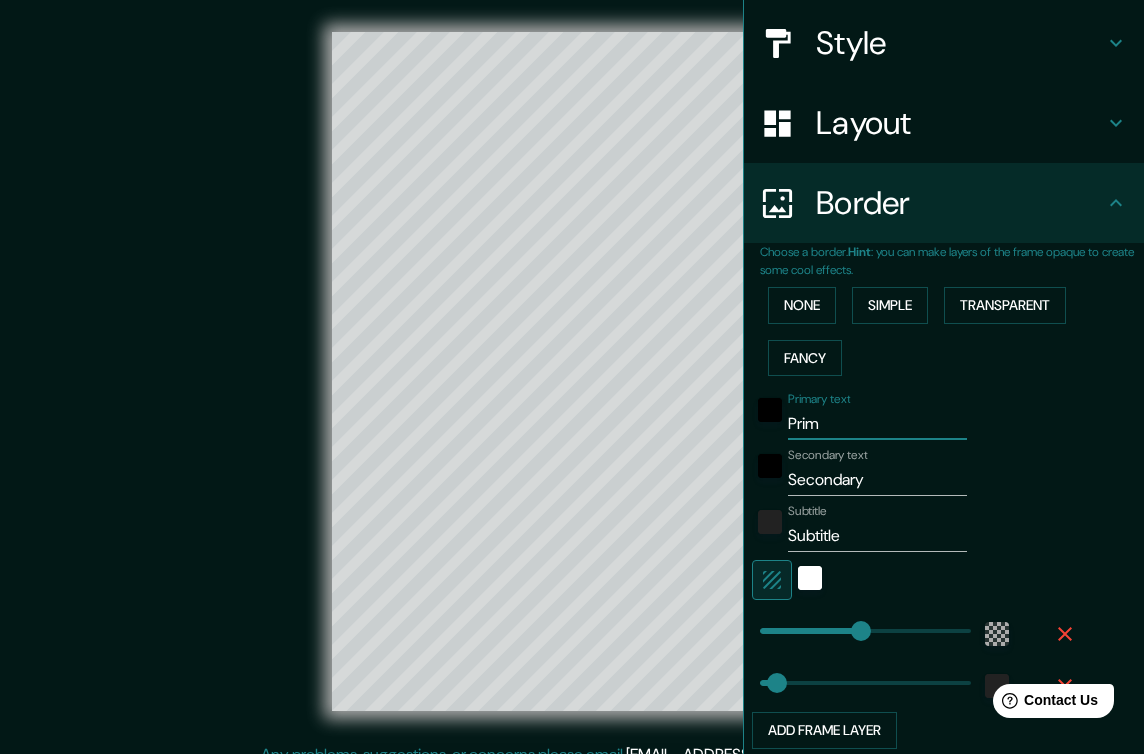 type on "Pri" 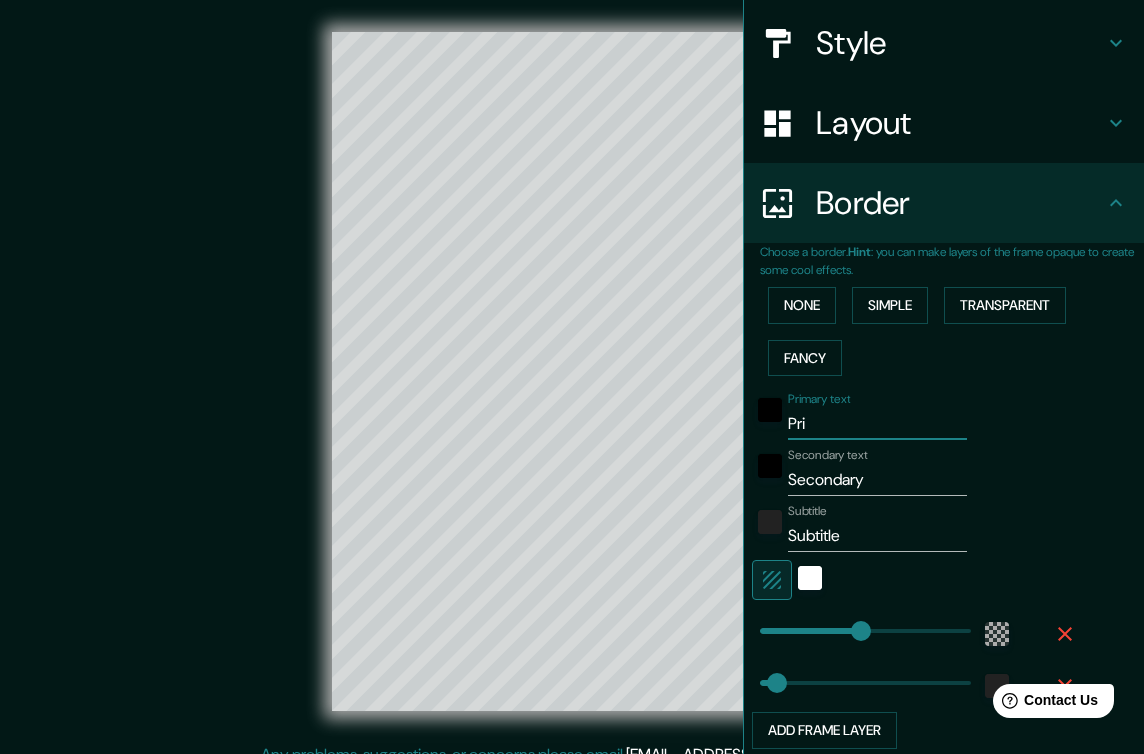 type on "Pr" 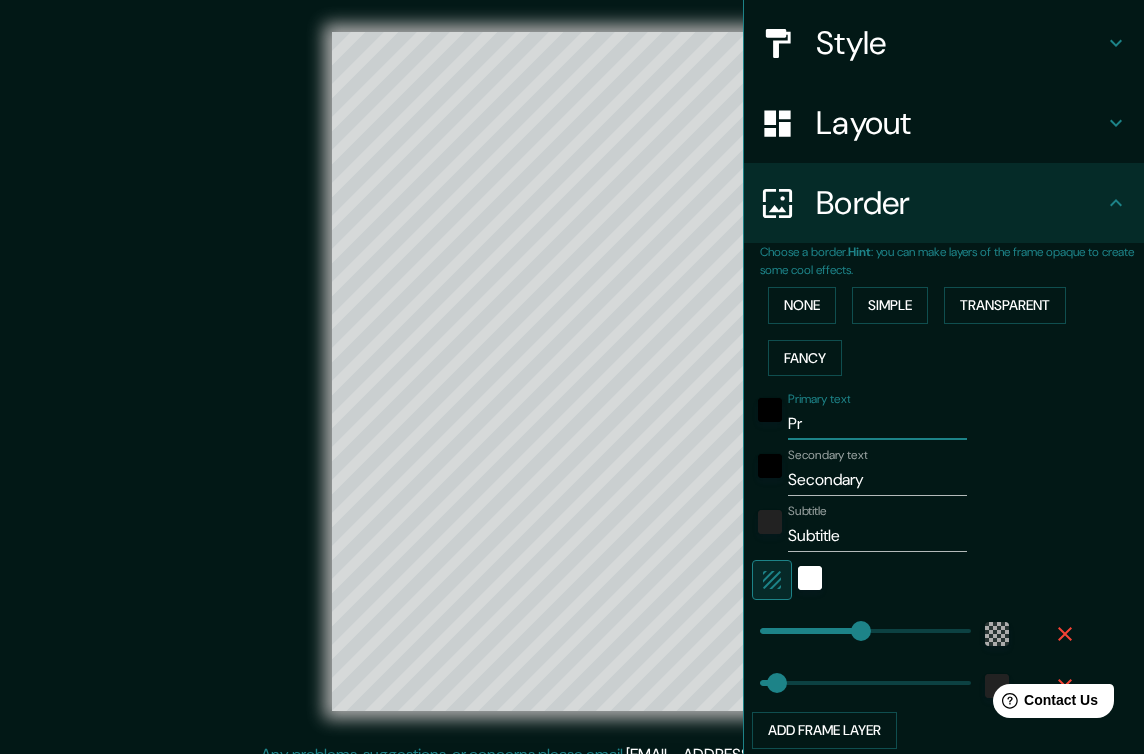type on "P" 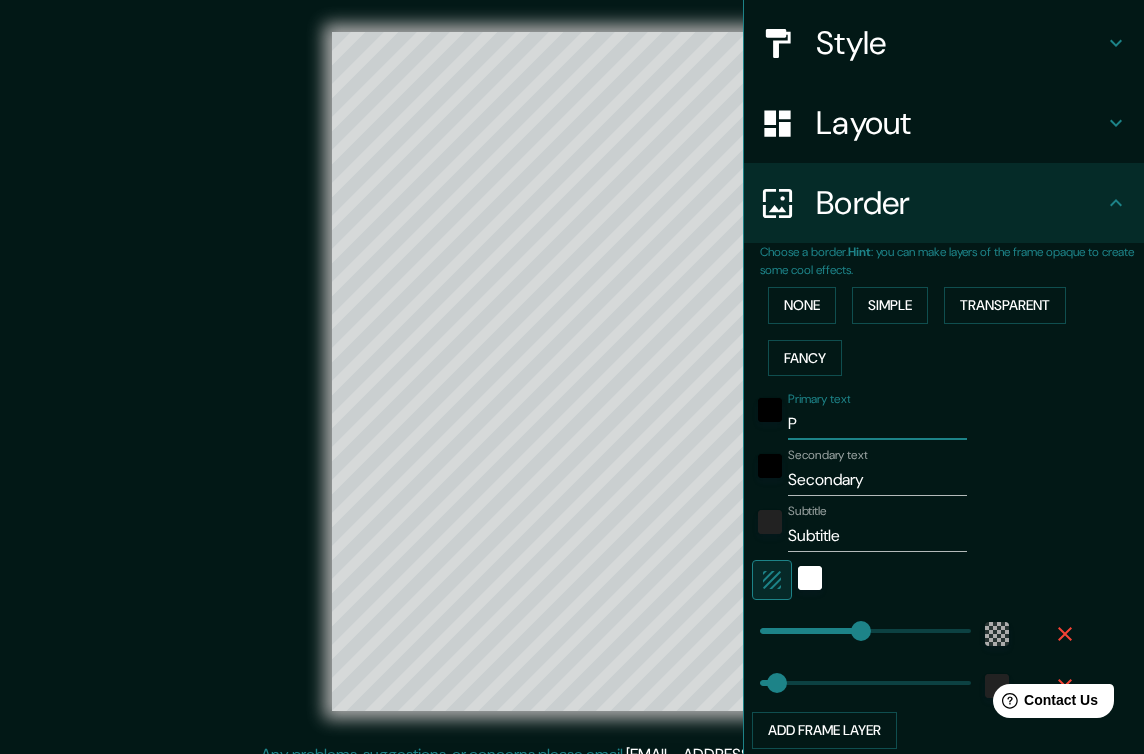 type 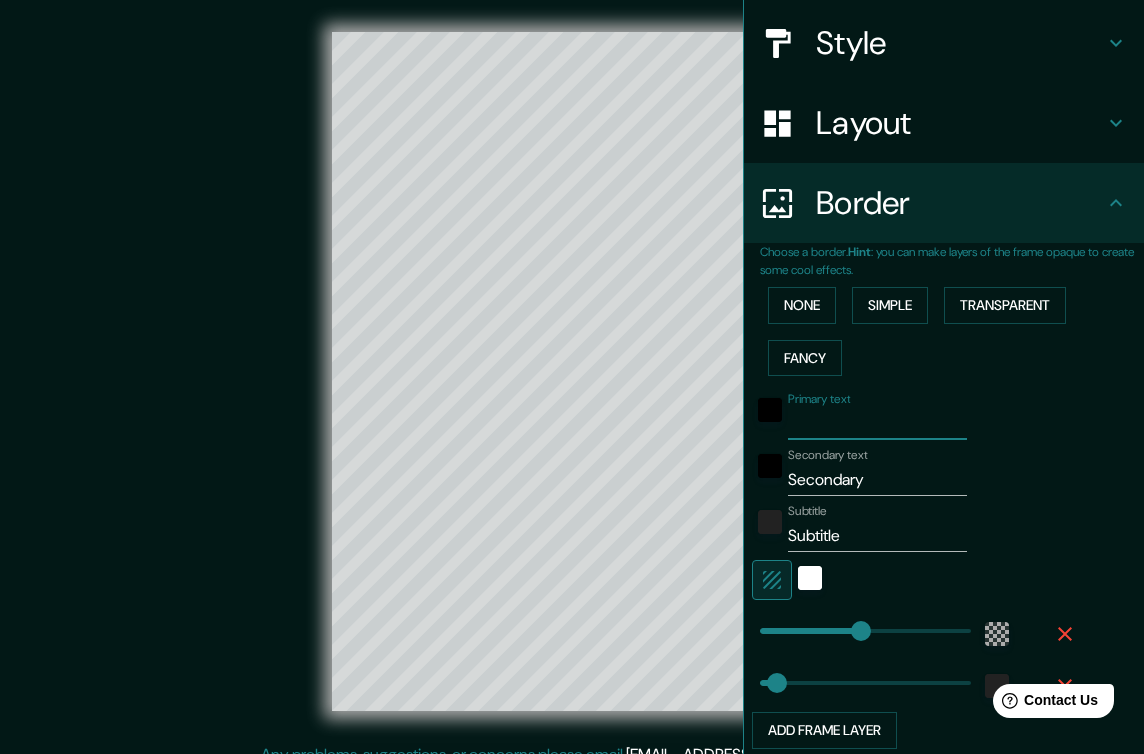type on "M" 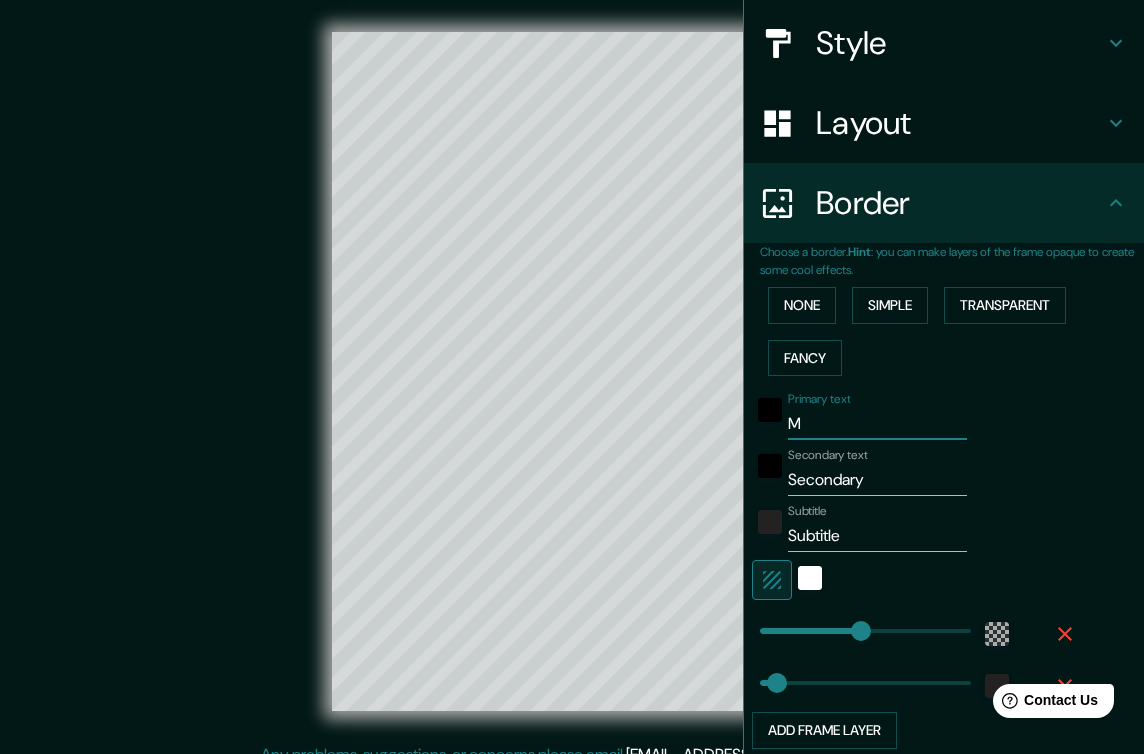 type on "Ma" 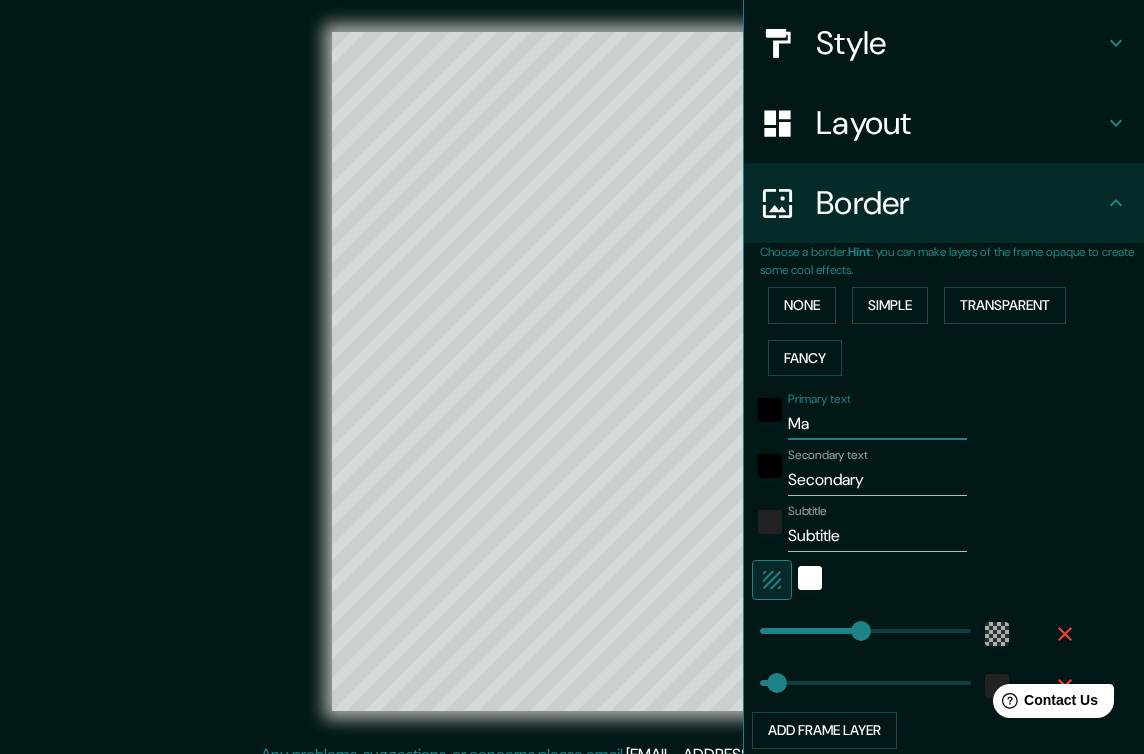 type on "Mac" 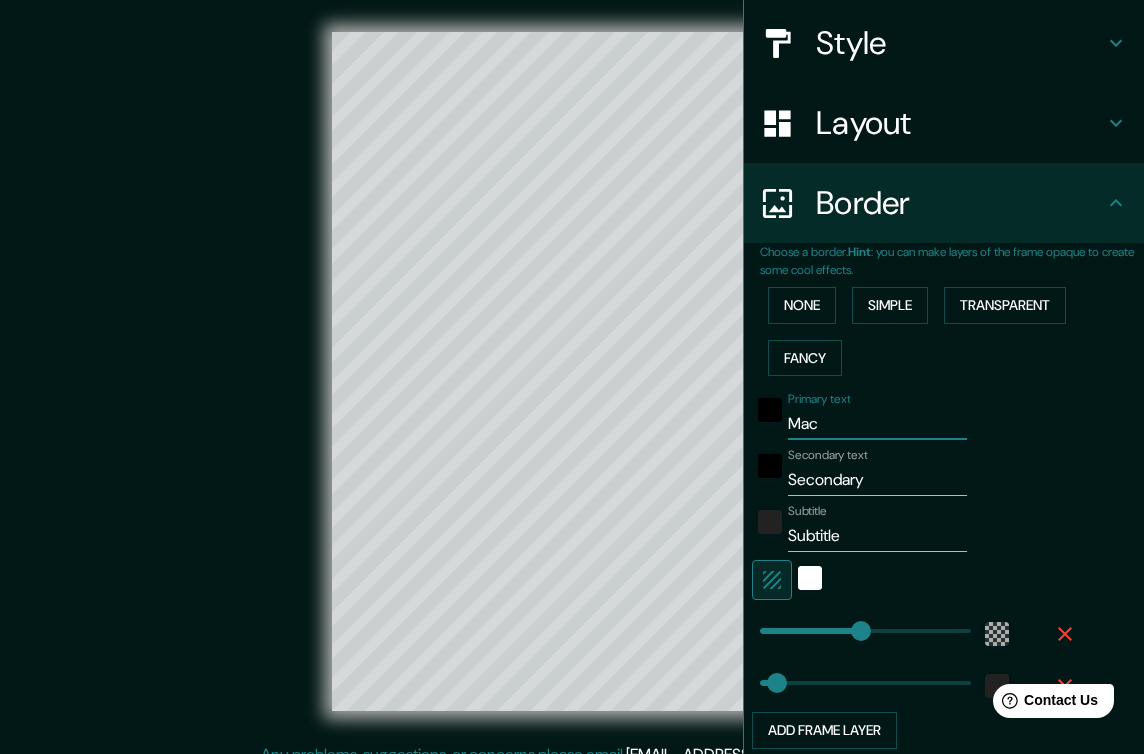 type on "Mack" 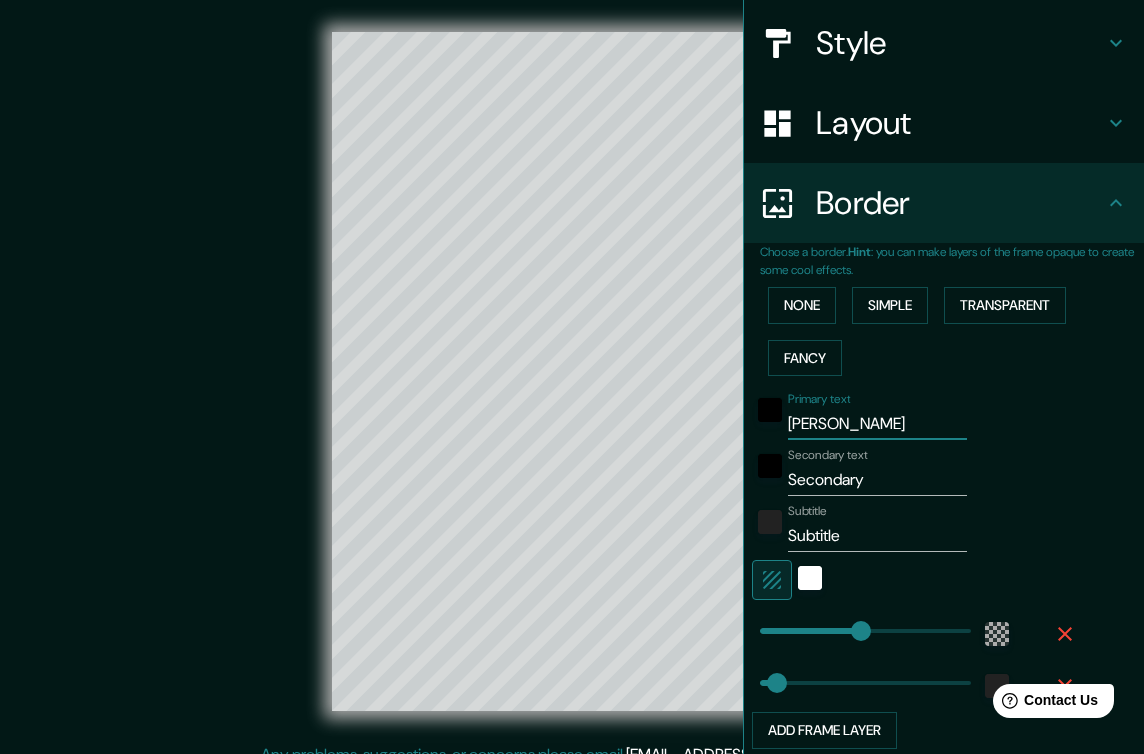 type on "Macki" 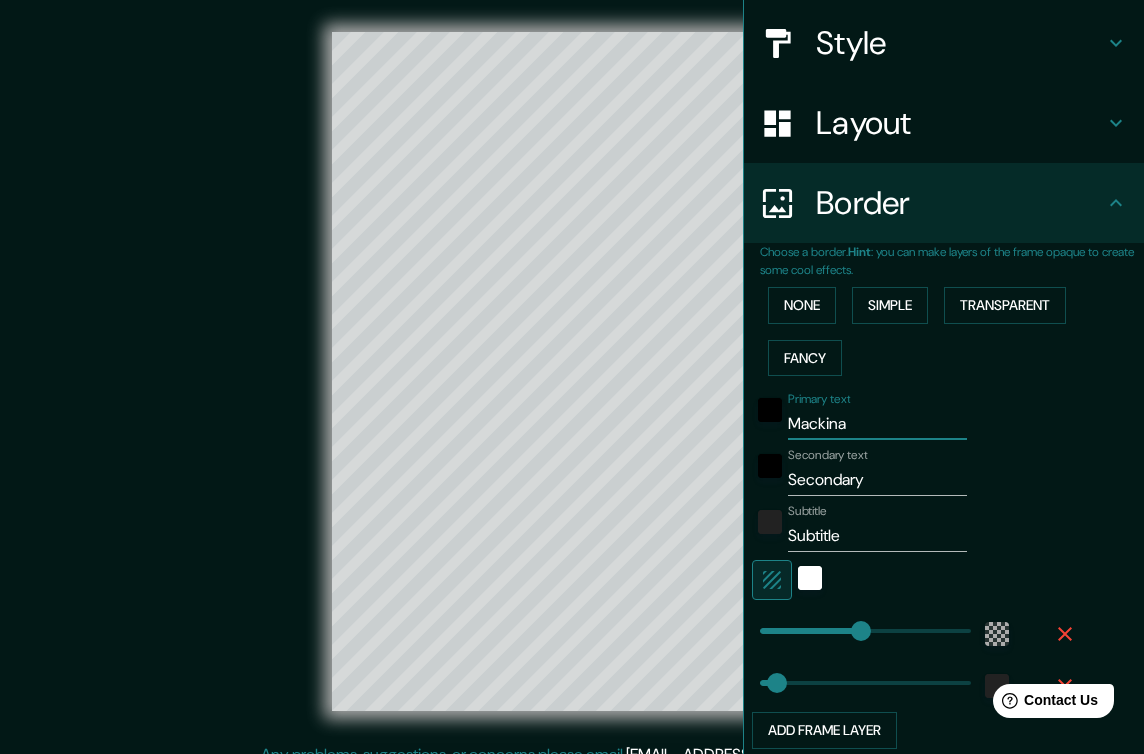 type on "Mackinac" 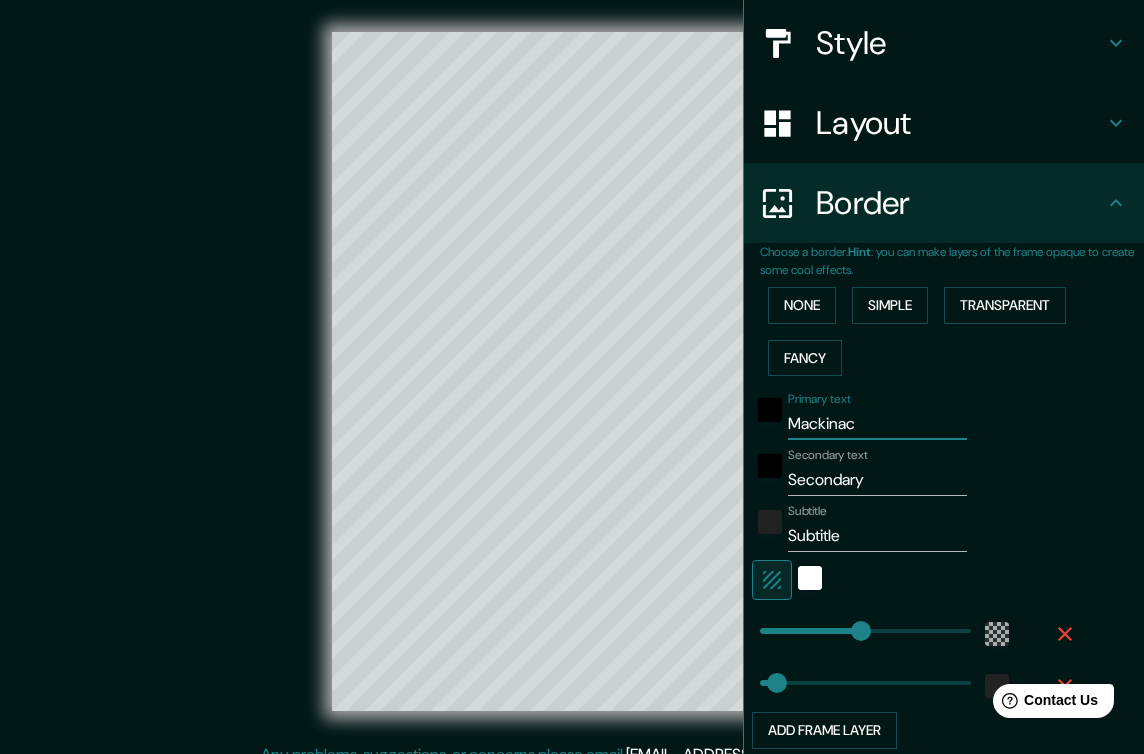 type on "Mackinac" 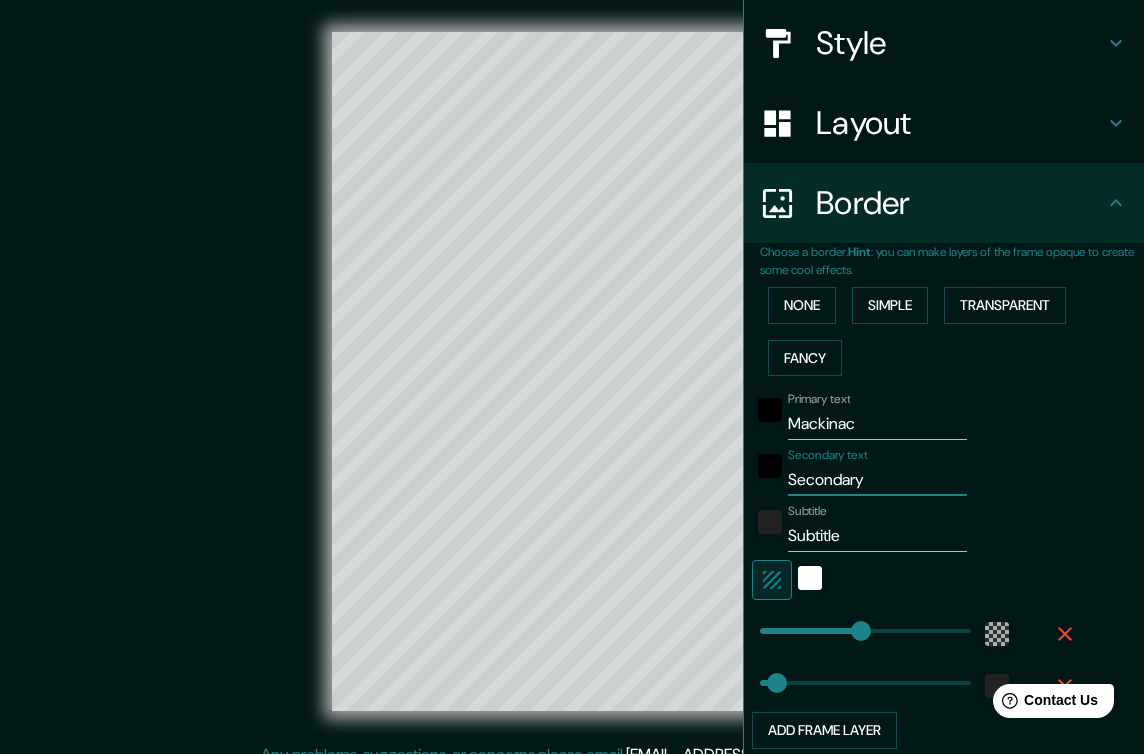 type on "Secondar" 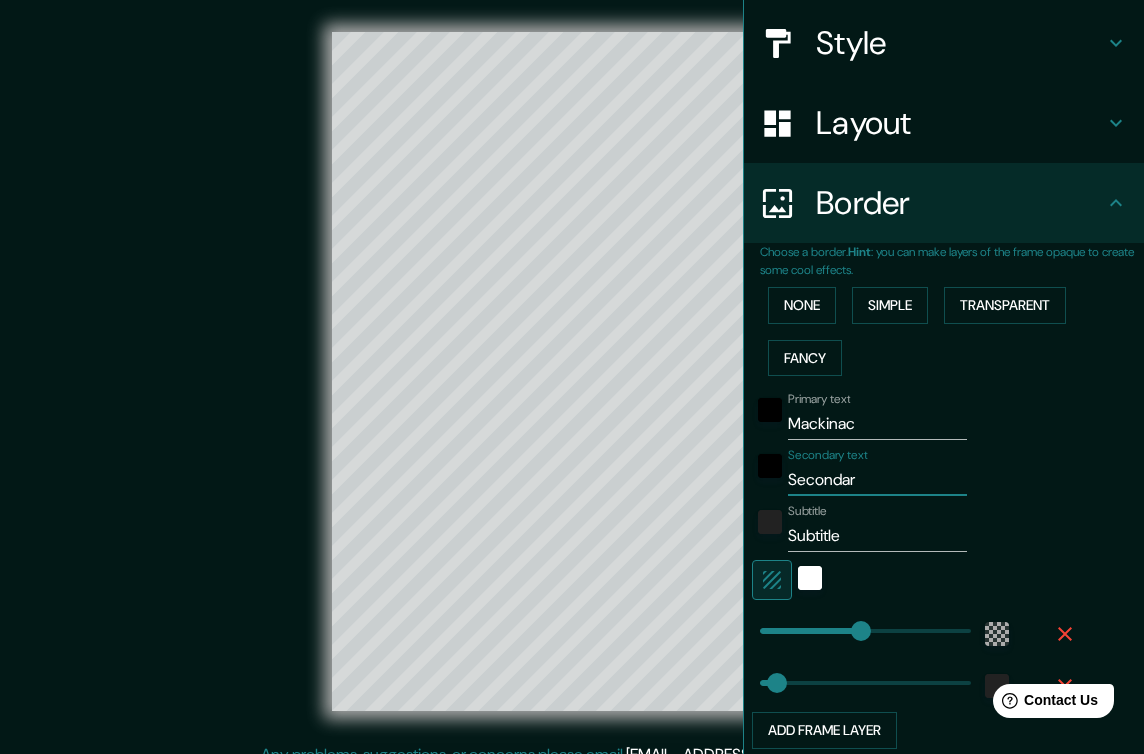 type on "Seconda" 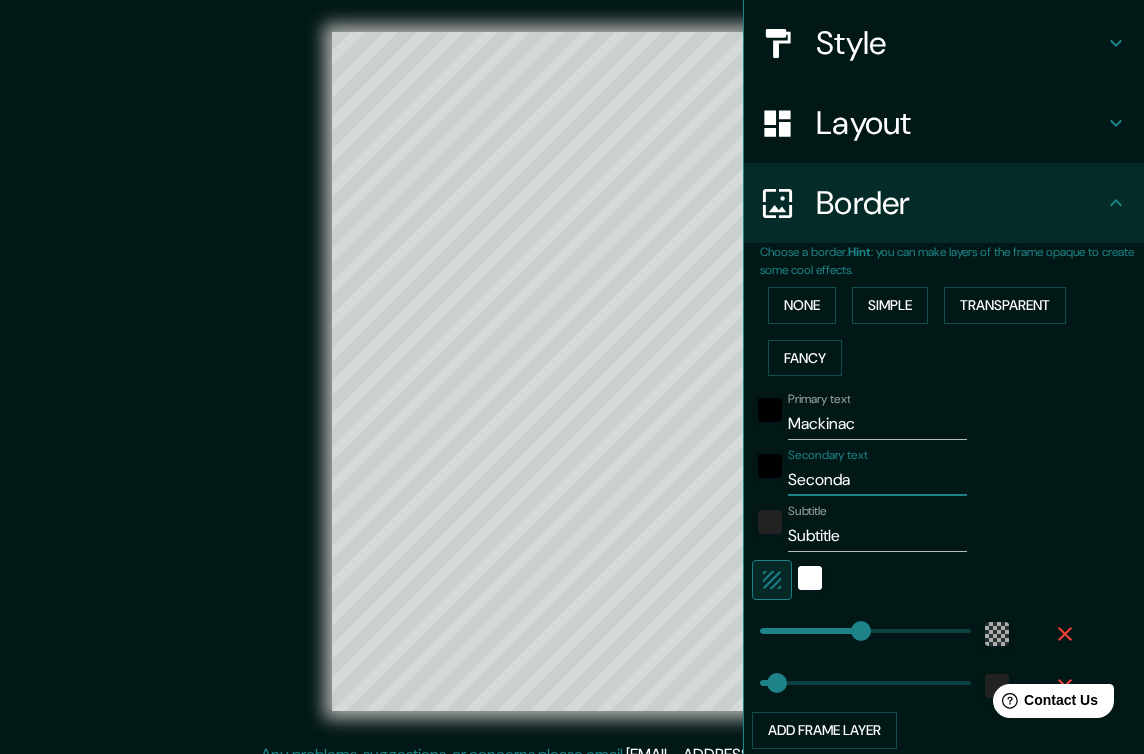 type on "Second" 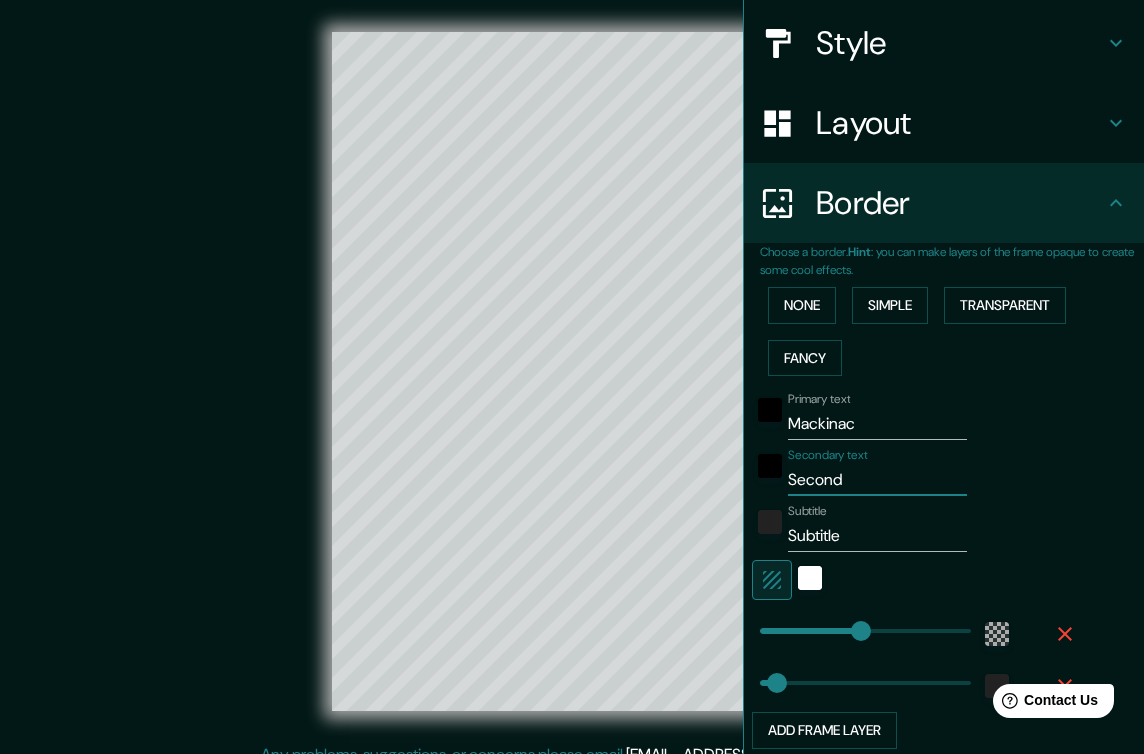 type on "Secon" 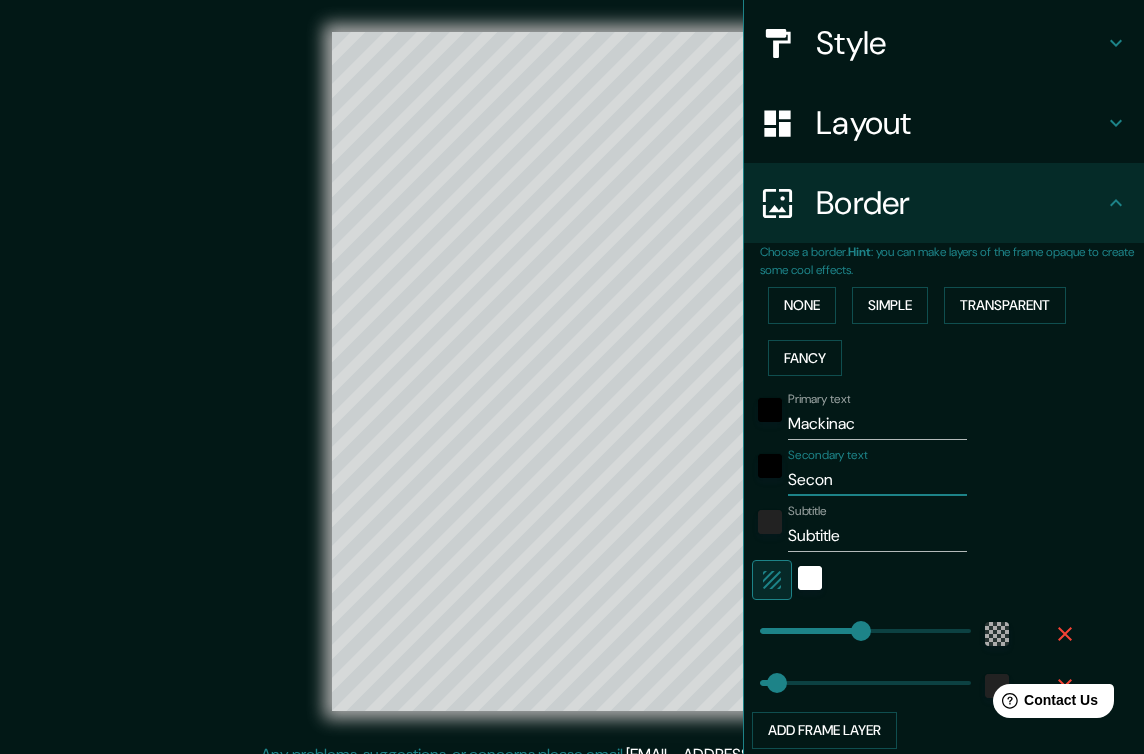 type on "Seco" 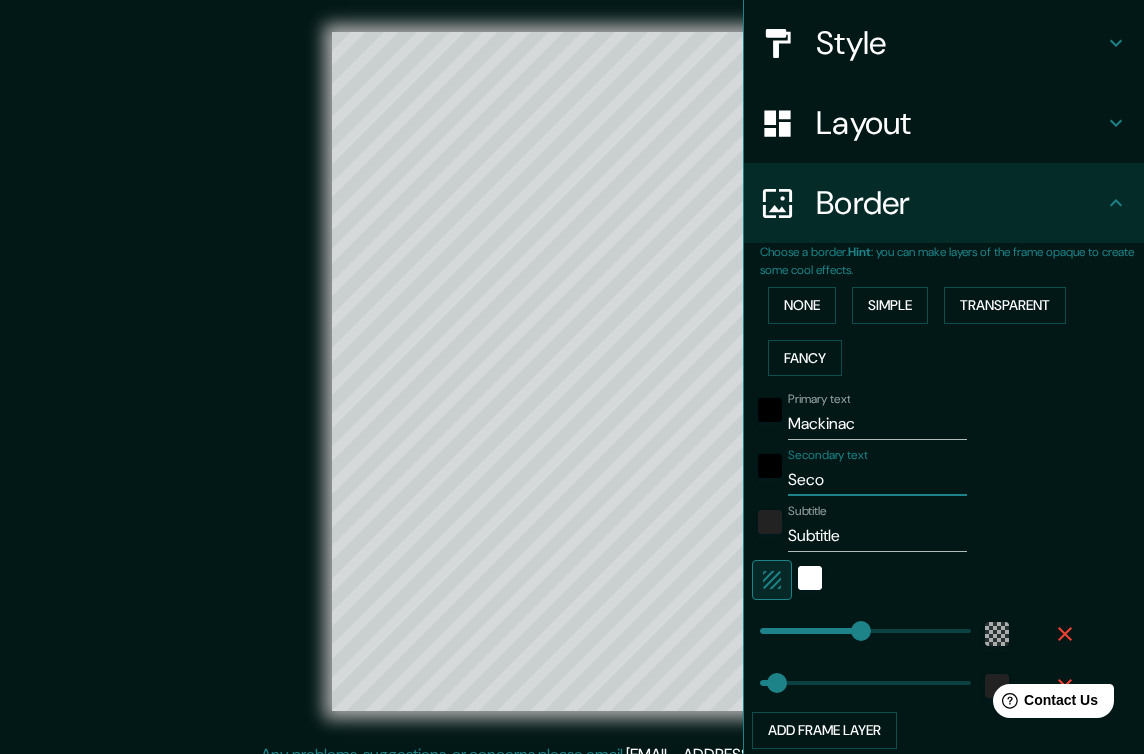 type on "Sec" 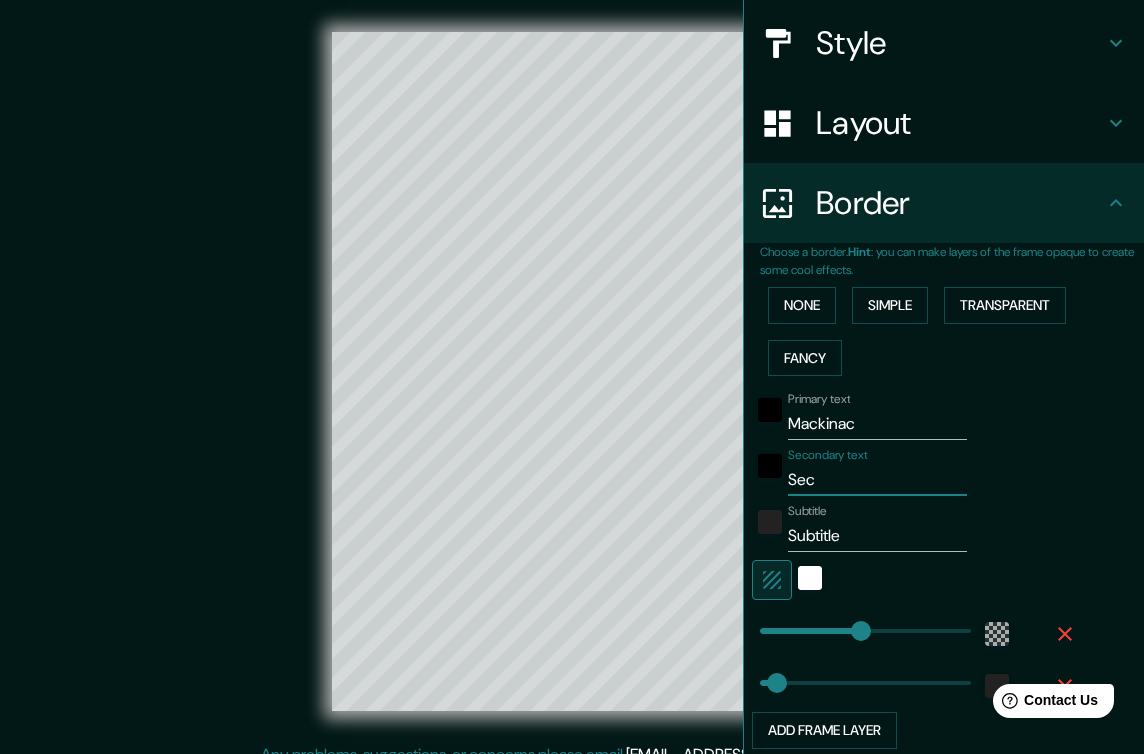 type on "Se" 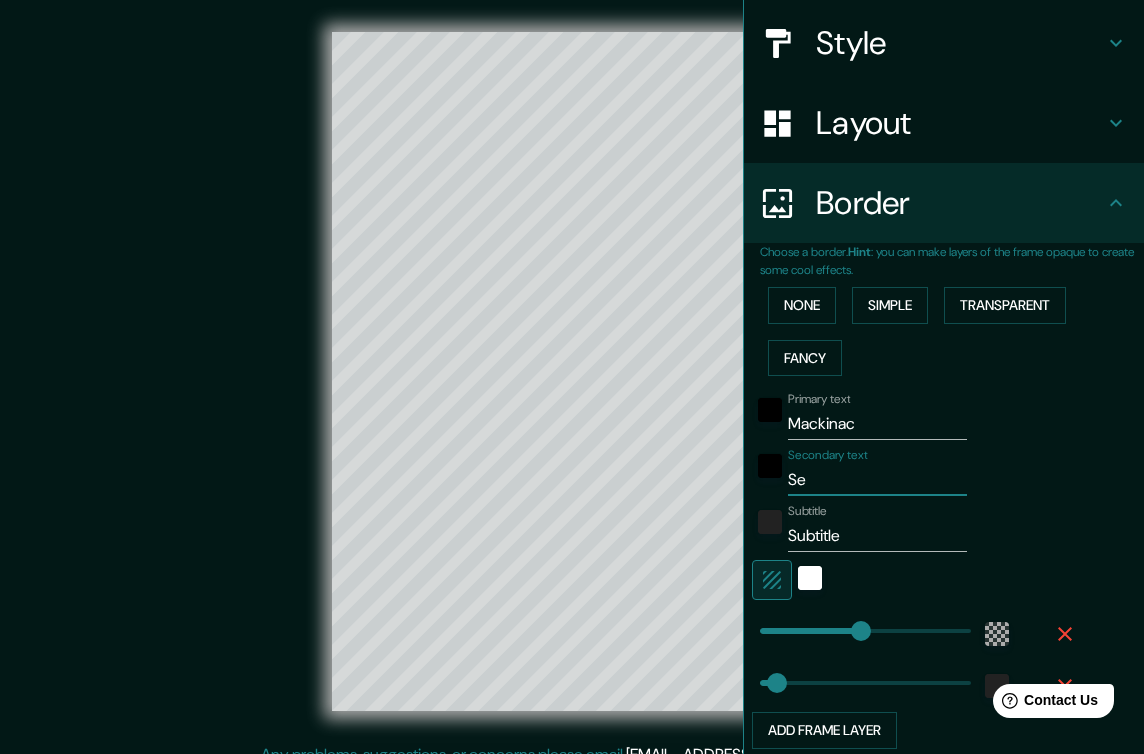 type on "S" 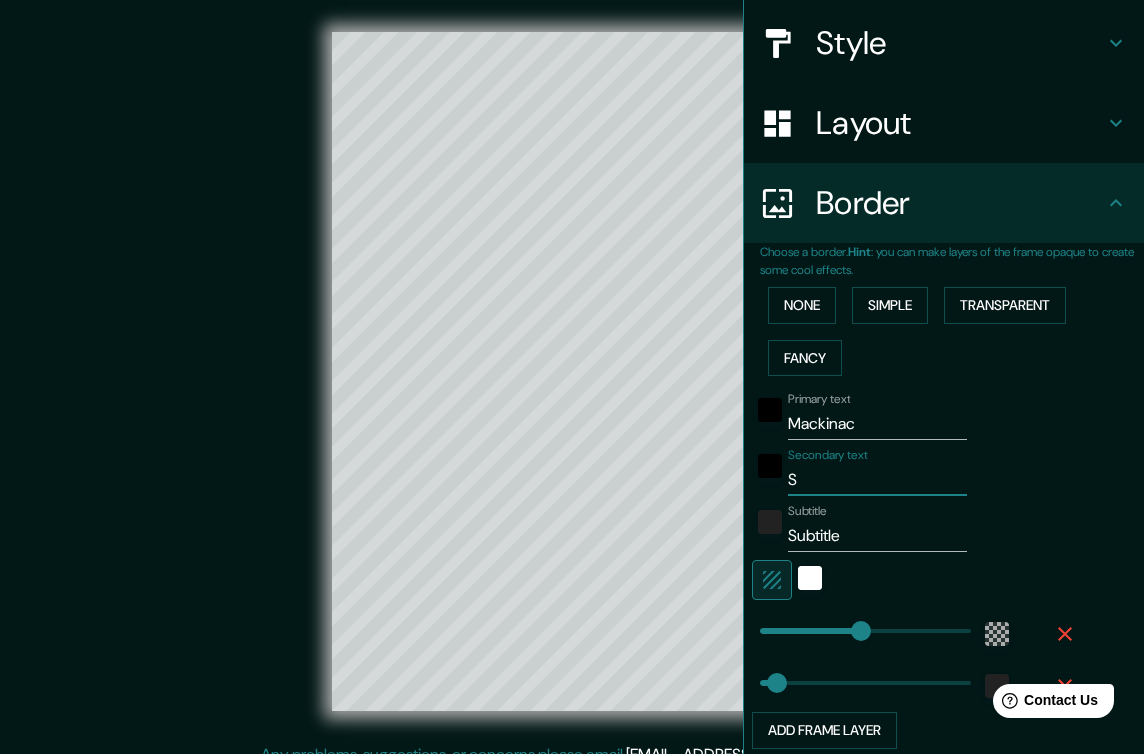 type 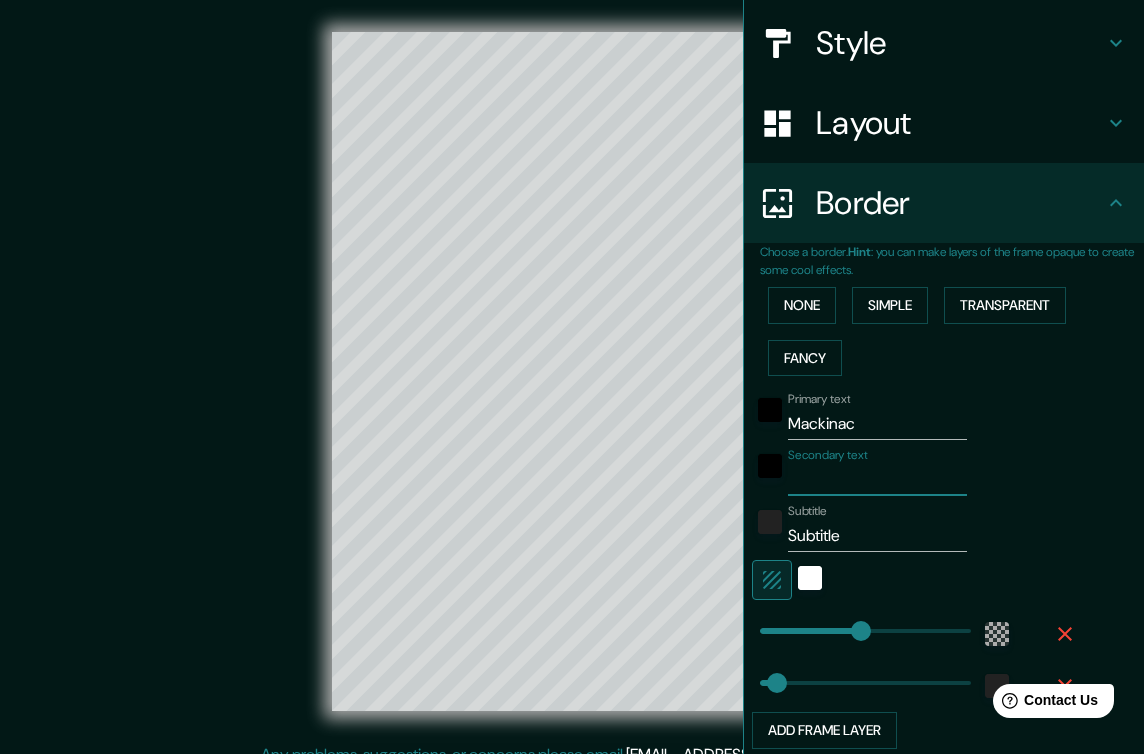 type on "M" 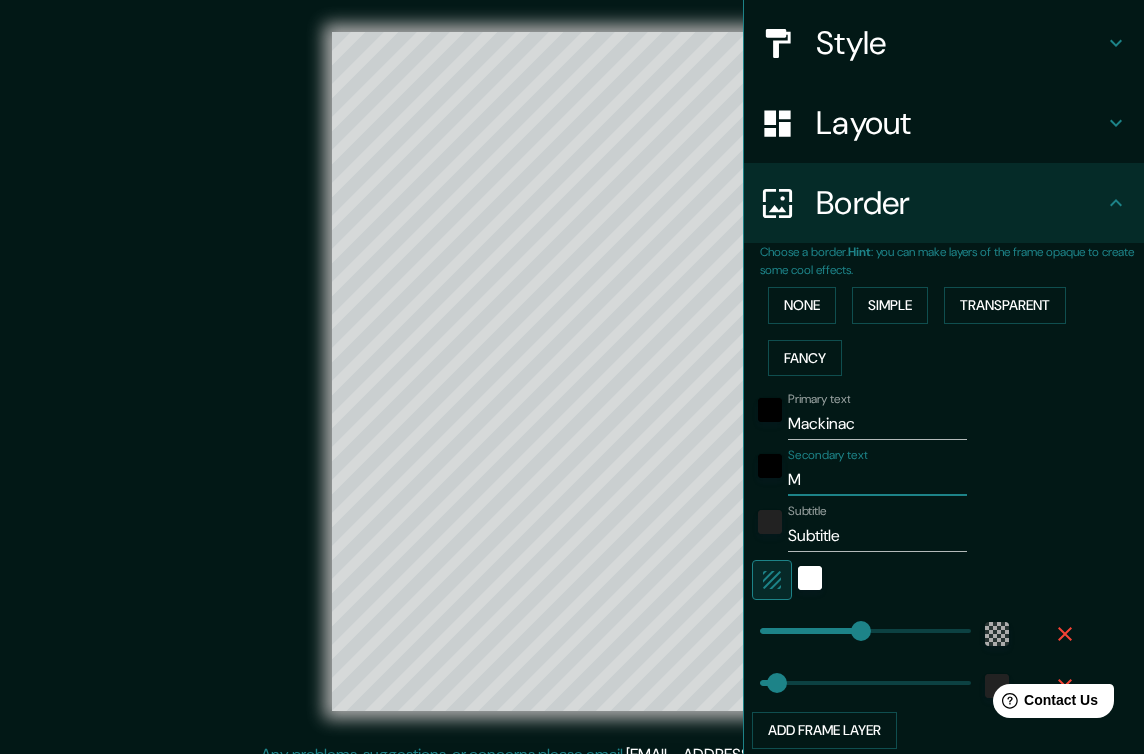 type on "Mi" 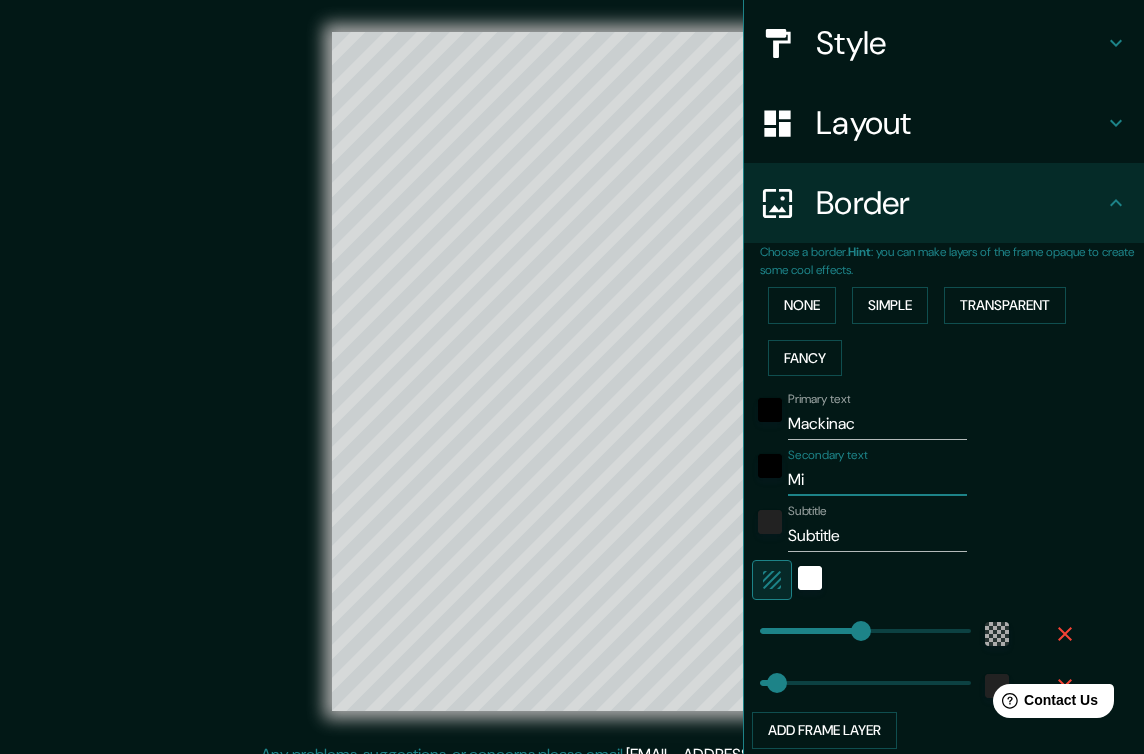 type on "Mic" 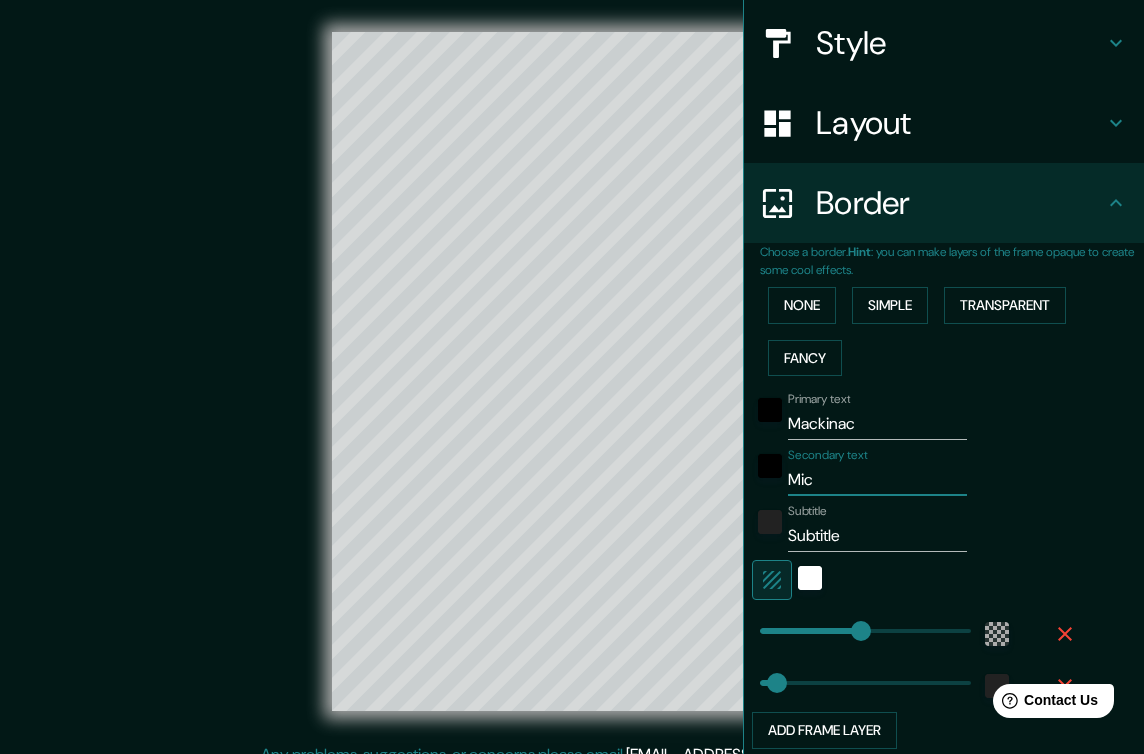 type on "Mich" 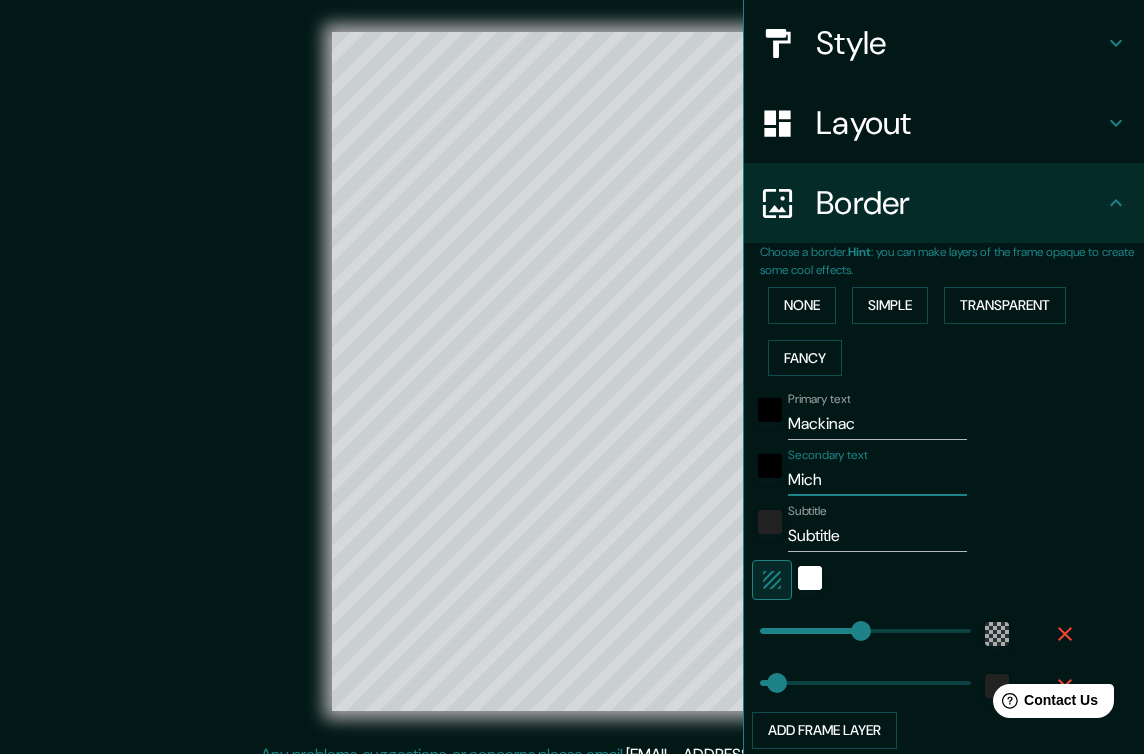 type on "Michi" 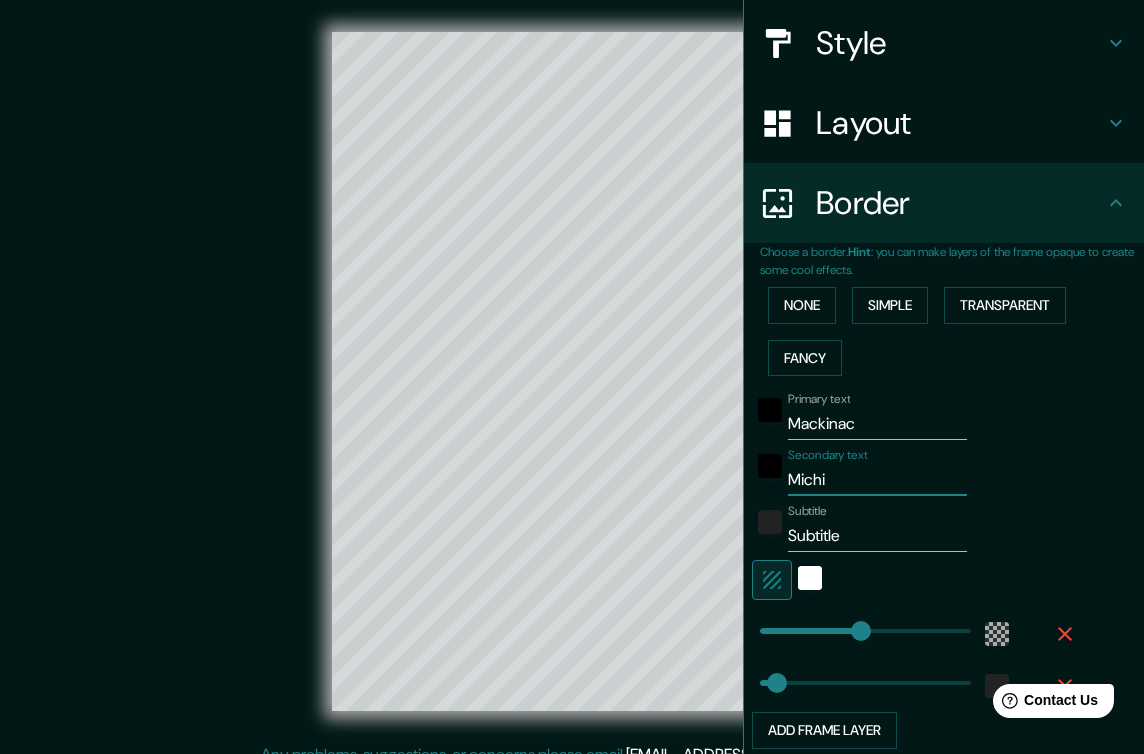 type on "Michig" 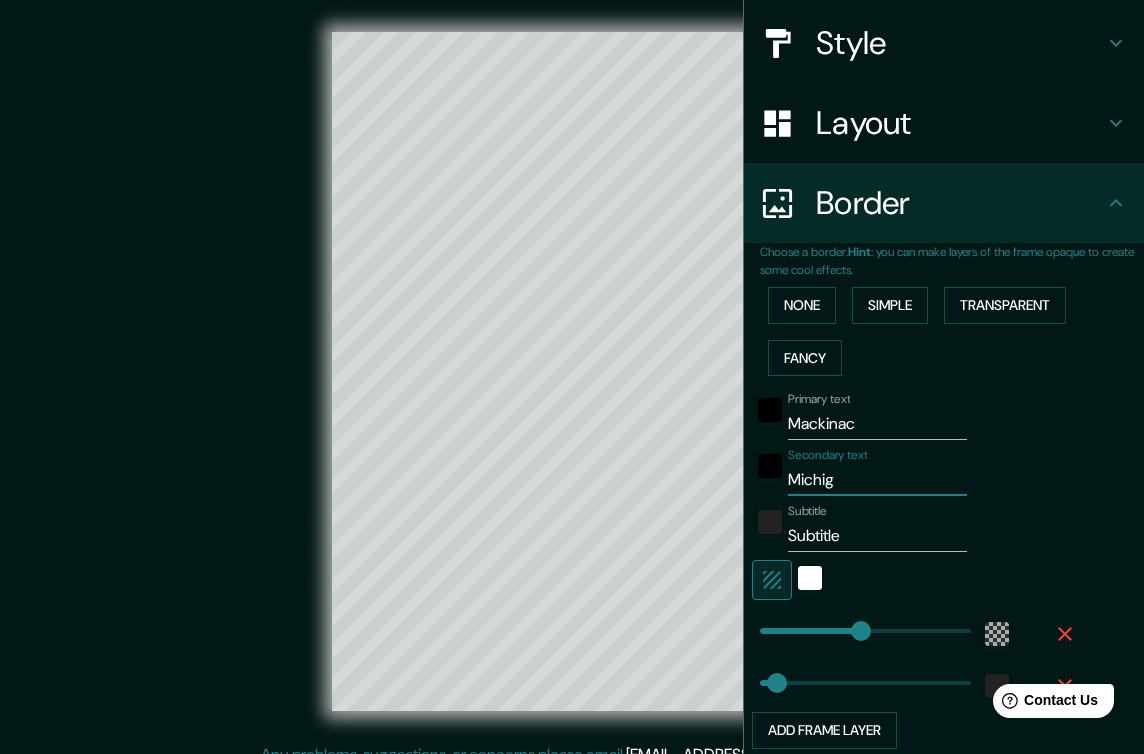 type on "Michiga" 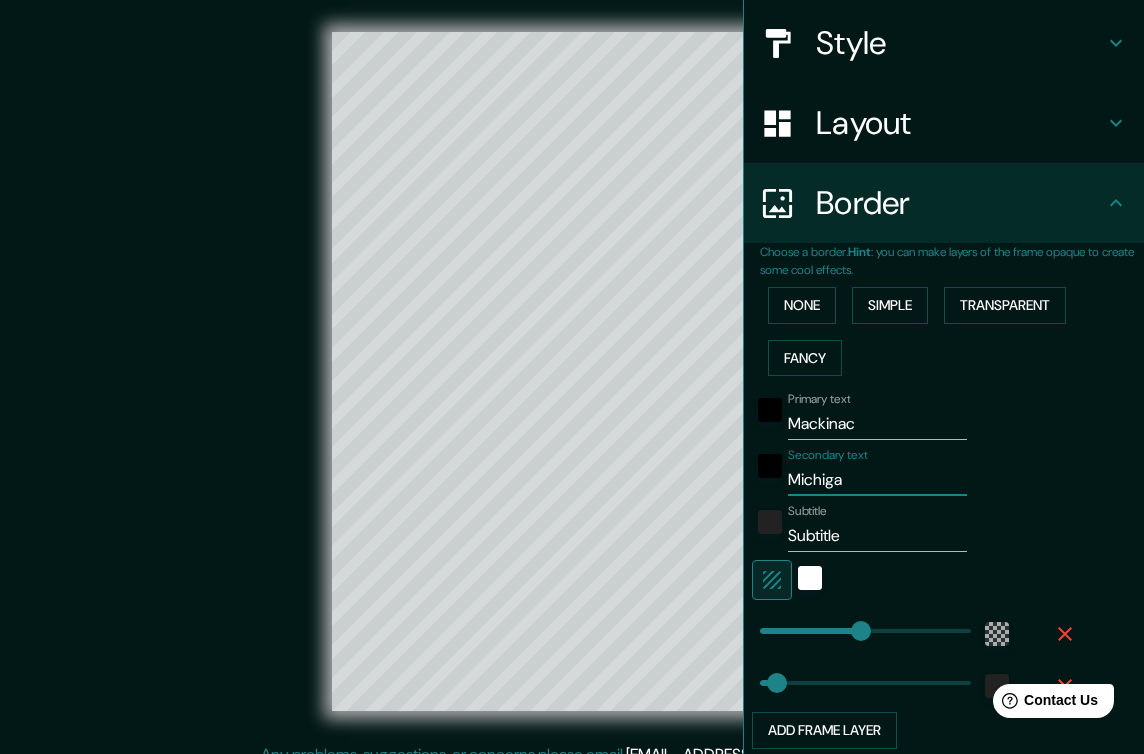 type on "Michigan" 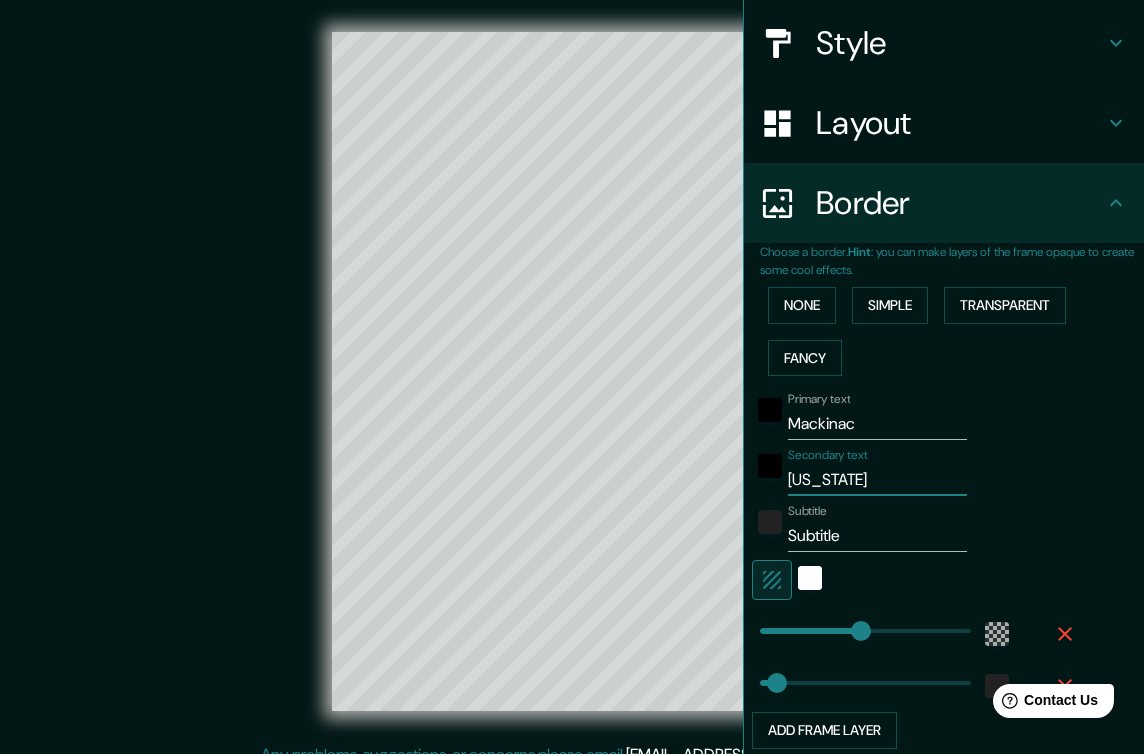 type on "Michigan" 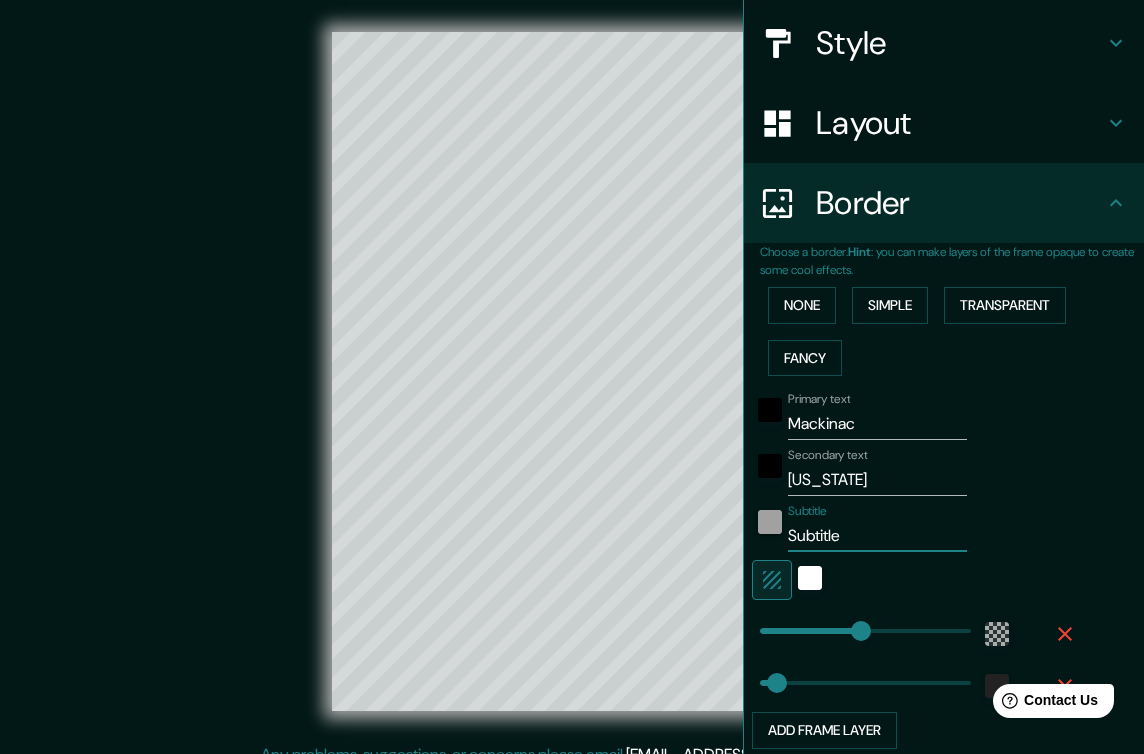 drag, startPoint x: 858, startPoint y: 522, endPoint x: 773, endPoint y: 522, distance: 85 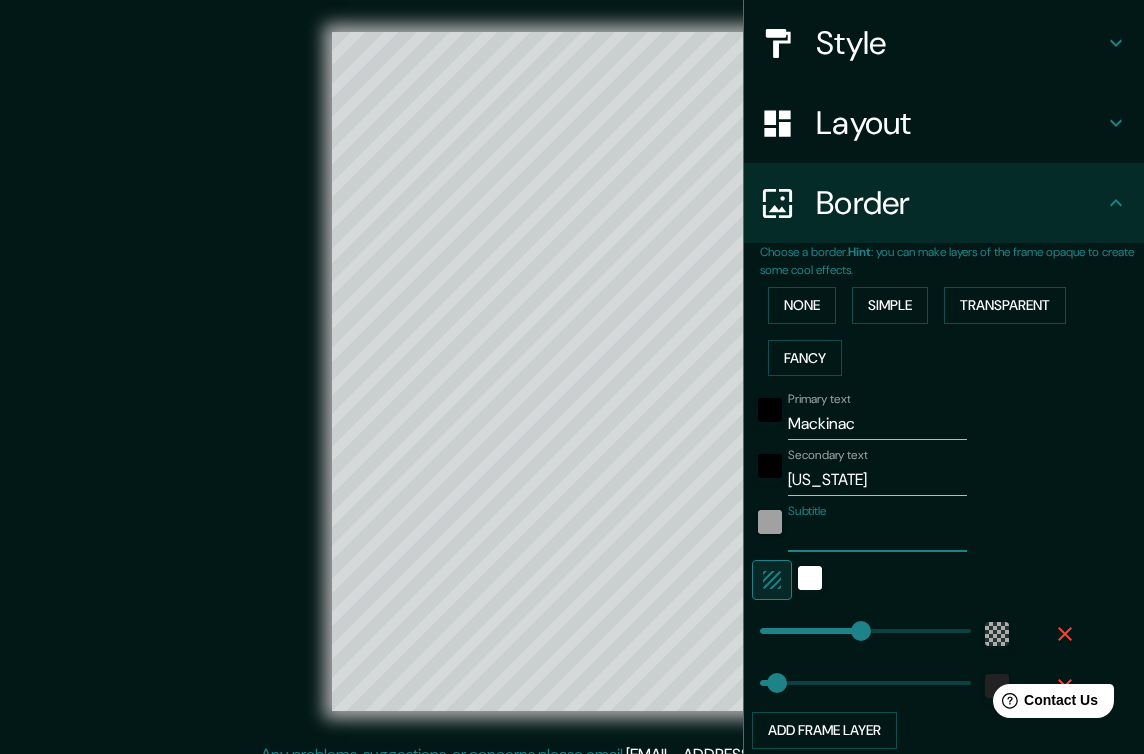 type on "E" 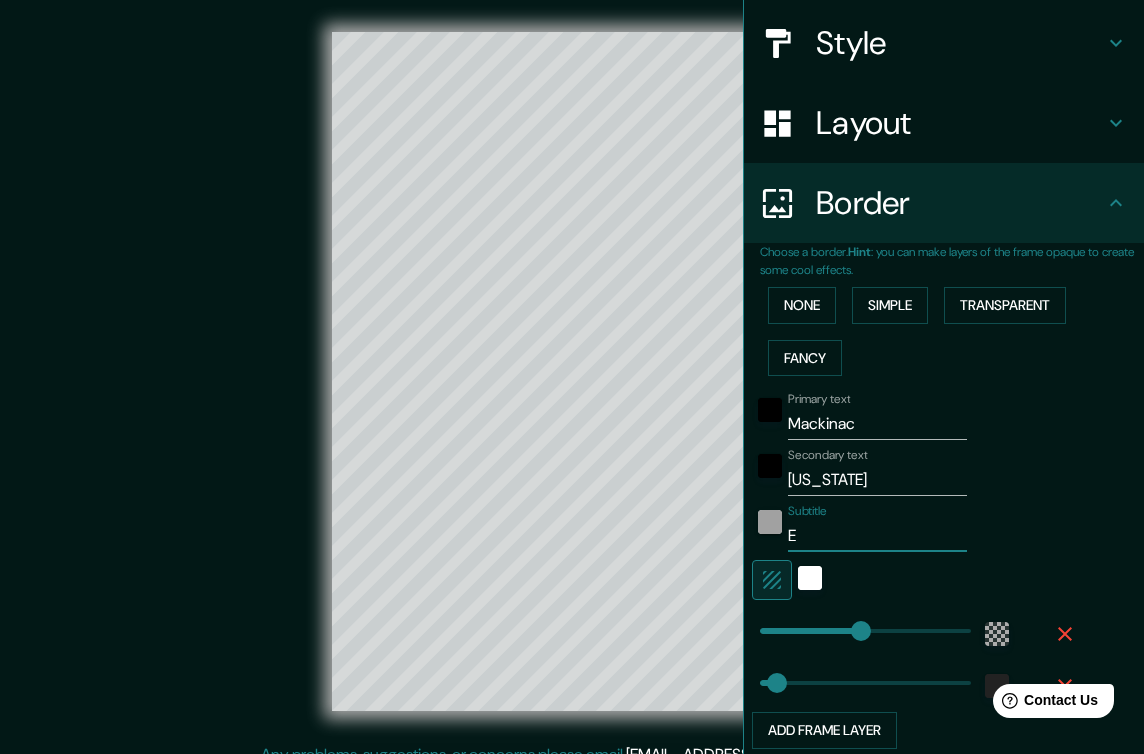 type on "Es" 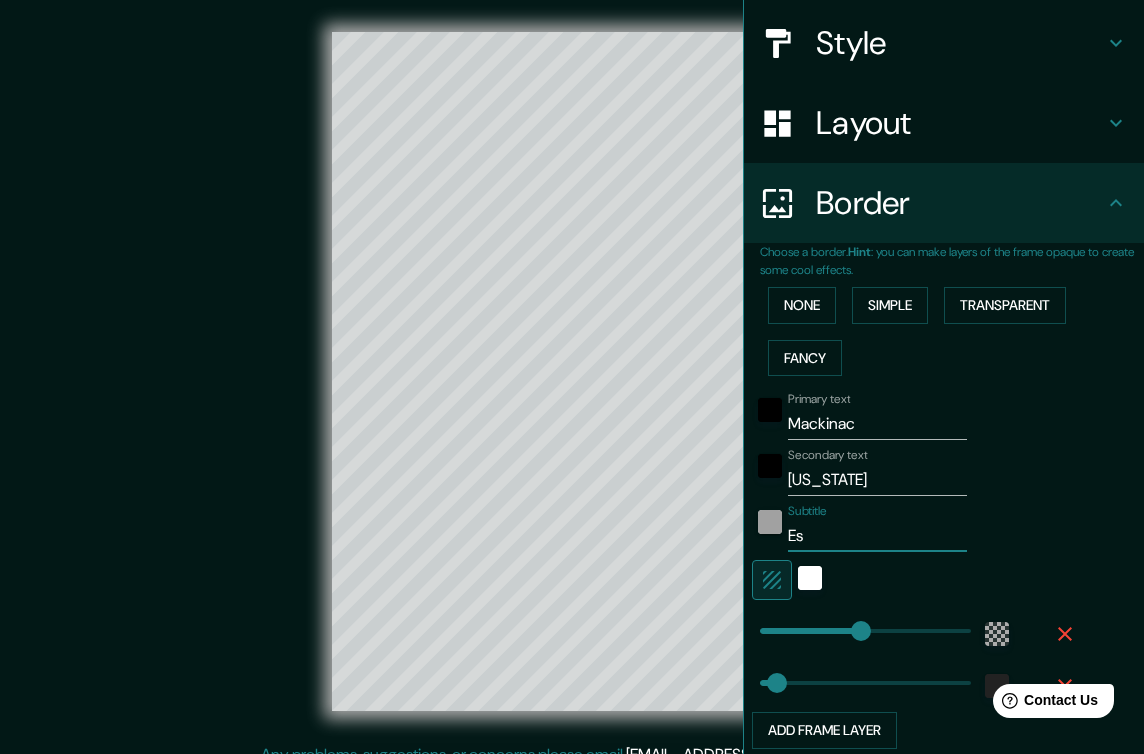 type on "Est" 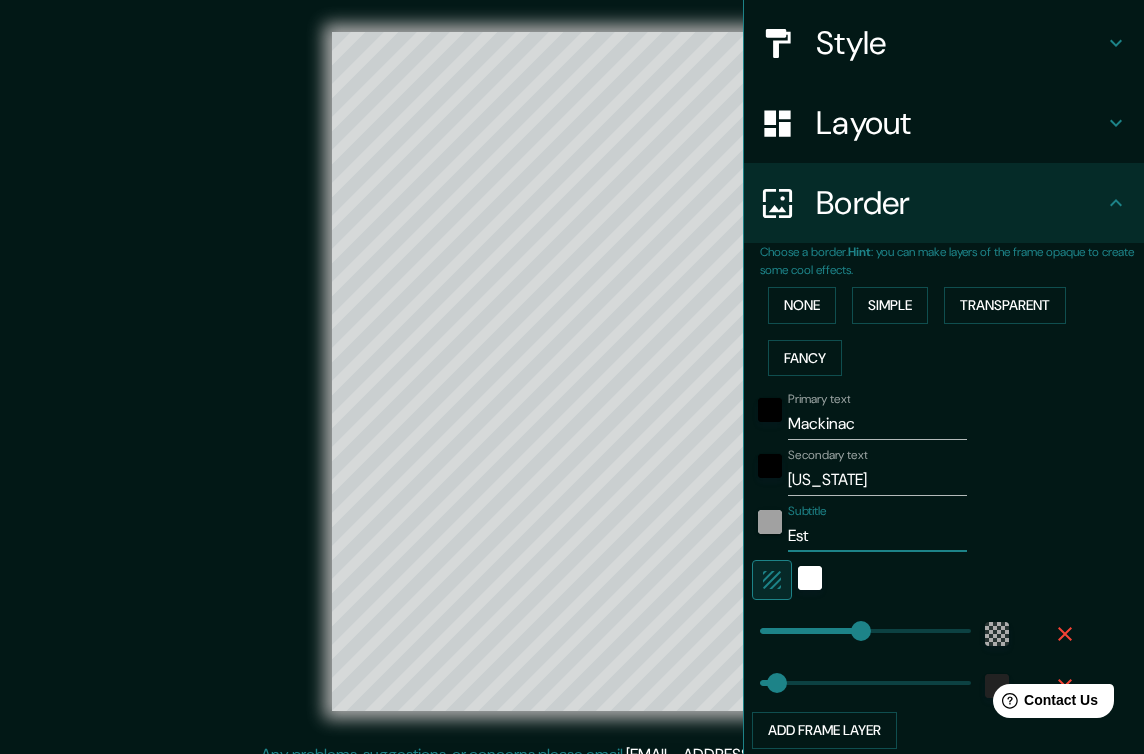 type on "Est." 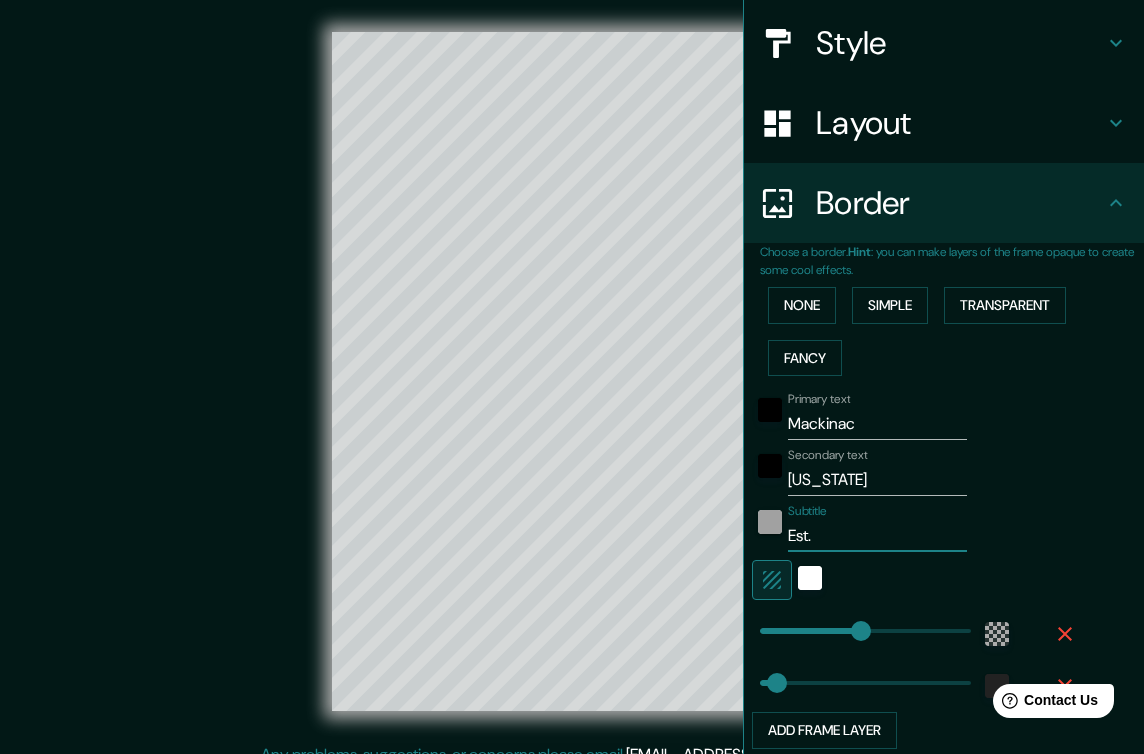 type on "Est." 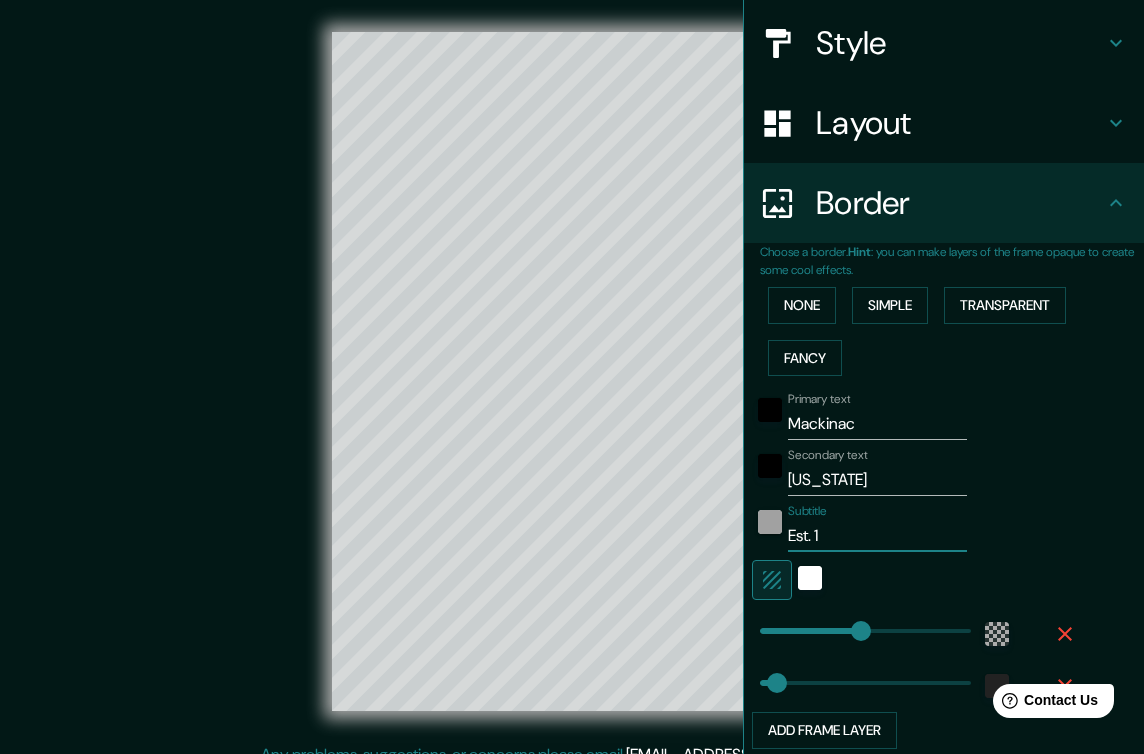 type on "Est. 16" 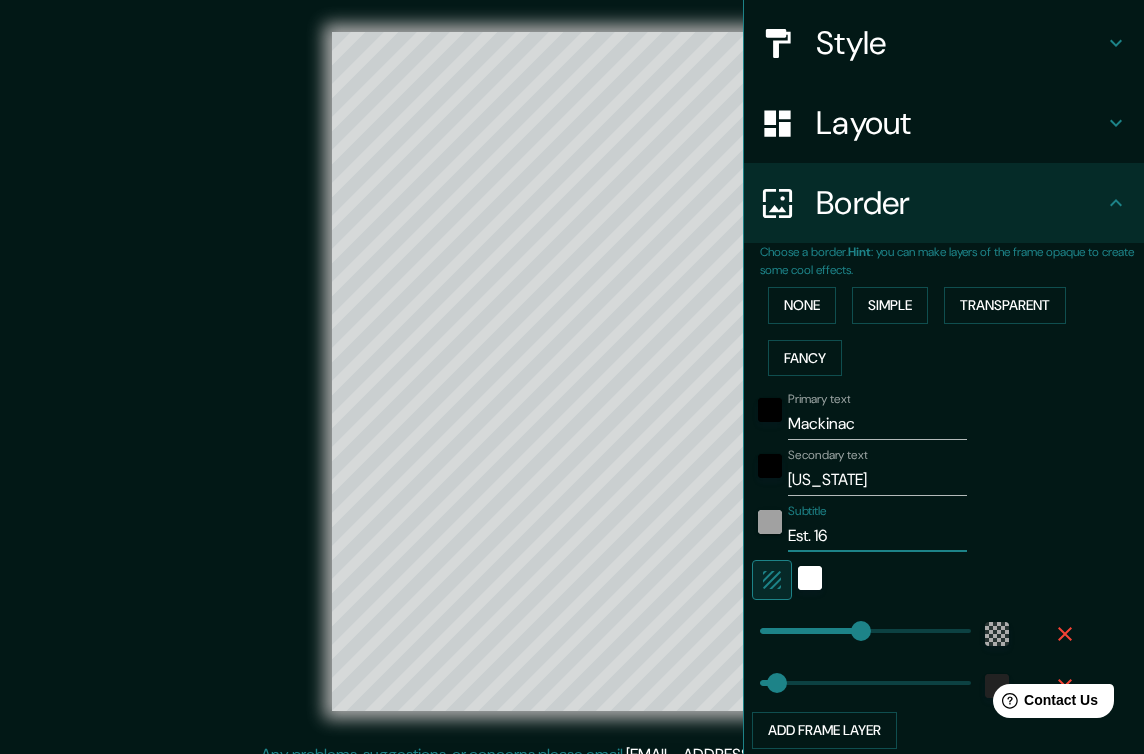type on "Est. 167" 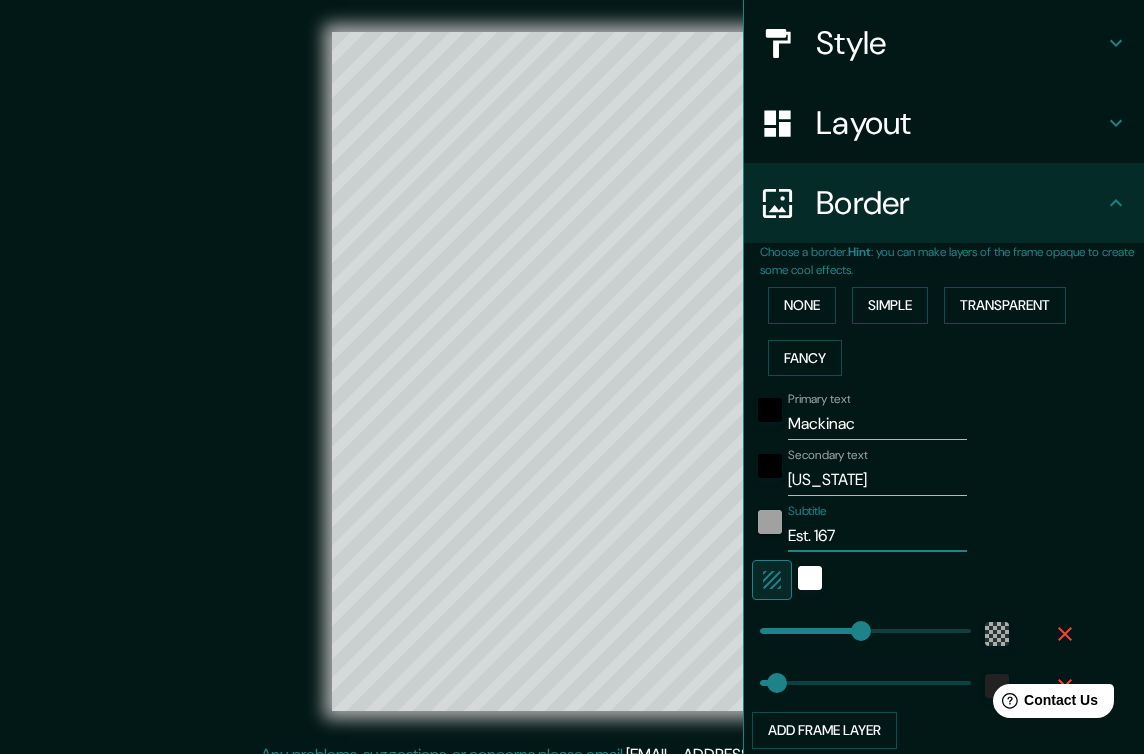 type on "Est. 1671" 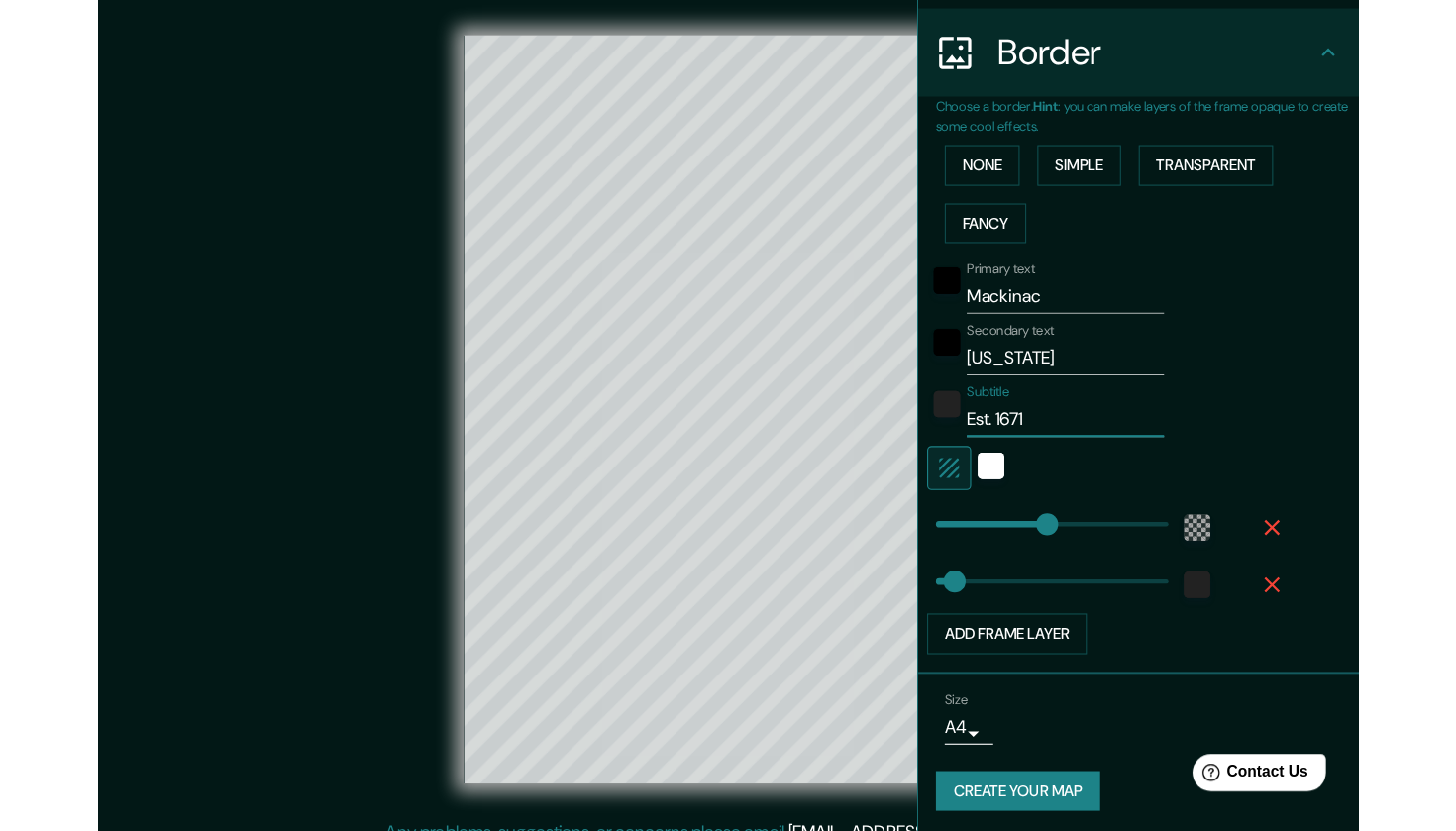 scroll, scrollTop: 373, scrollLeft: 0, axis: vertical 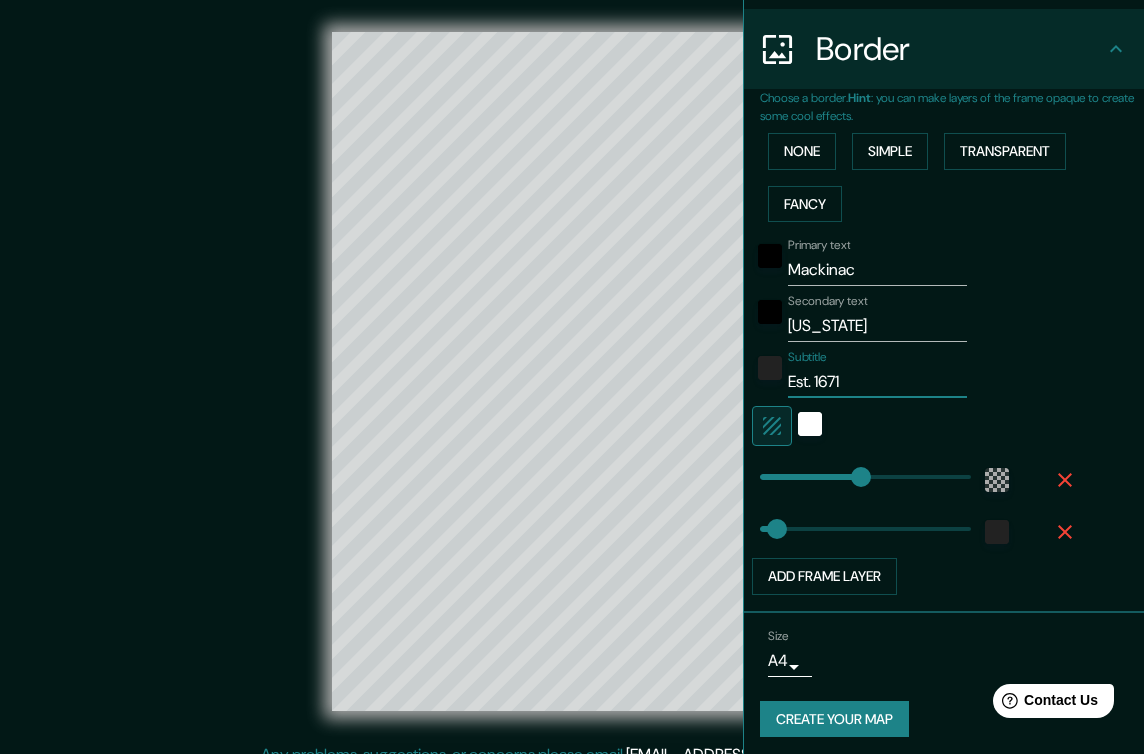 type on "Est. 1671" 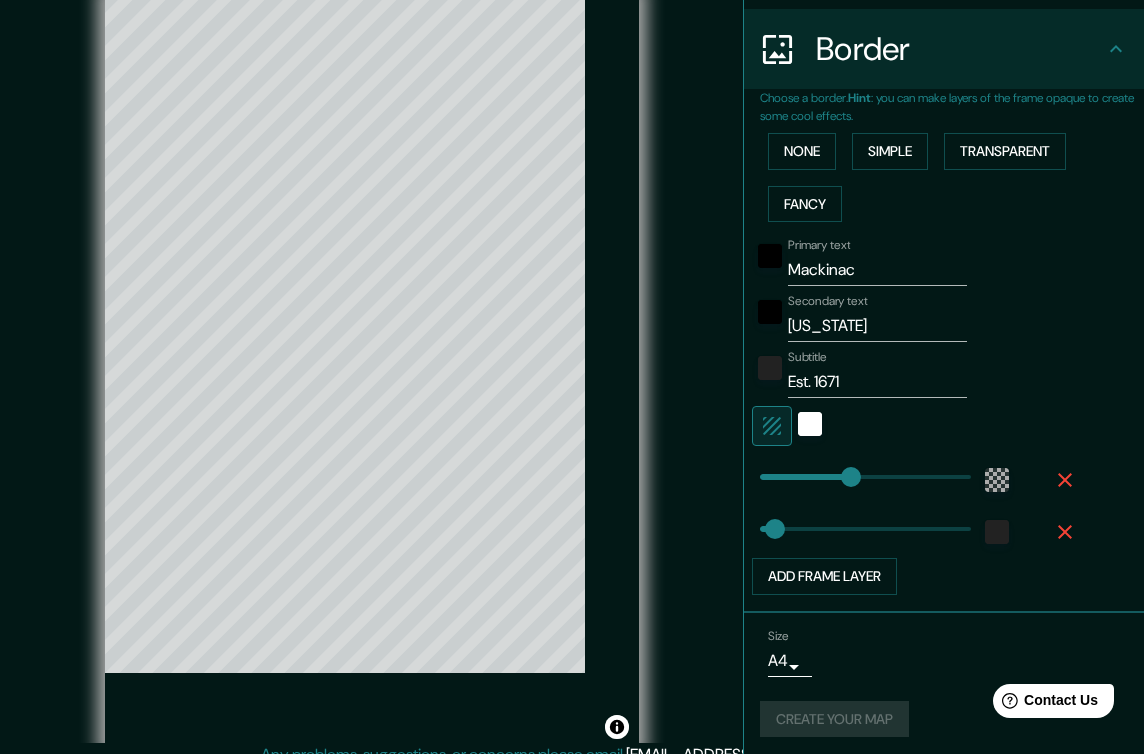 type on "230" 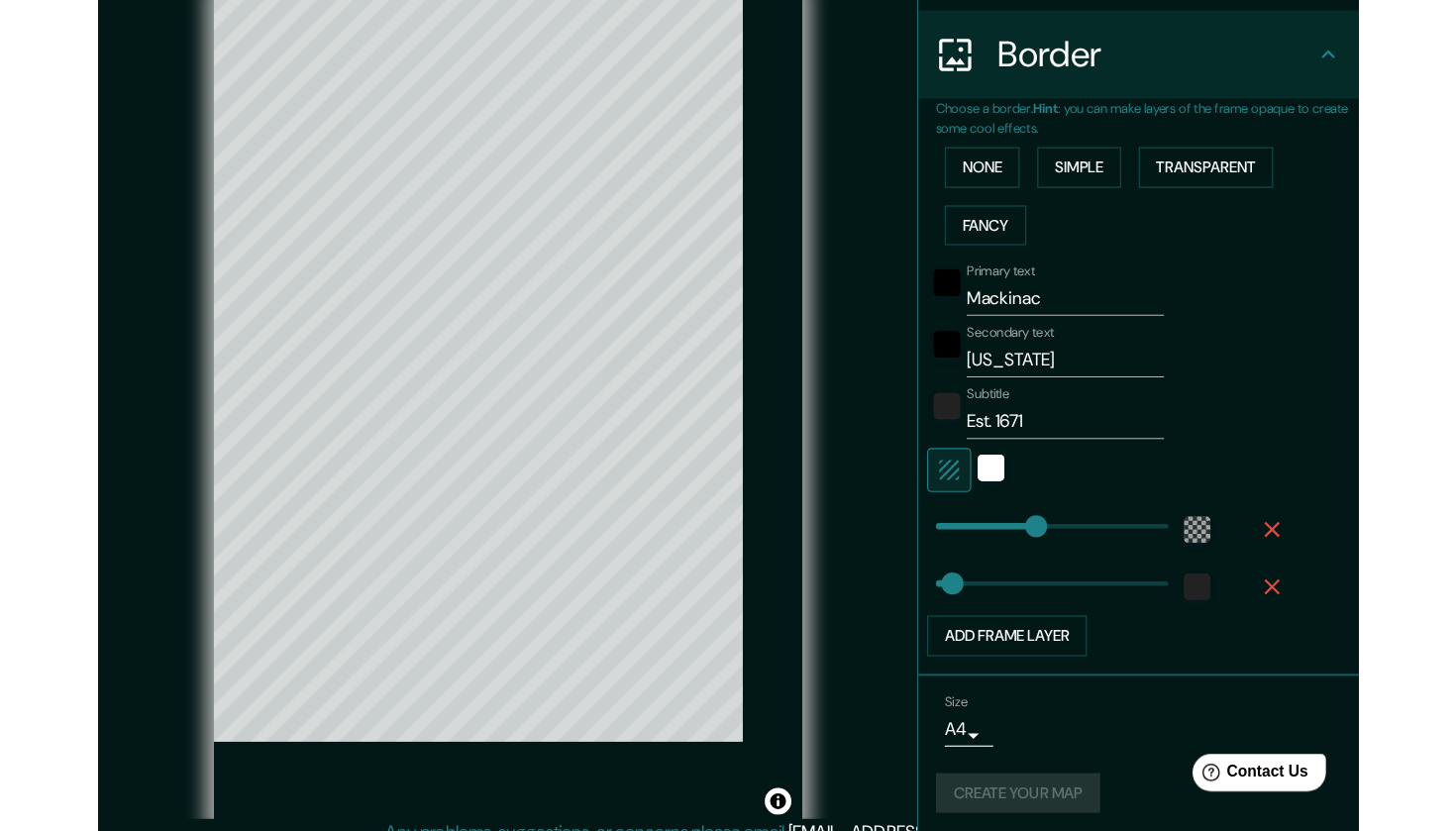 scroll, scrollTop: 289, scrollLeft: 0, axis: vertical 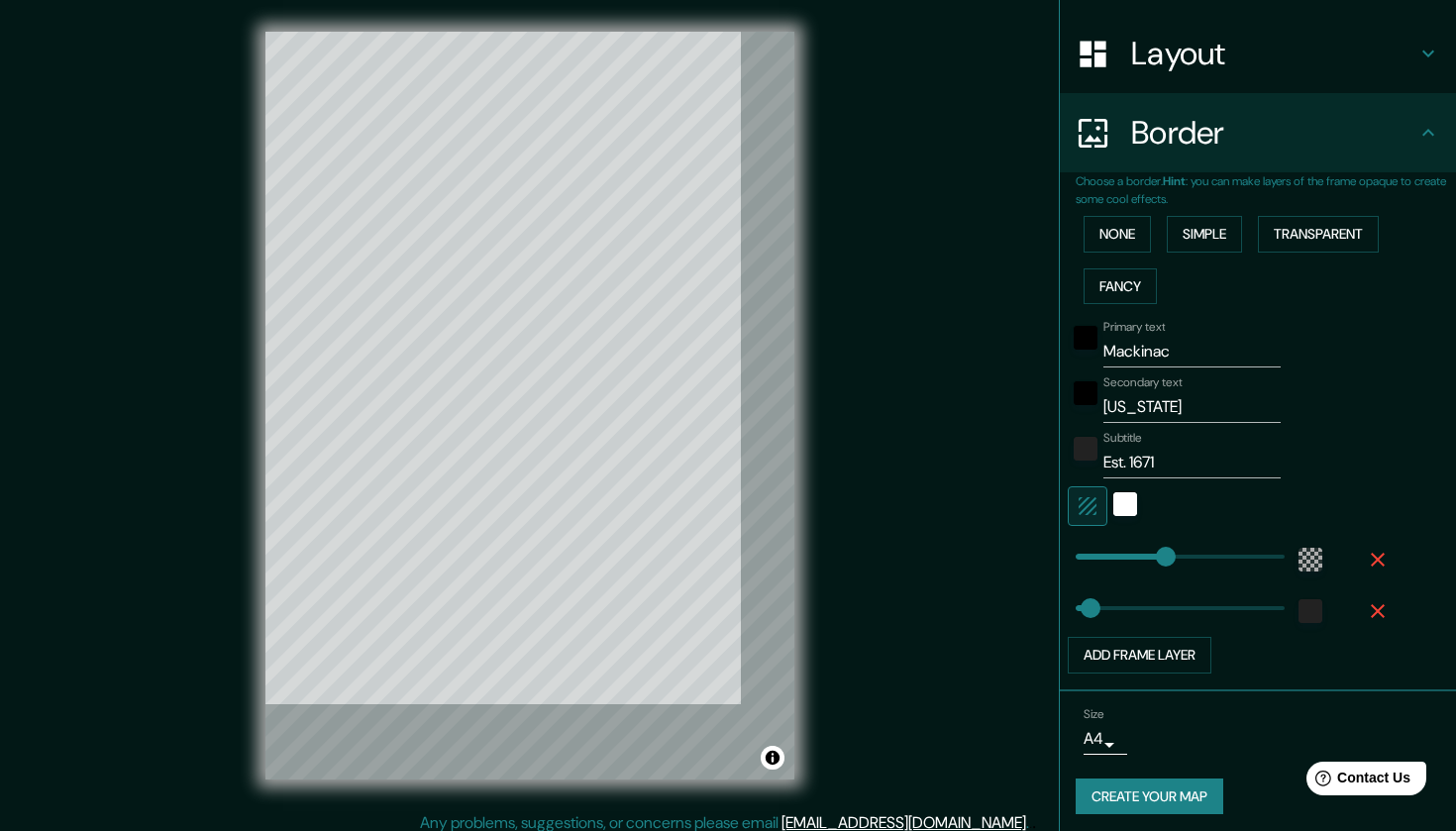 type on "38" 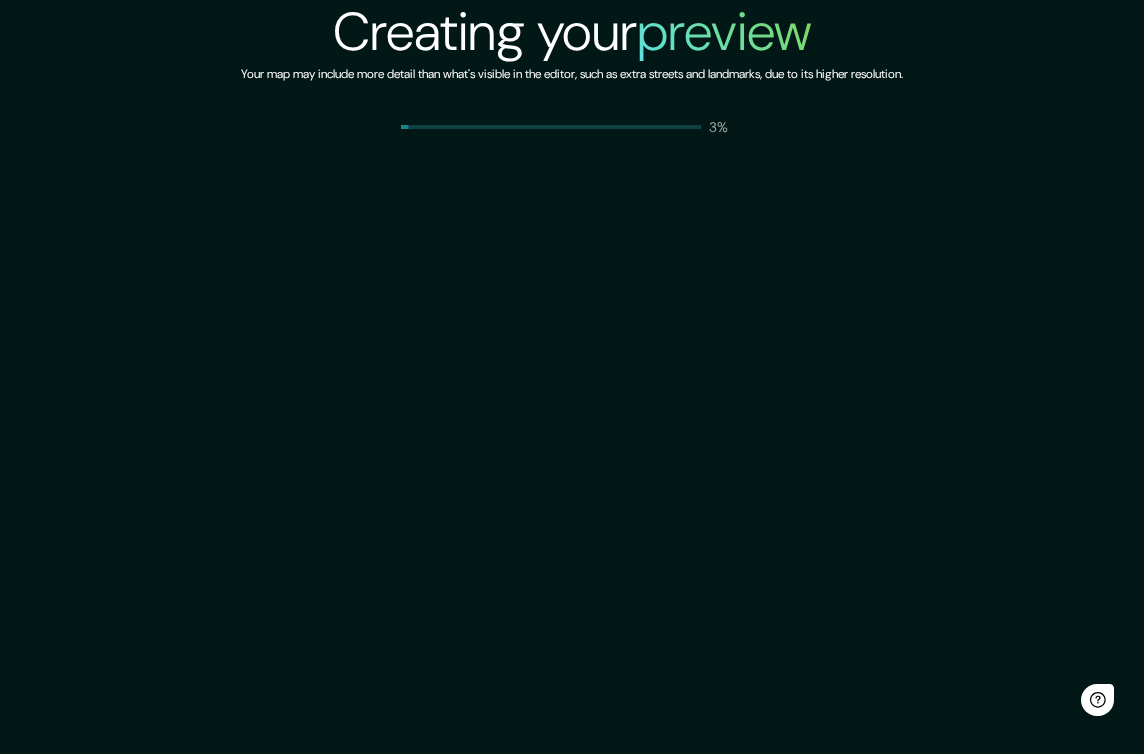 scroll, scrollTop: 0, scrollLeft: 0, axis: both 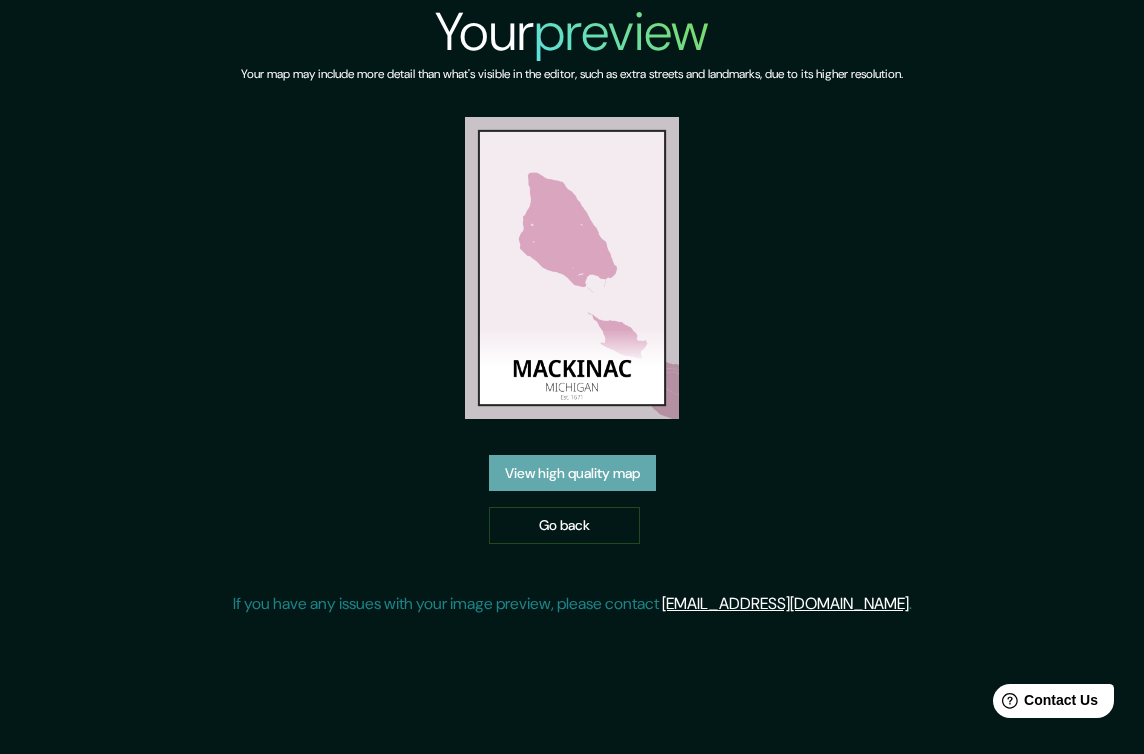 click on "View high quality map" at bounding box center [572, 473] 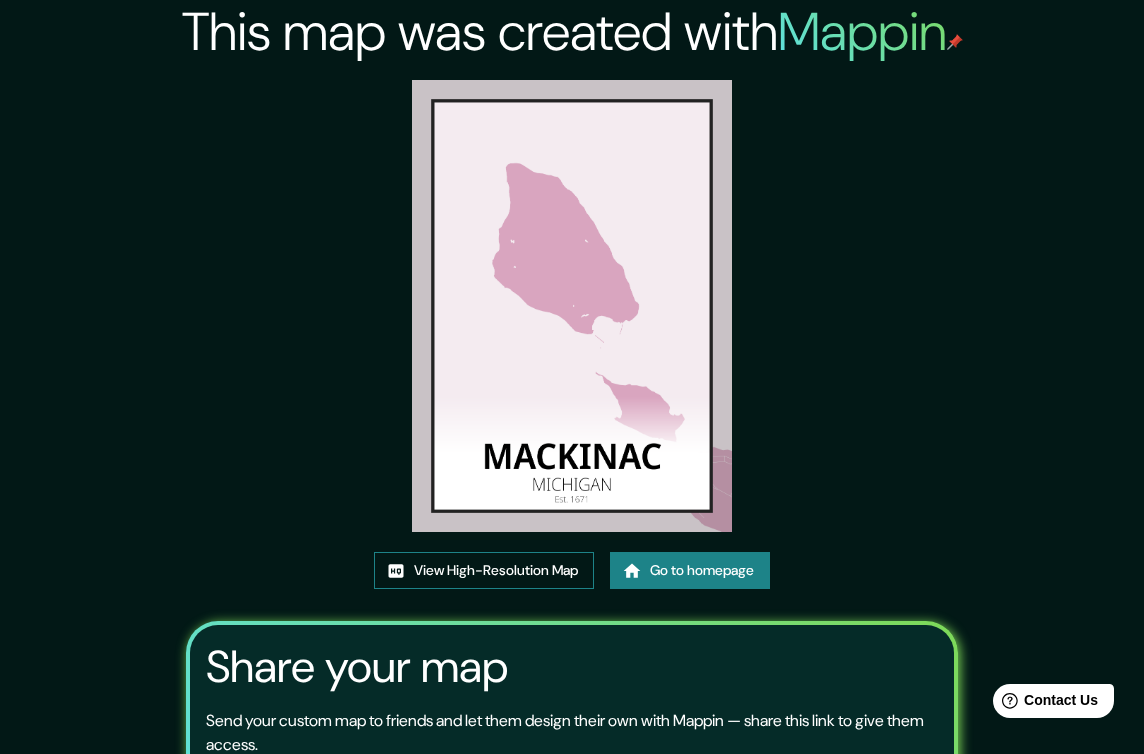 click on "View High-Resolution Map" at bounding box center (484, 570) 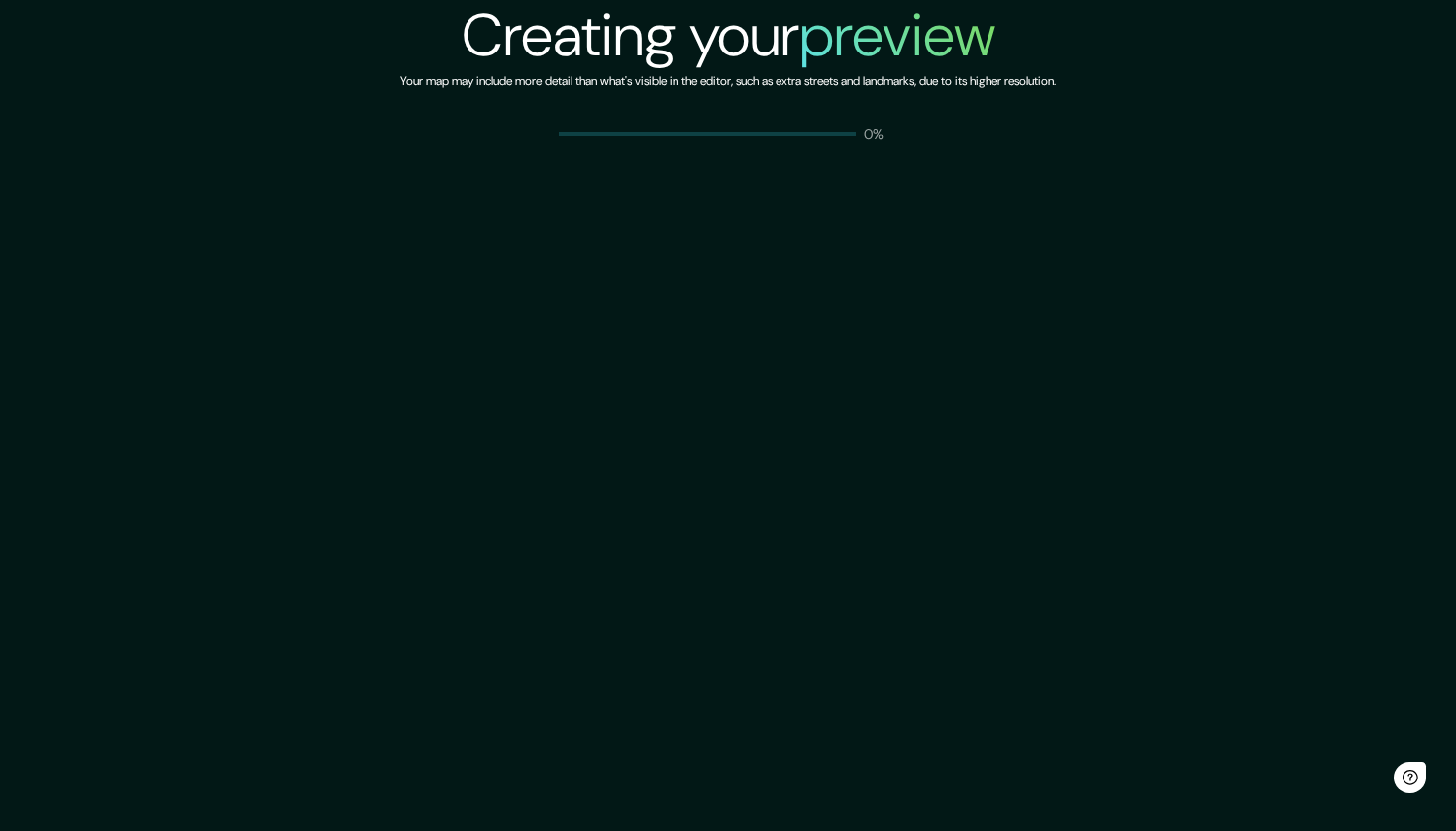 scroll, scrollTop: 0, scrollLeft: 0, axis: both 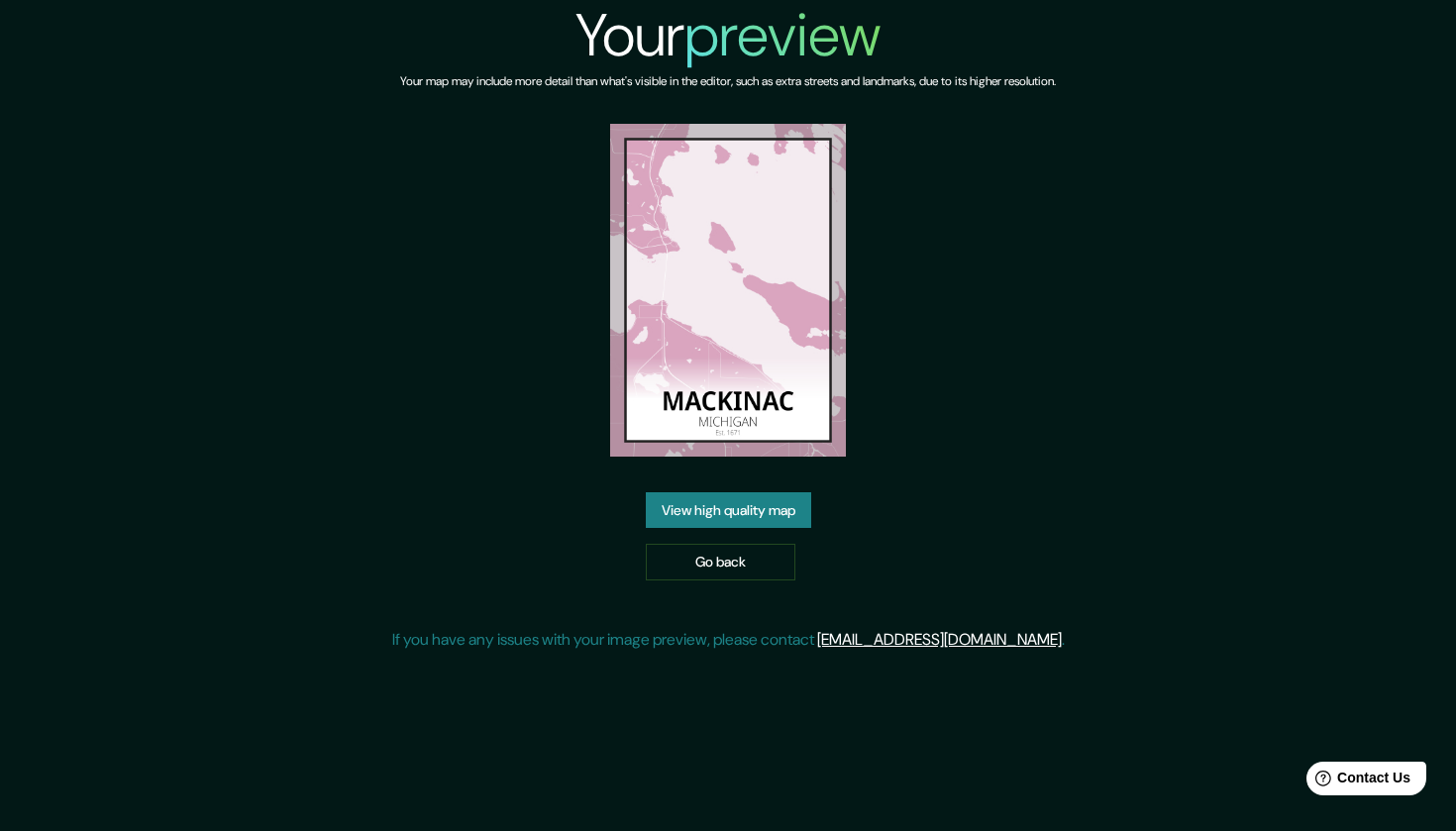 click on "View high quality map" at bounding box center [728, 510] 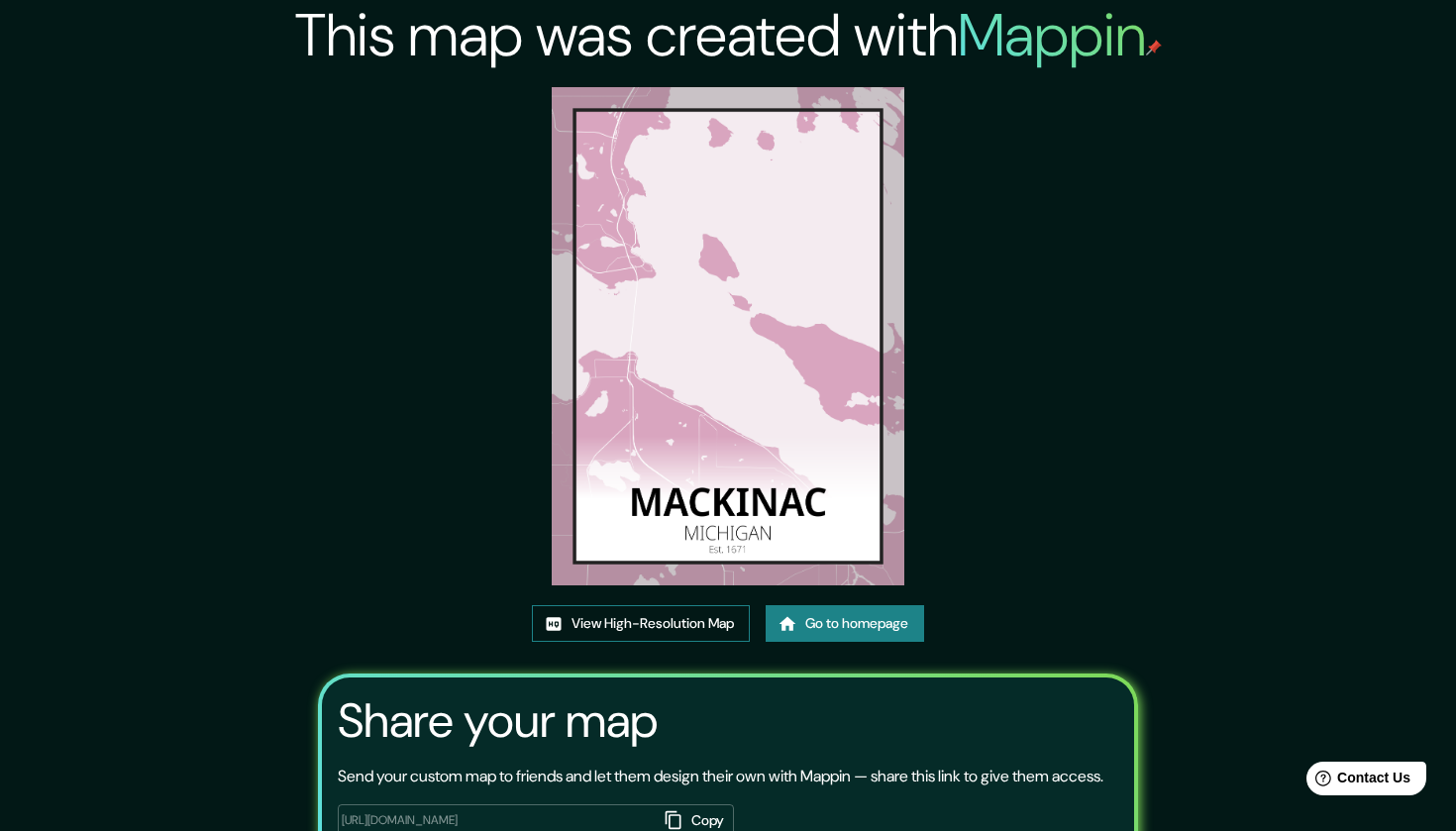 click on "View High-Resolution Map" at bounding box center [641, 623] 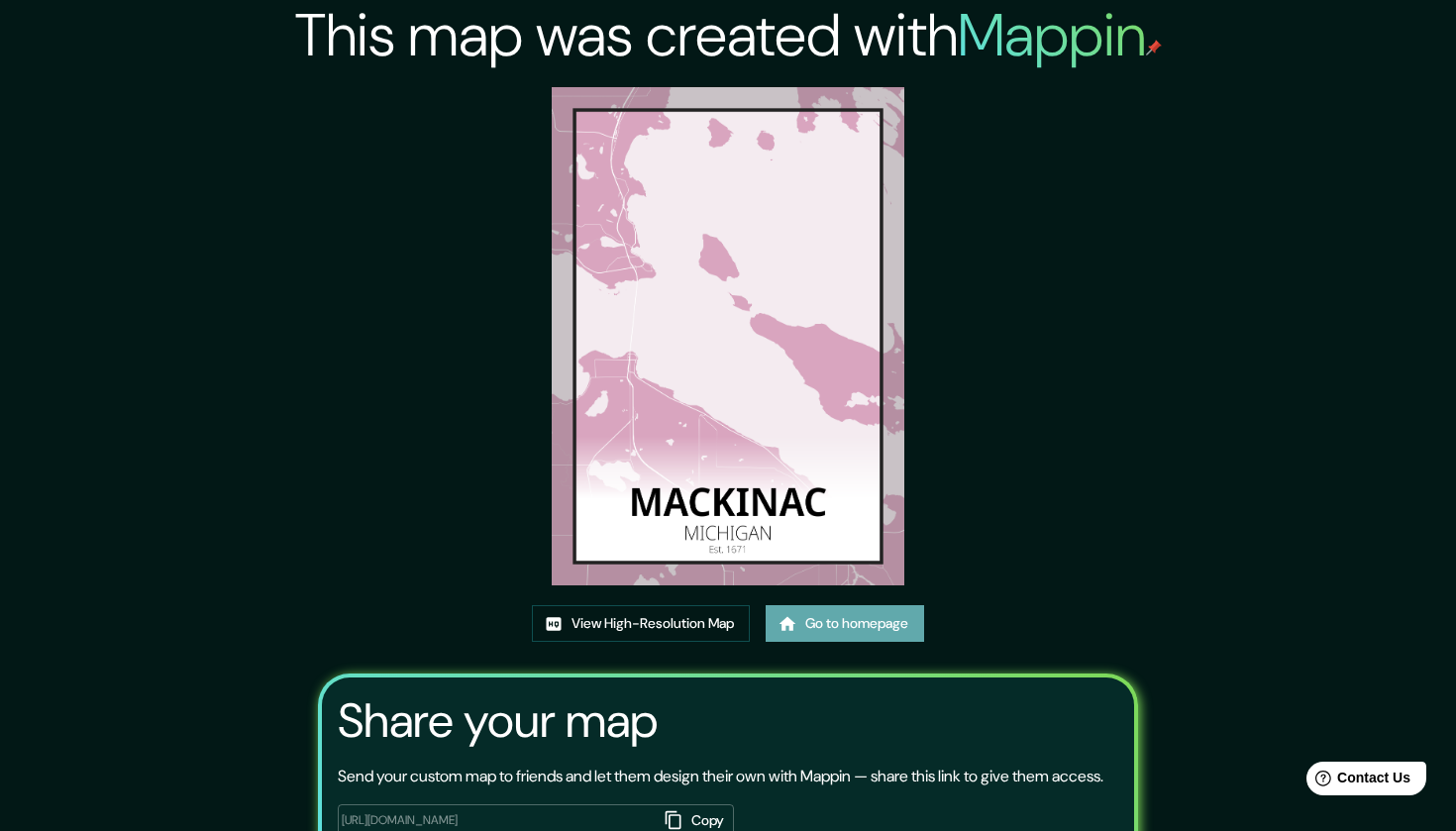 click on "Go to homepage" at bounding box center (845, 623) 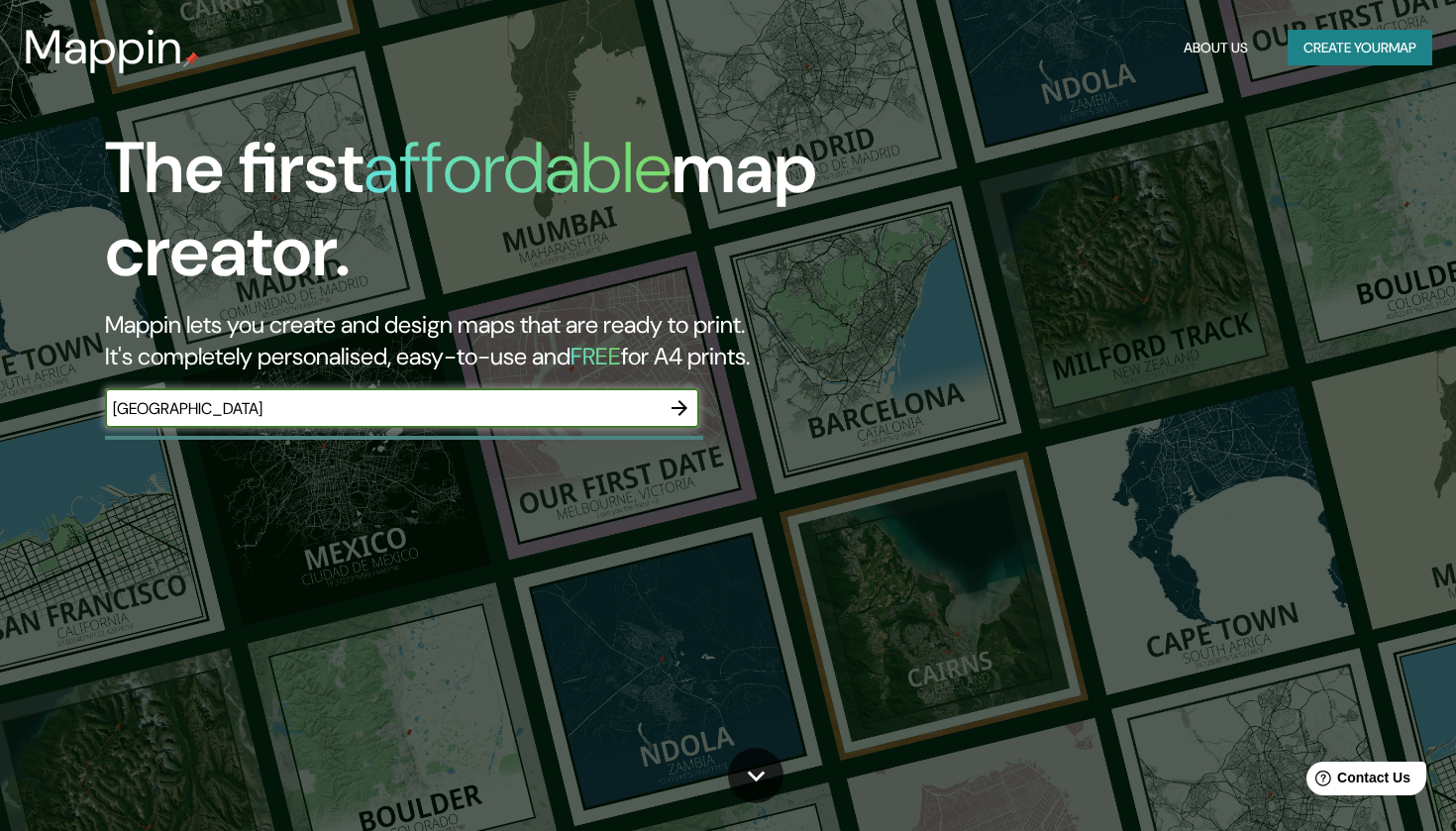 type on "los ángeles" 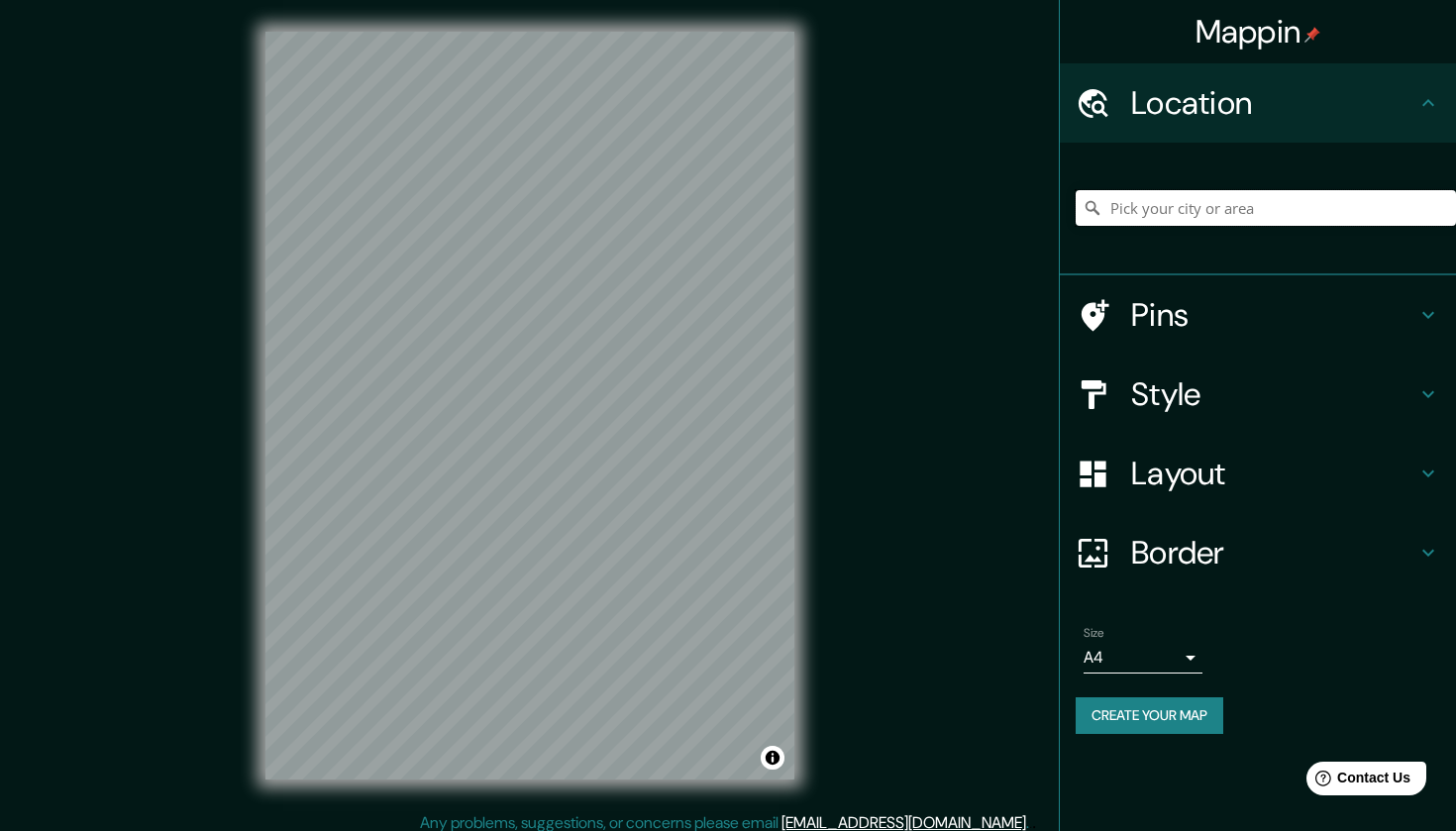 click at bounding box center [1266, 208] 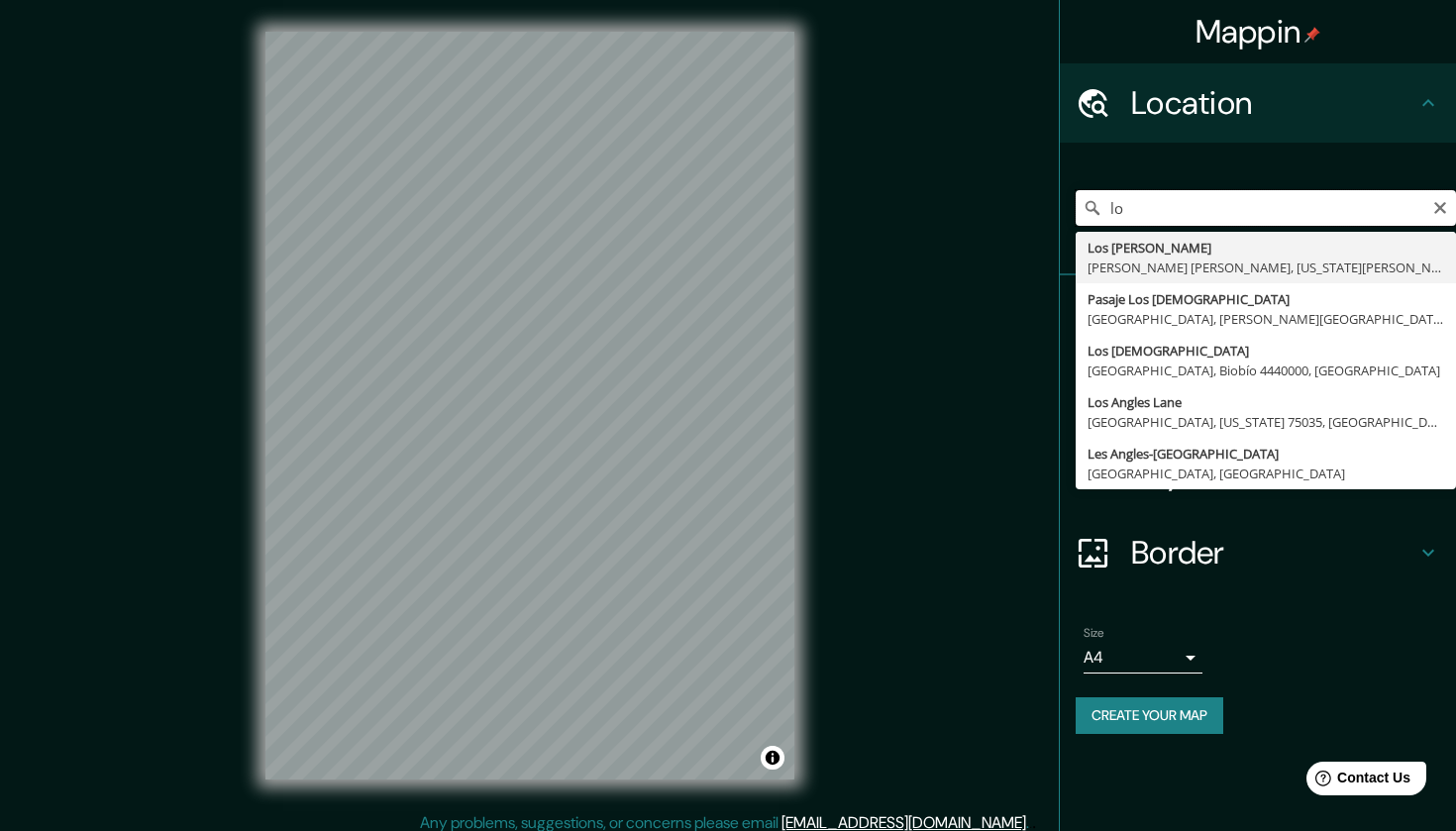 type on "l" 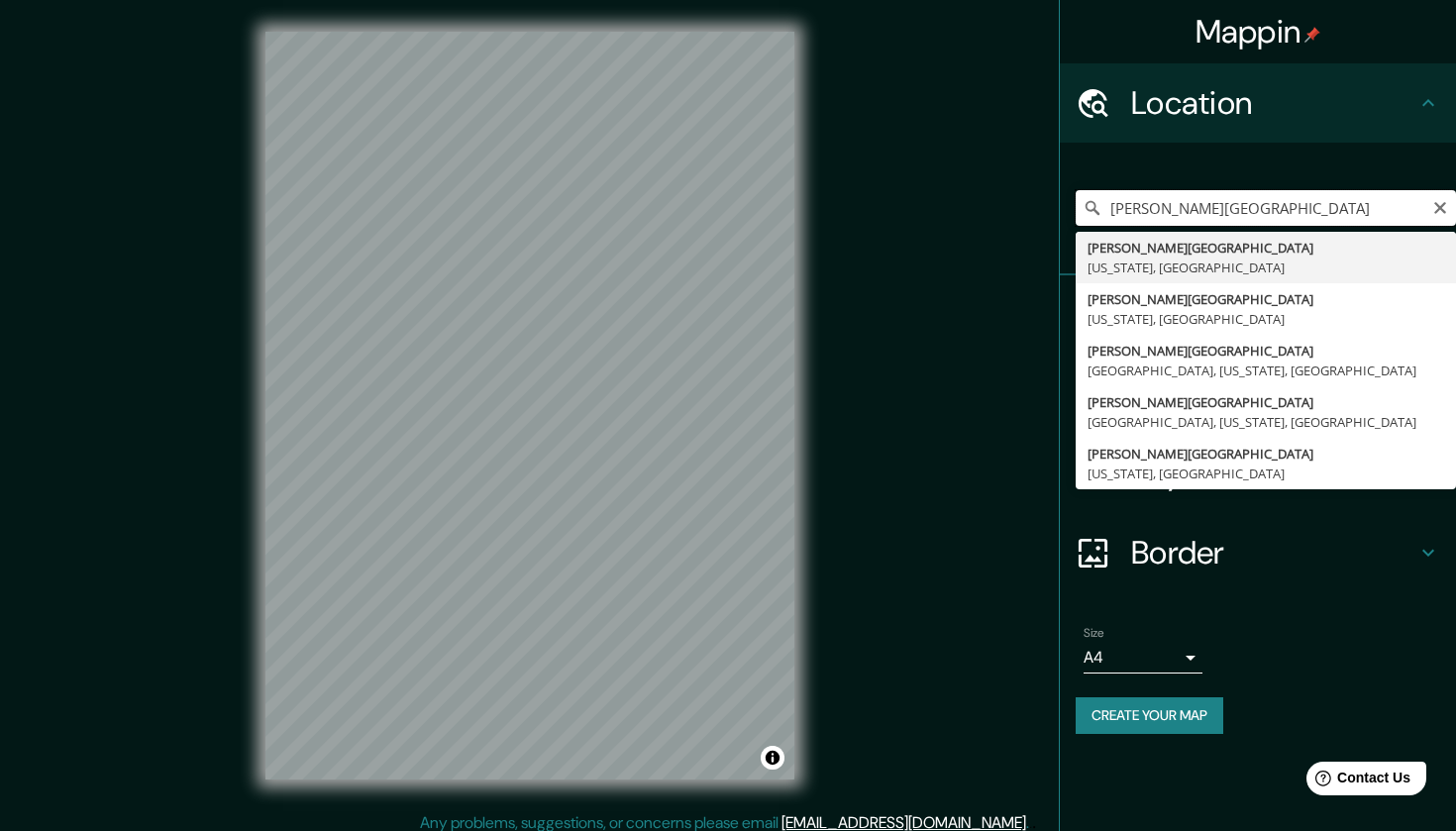 type on "Beverly Hills, California, United States" 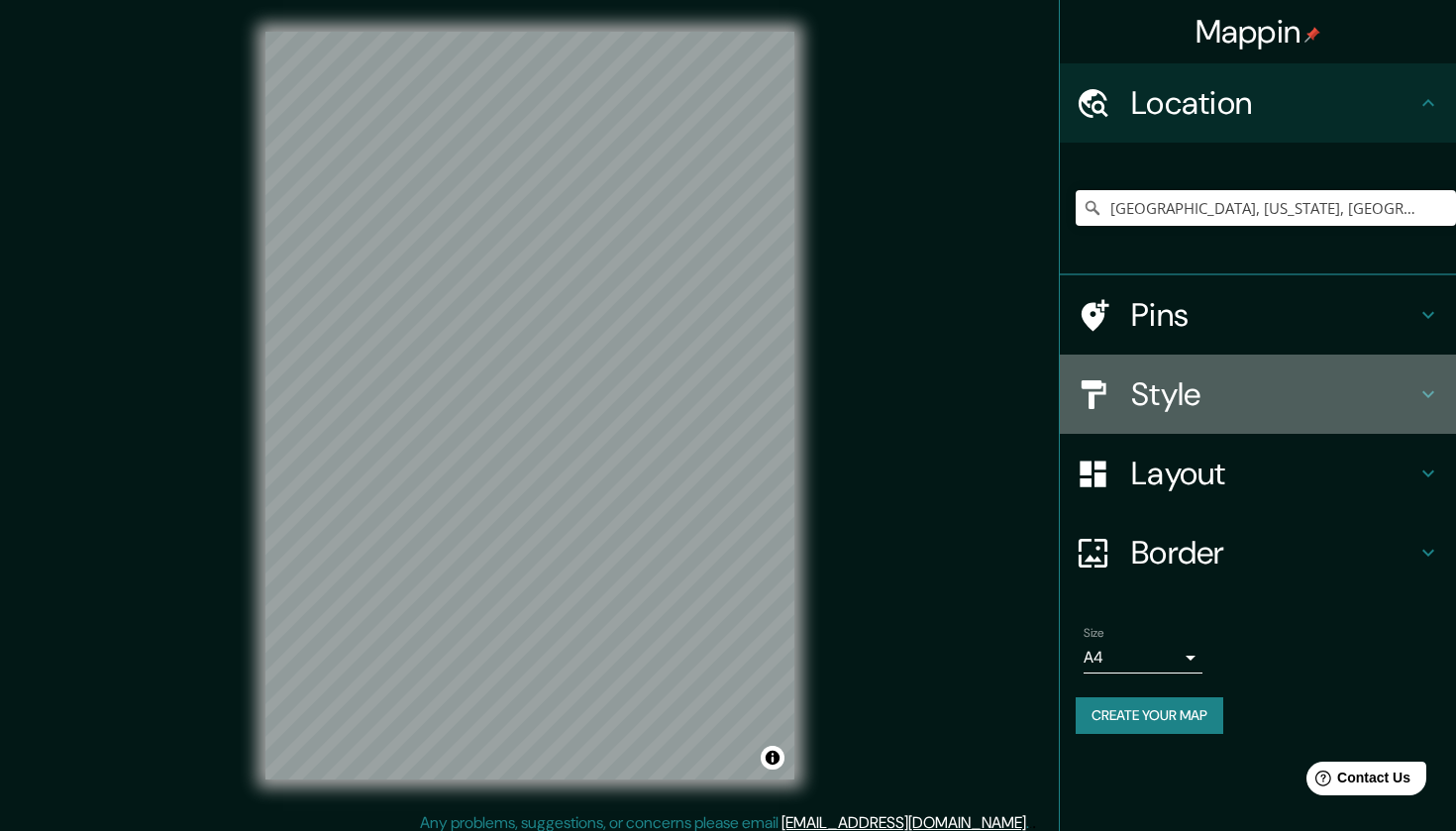click on "Style" at bounding box center [1274, 394] 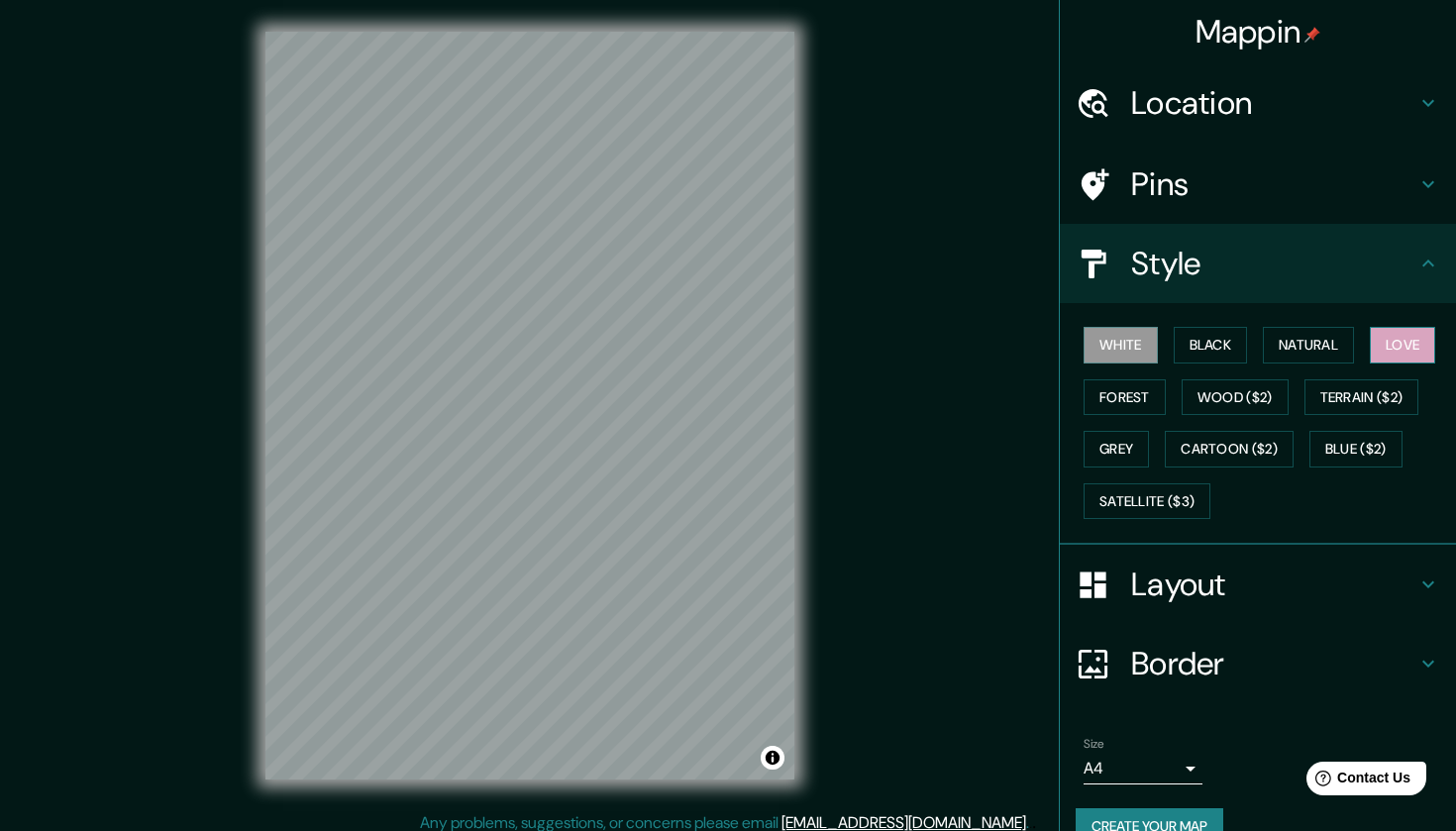 click on "Love" at bounding box center [1403, 345] 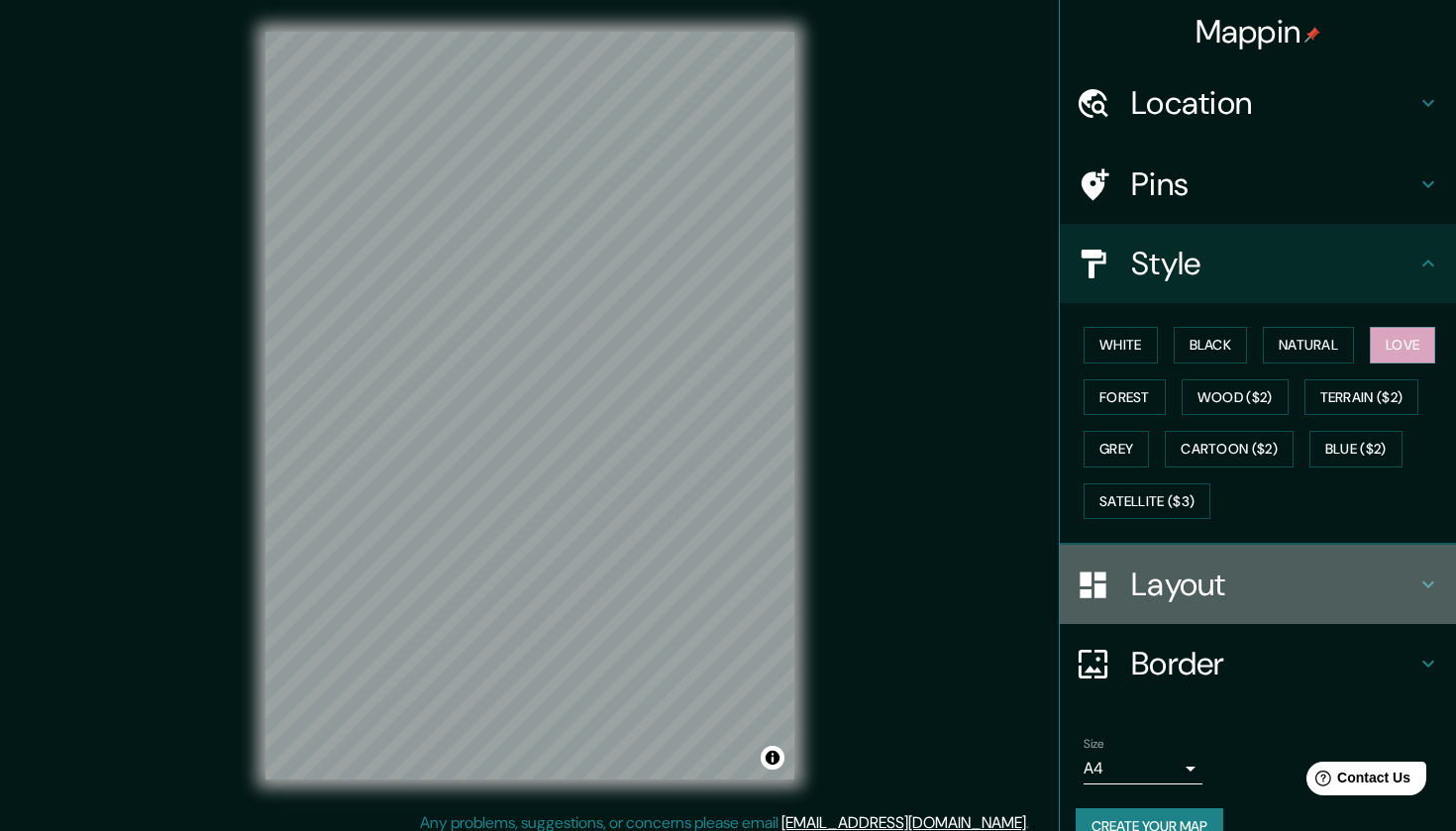 click on "Layout" at bounding box center [1274, 584] 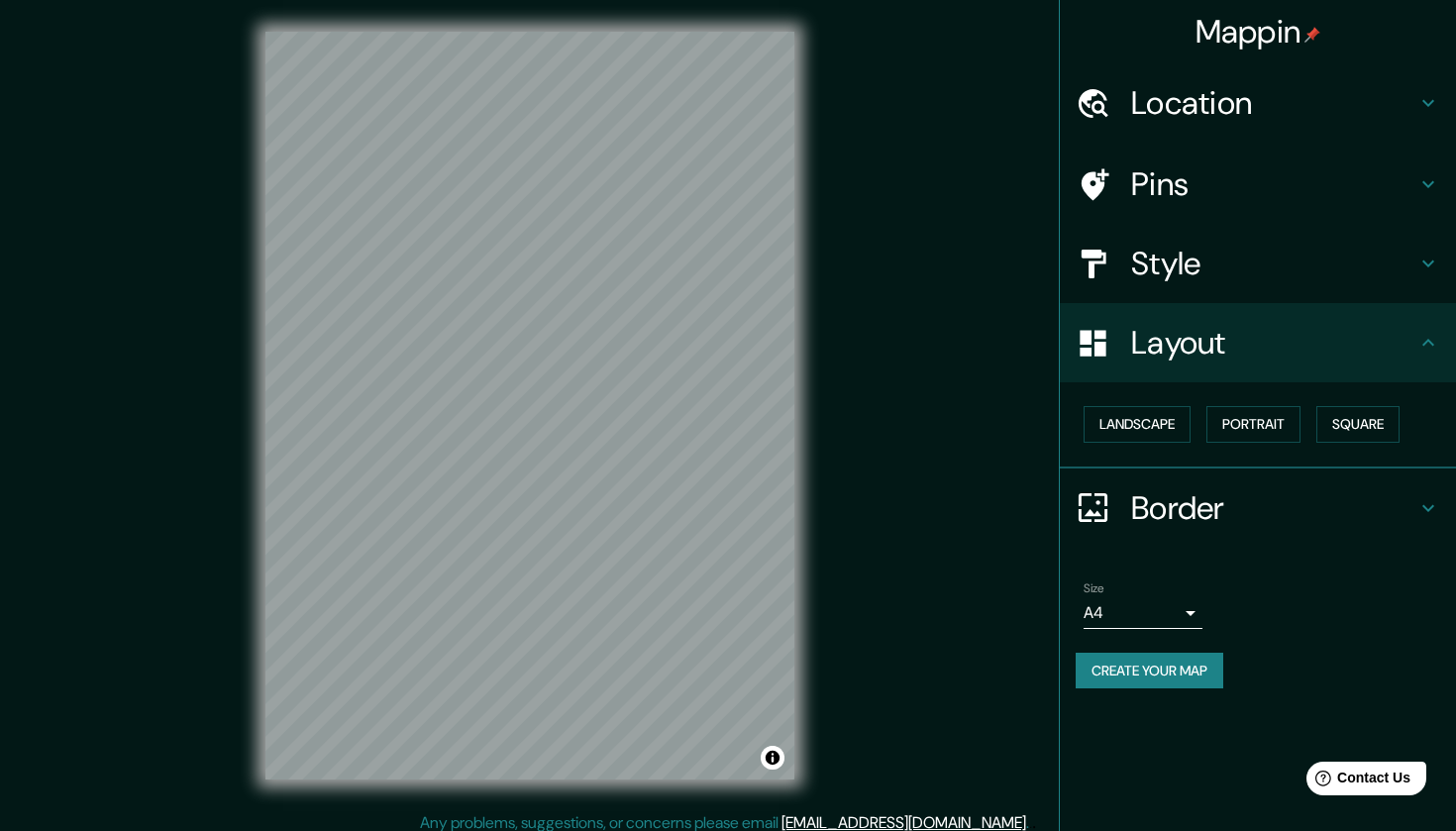 click on "Border" at bounding box center (1274, 508) 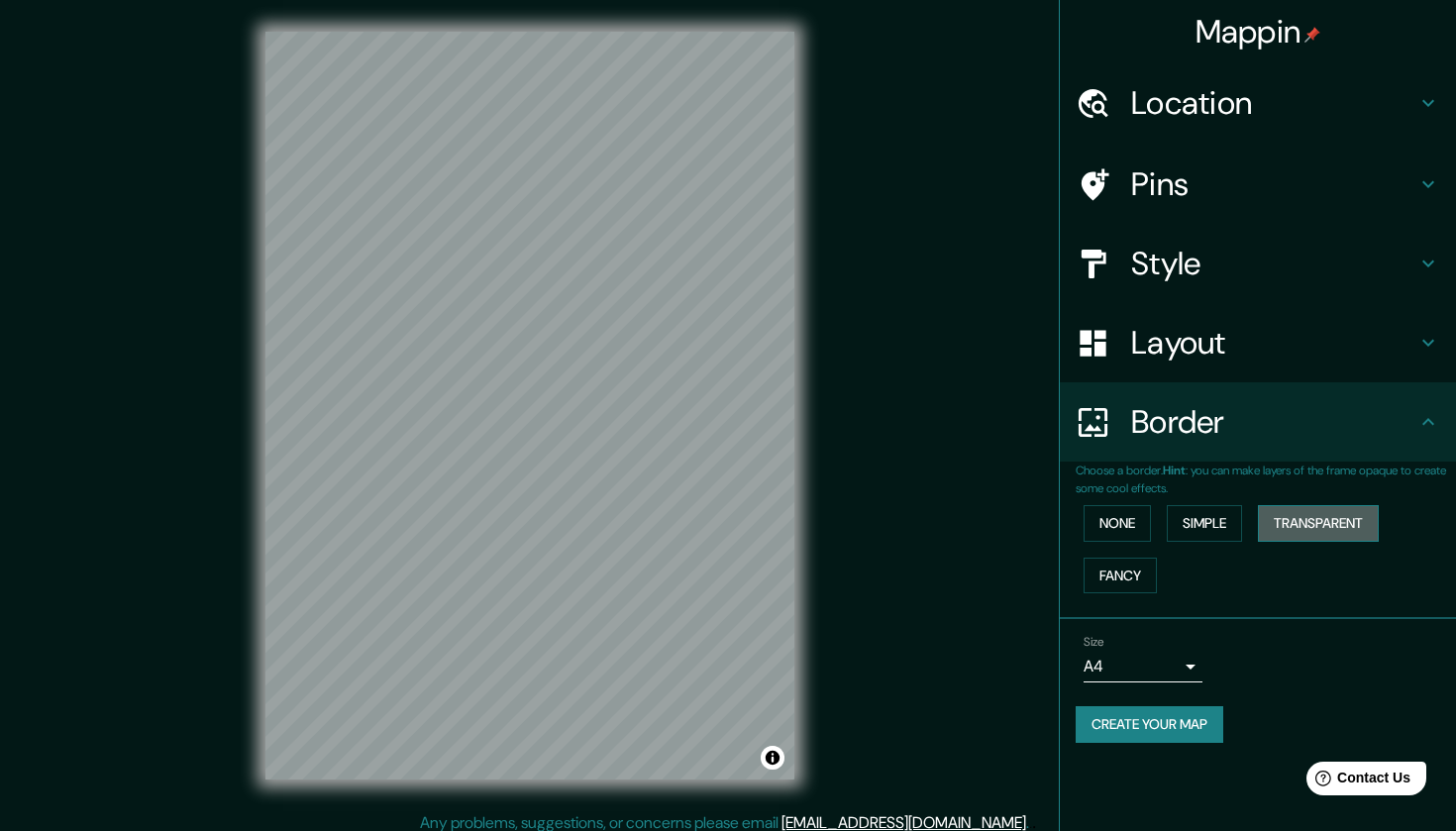click on "Transparent" at bounding box center (1318, 523) 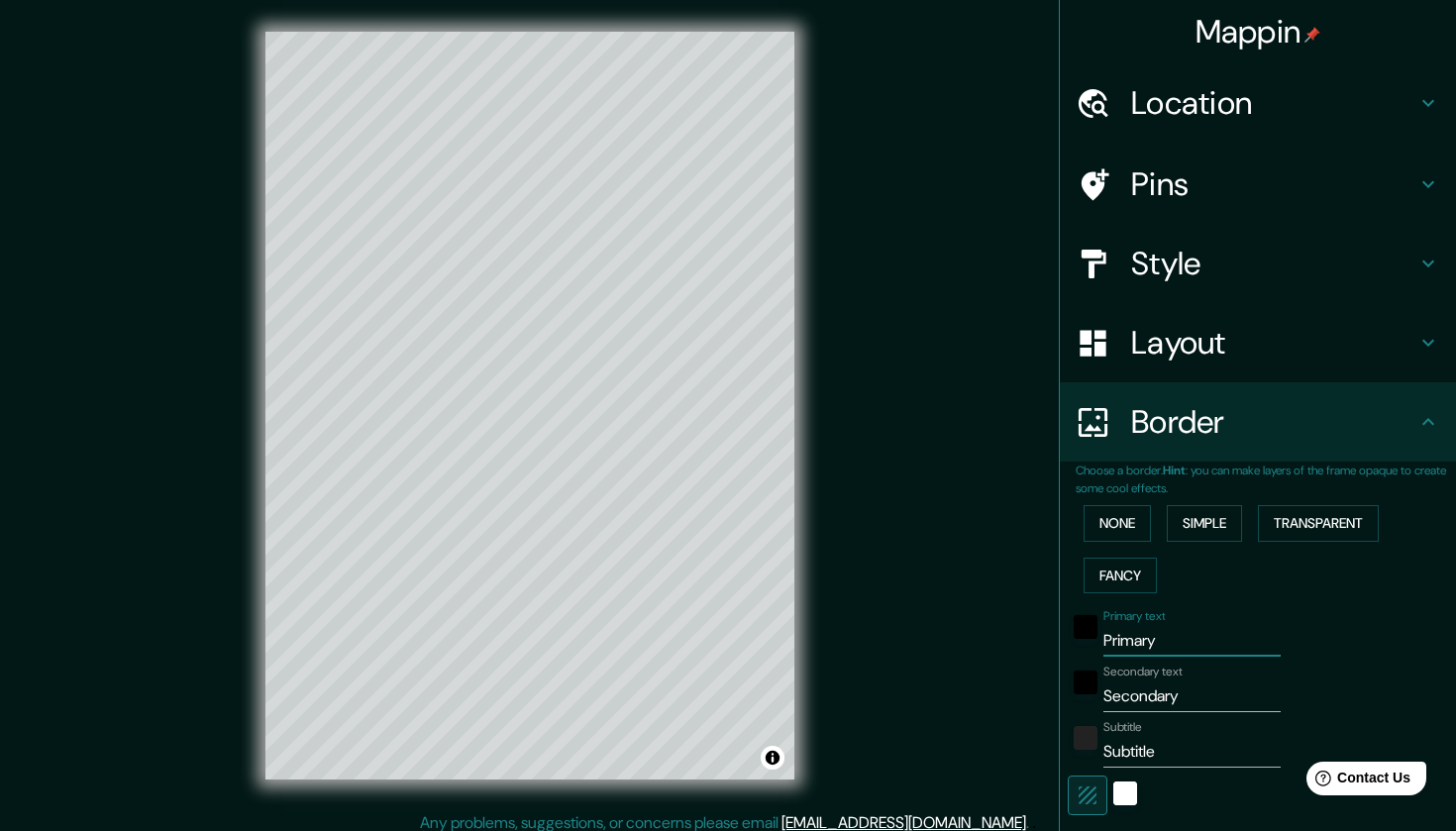 click on "Primary" at bounding box center [1192, 641] 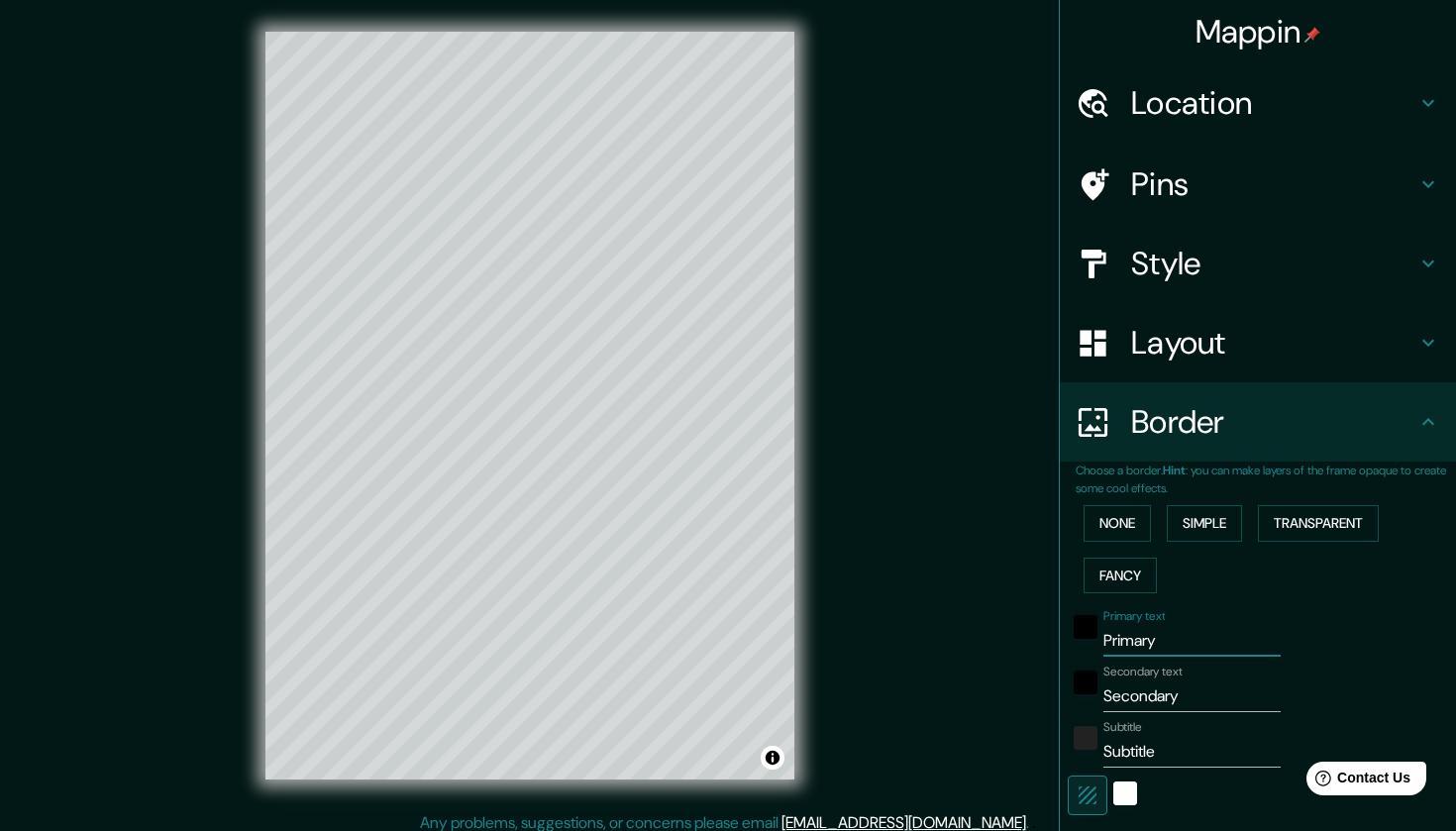 type on "Primar" 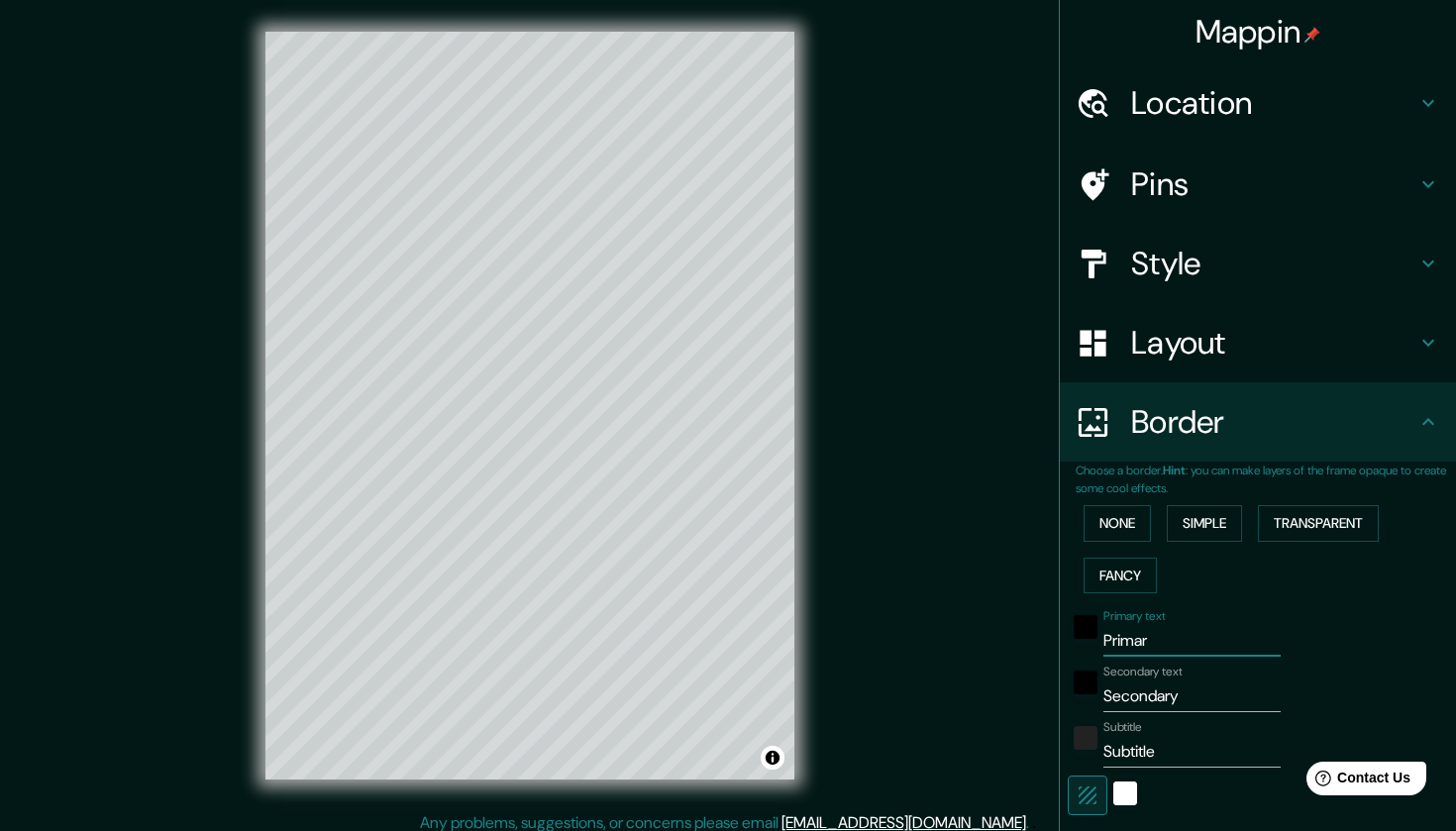 type on "Prima" 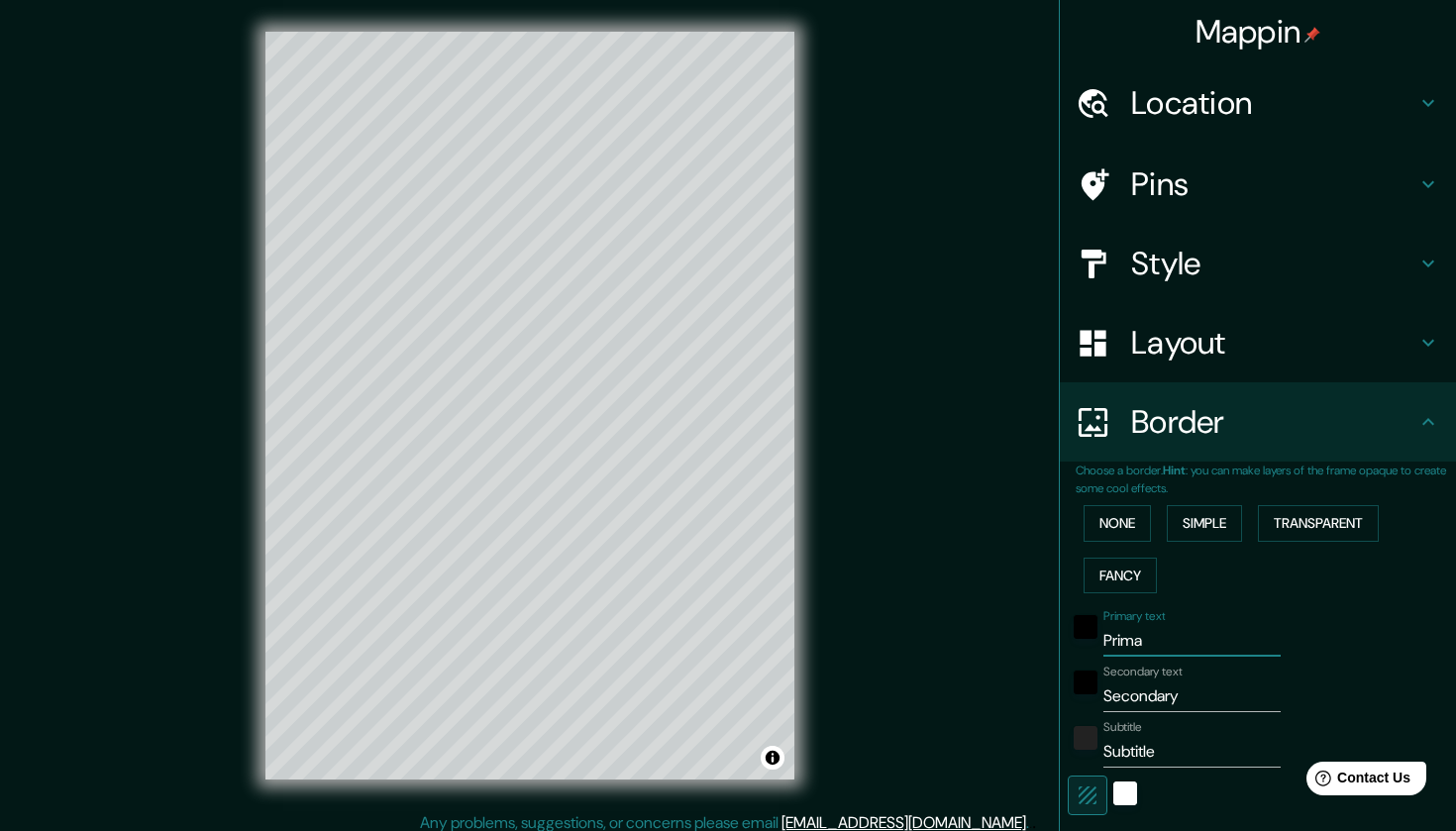 type on "Prim" 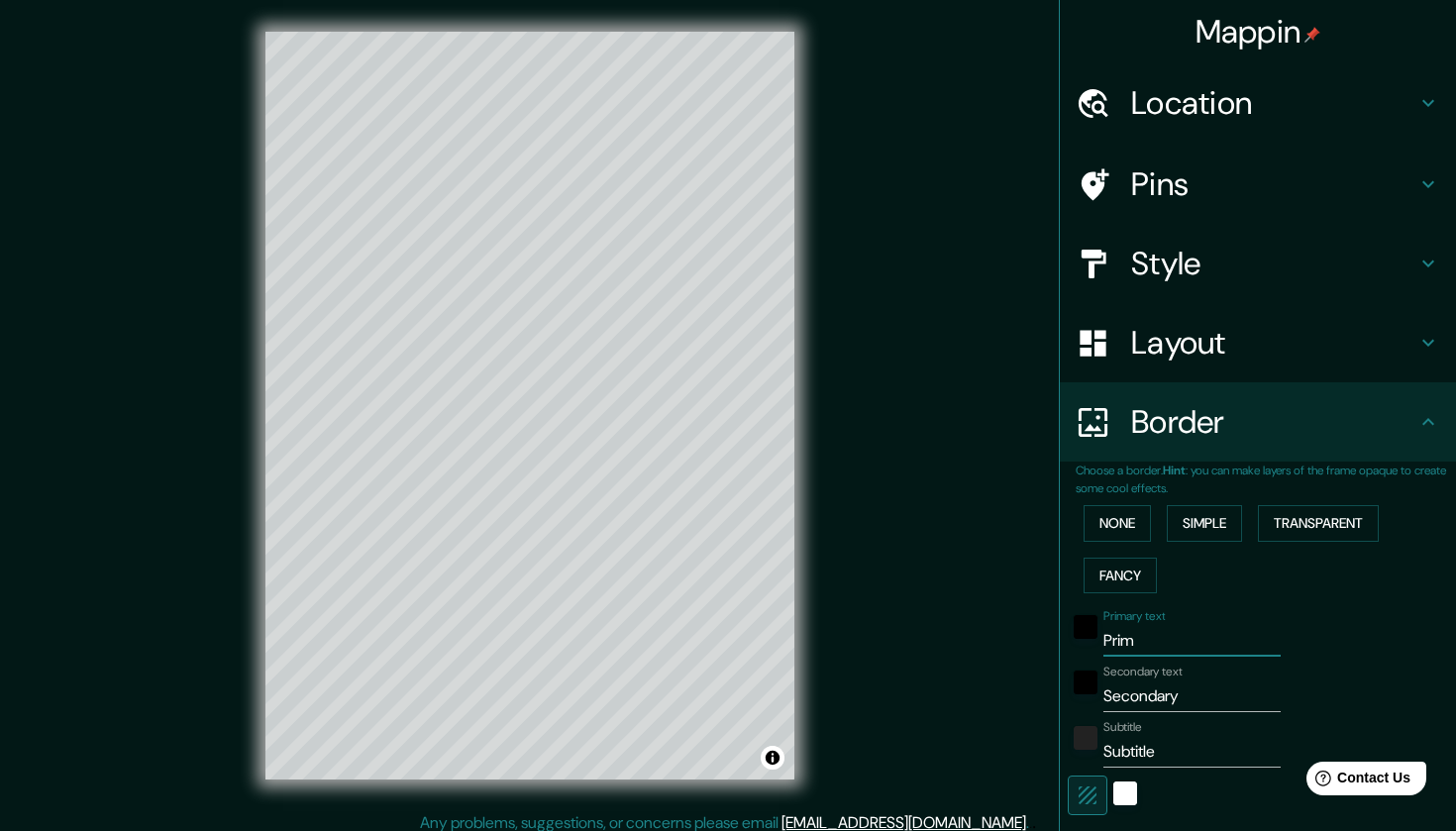 type on "Pri" 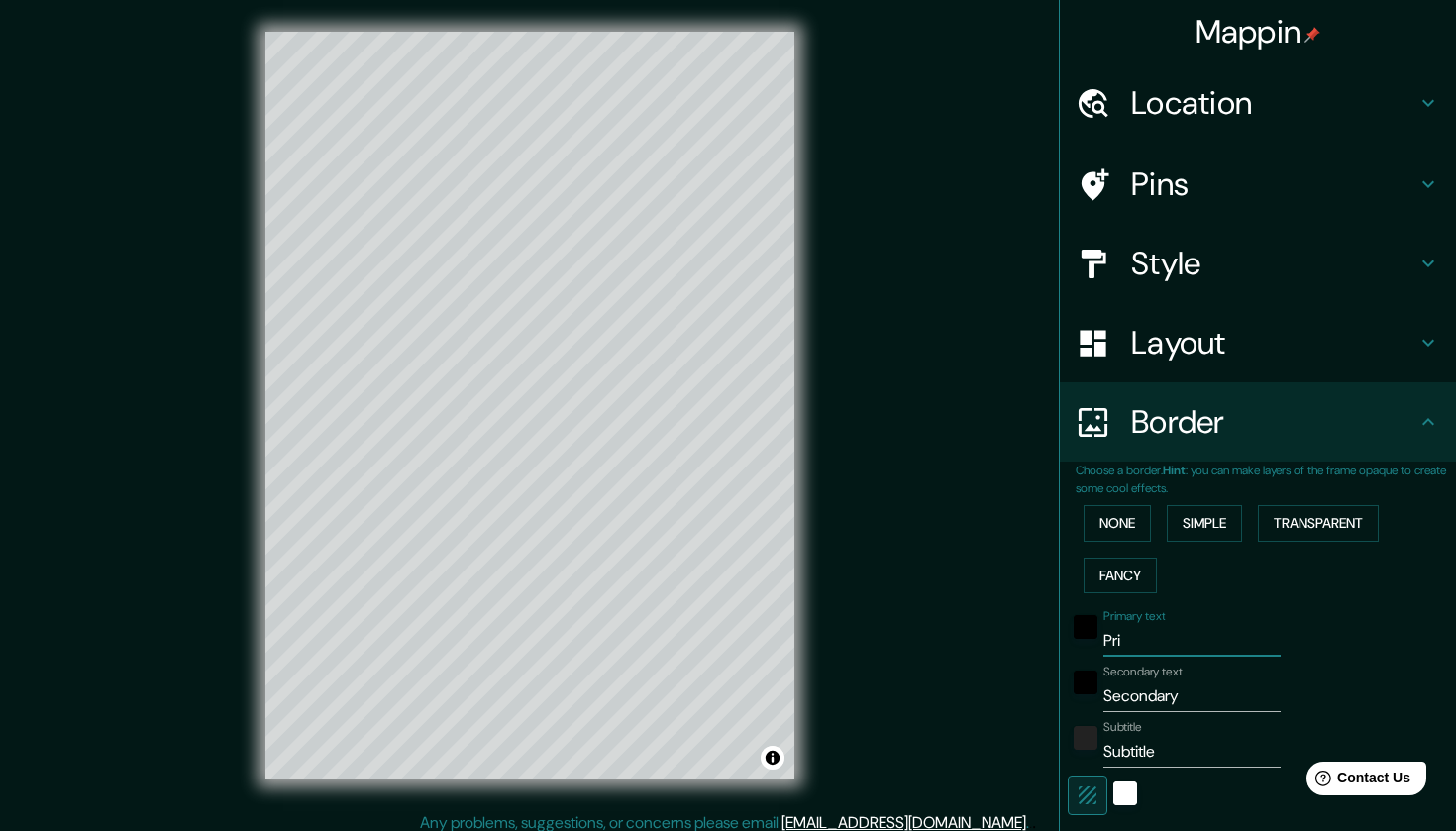 type on "Pr" 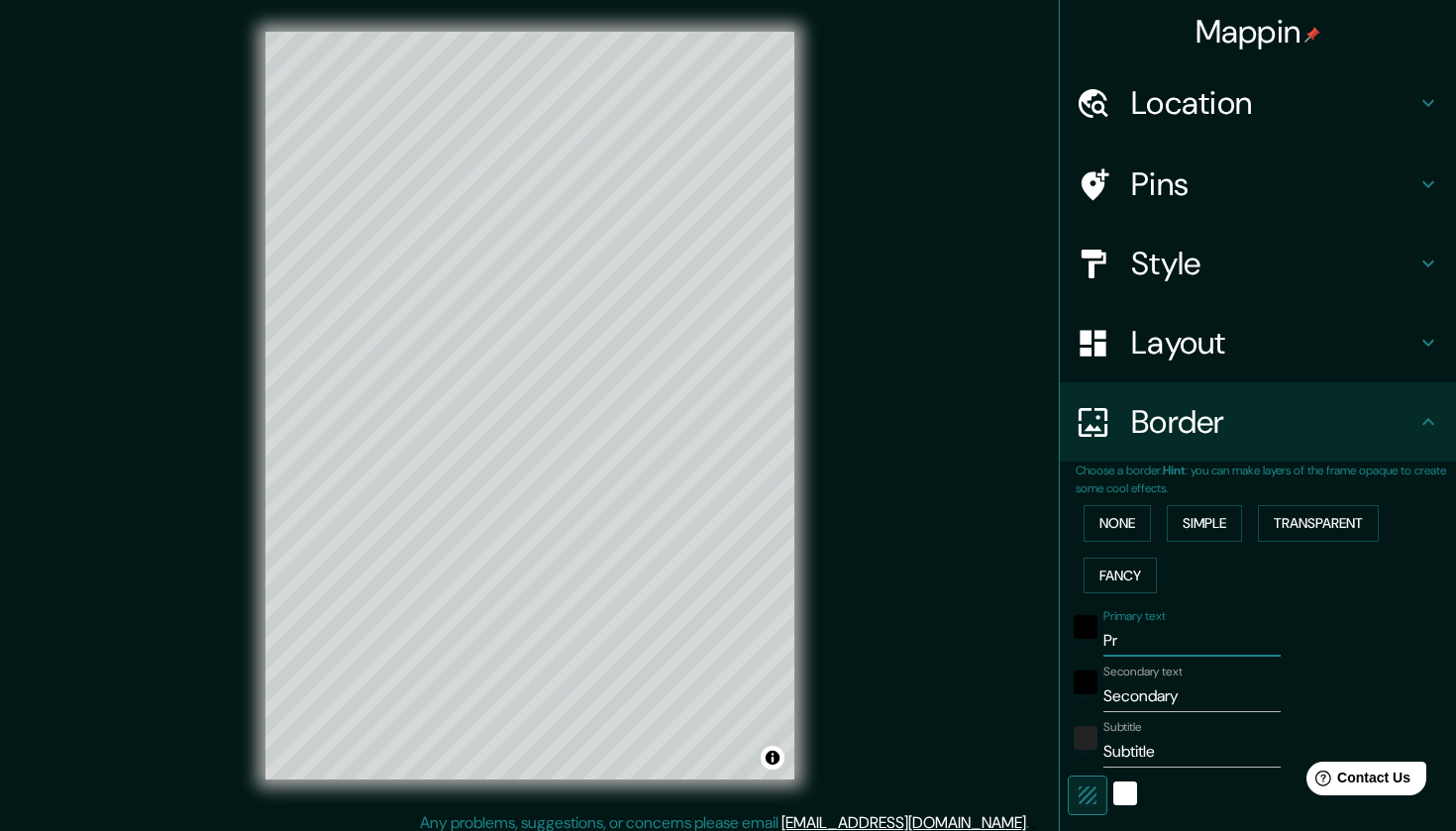 type on "P" 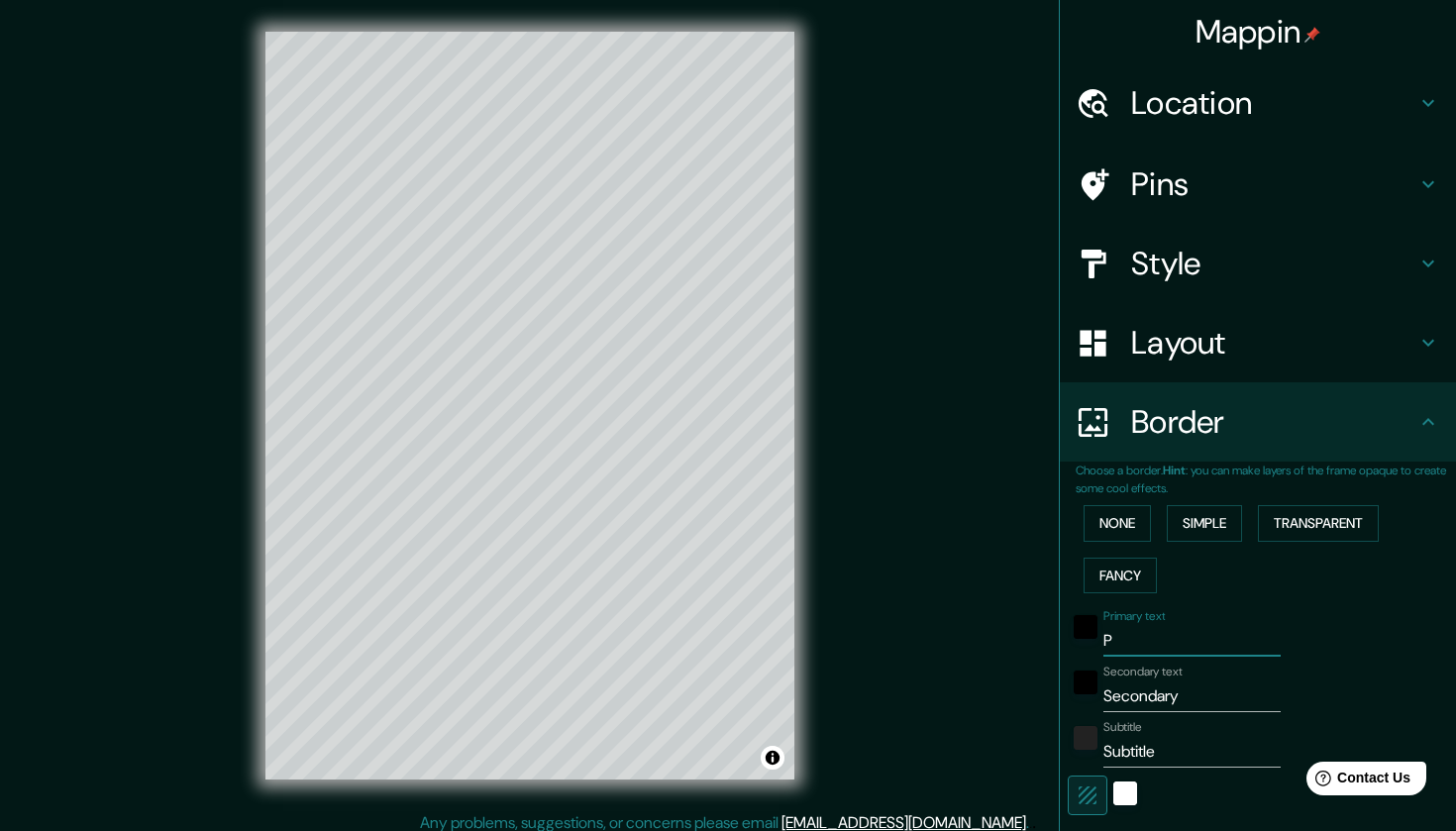 type 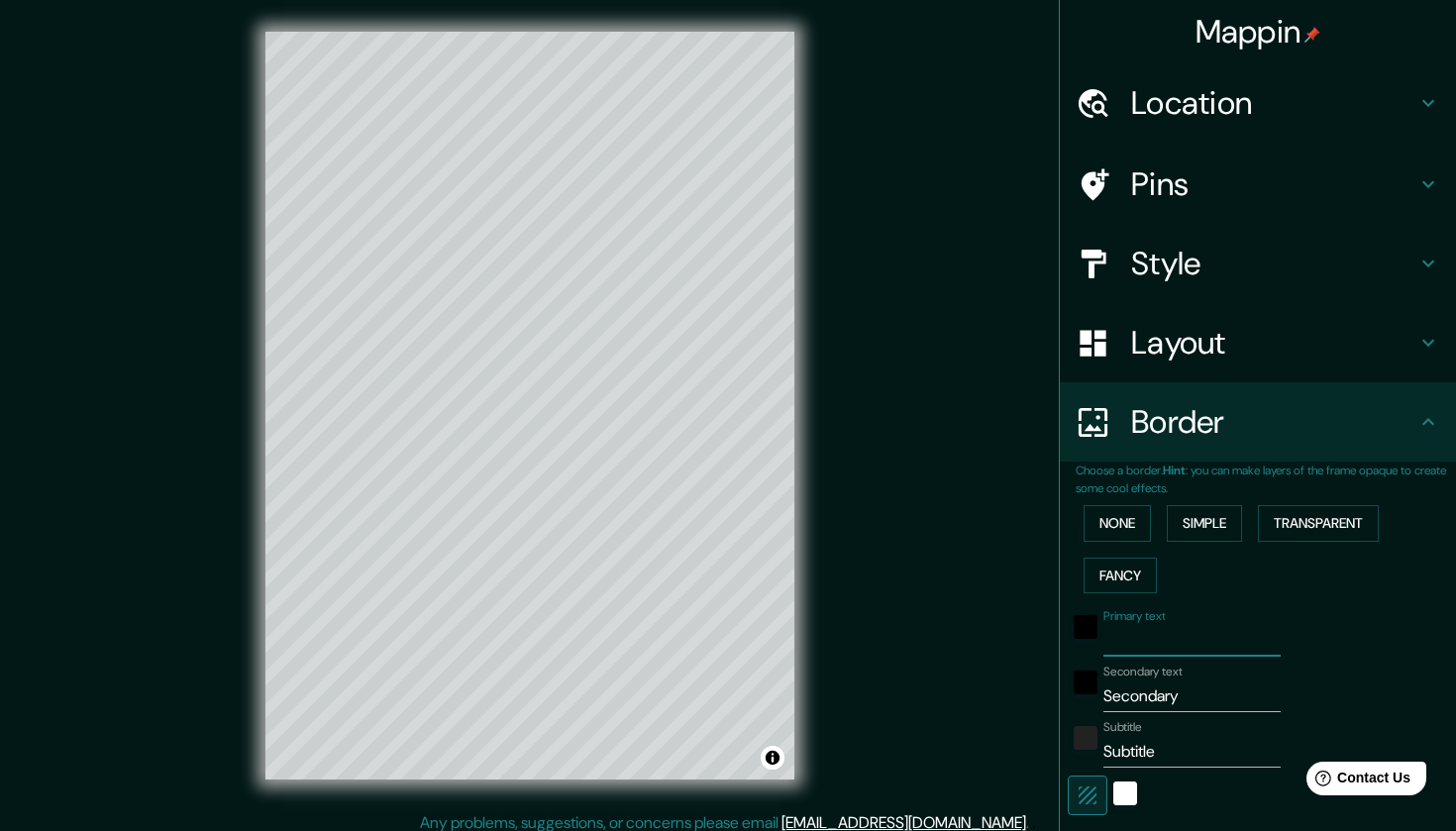 type on "B" 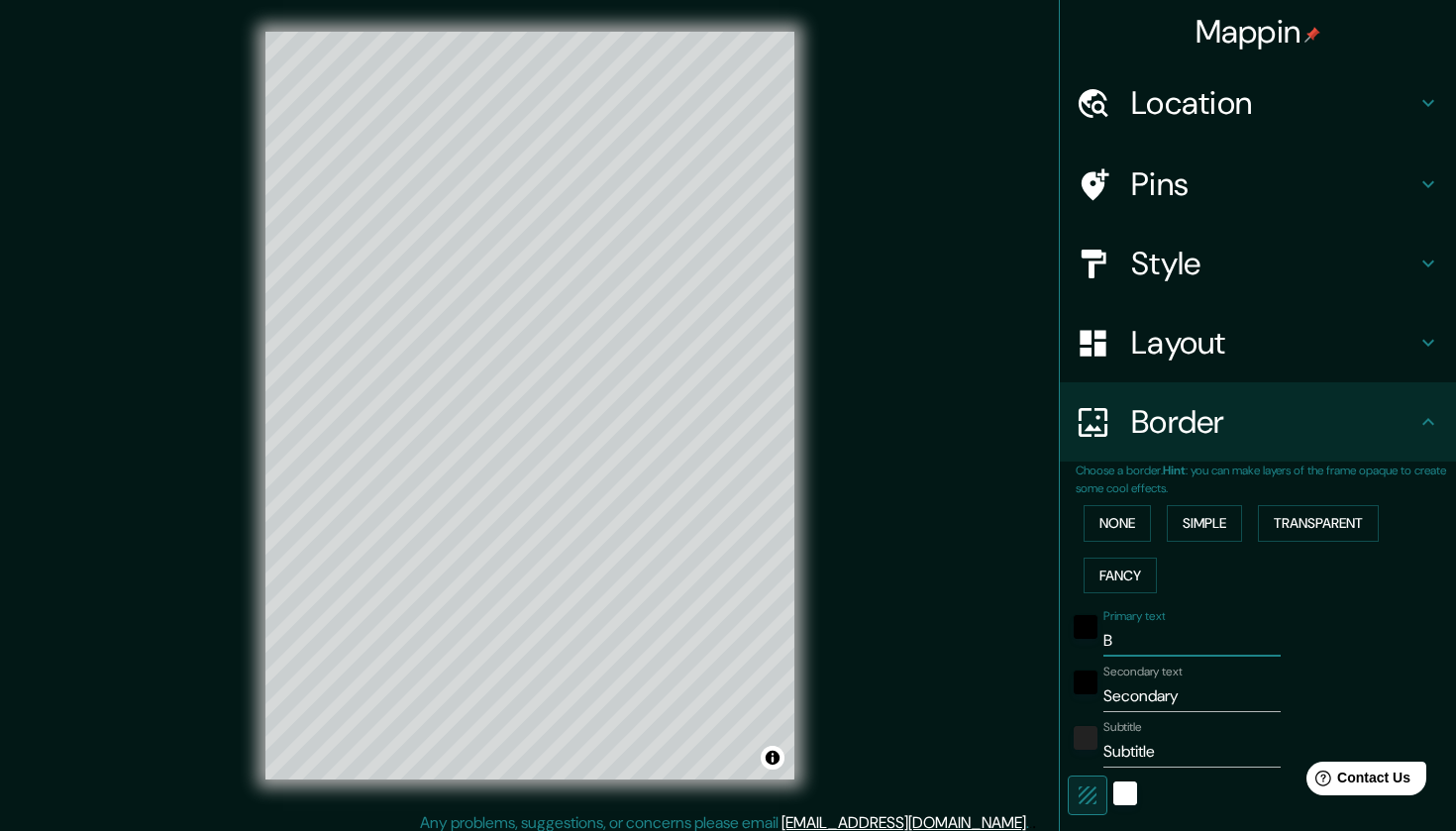 type on "Be" 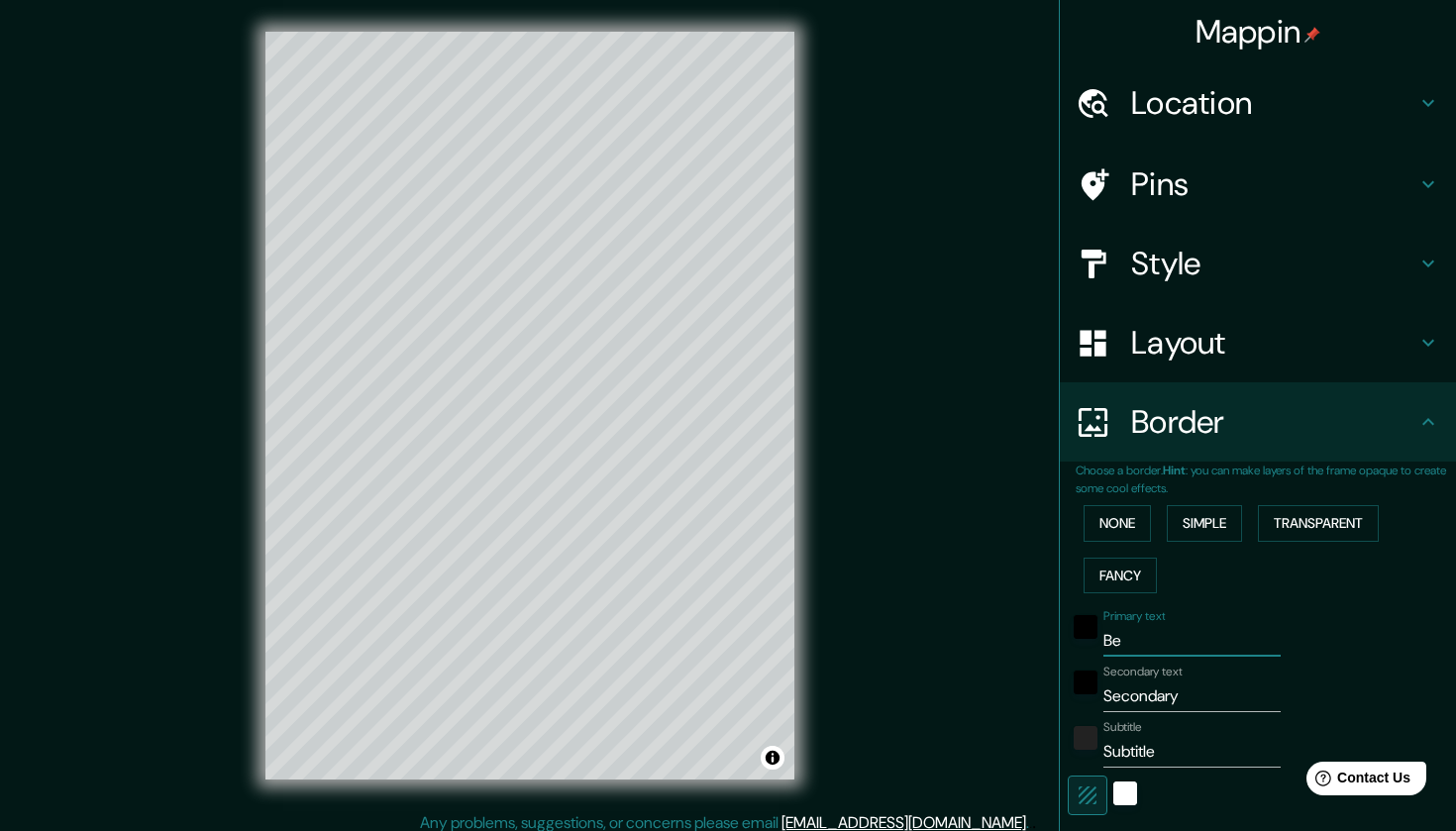type on "Bev" 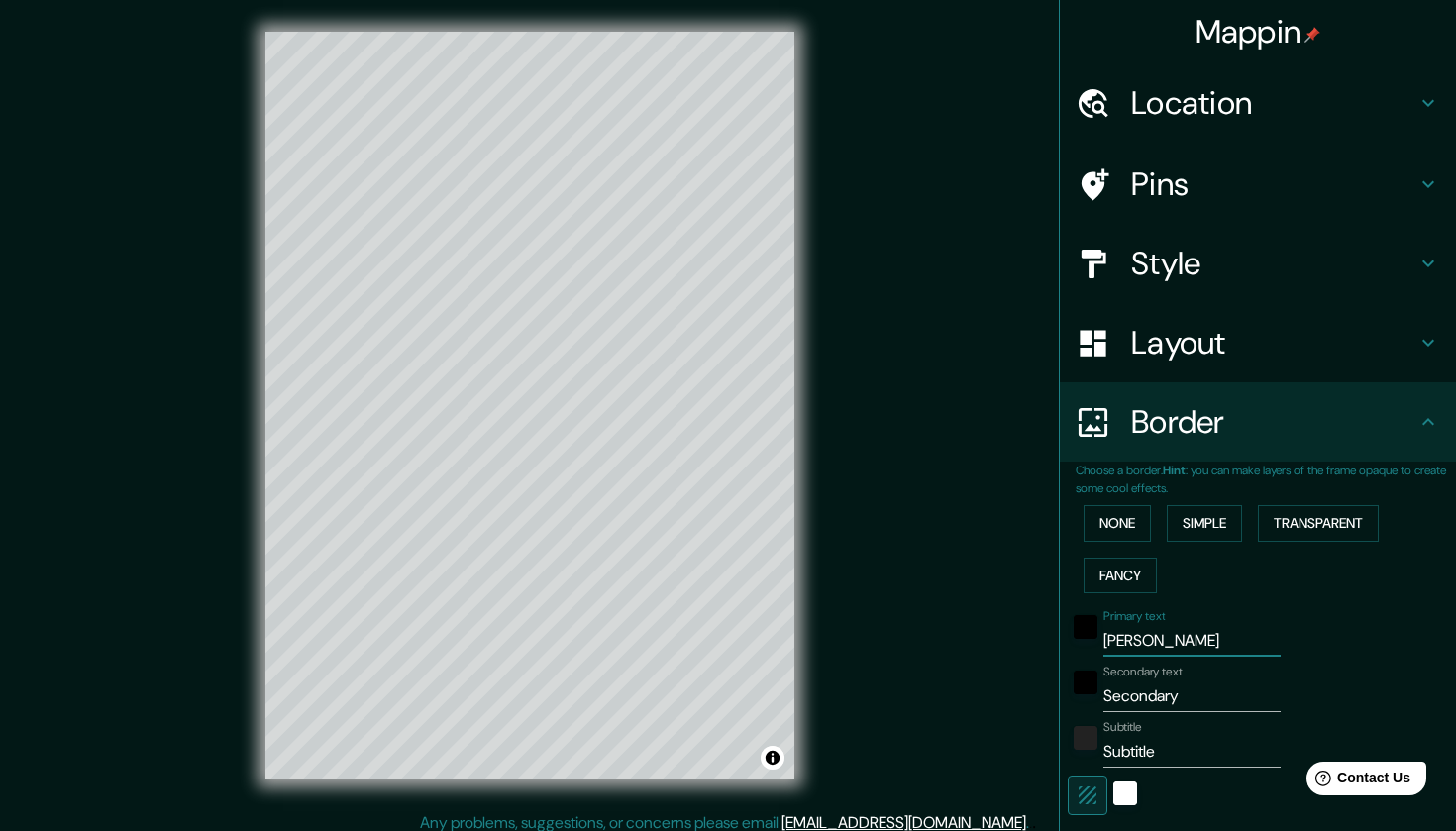 type on "Beve" 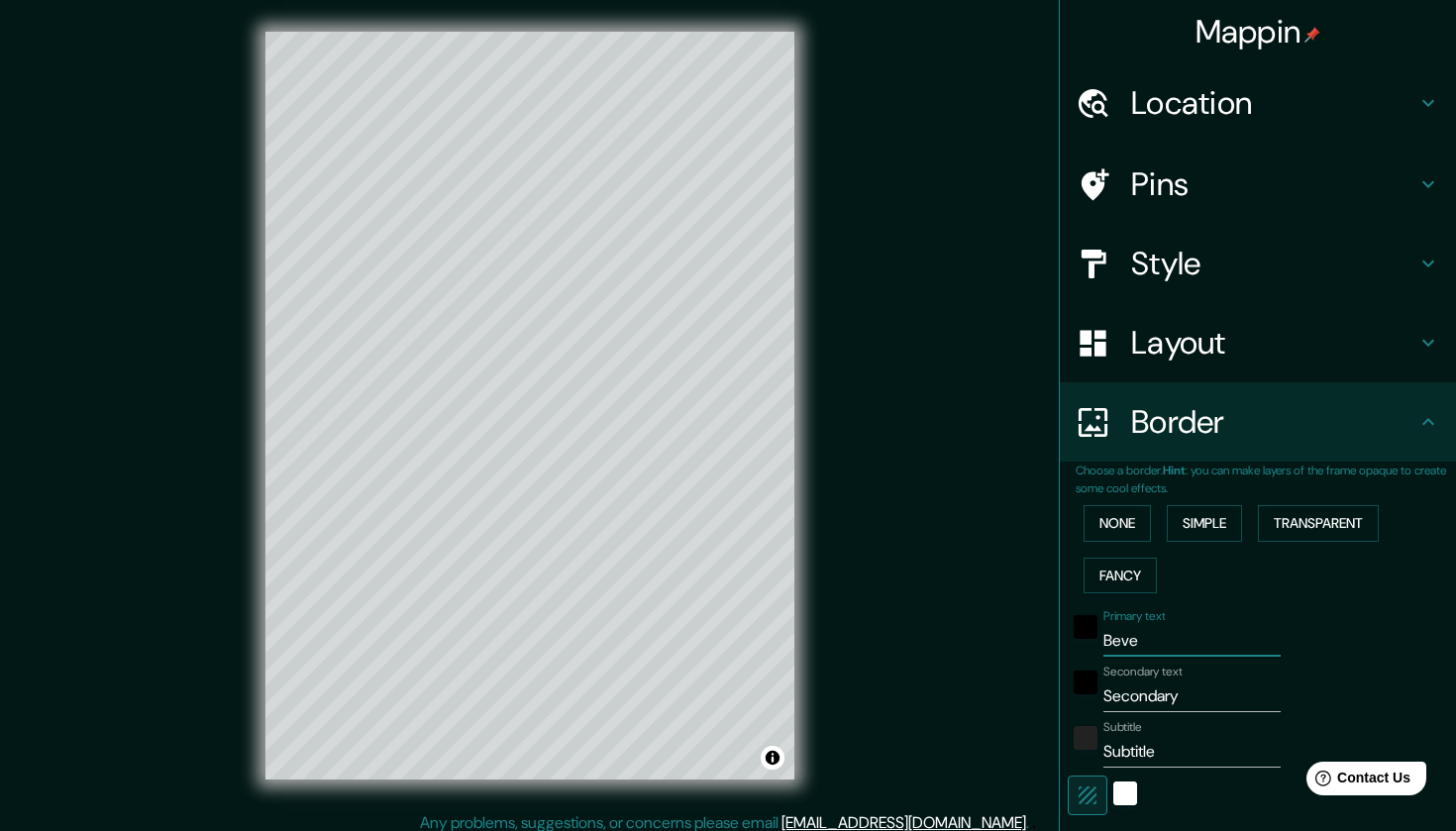 type on "Bever" 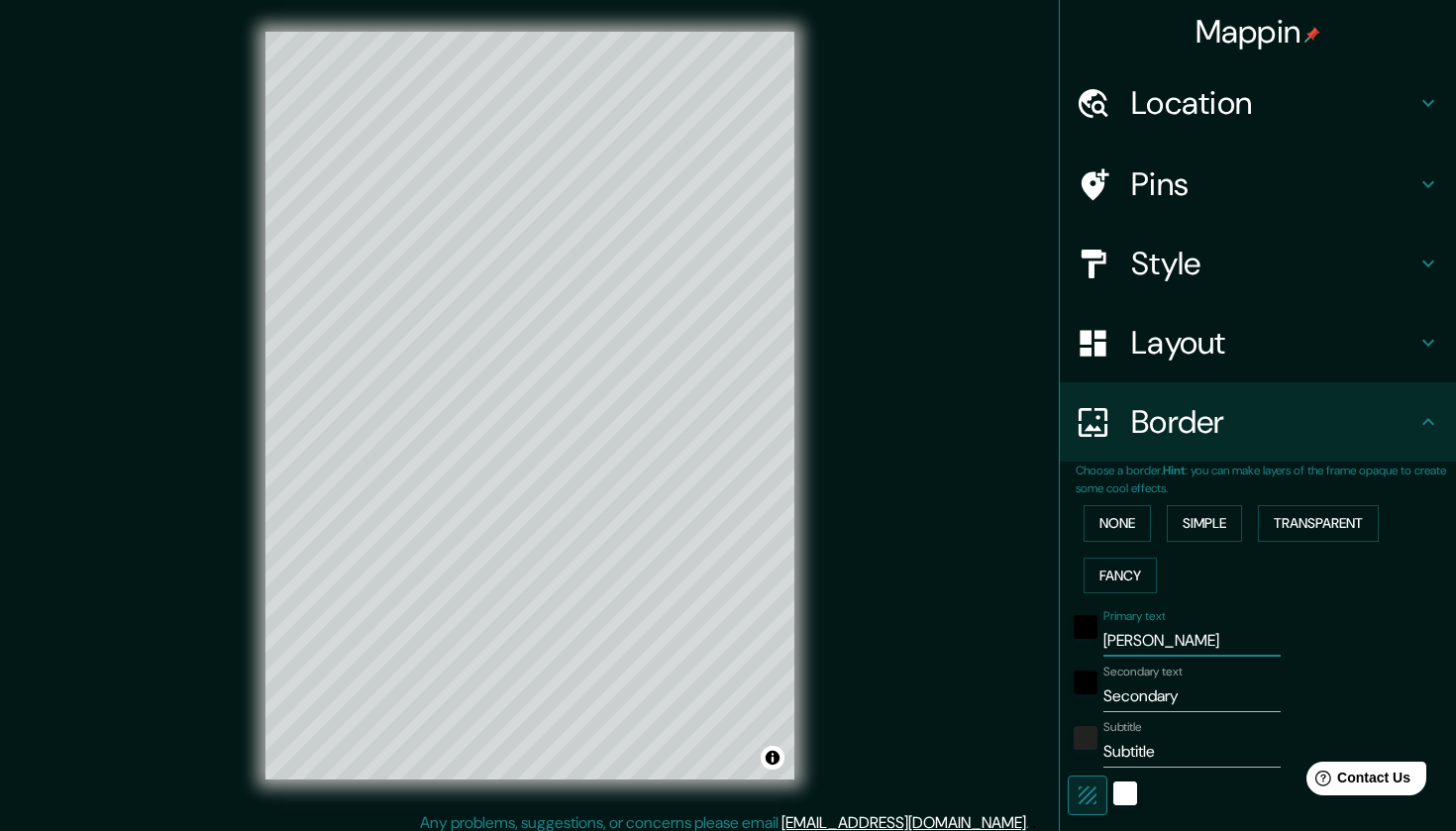 type on "Beverl" 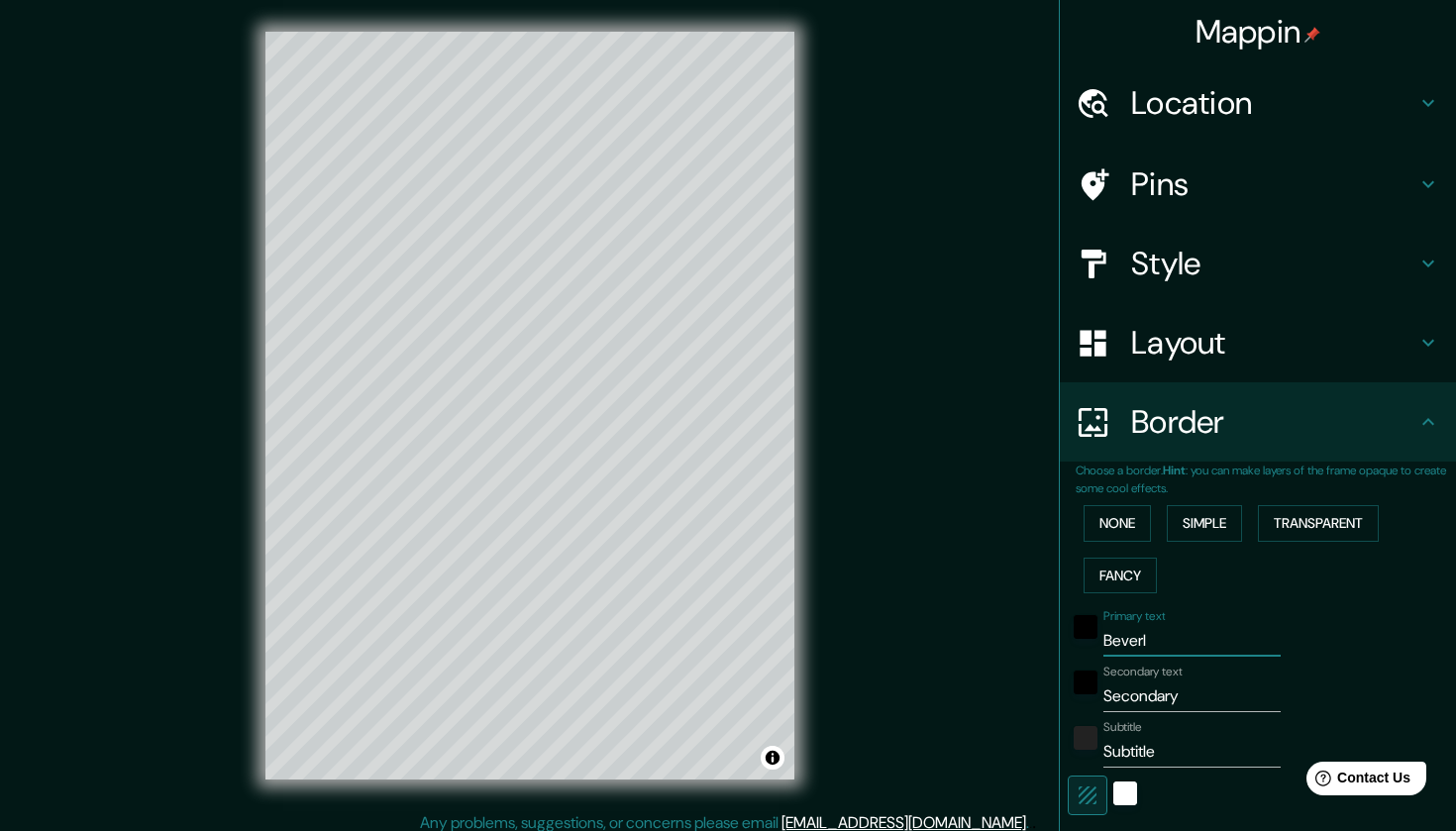 type on "Beverly" 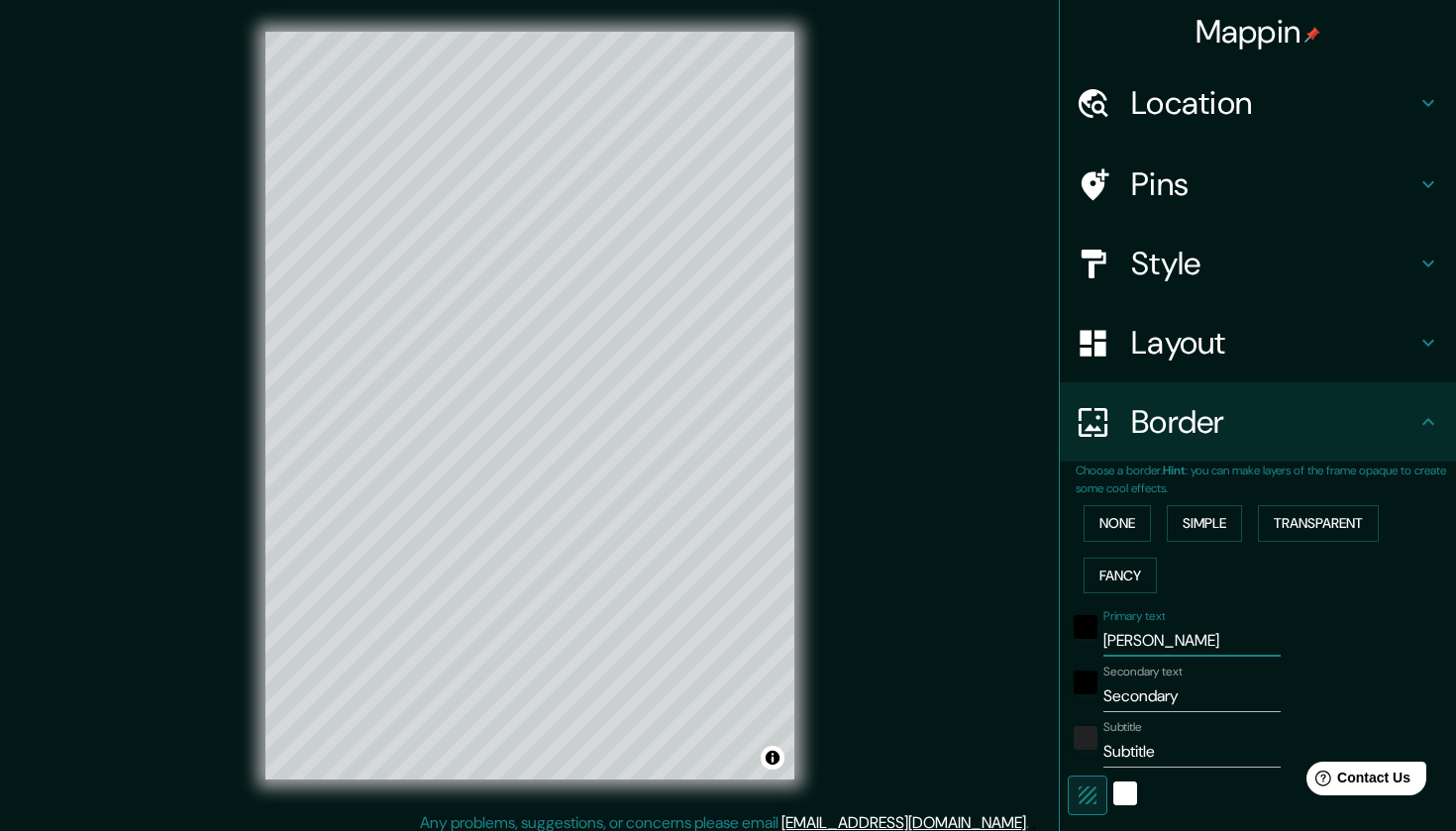 type on "Beverly" 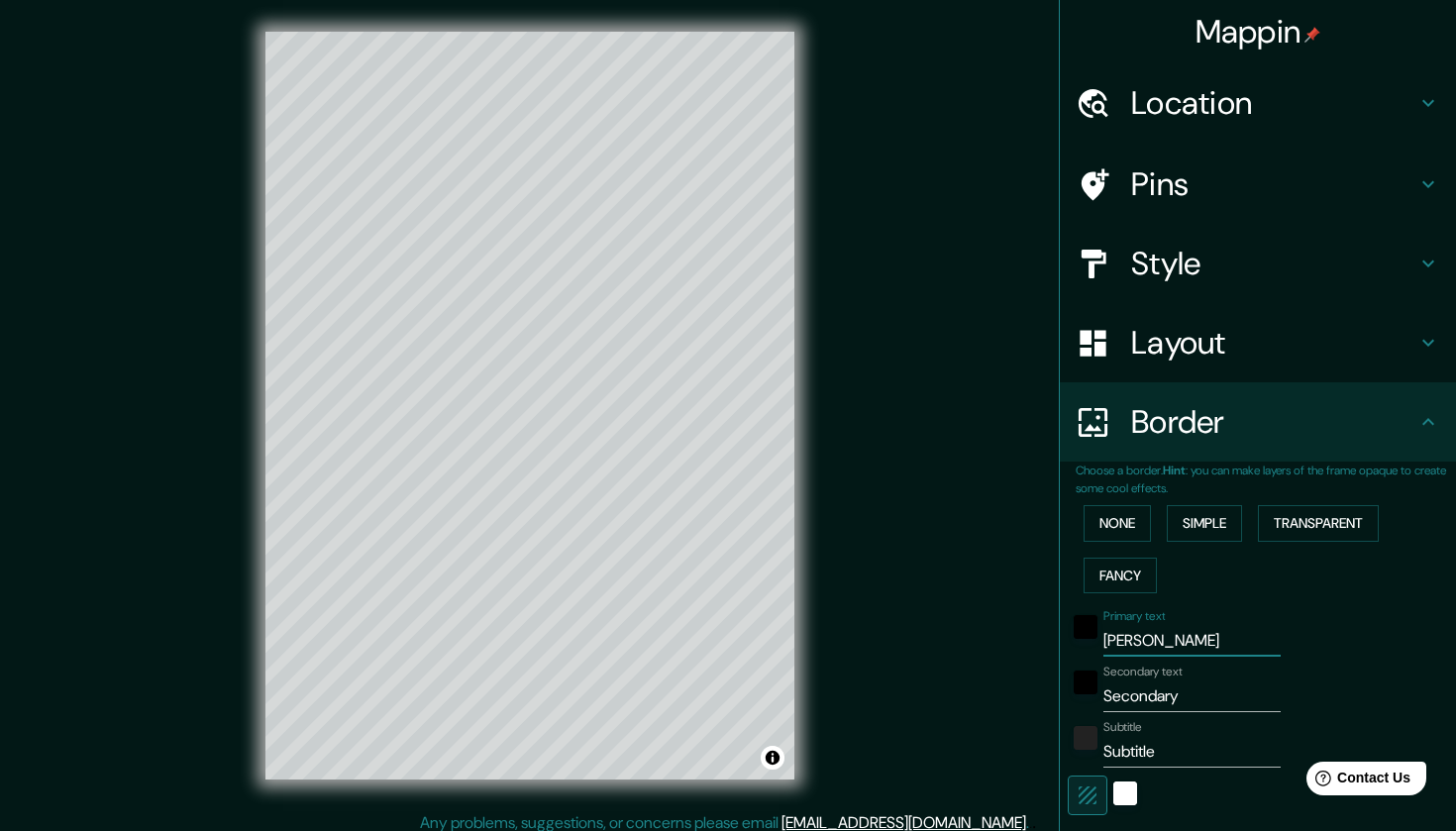 type on "Beverly Hil" 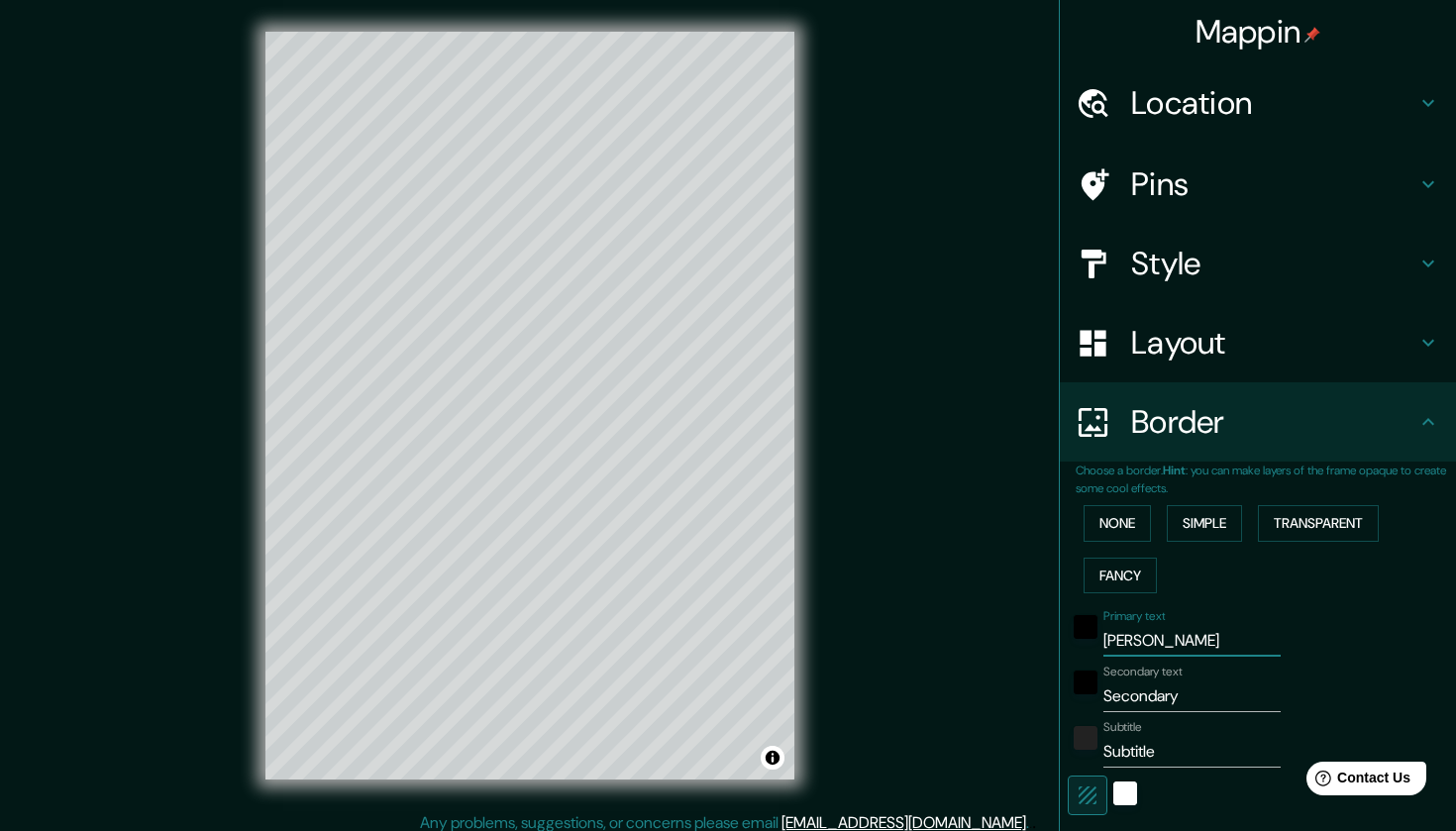 type on "Beverly Hill" 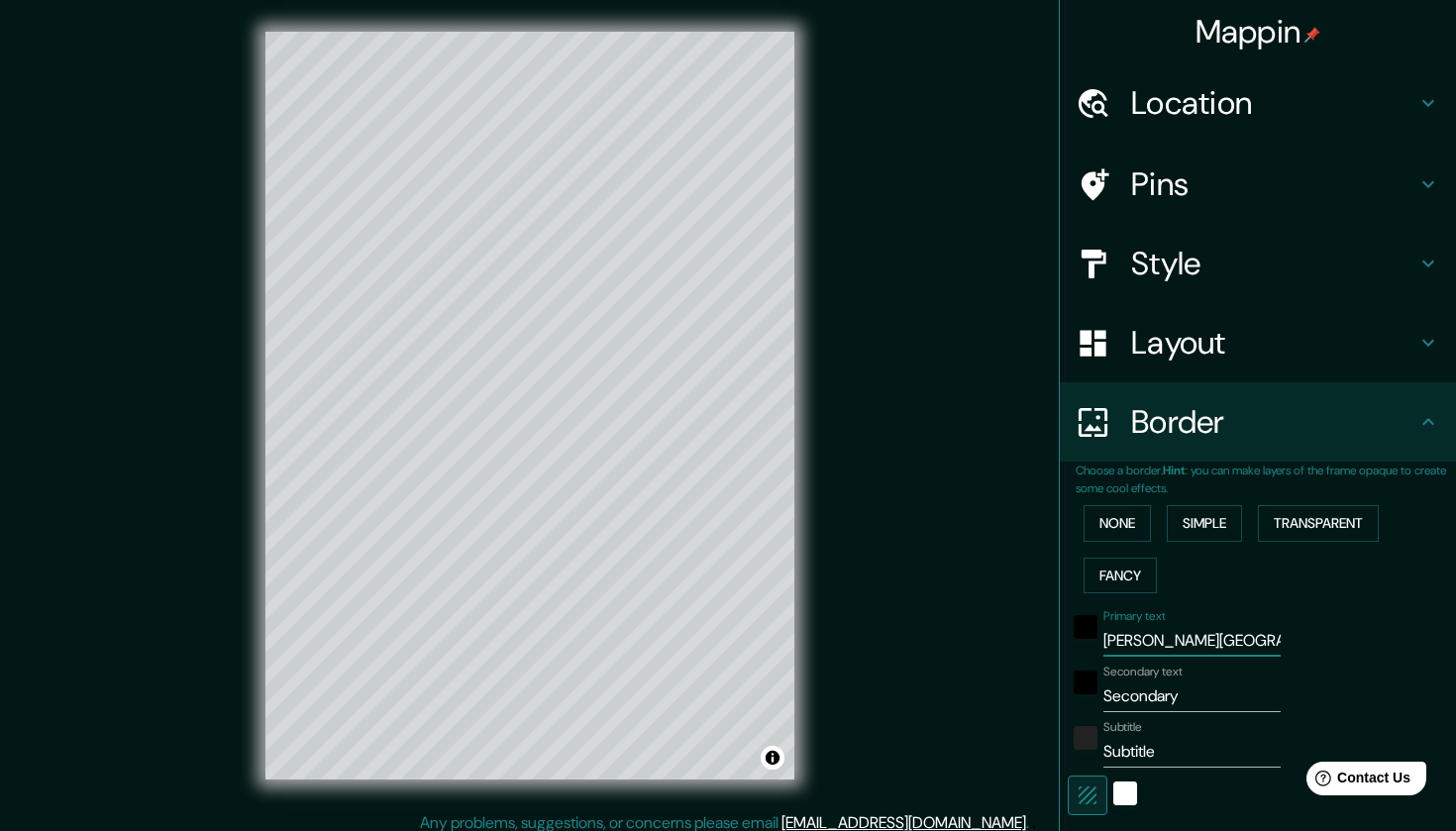 scroll, scrollTop: 0, scrollLeft: 0, axis: both 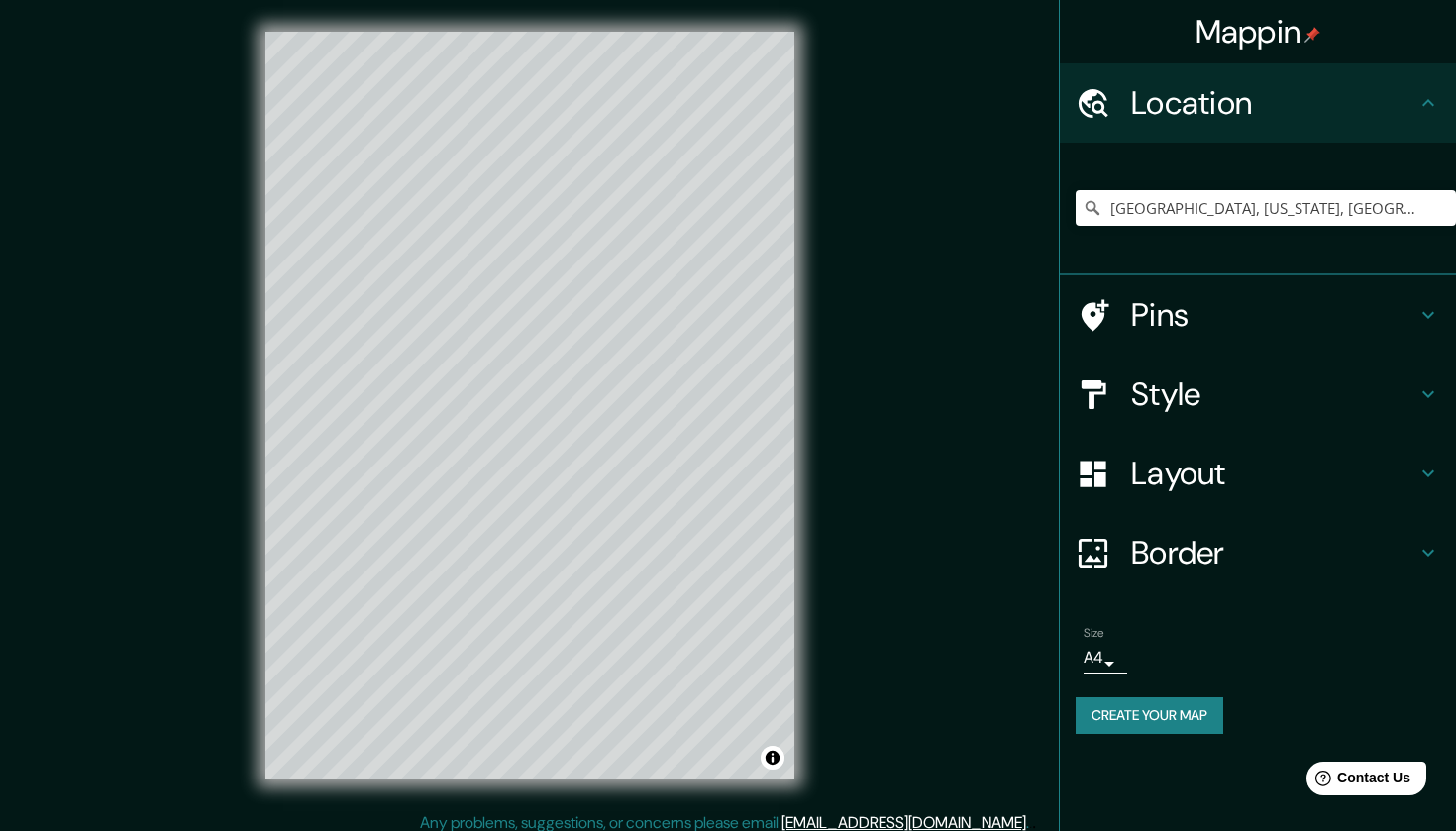 click on "Border" at bounding box center (1274, 553) 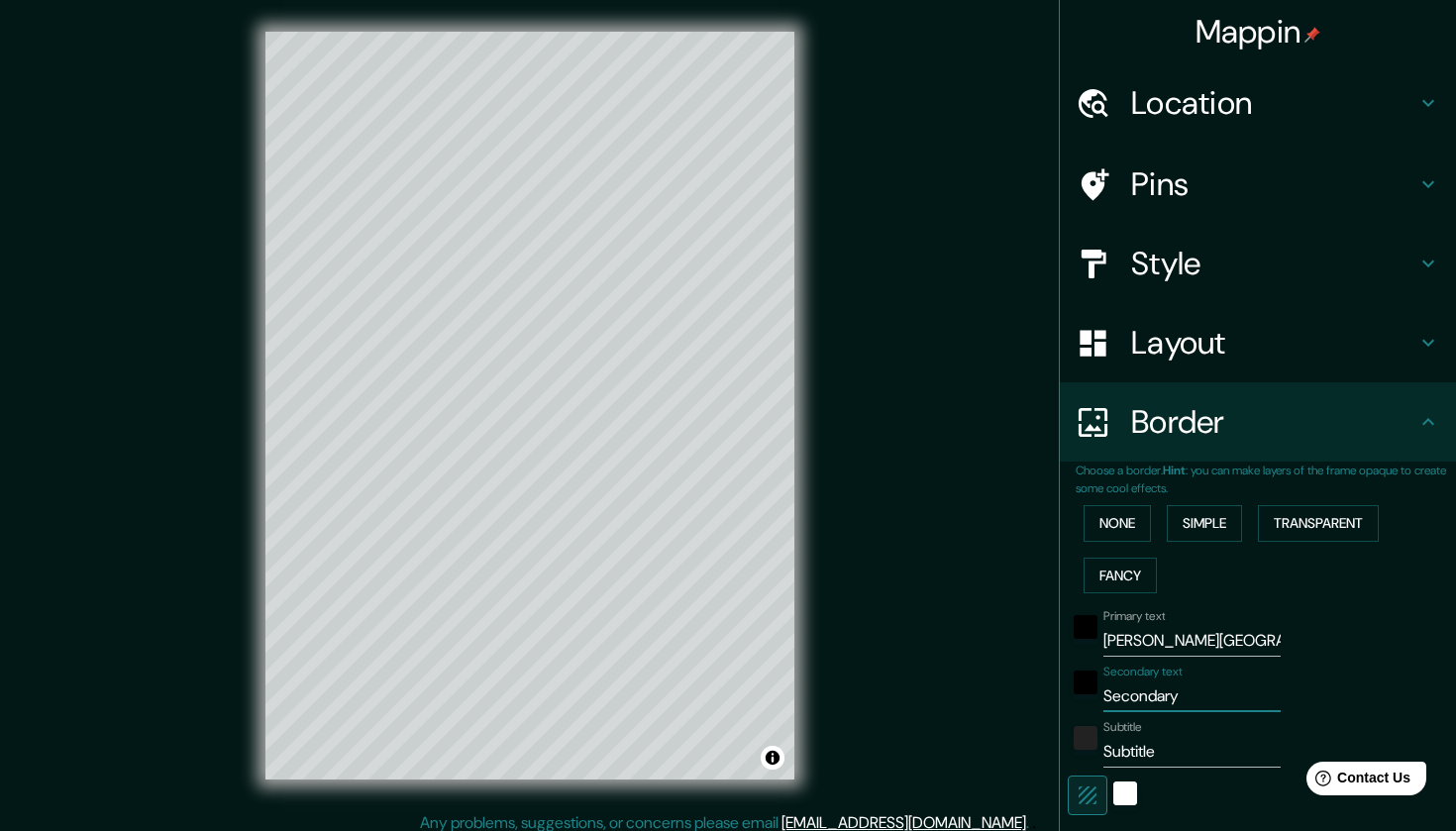drag, startPoint x: 1193, startPoint y: 692, endPoint x: 1080, endPoint y: 692, distance: 113 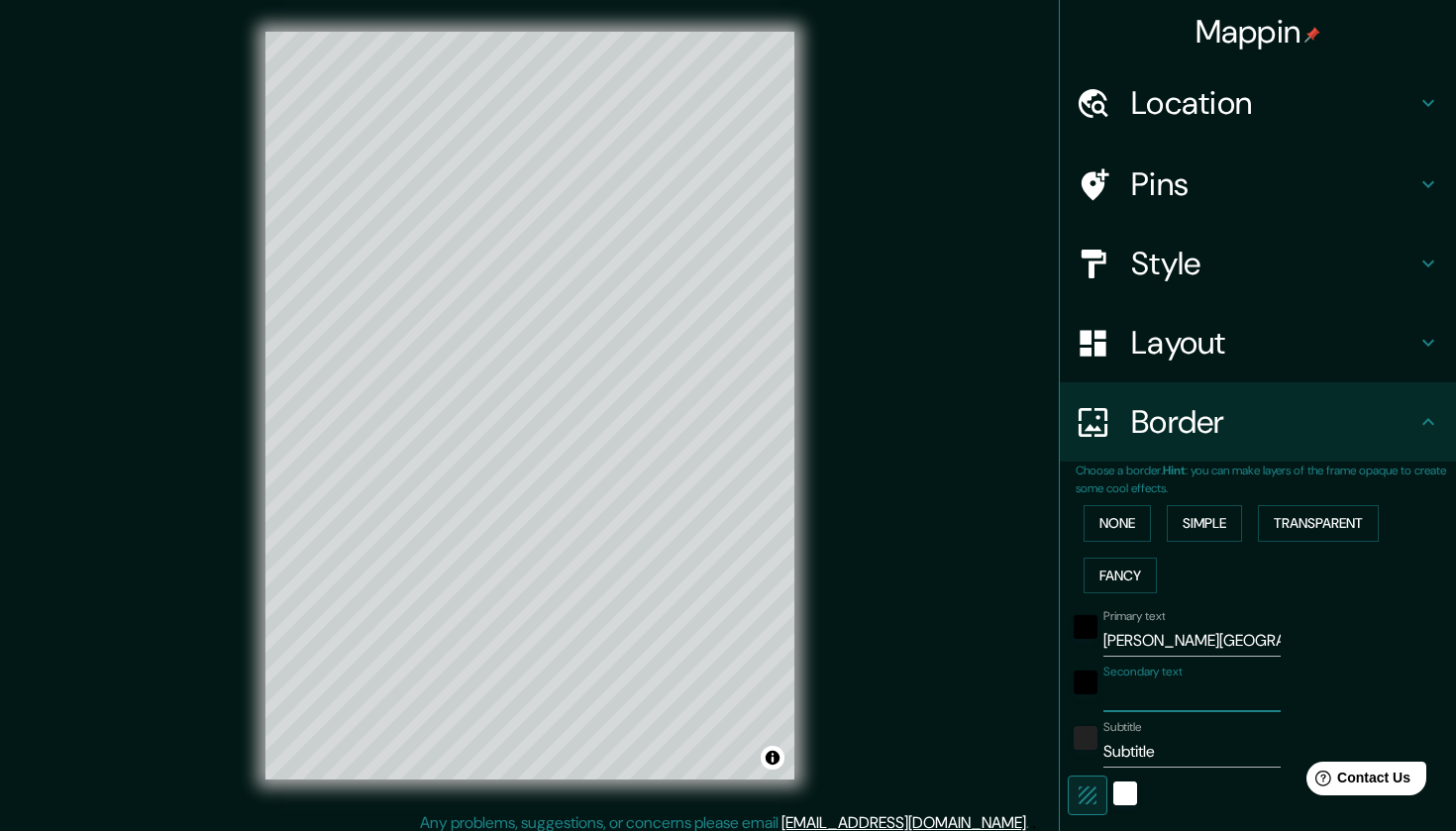 type on "C" 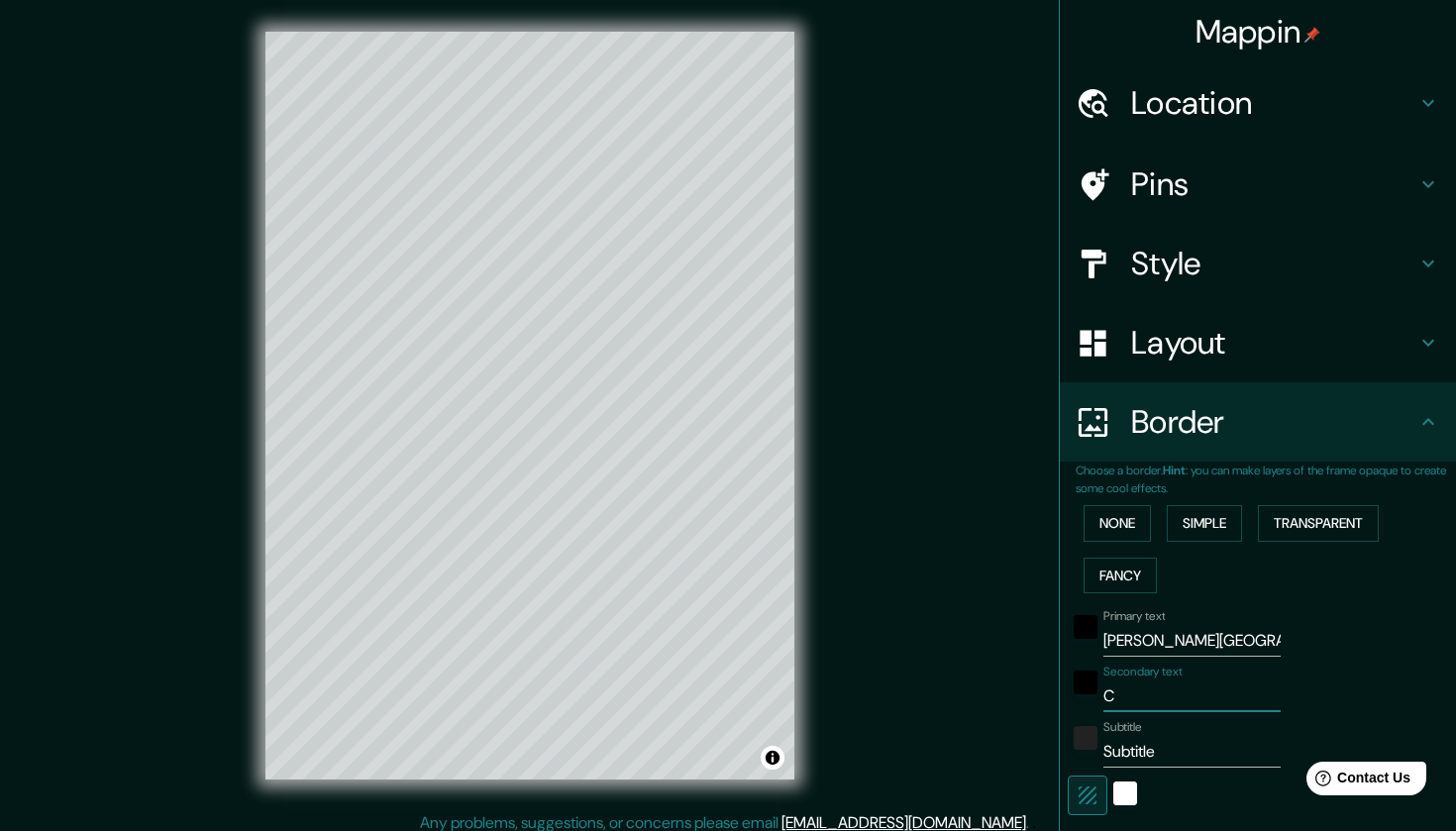 type on "Ca" 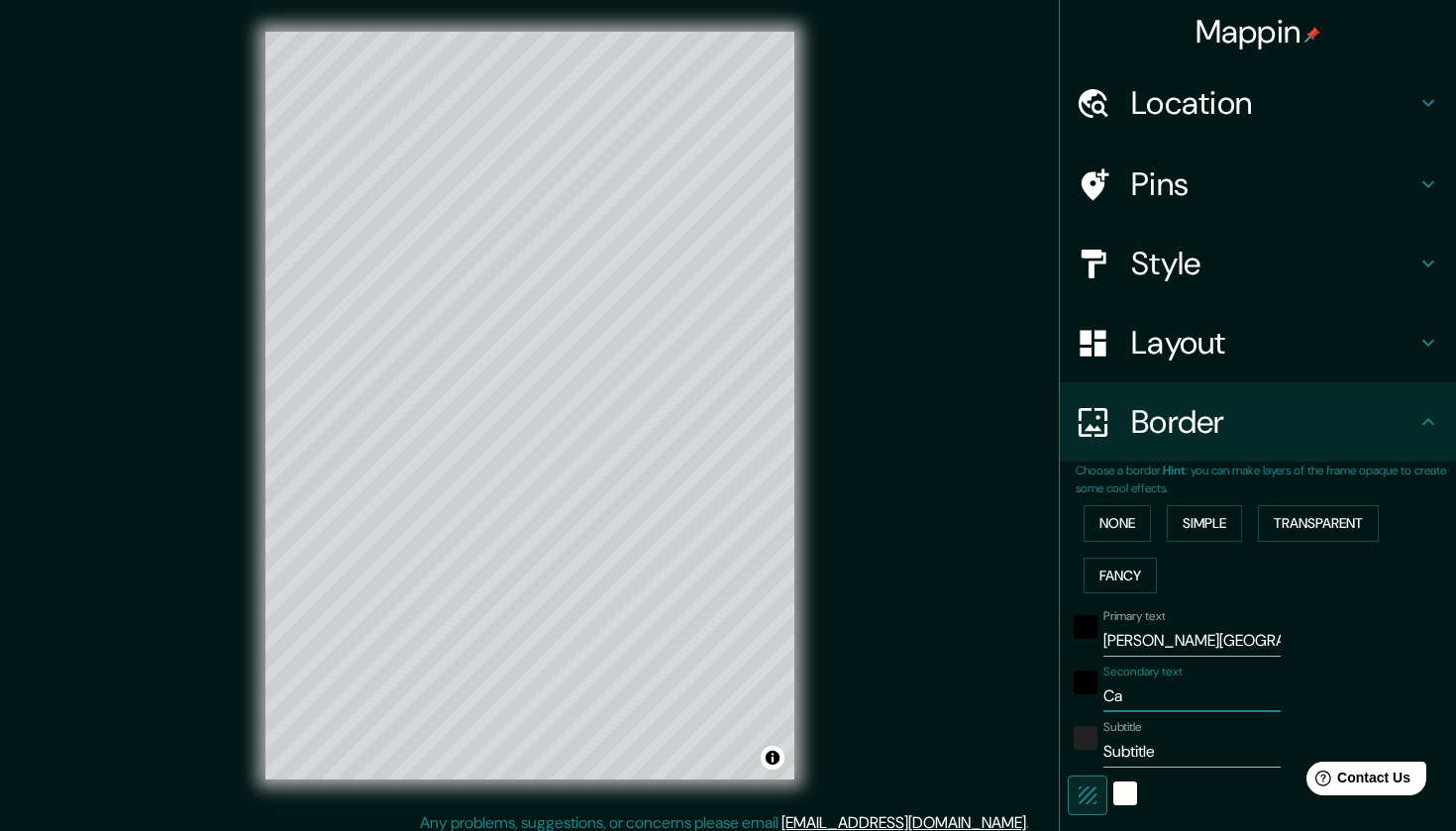 type on "Cal" 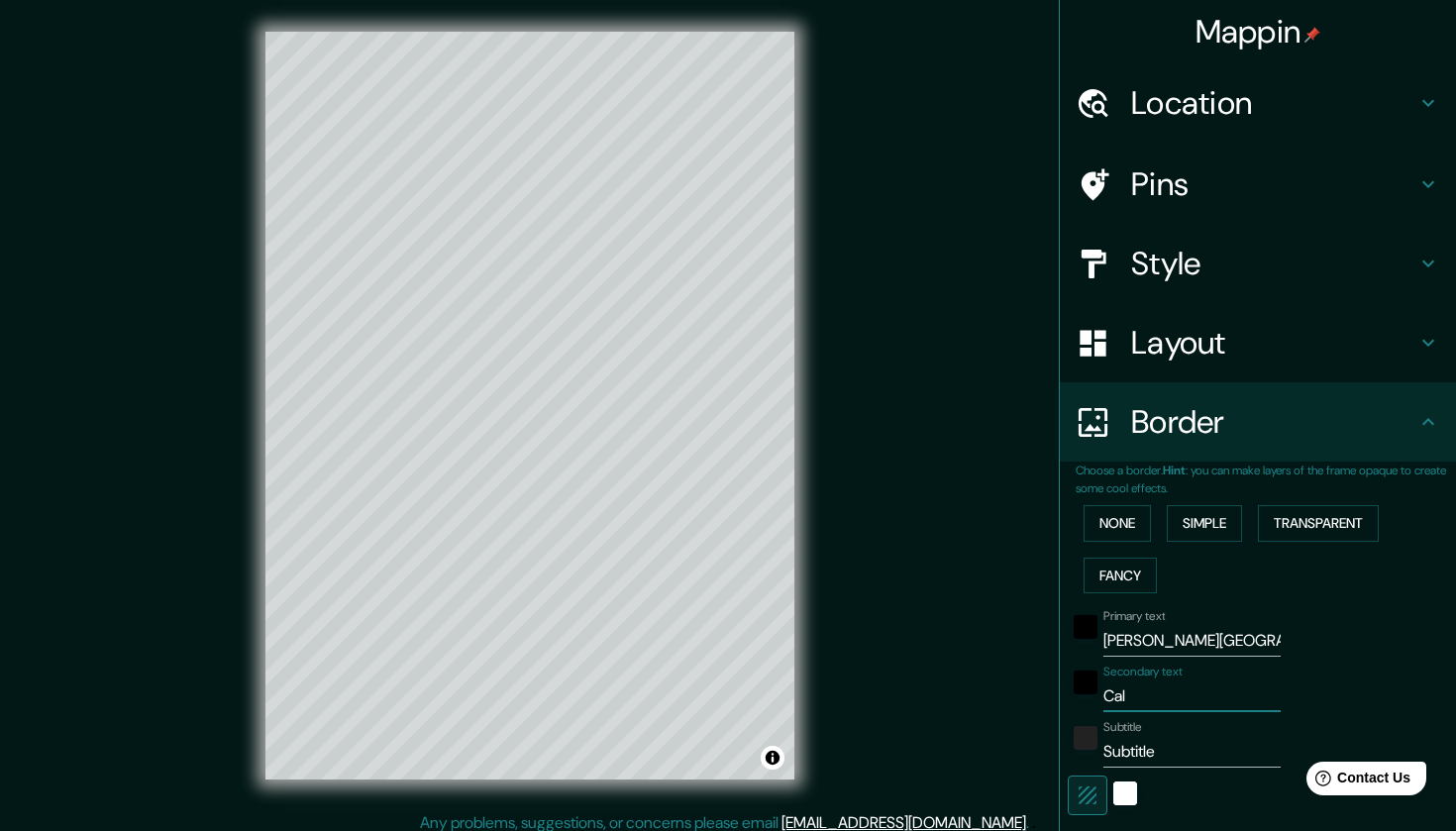 type on "Cali" 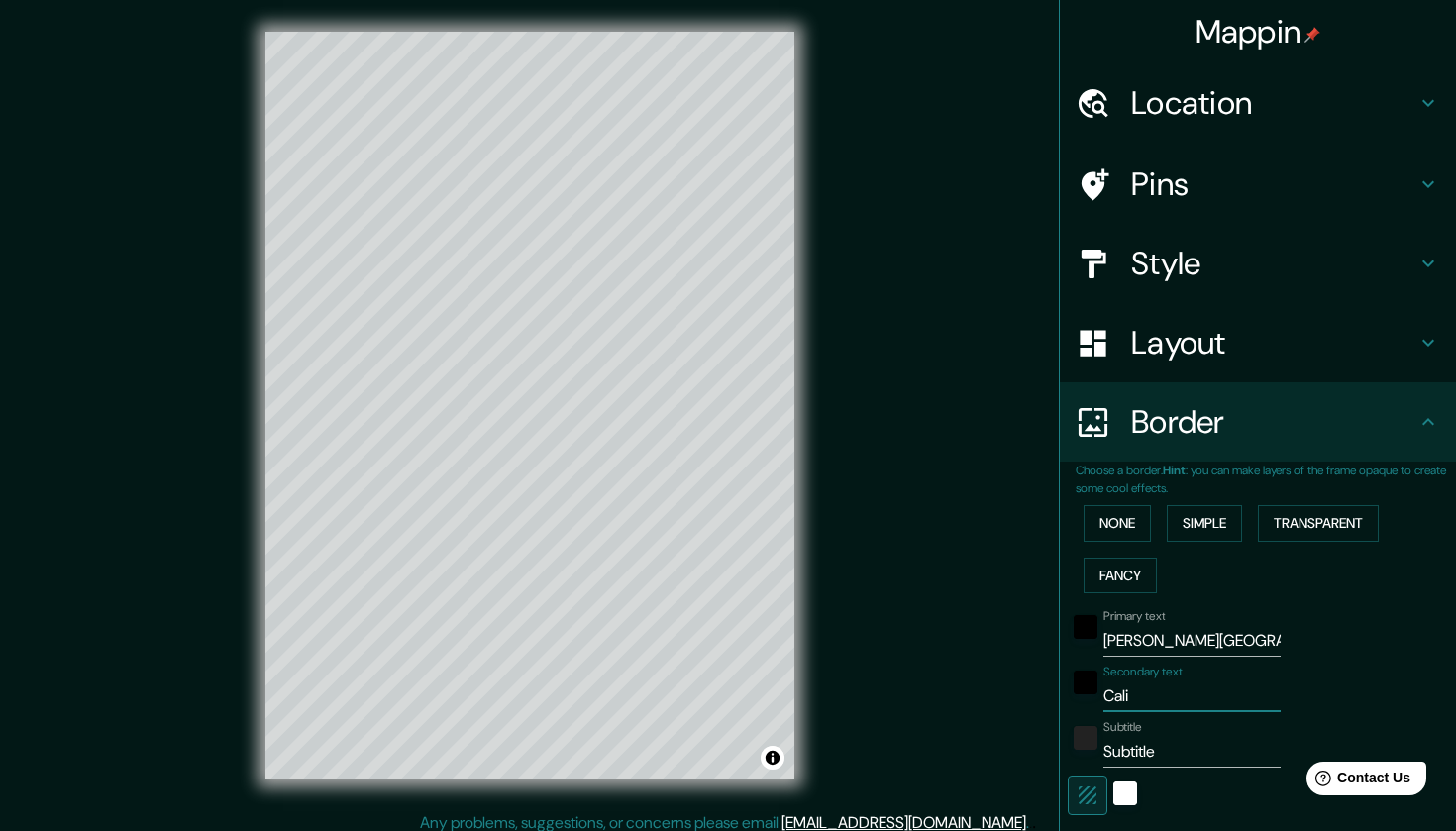 type on "Caliv" 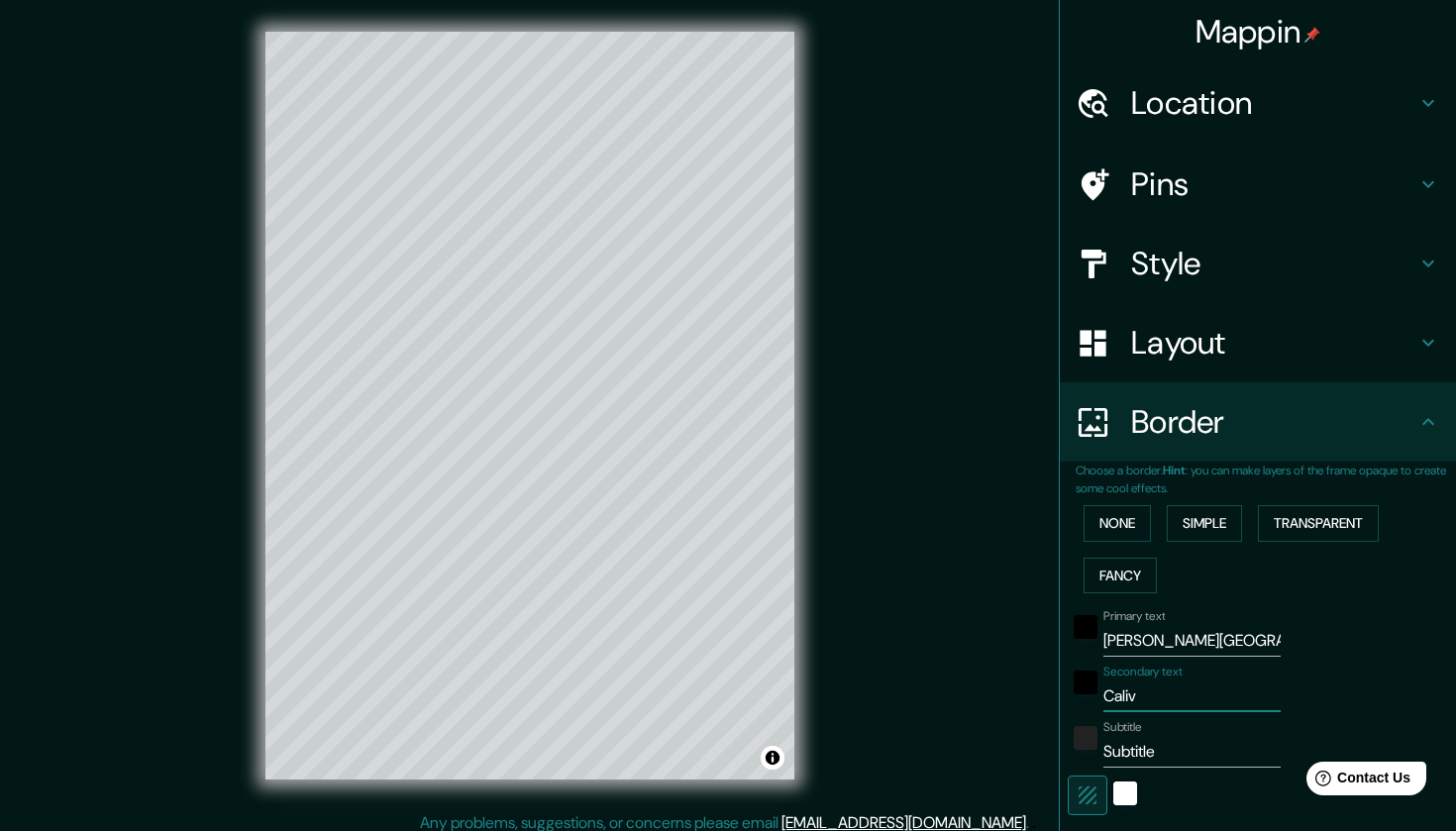 type on "Cali" 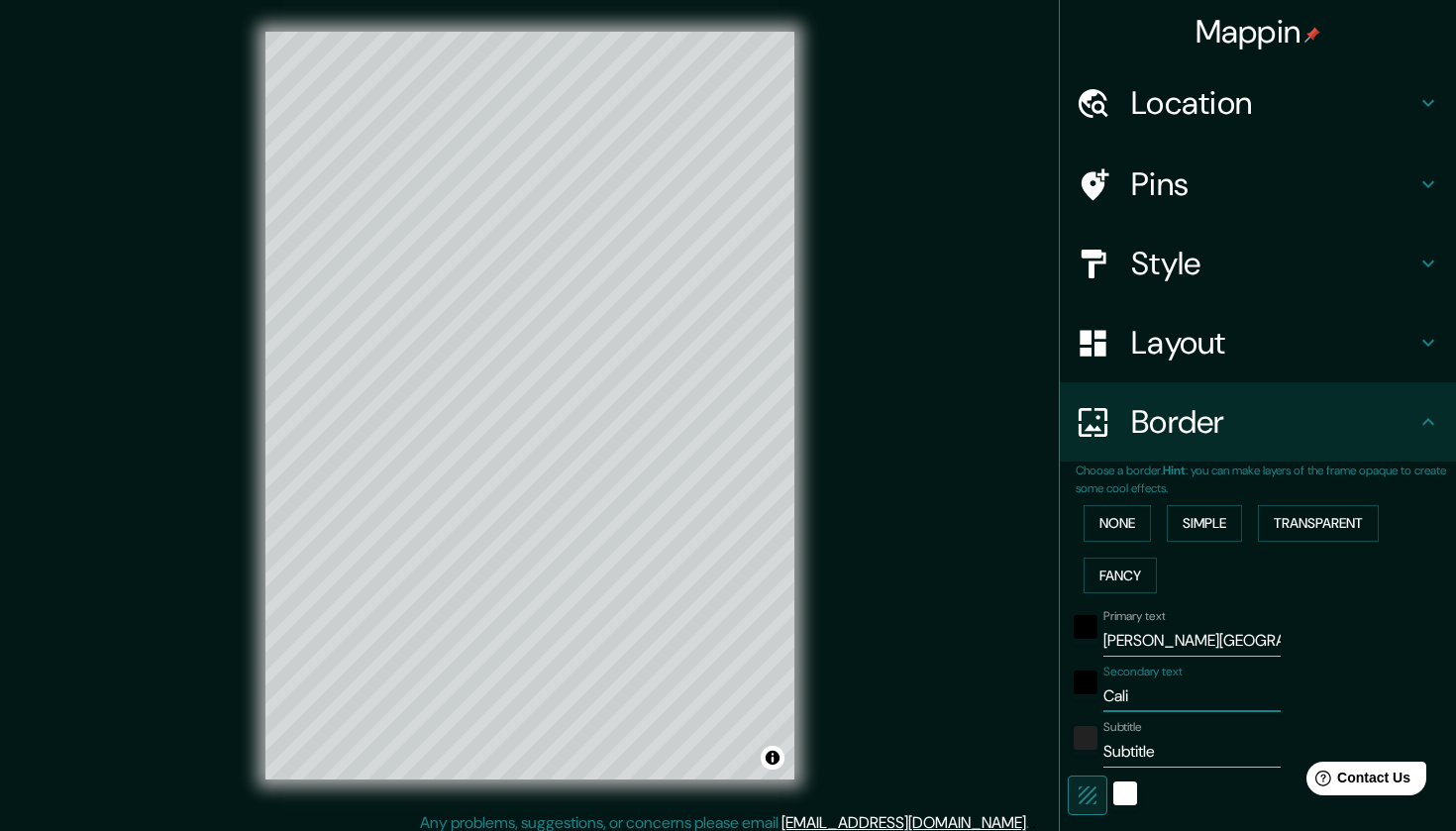 type on "Calif" 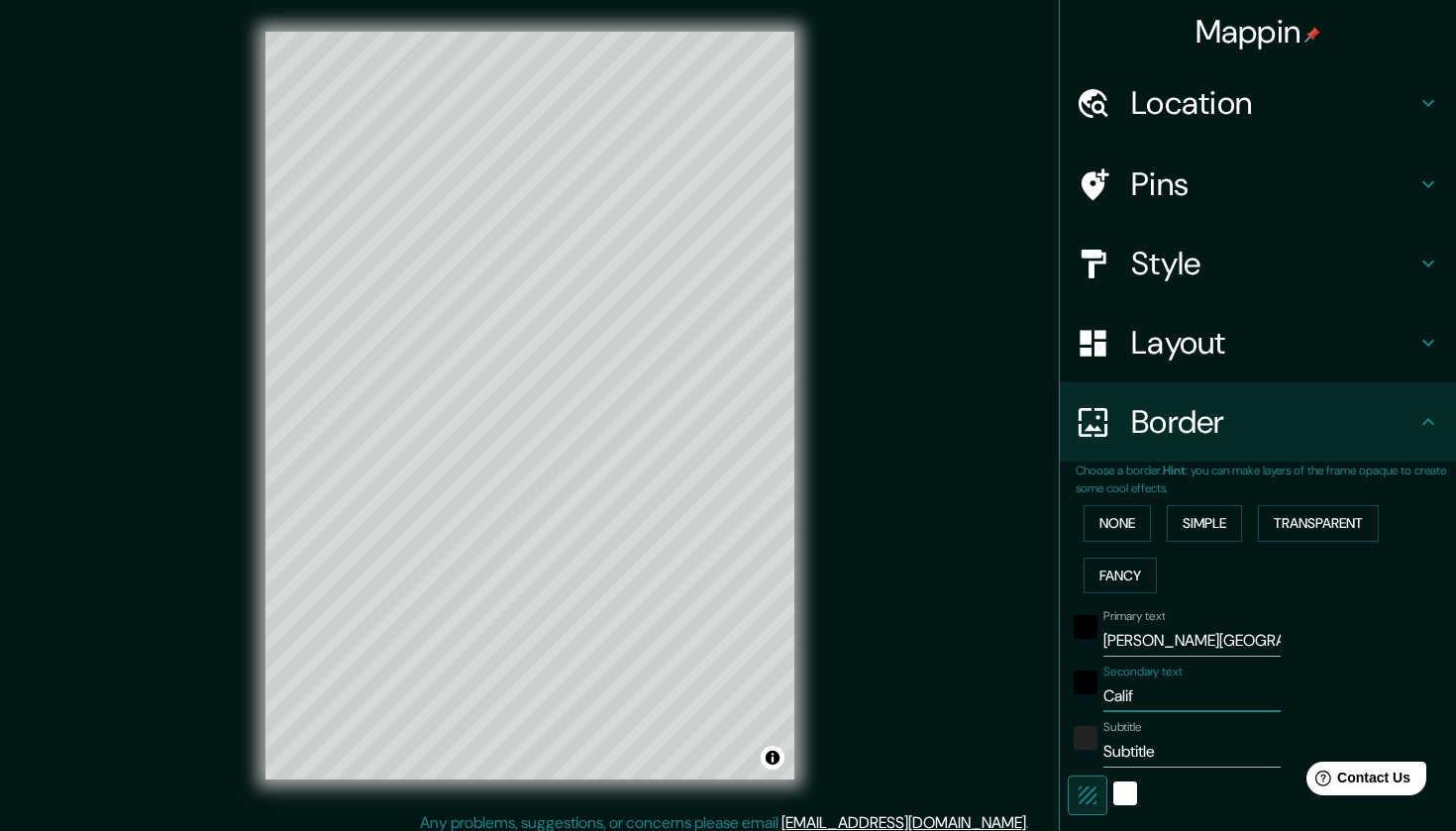 type on "Califo" 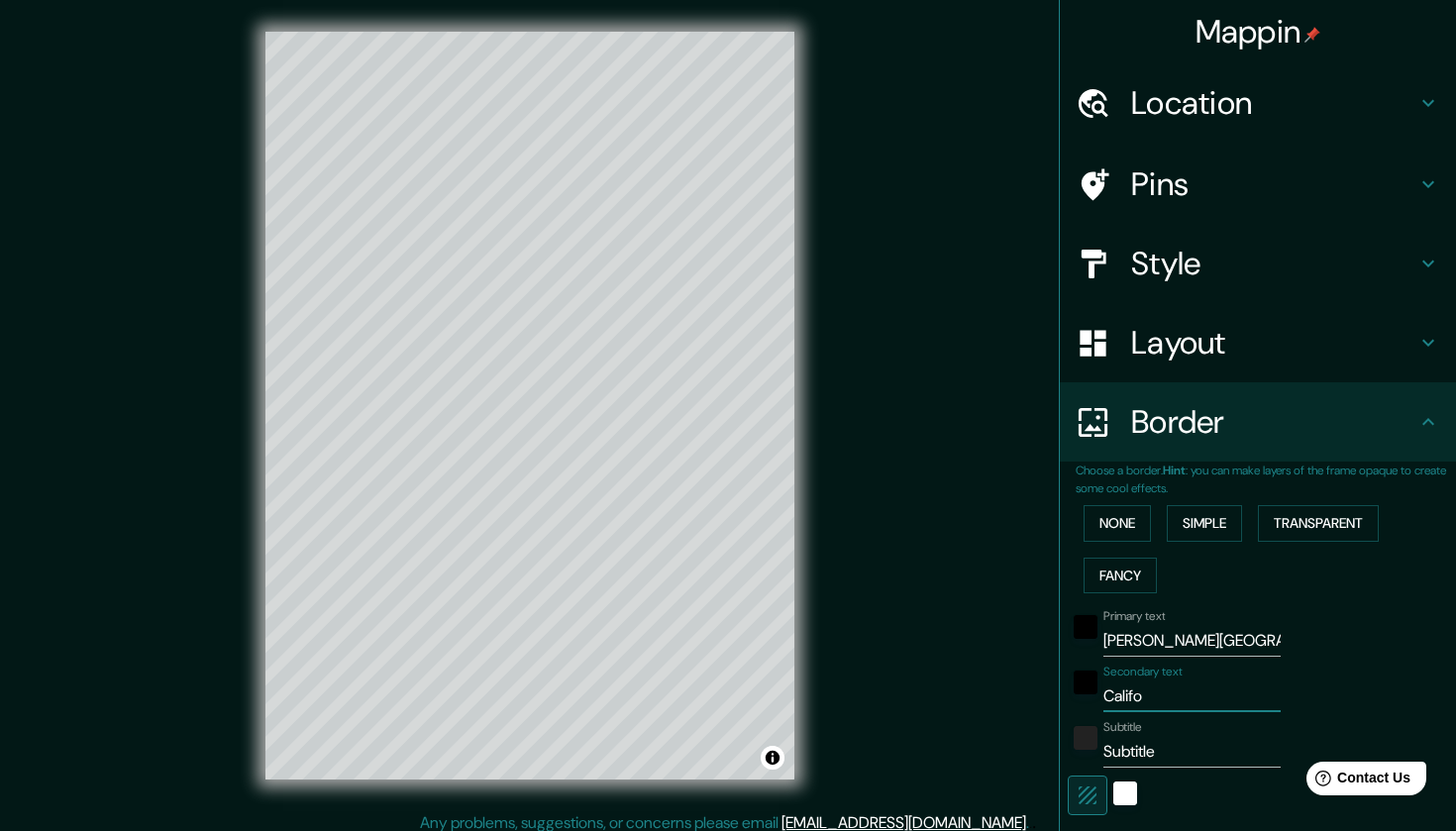 type on "Califor" 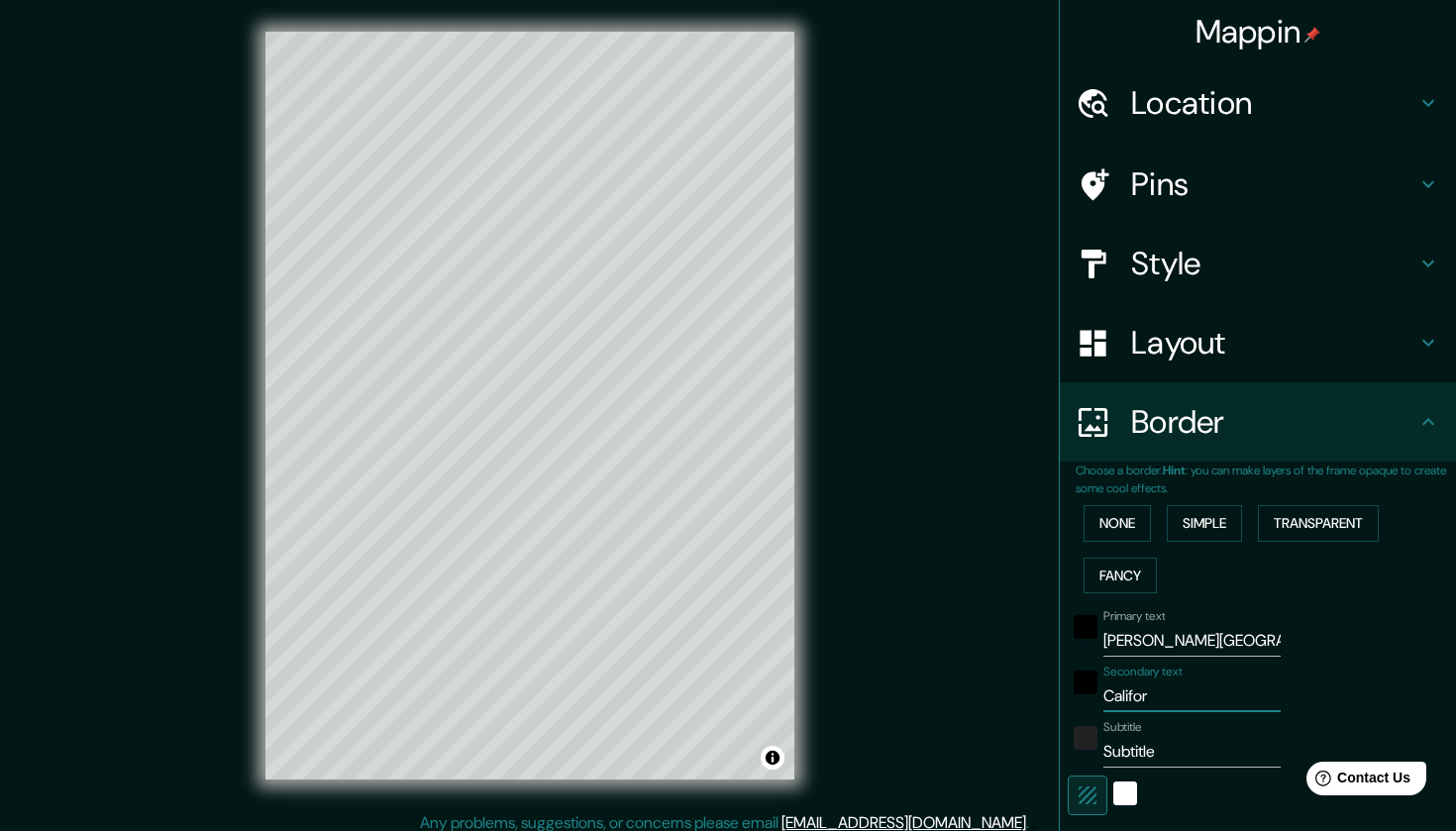 type on "Califori" 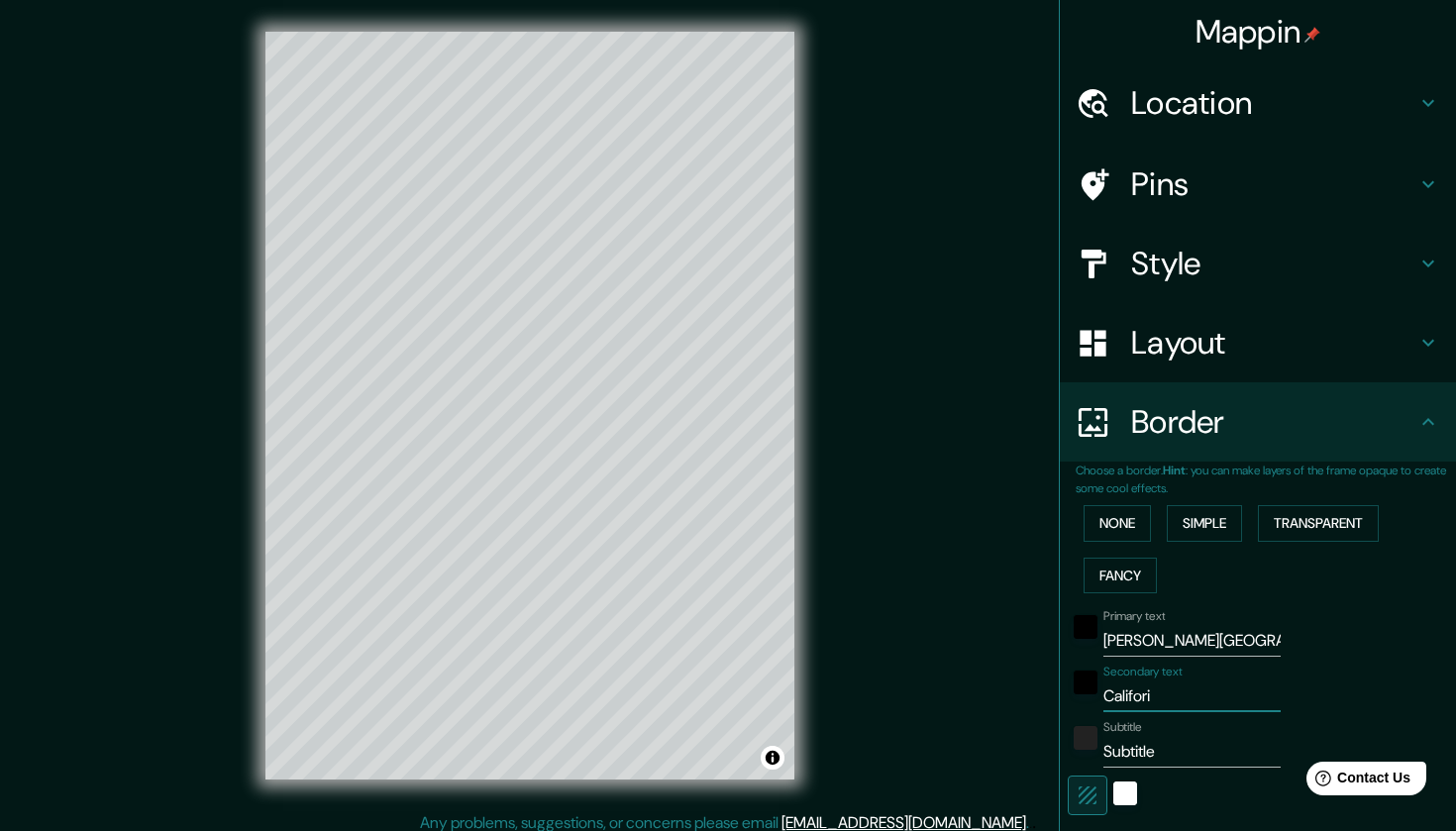type on "Califorin" 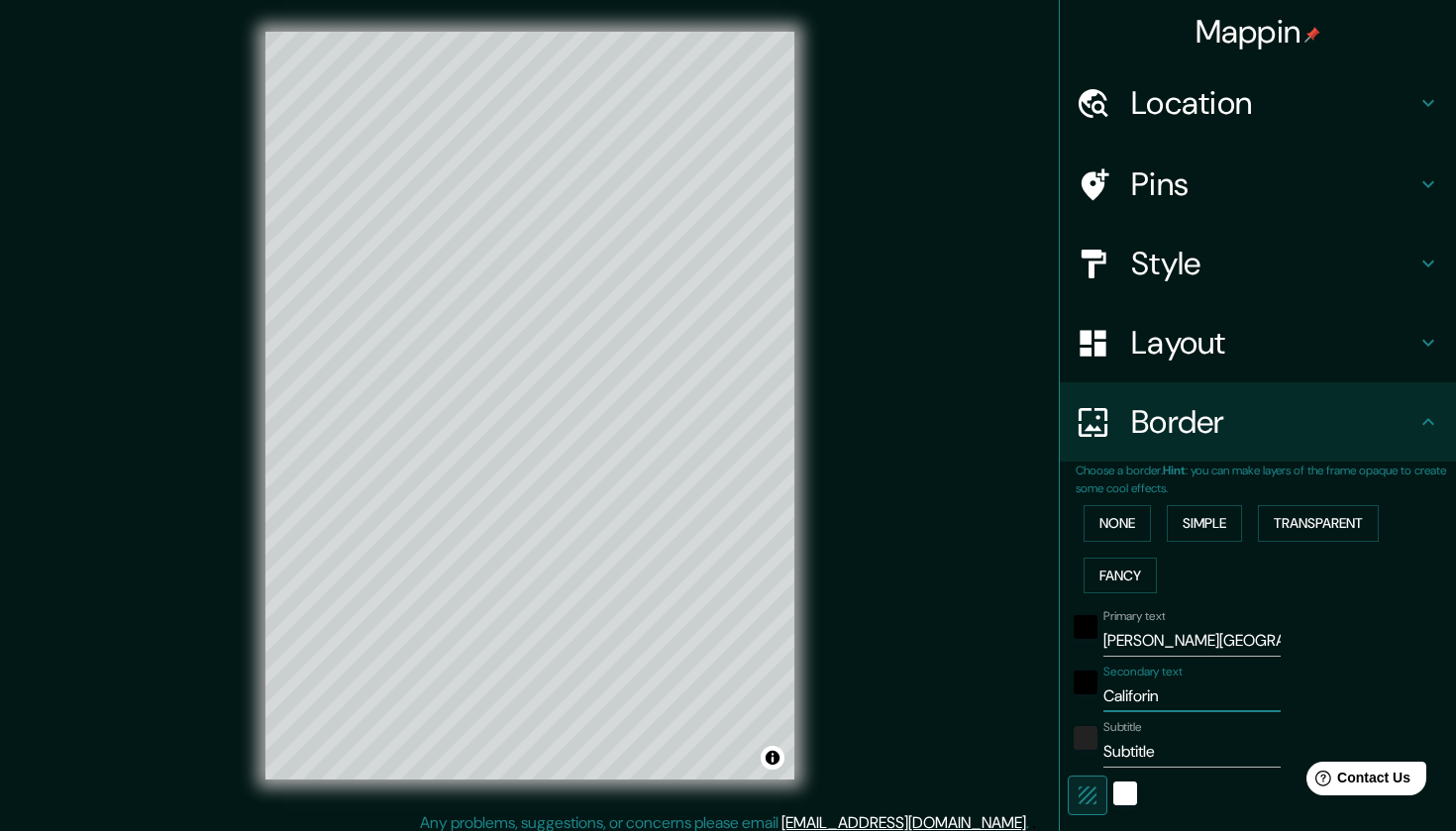 type on "Califorina" 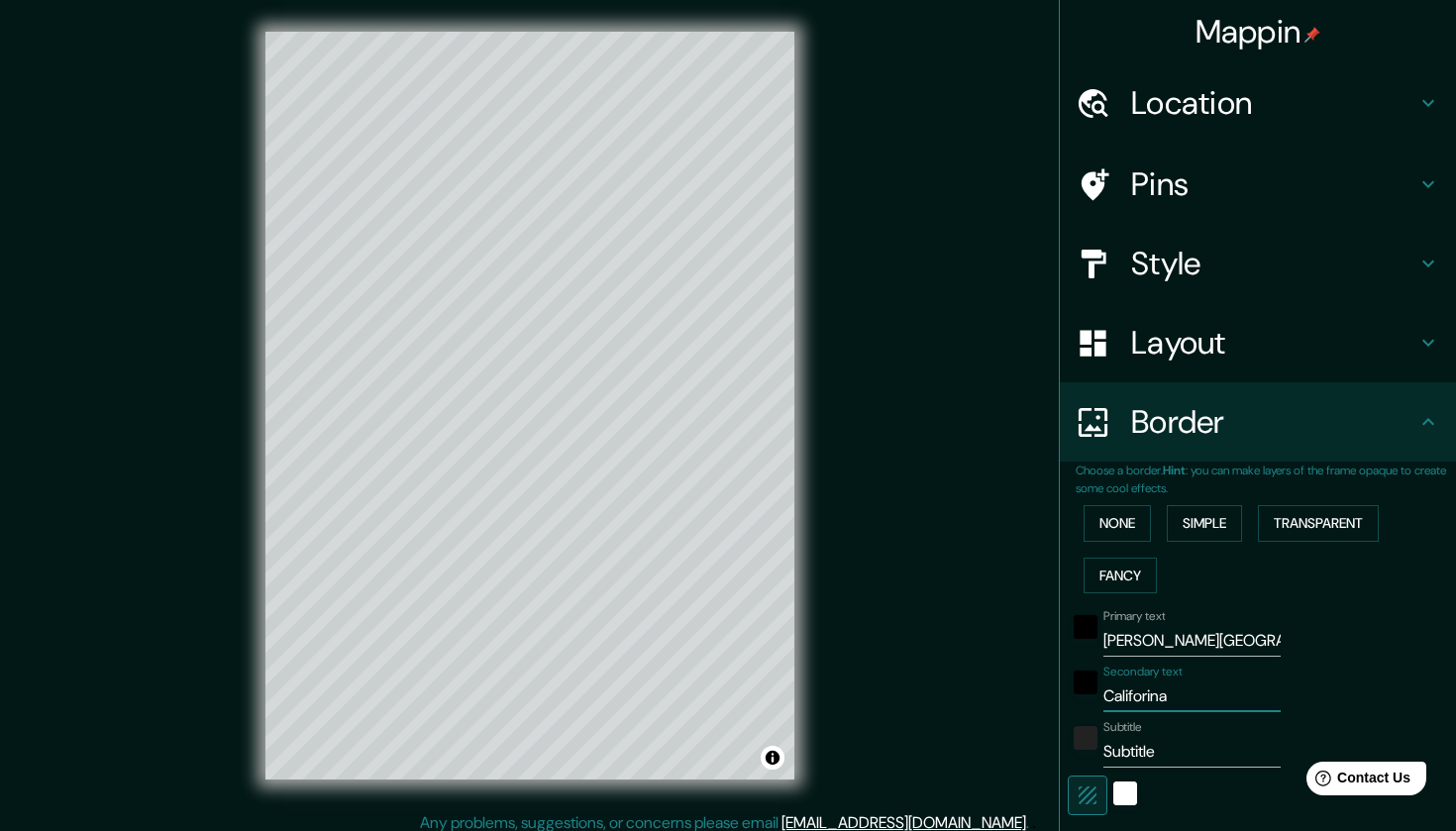 type on "California" 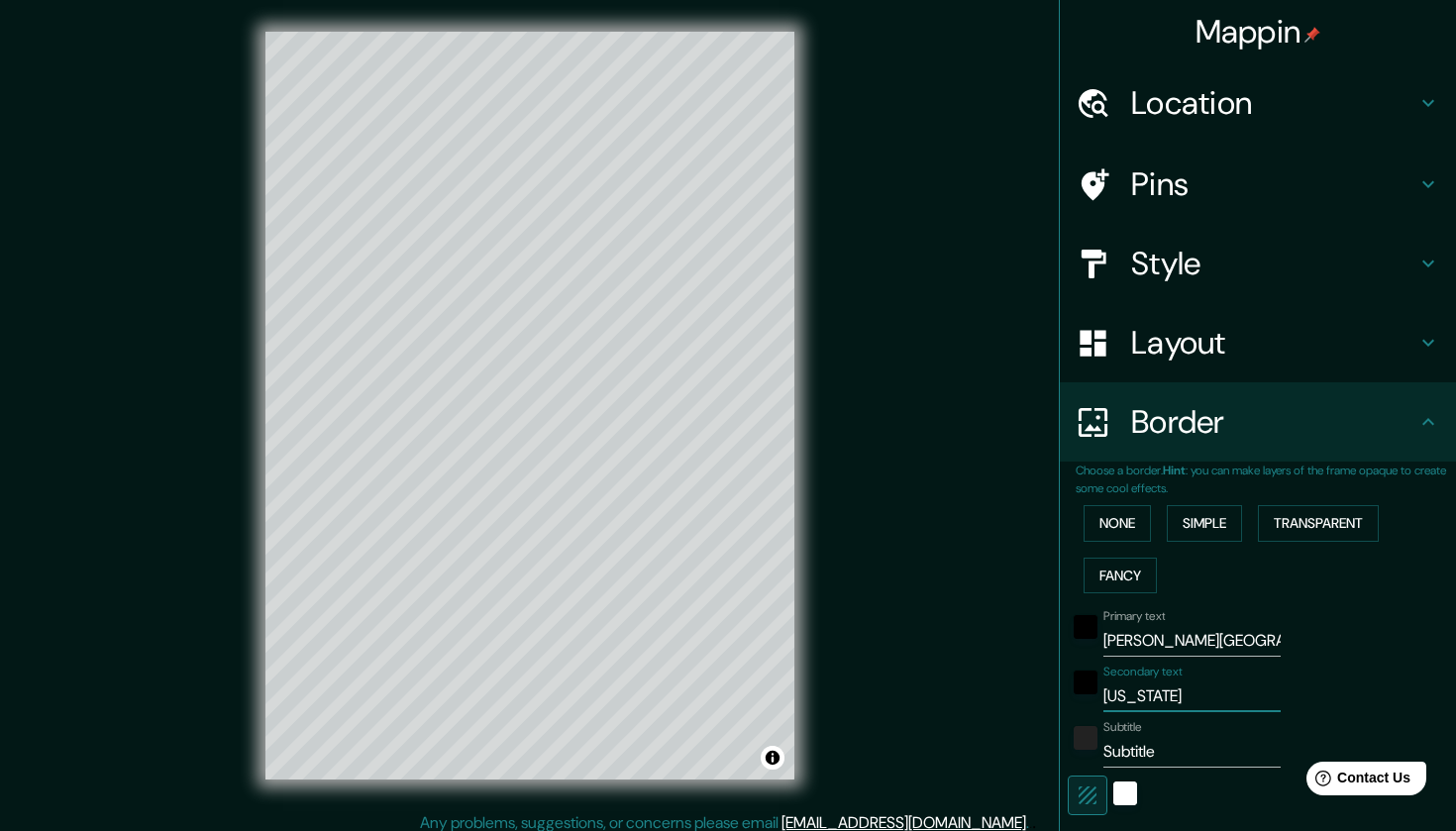 type on "256" 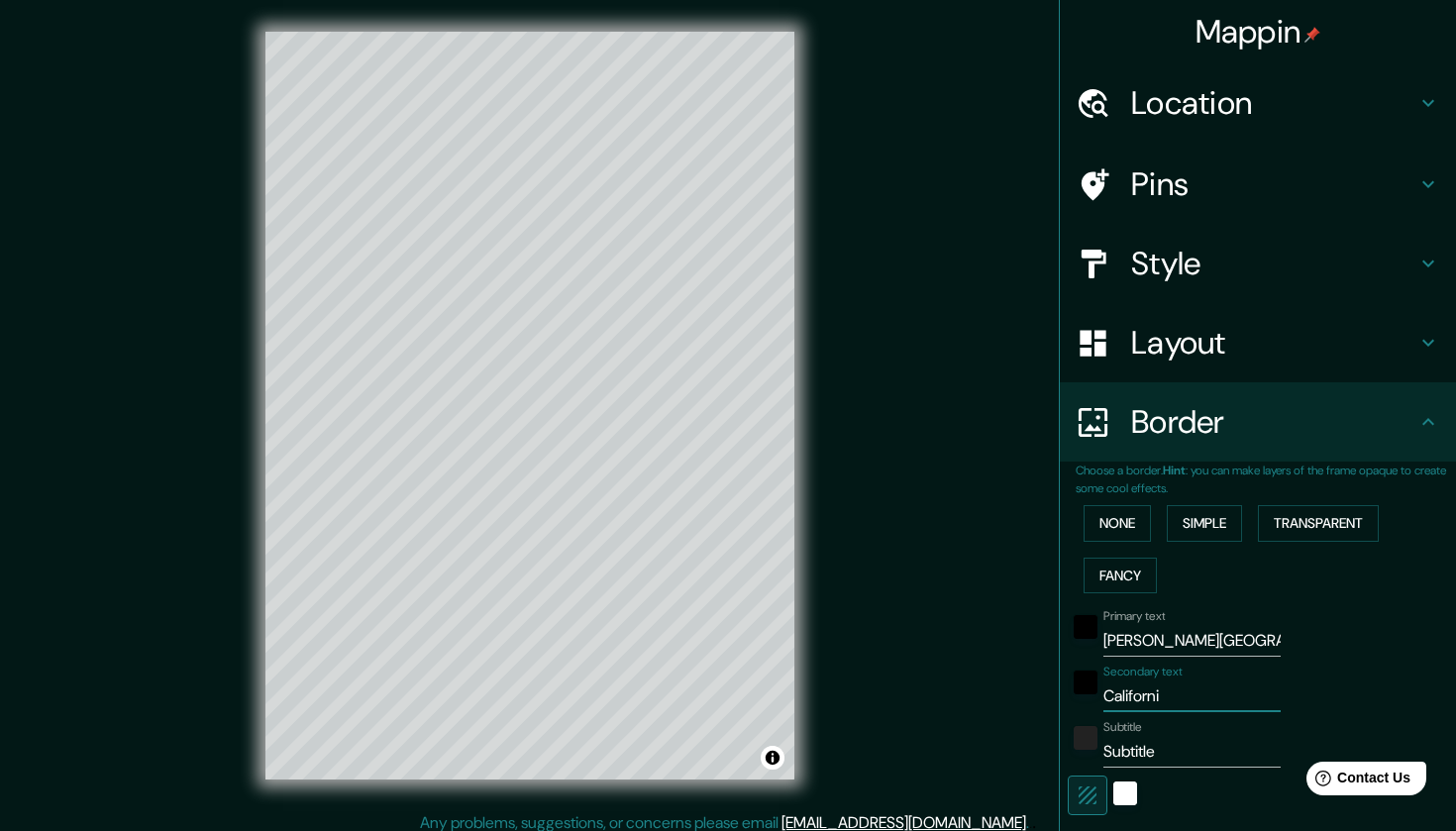 type on "California" 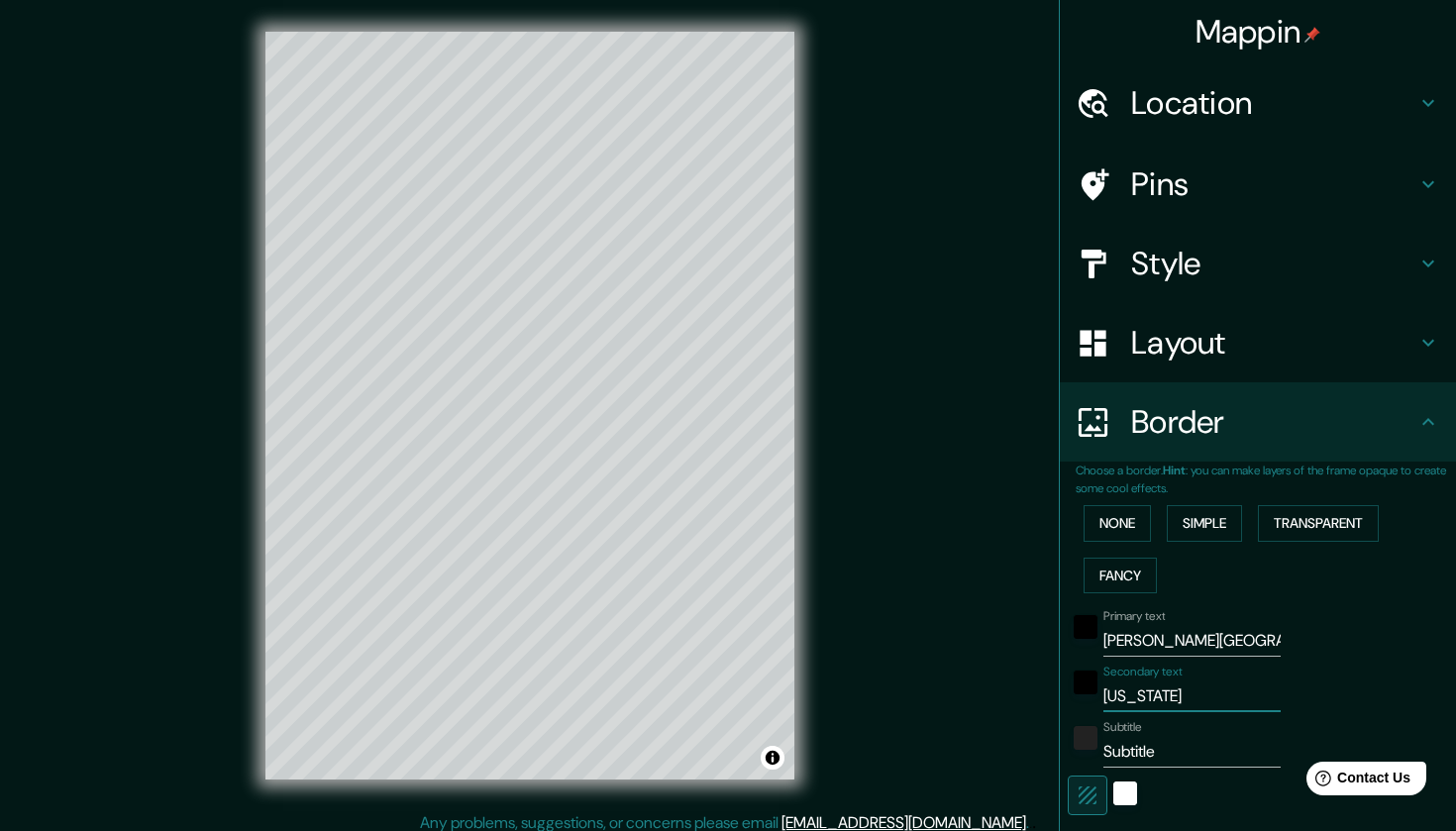 type on "California" 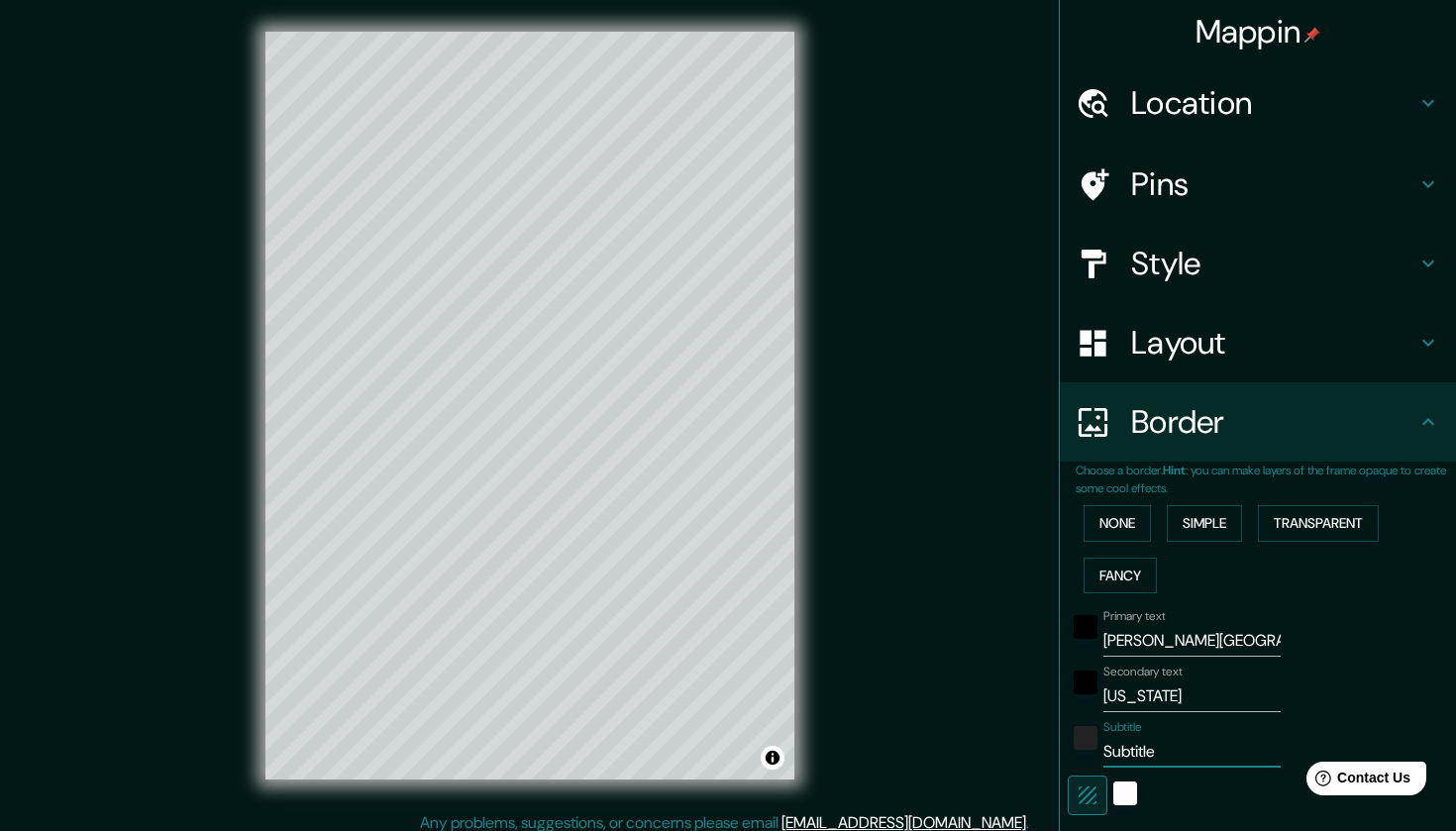 type on "Subtitl" 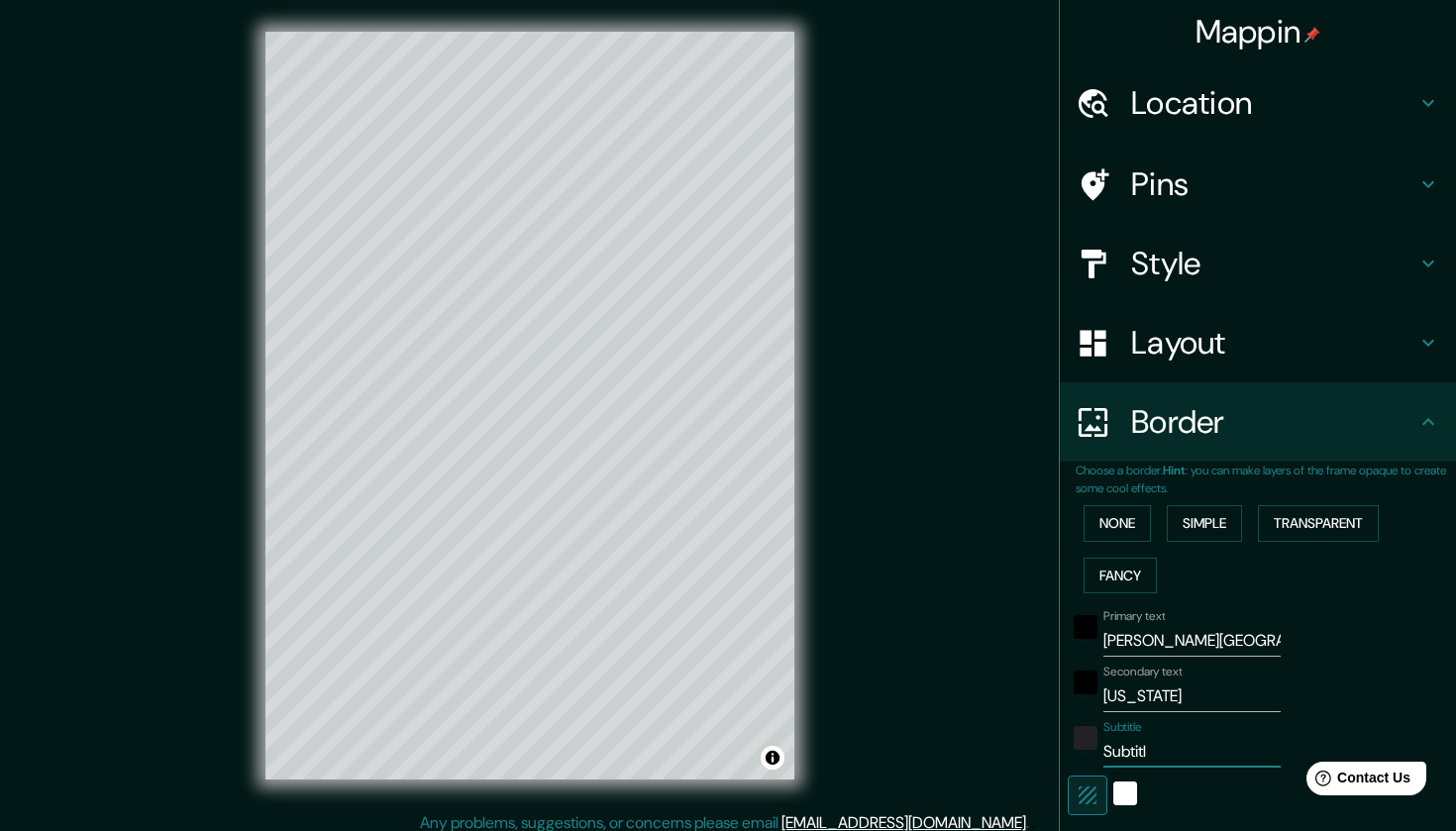 type on "Subtit" 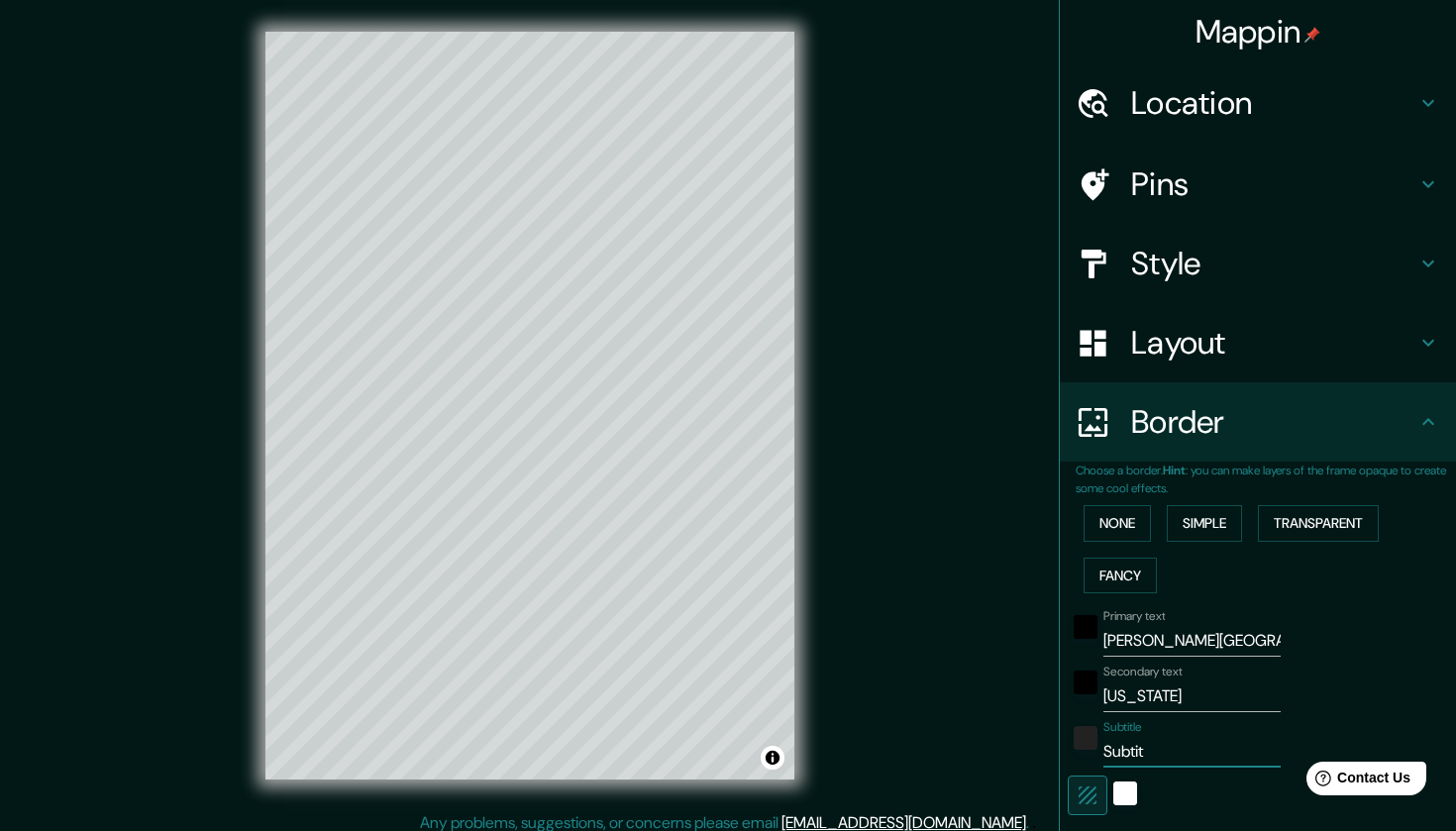 type on "Subti" 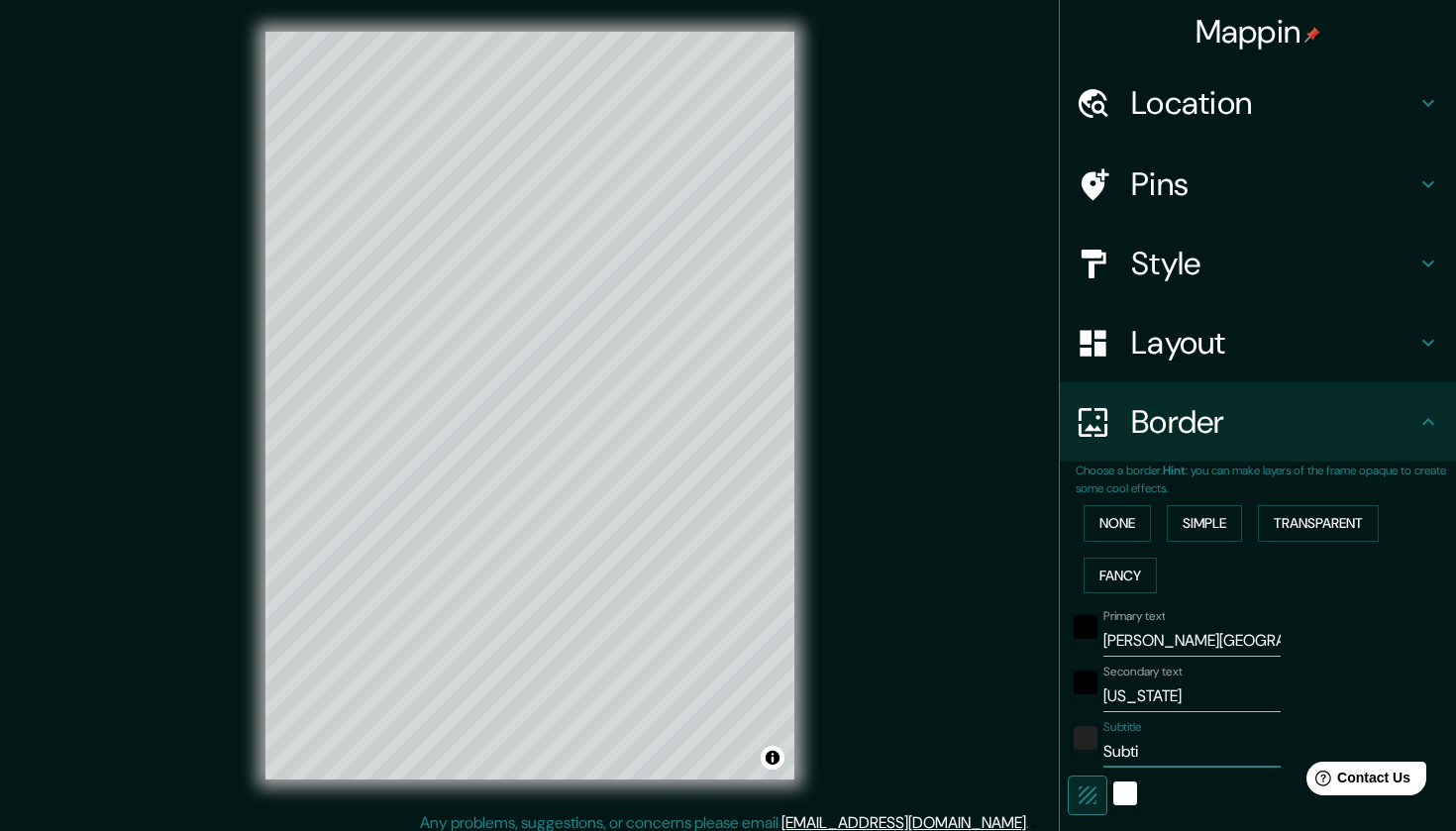 type on "Subt" 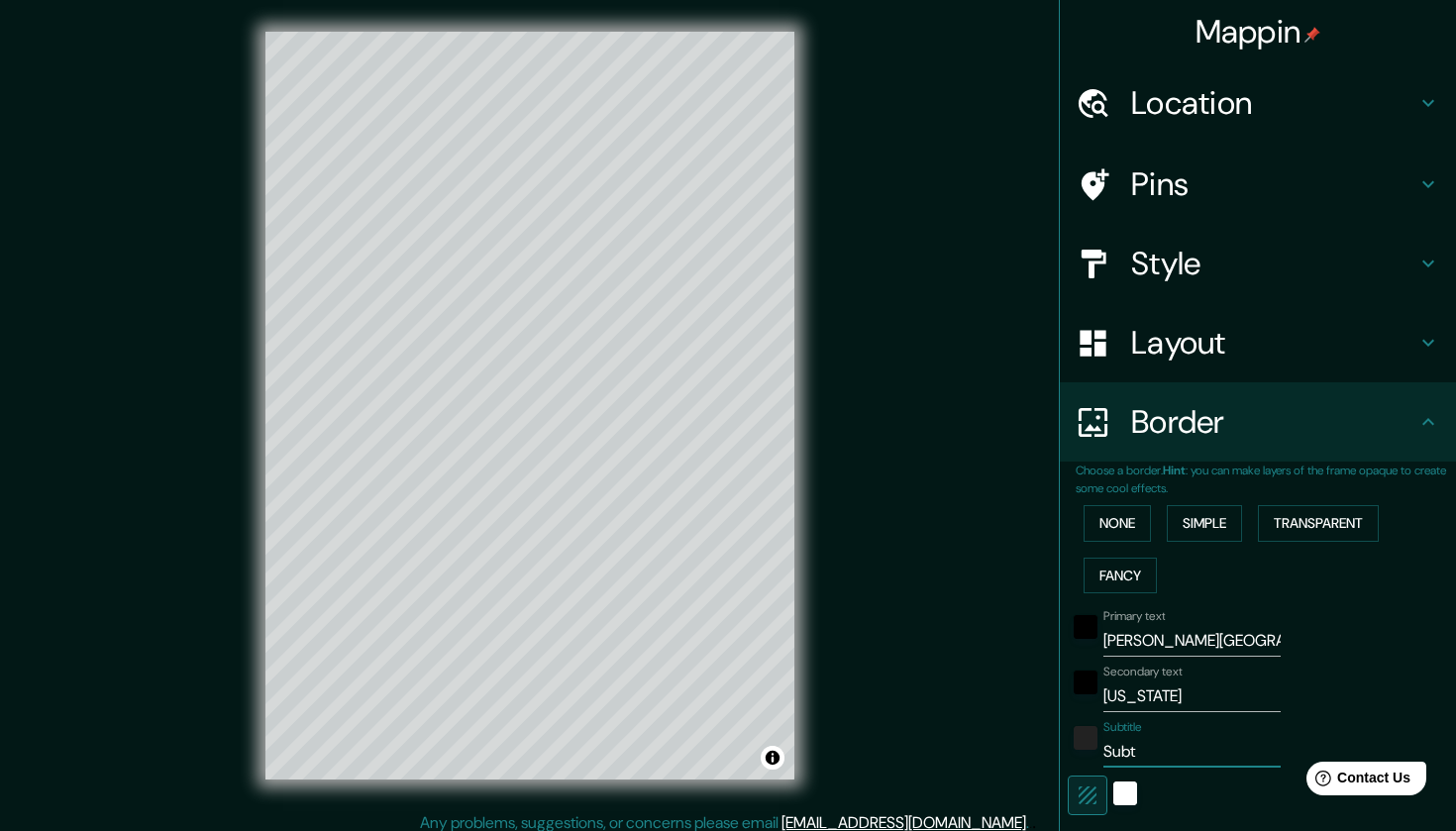 type on "Sub" 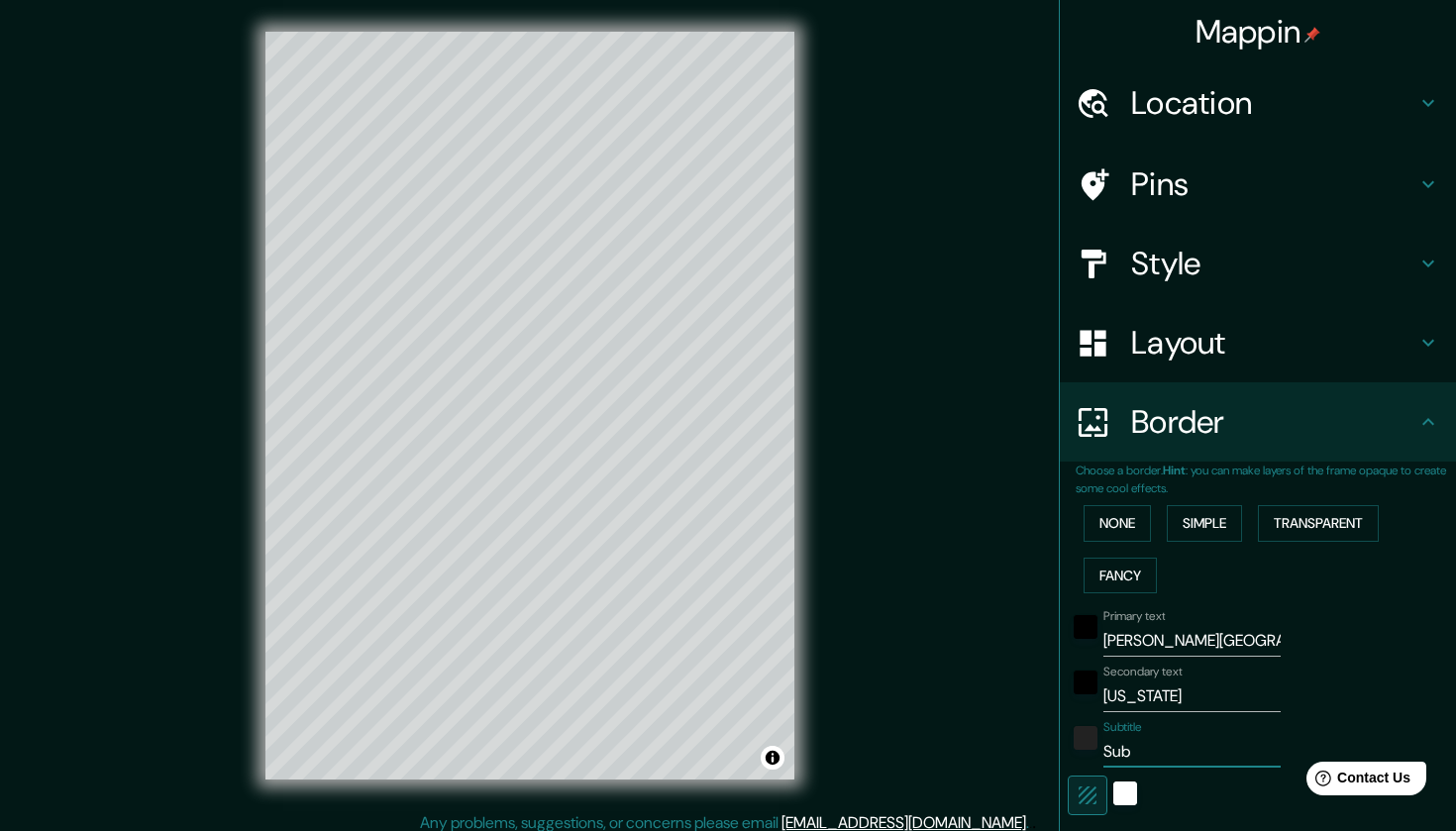 type on "Su" 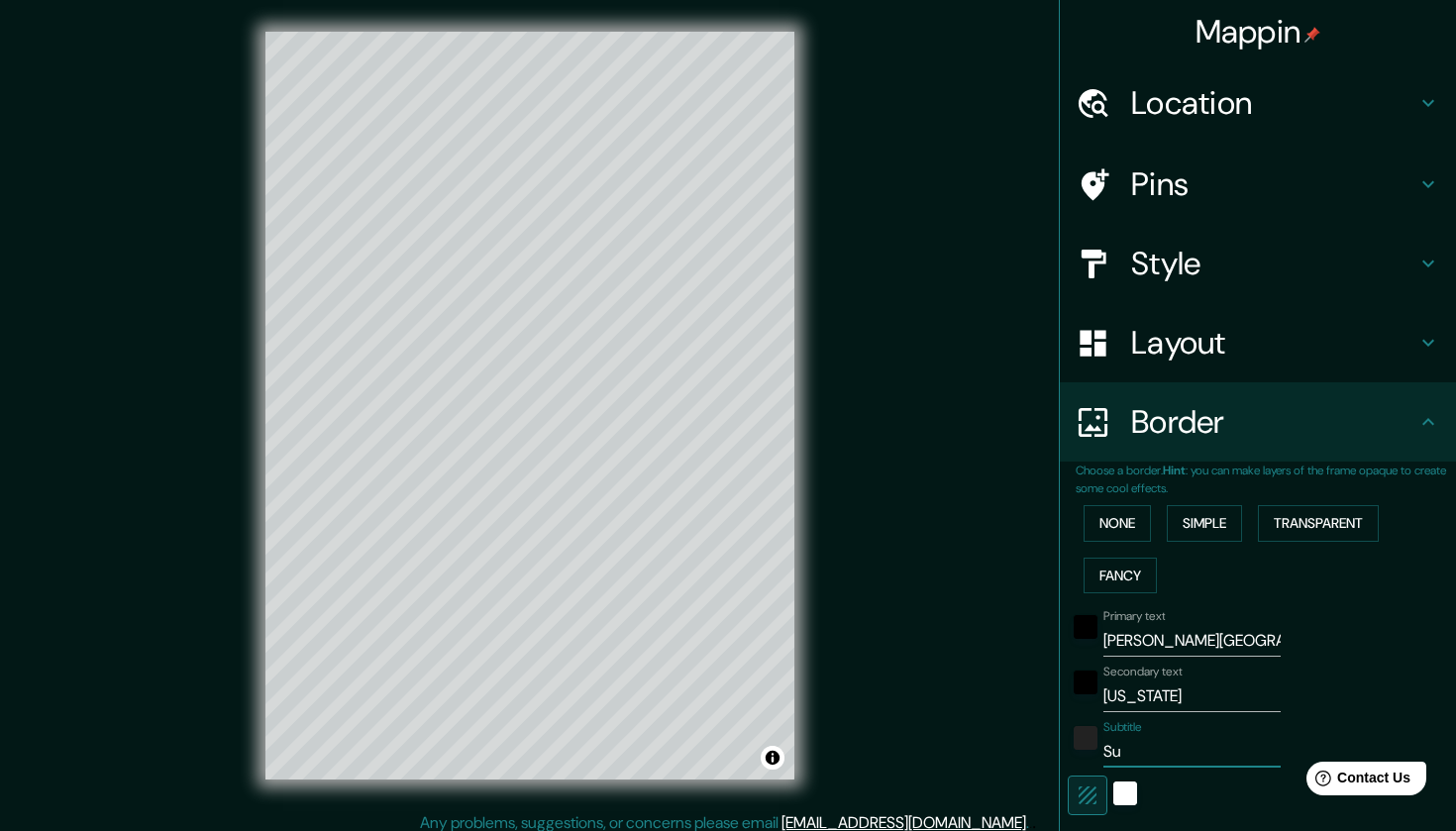 type on "S" 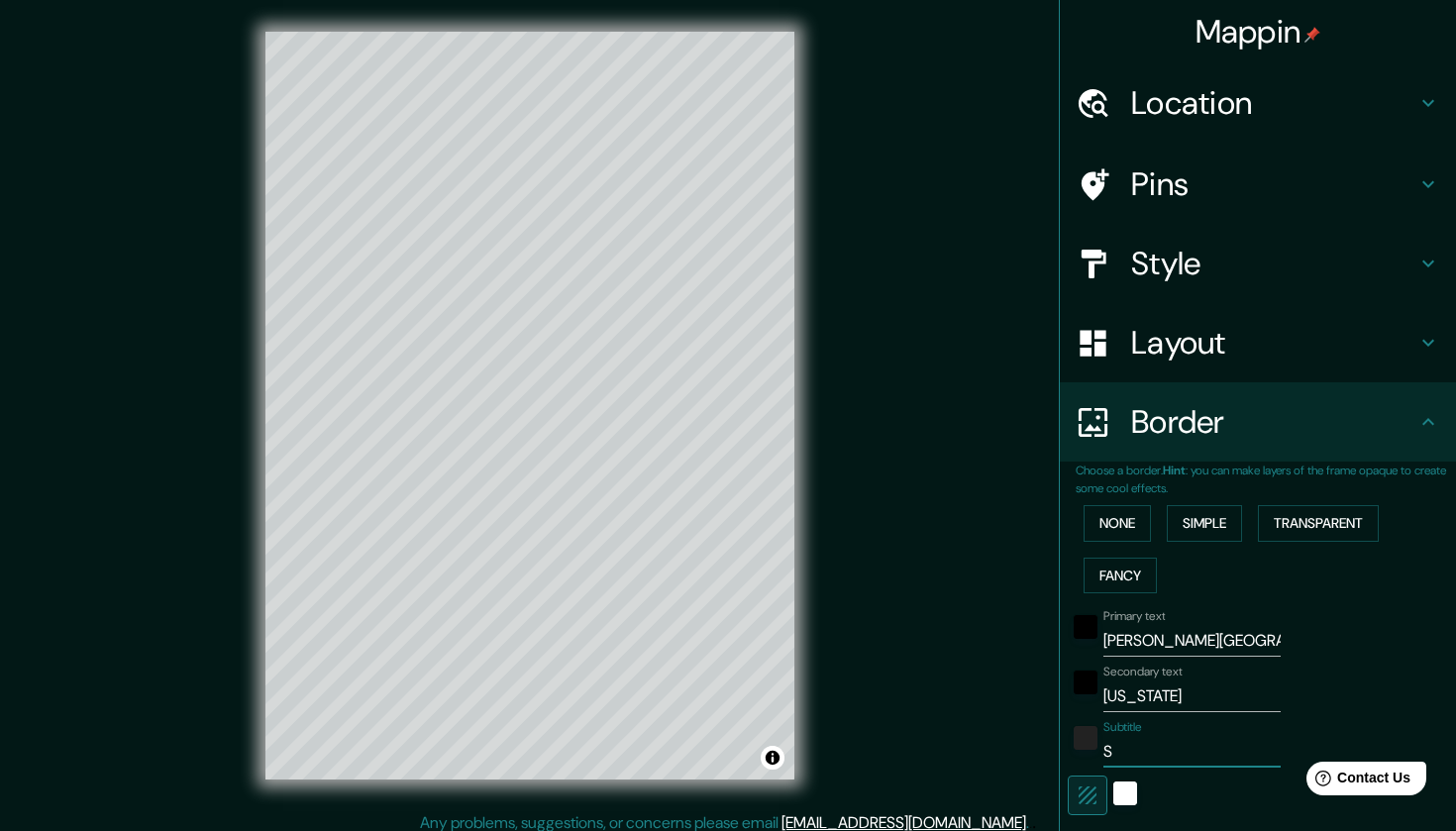 type 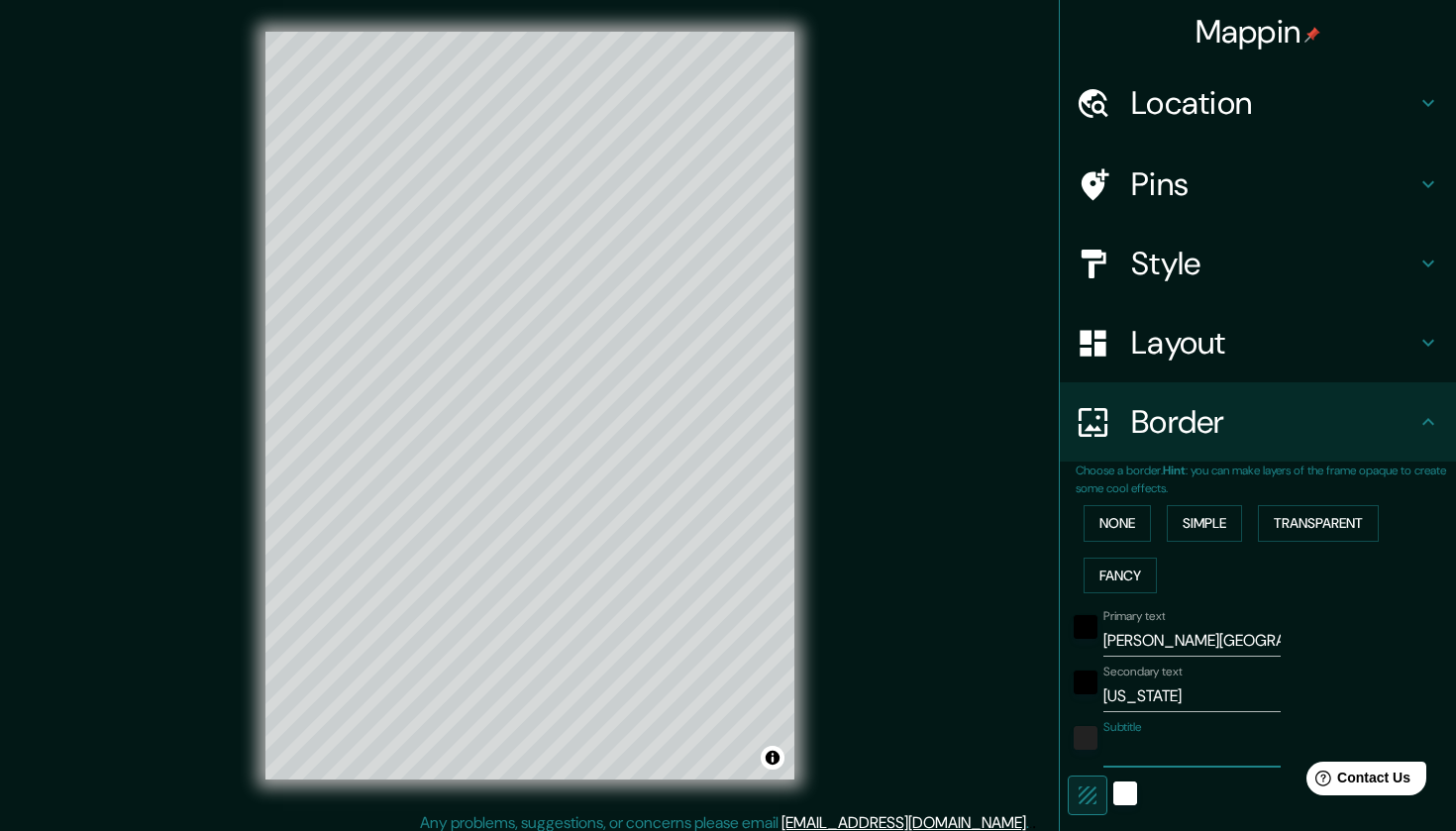 type on "E" 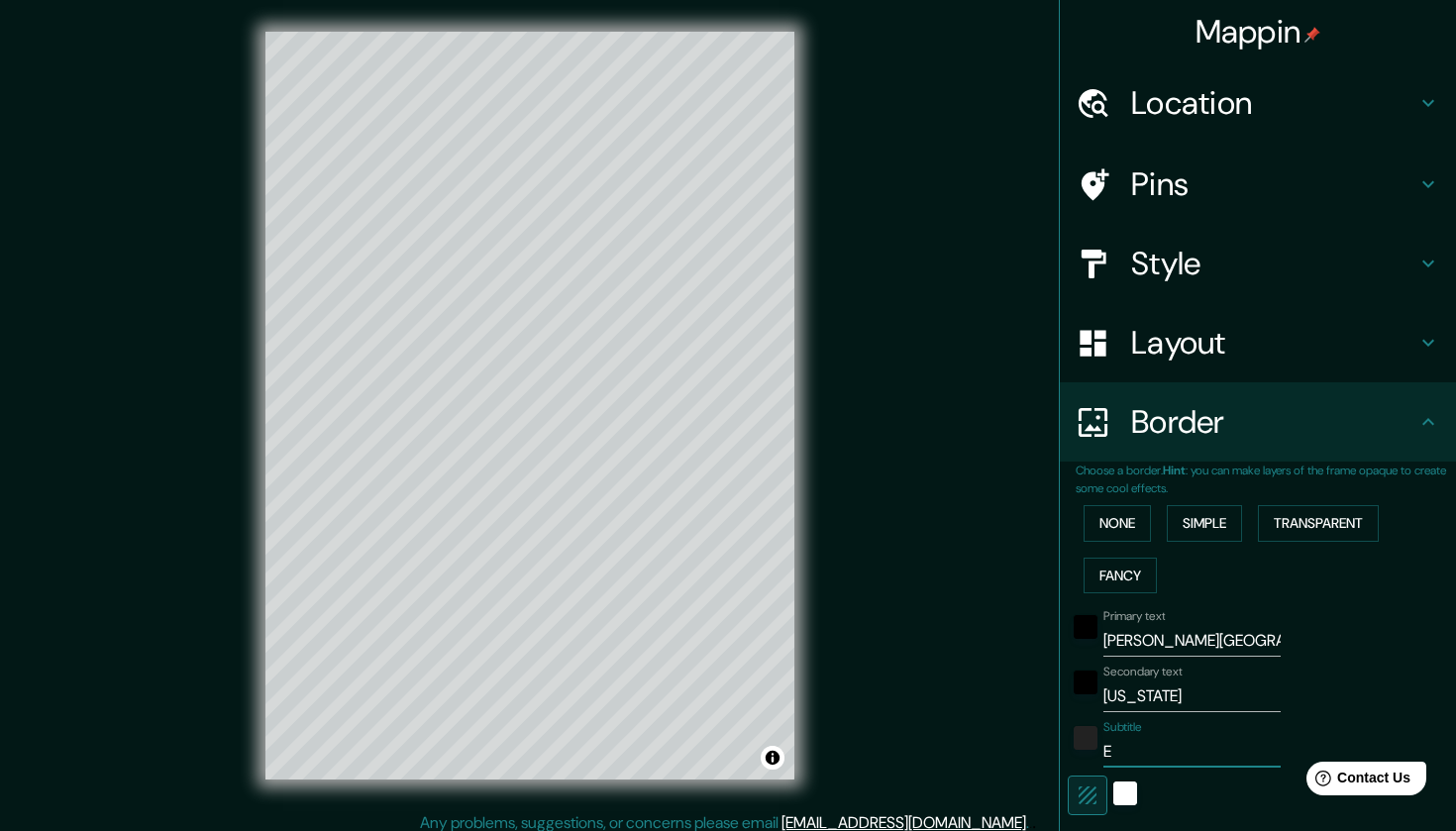 type on "Es" 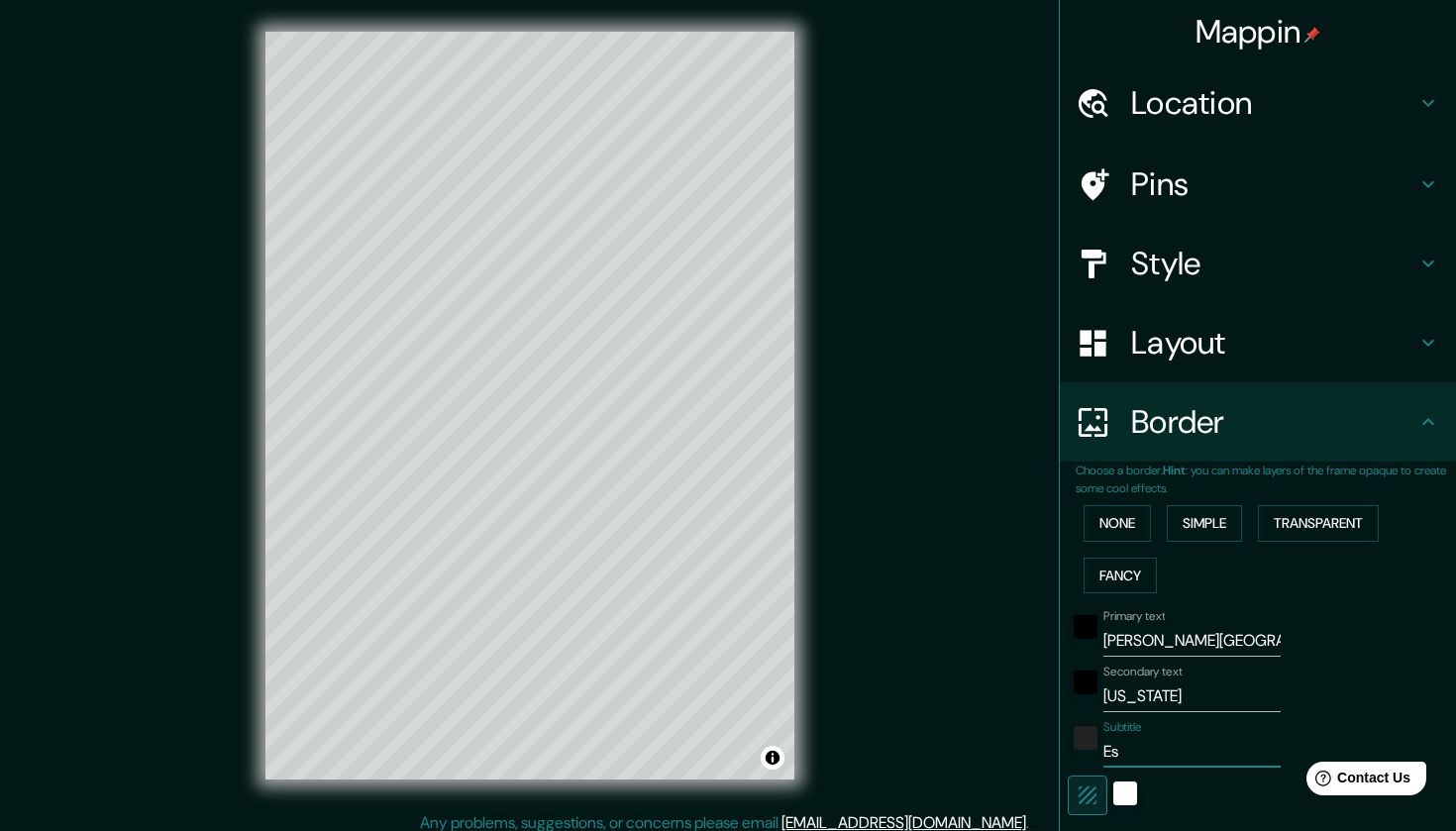 type on "Est" 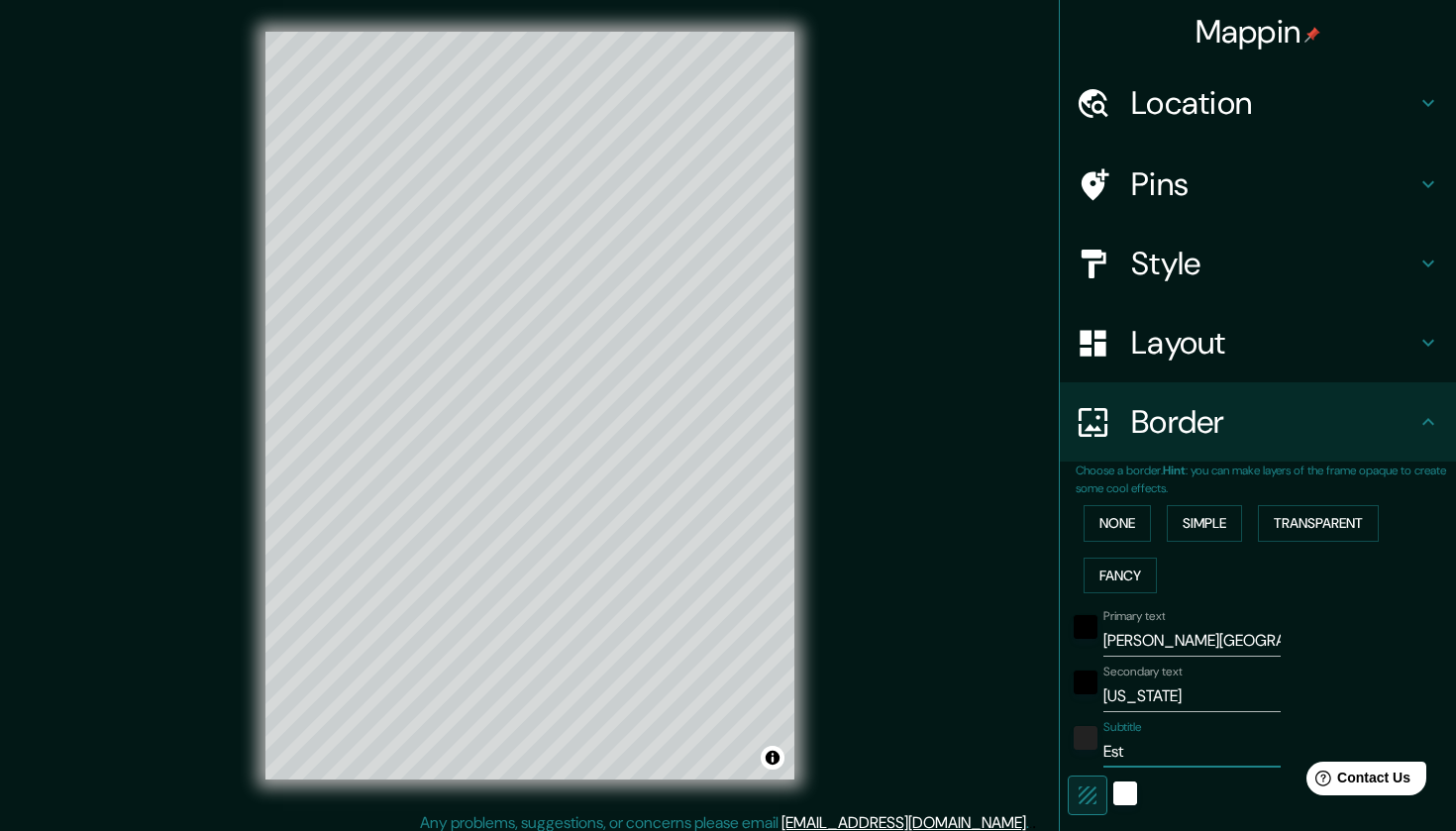 type on "Est." 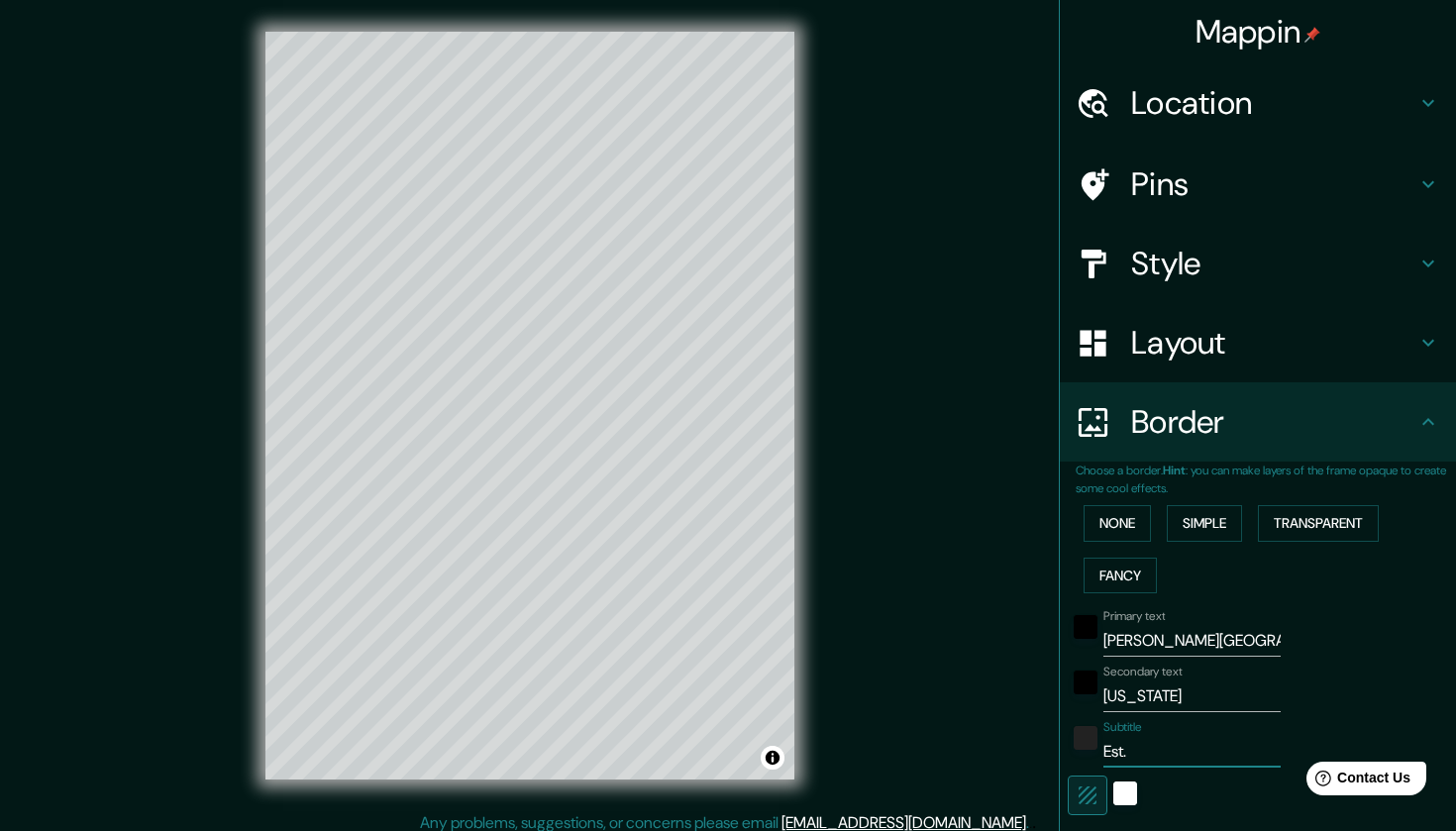 type on "Est." 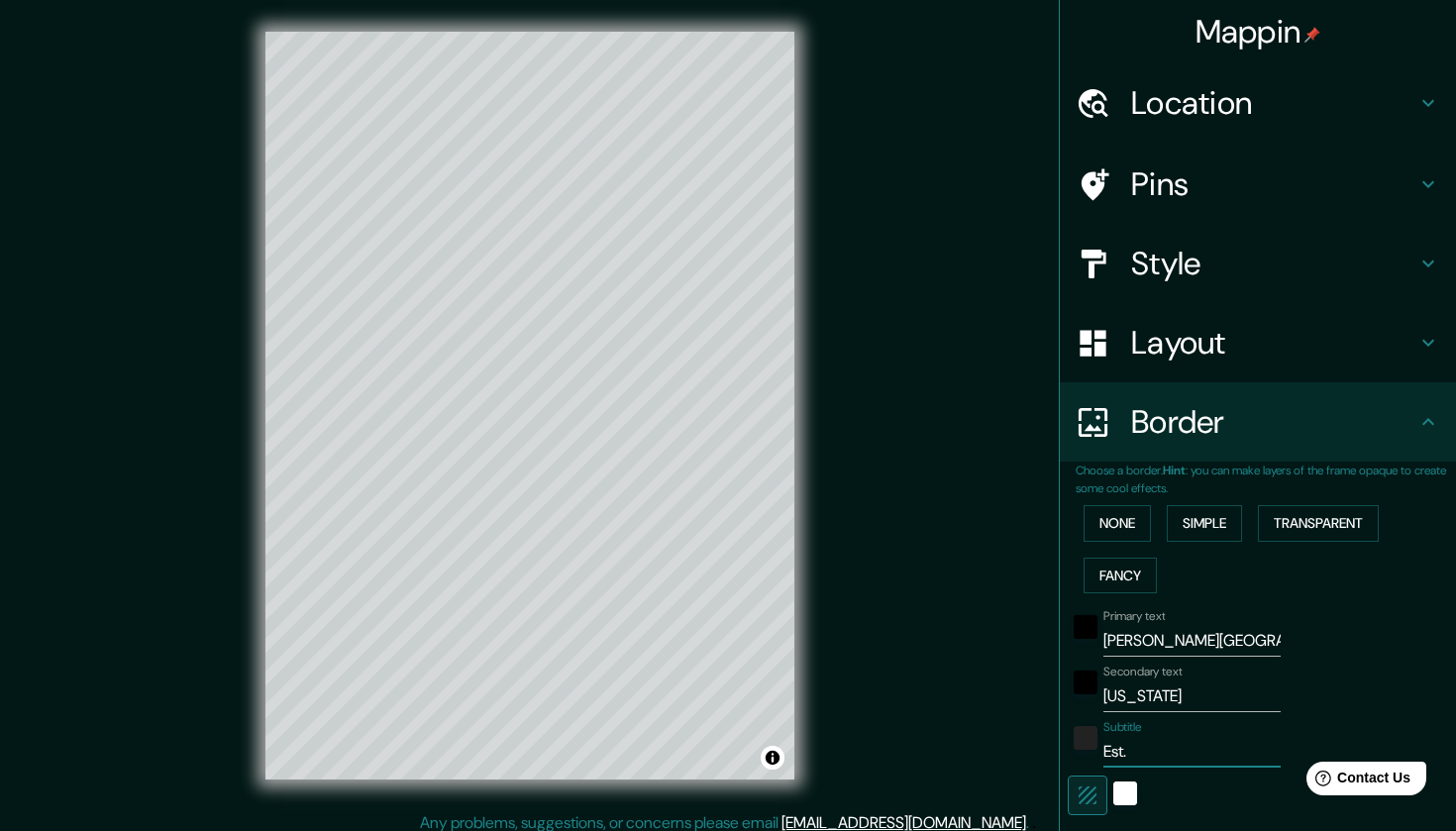 type on "Est. 1" 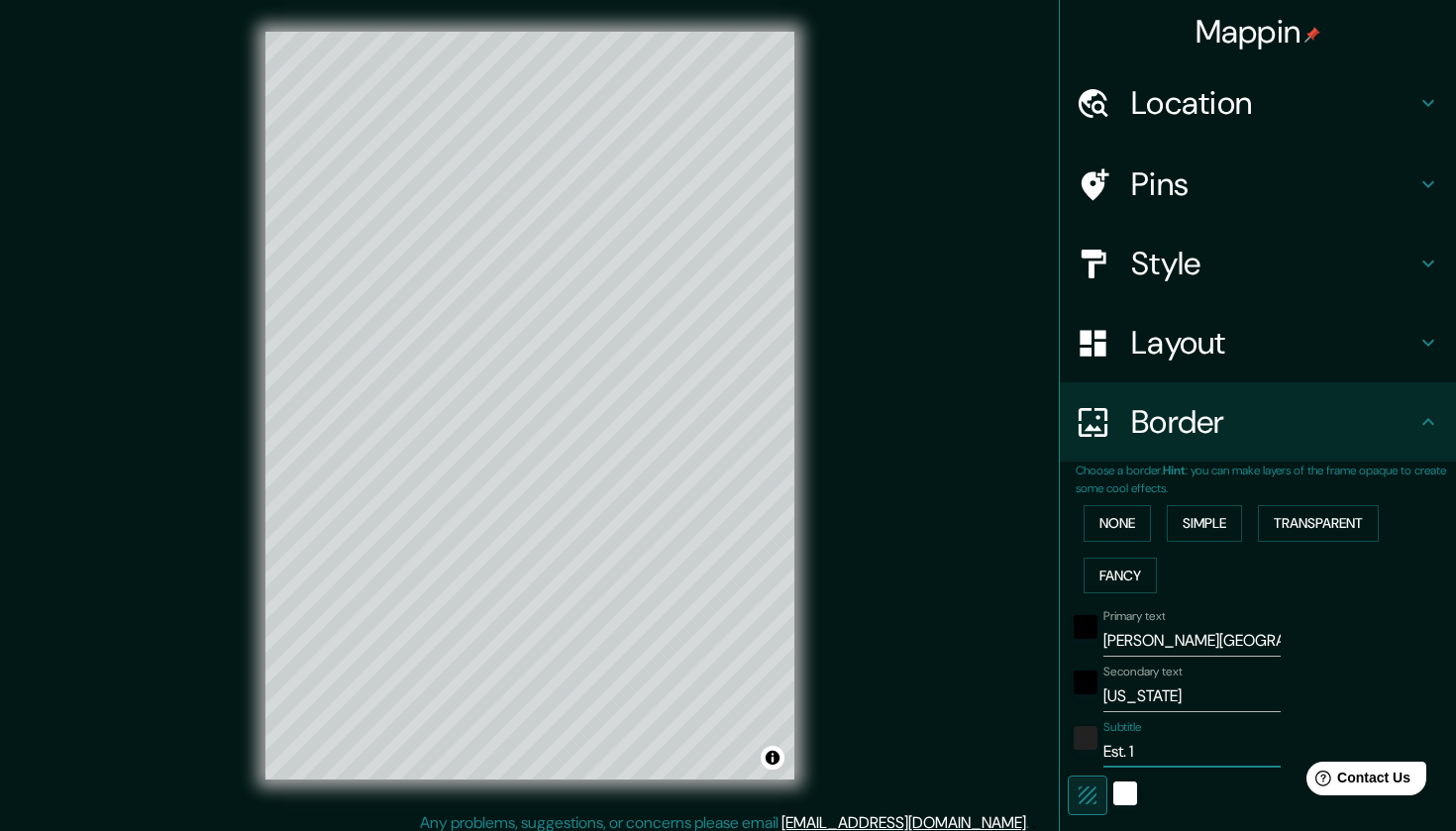 type on "Est. 19" 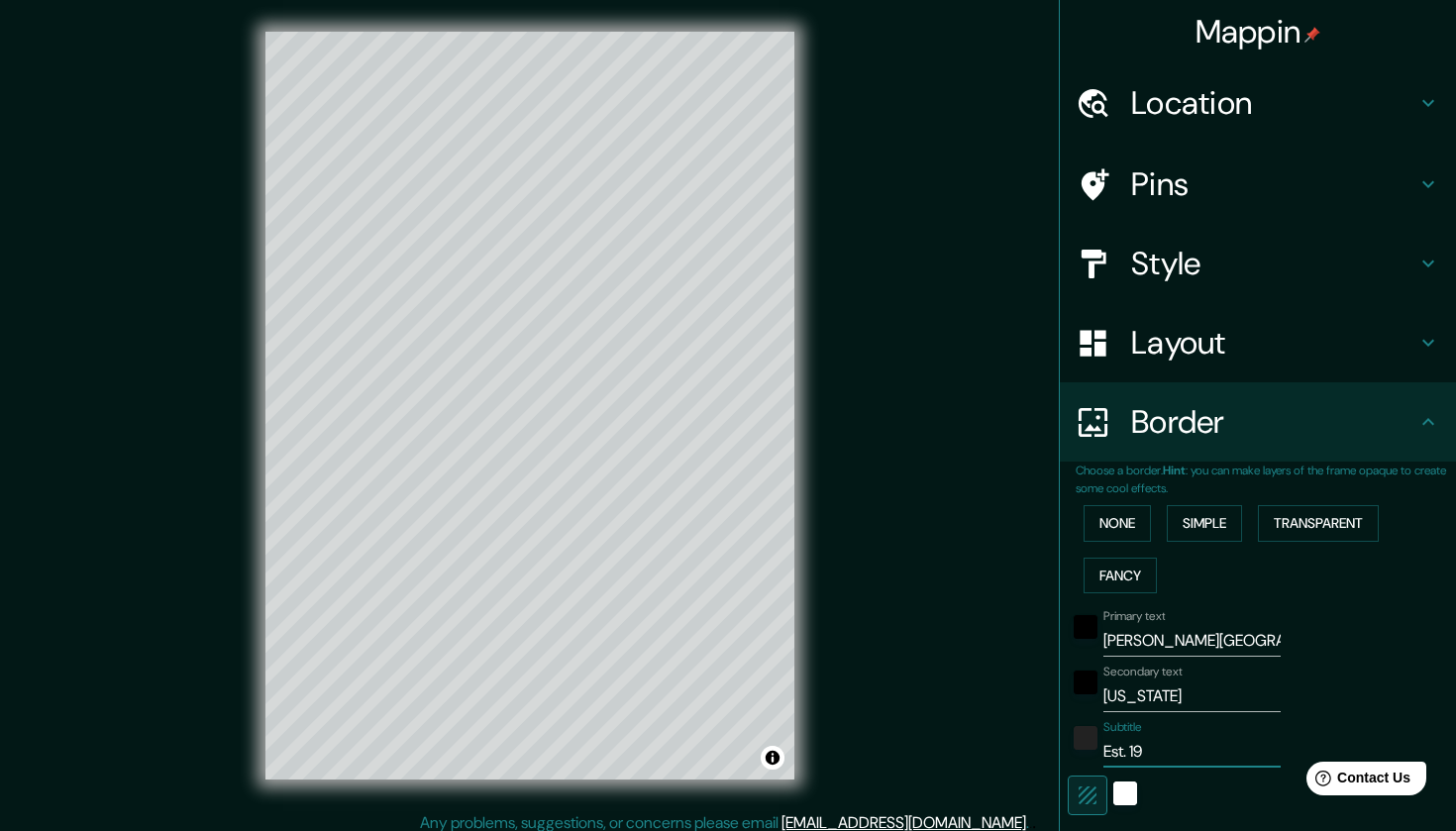 type on "Est. 192" 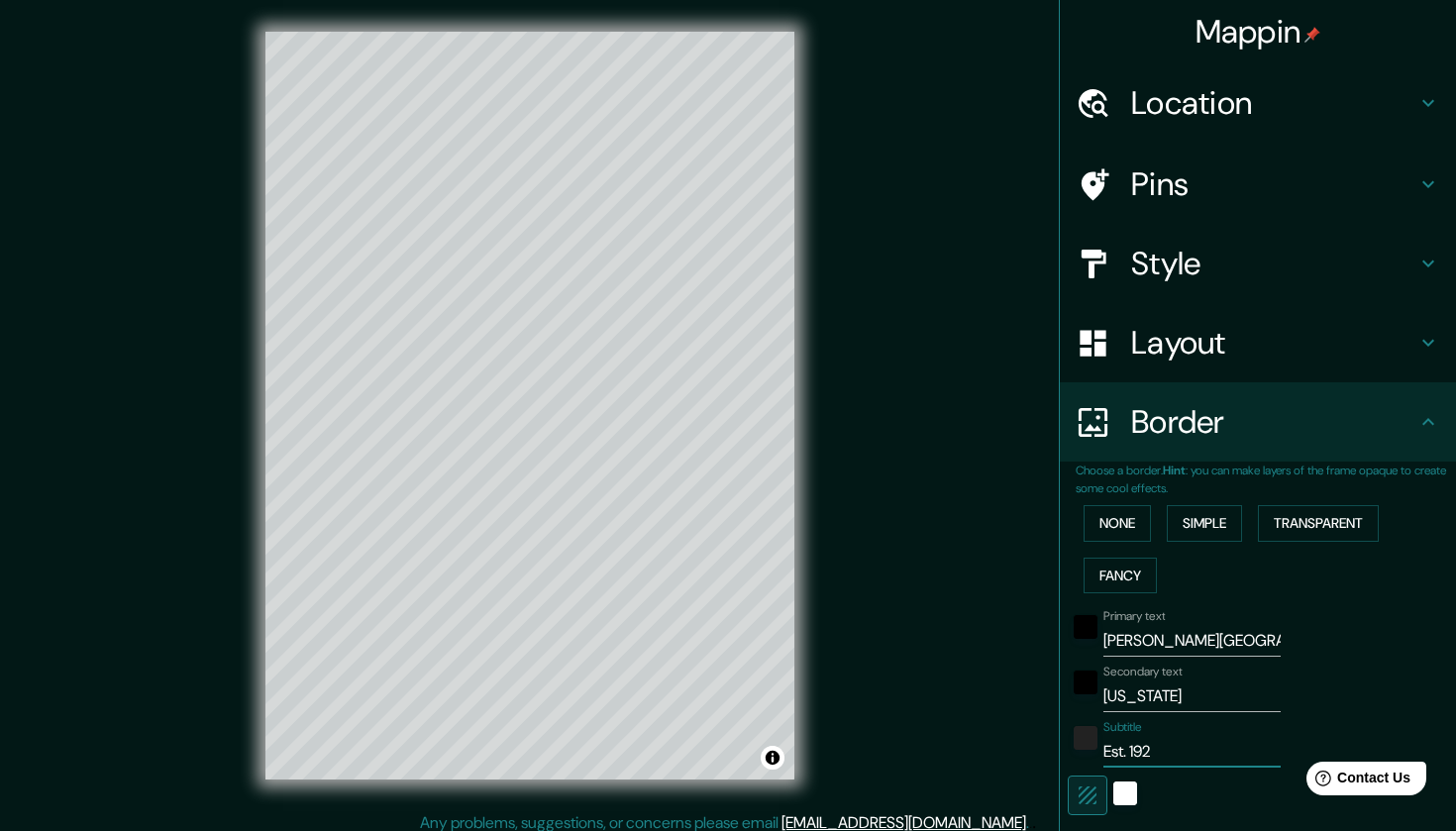type on "Est. 19" 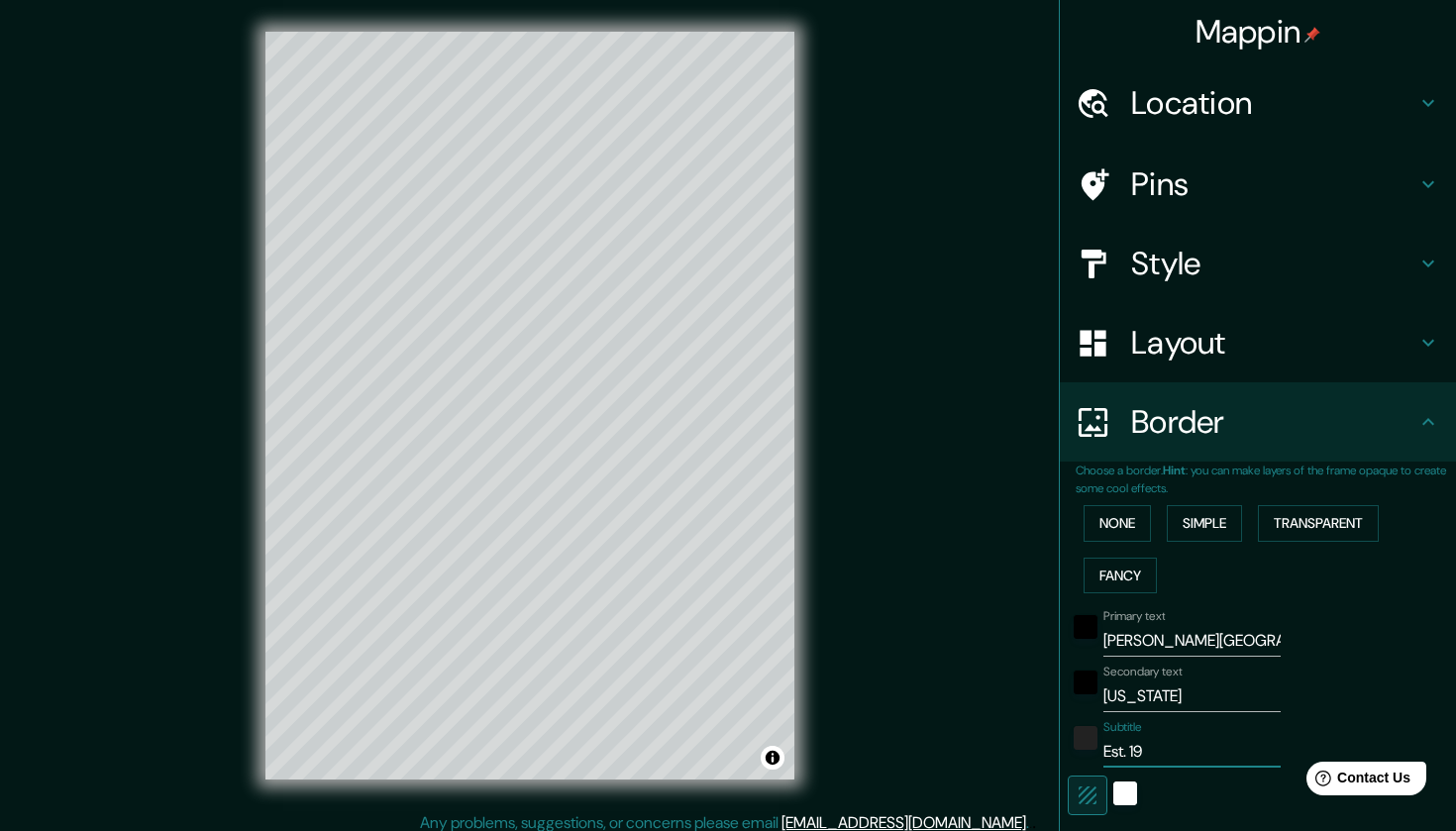 type on "Est. 191" 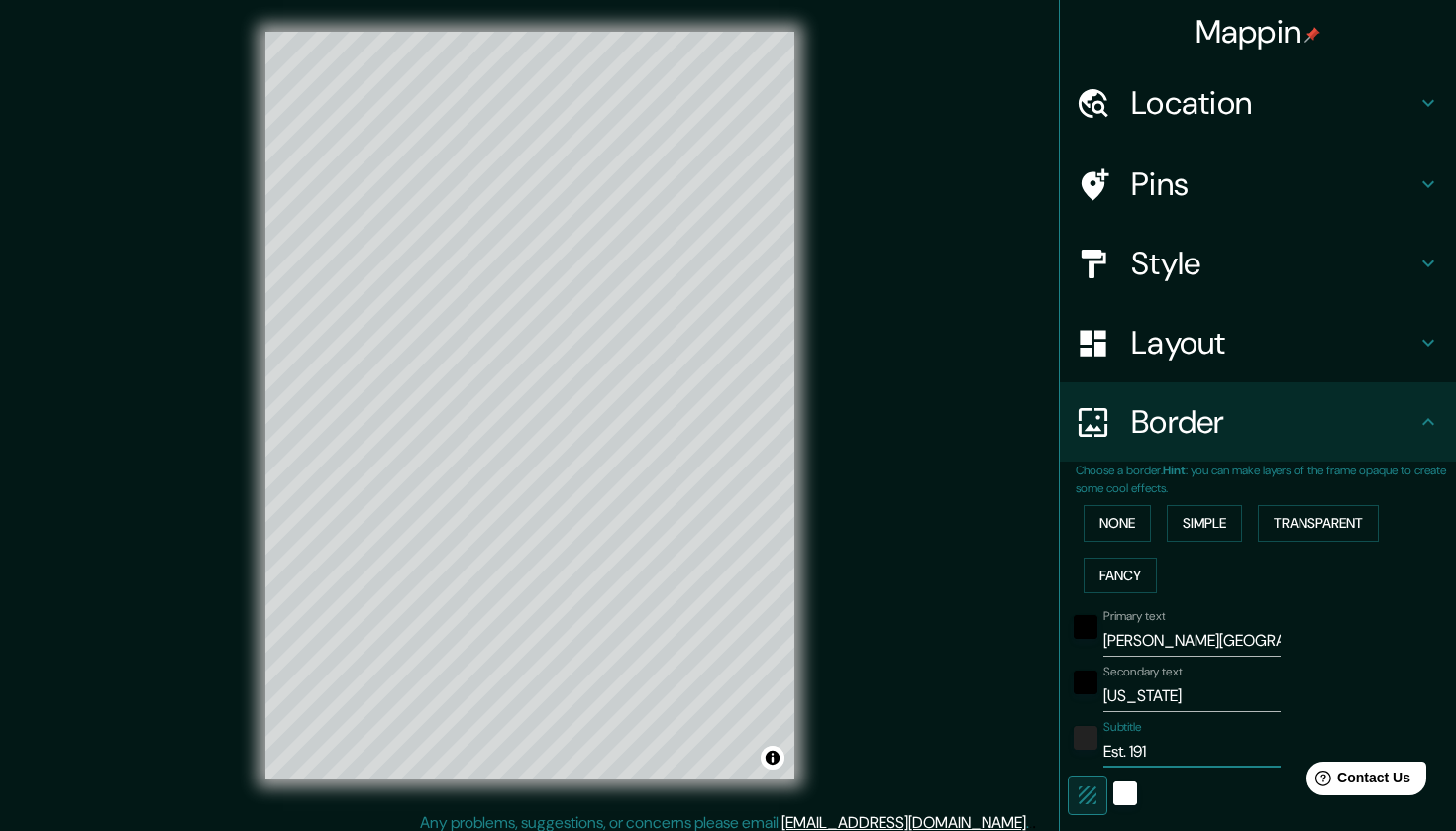 type on "Est. 1914" 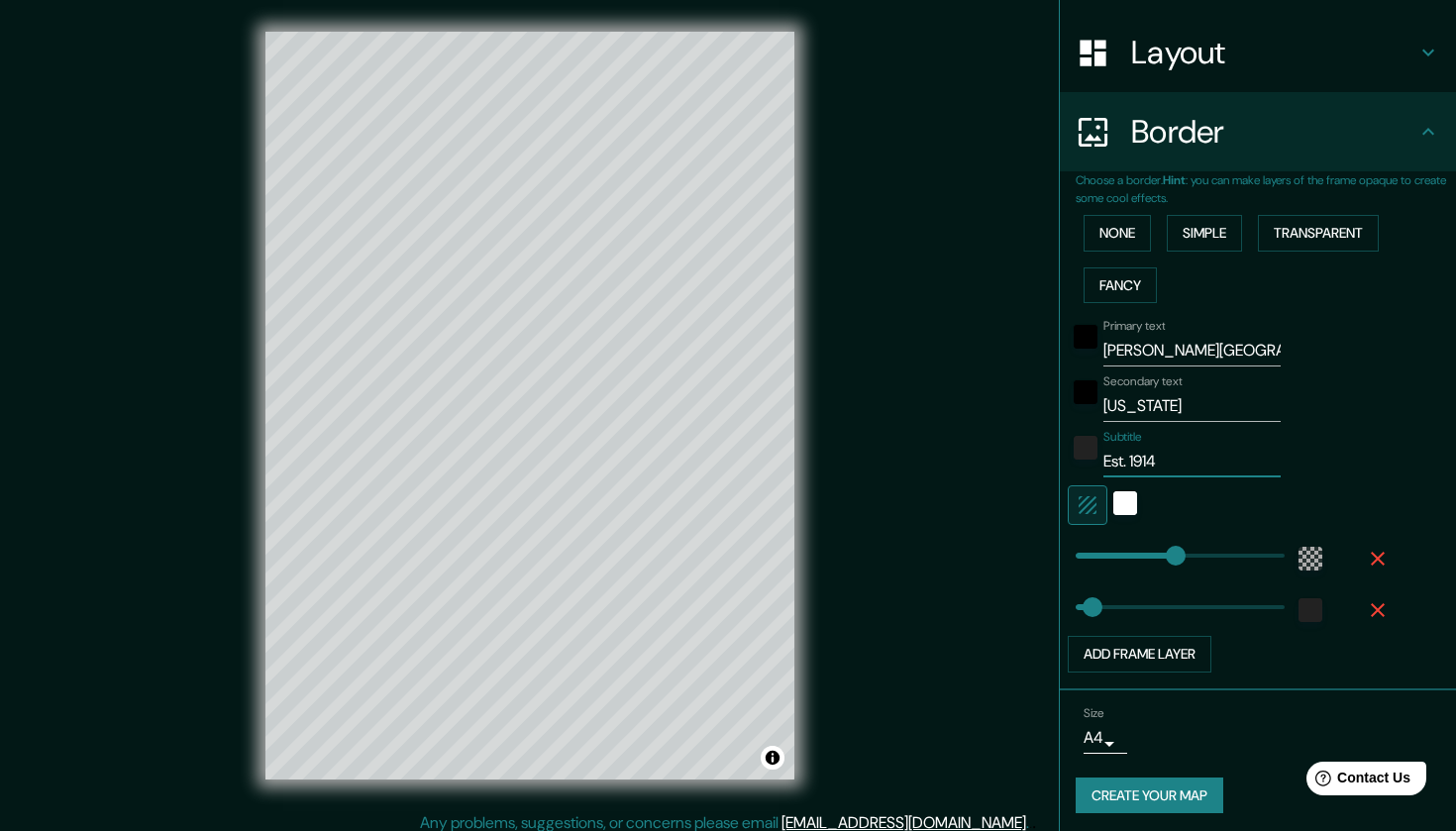 scroll, scrollTop: 289, scrollLeft: 0, axis: vertical 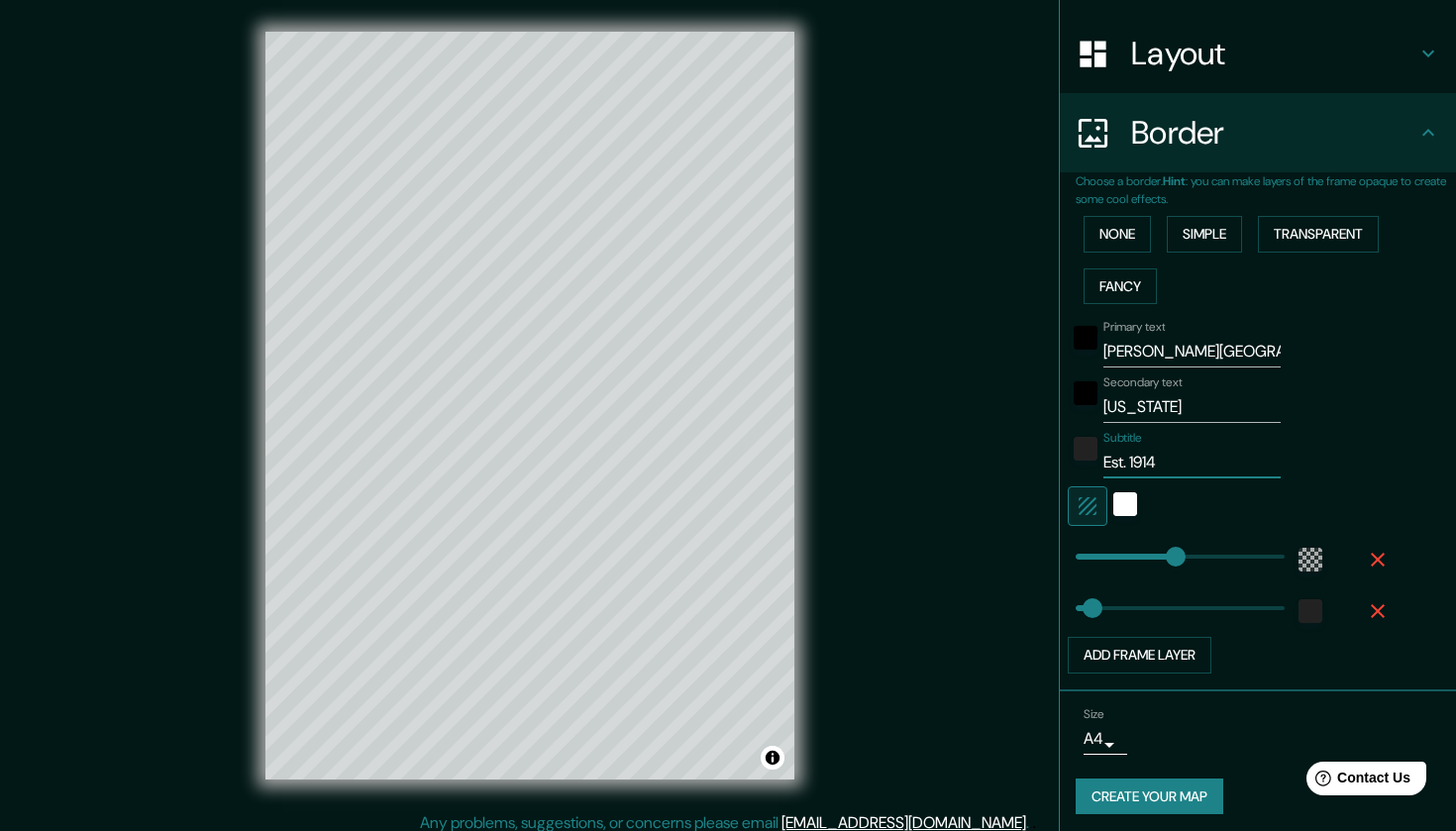 type on "Est. 1914" 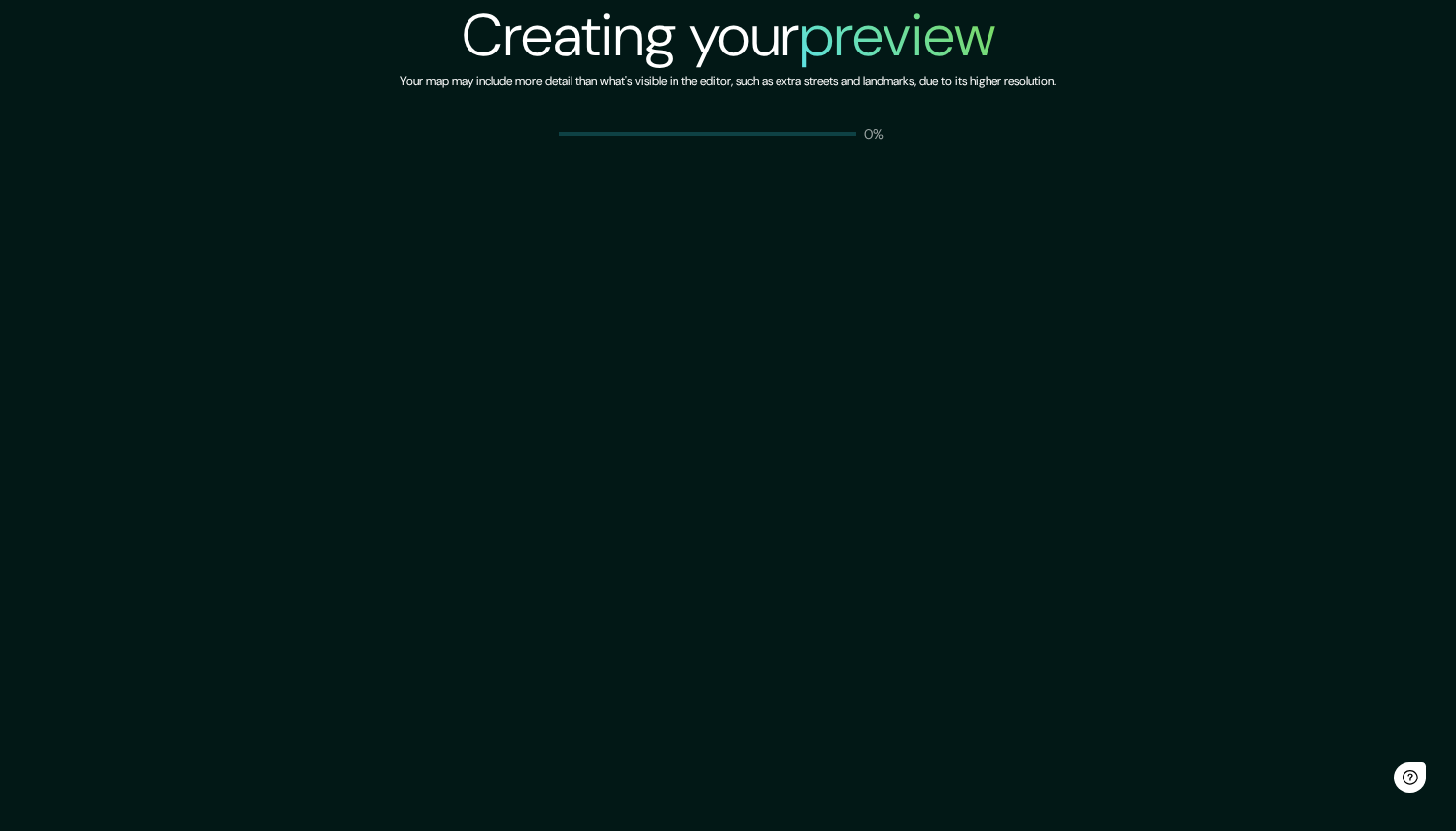 scroll, scrollTop: 0, scrollLeft: 0, axis: both 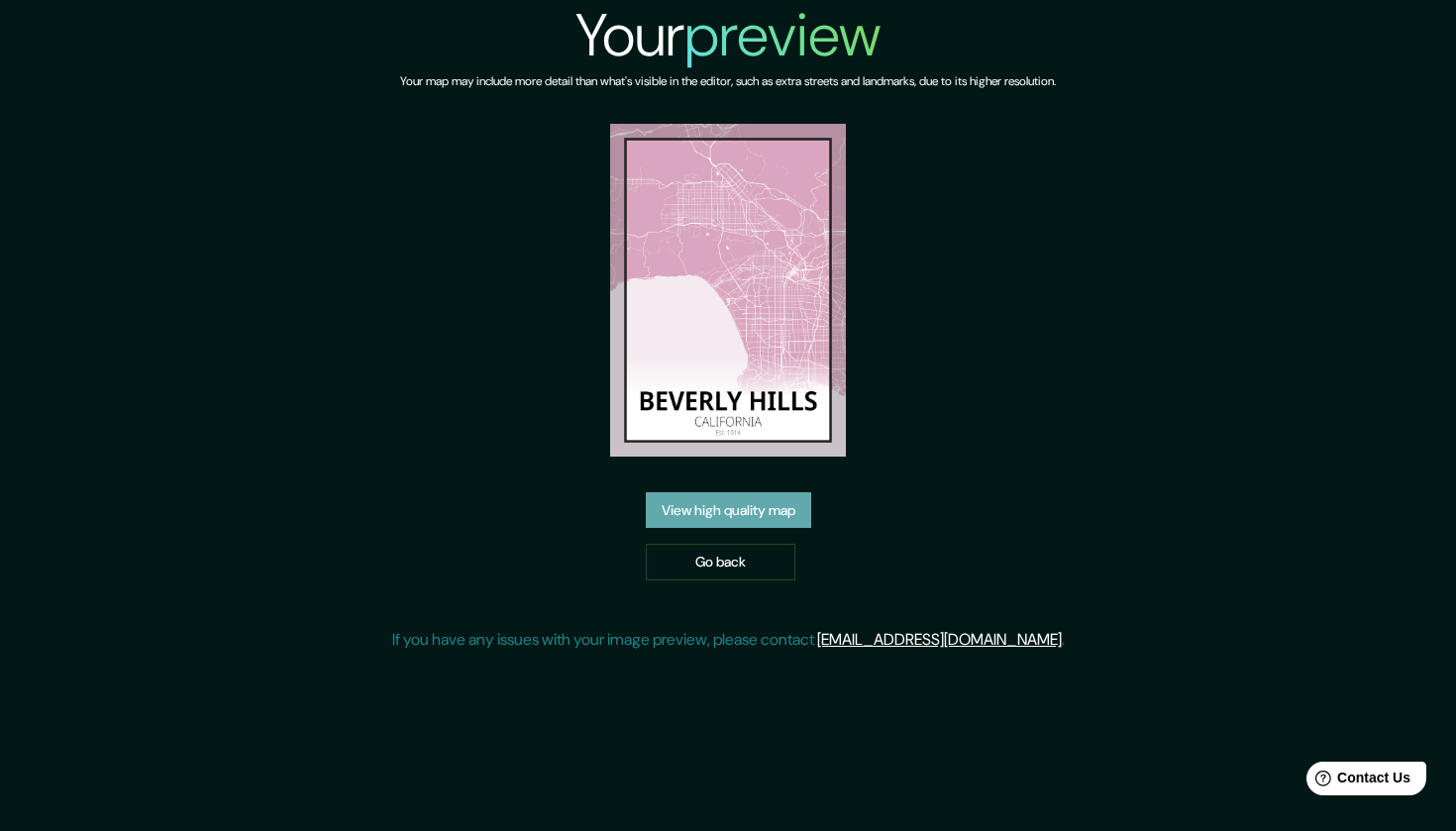 click on "View high quality map" at bounding box center [728, 510] 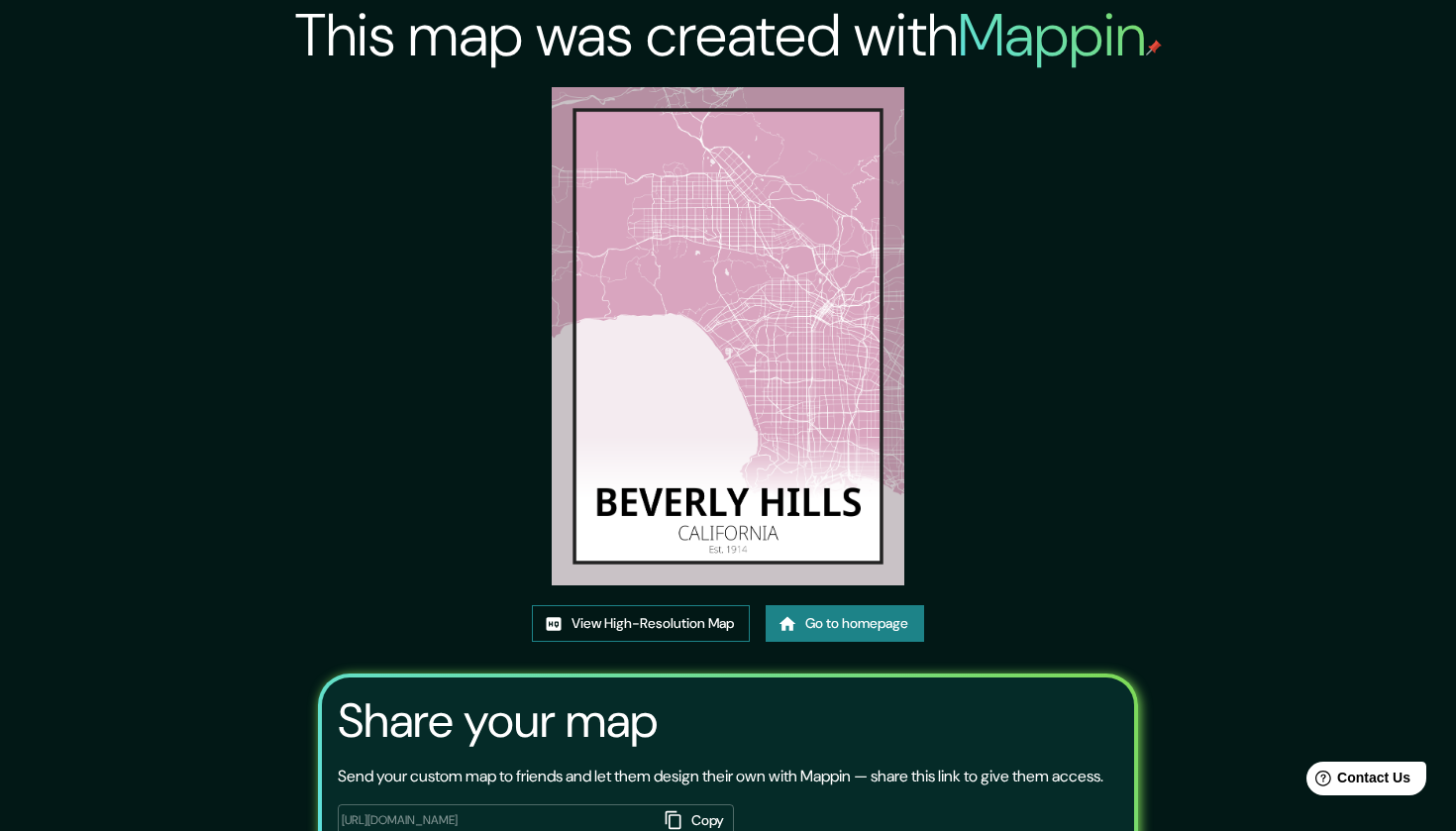 click on "View High-Resolution Map" at bounding box center [641, 623] 